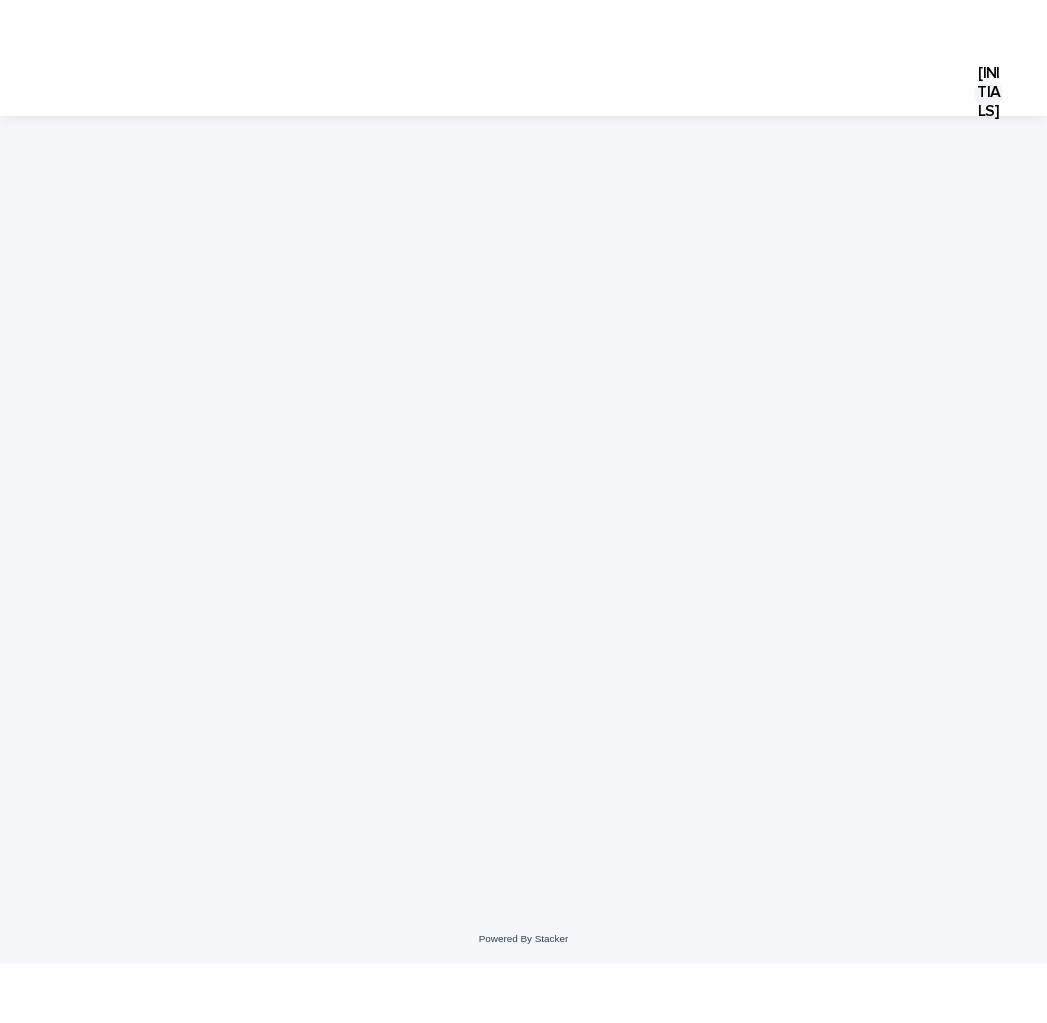 scroll, scrollTop: 0, scrollLeft: 0, axis: both 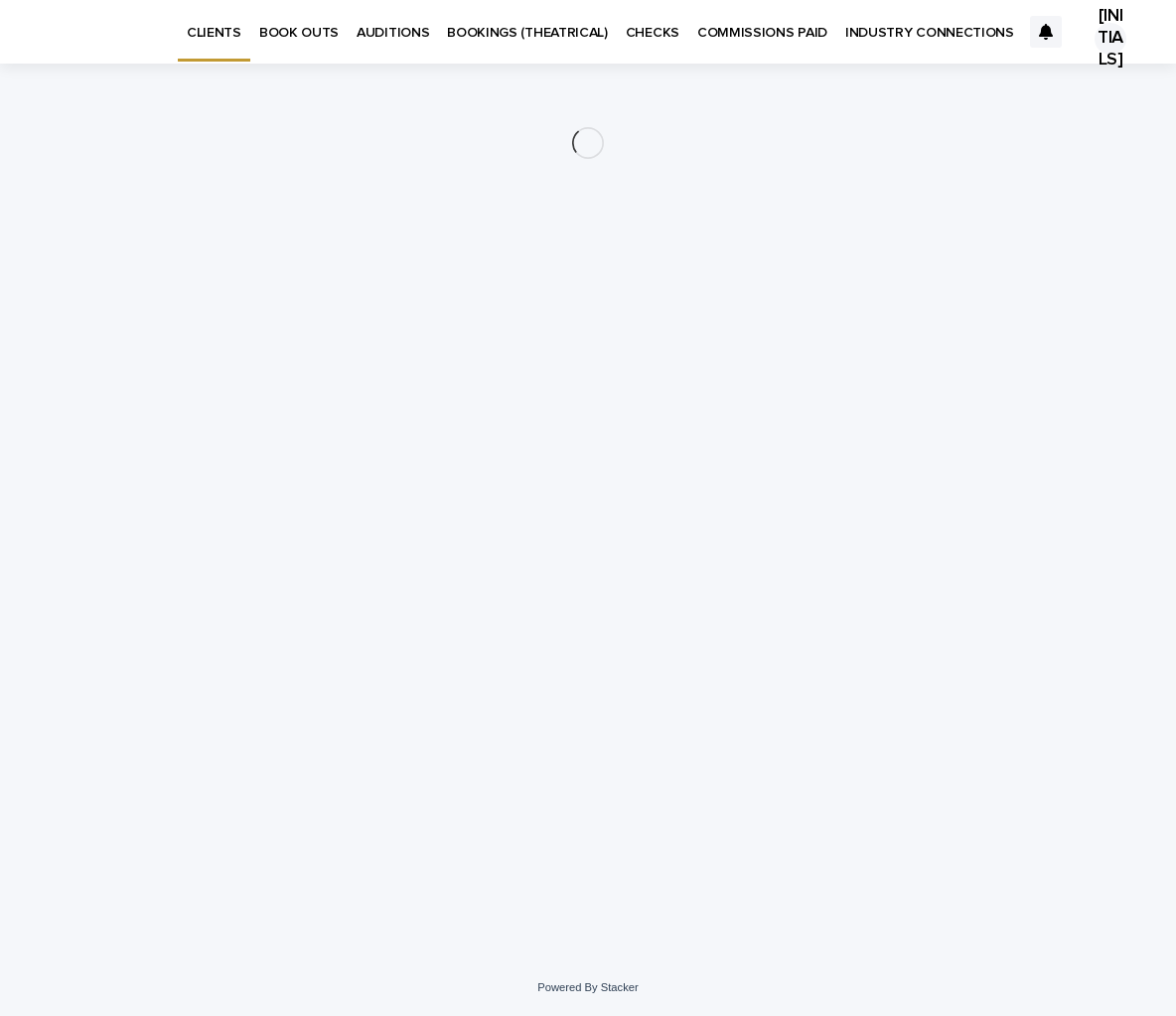 click on "INDUSTRY CONNECTIONS" at bounding box center [930, 21] 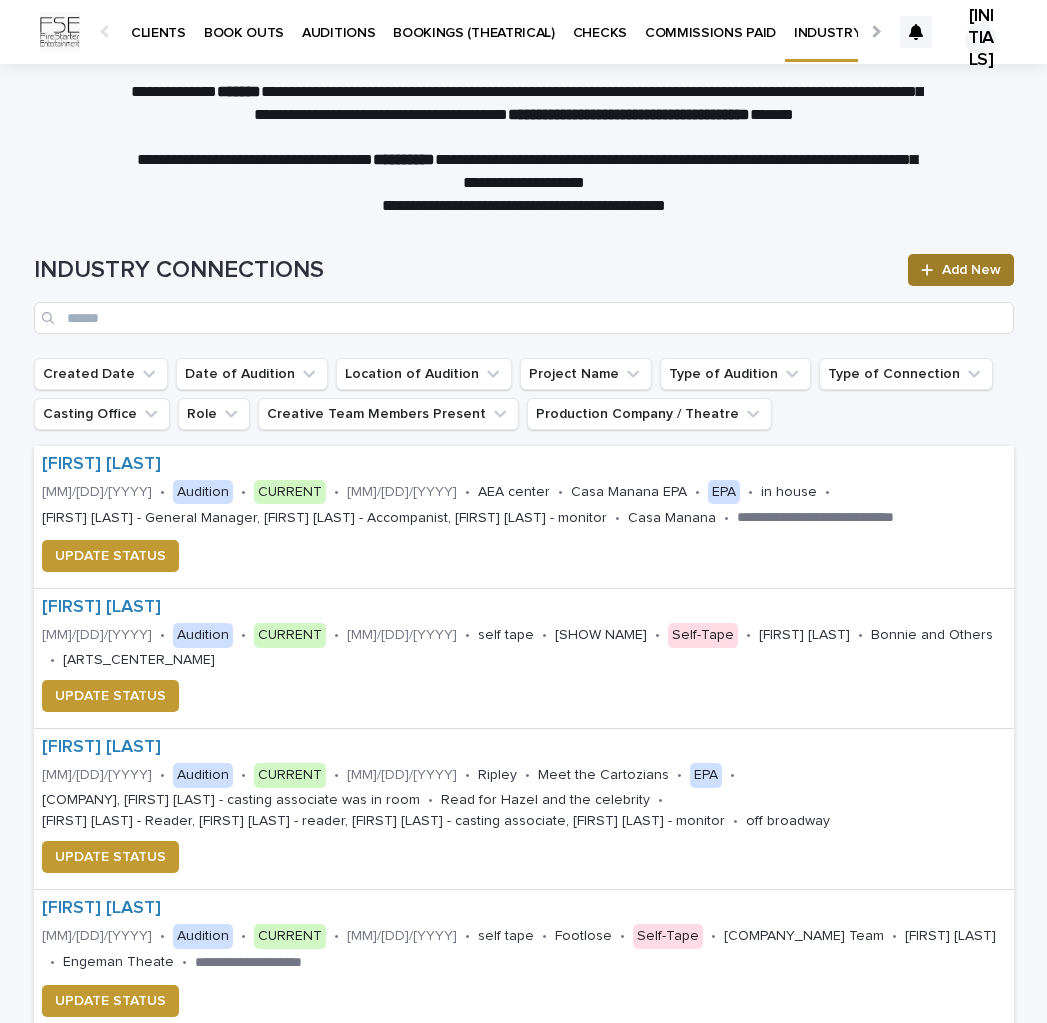 click on "Add New" at bounding box center (971, 270) 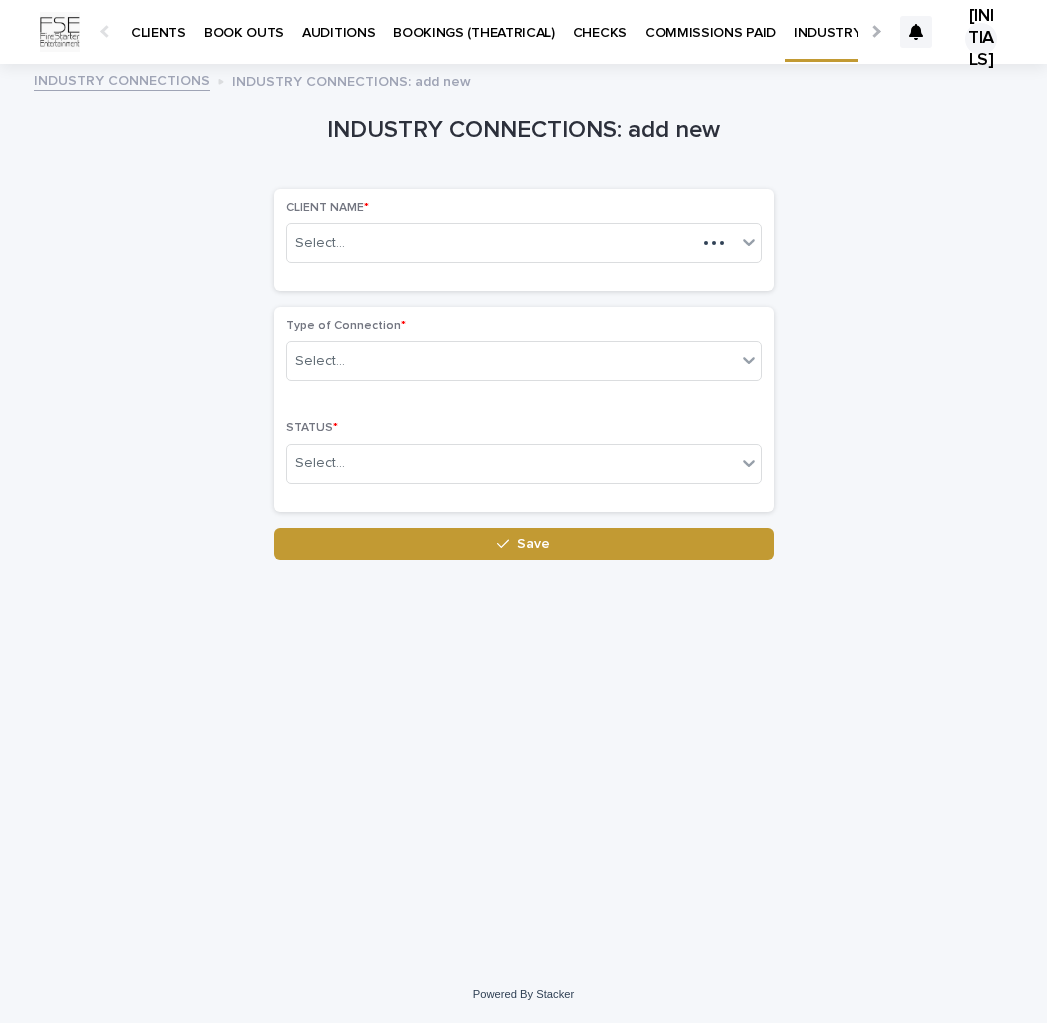 scroll, scrollTop: 0, scrollLeft: 13, axis: horizontal 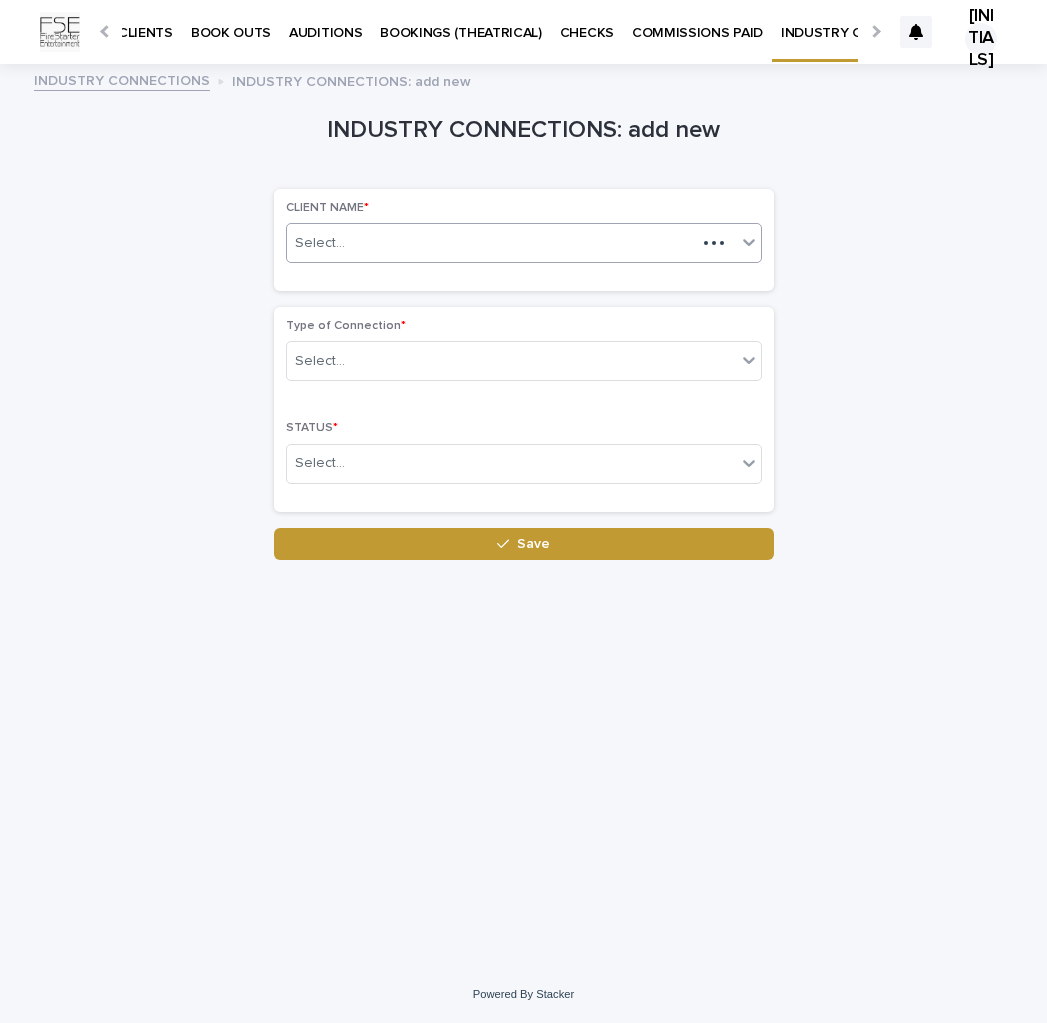 click on "Select..." at bounding box center [491, 243] 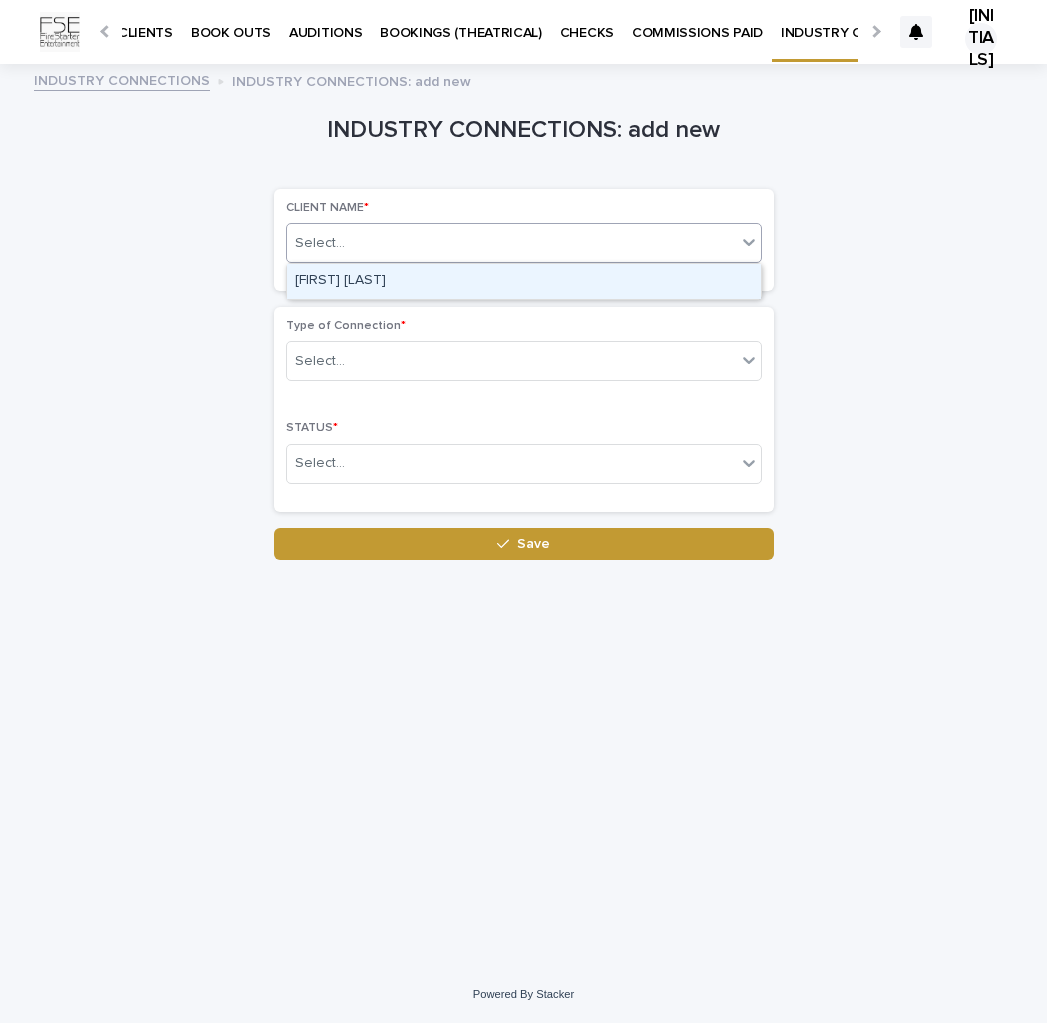 drag, startPoint x: 385, startPoint y: 268, endPoint x: 375, endPoint y: 299, distance: 32.572994 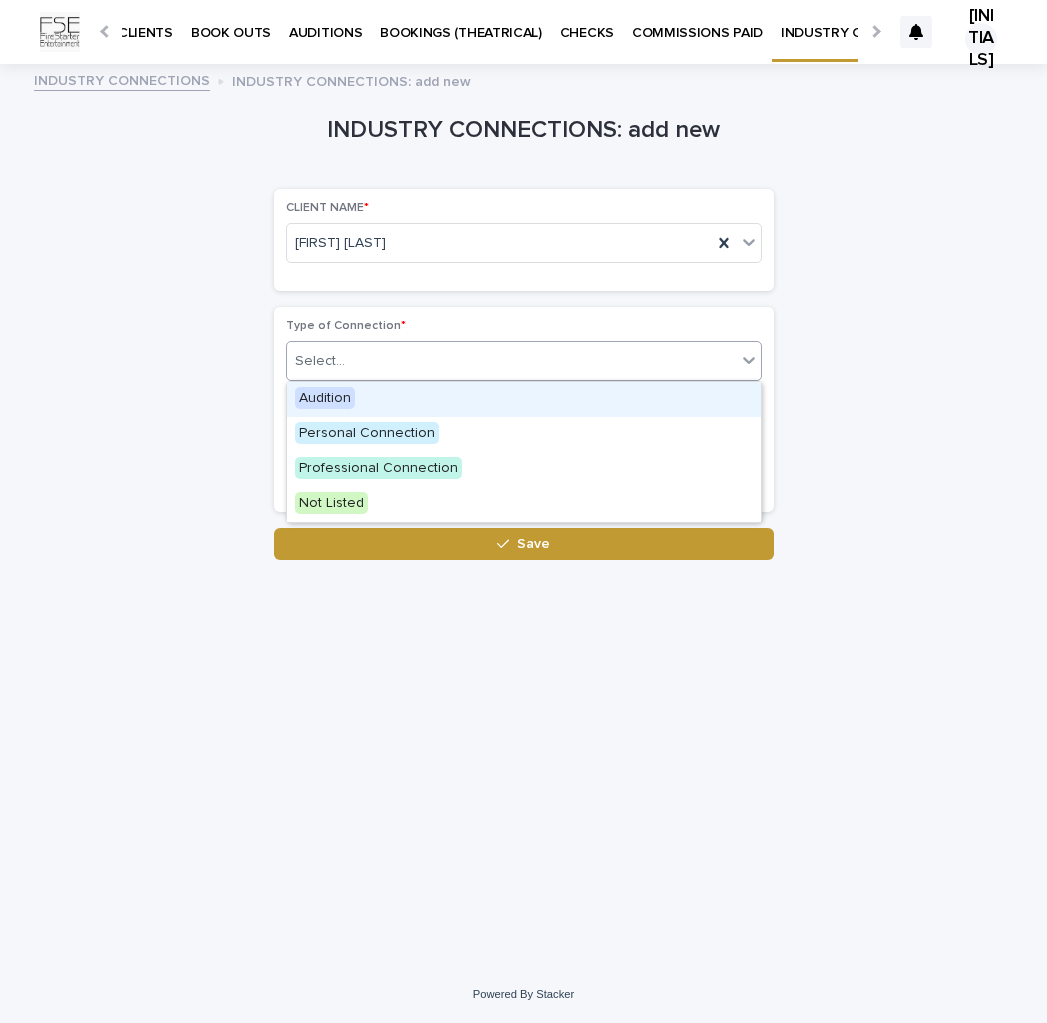 click on "Select..." at bounding box center (511, 361) 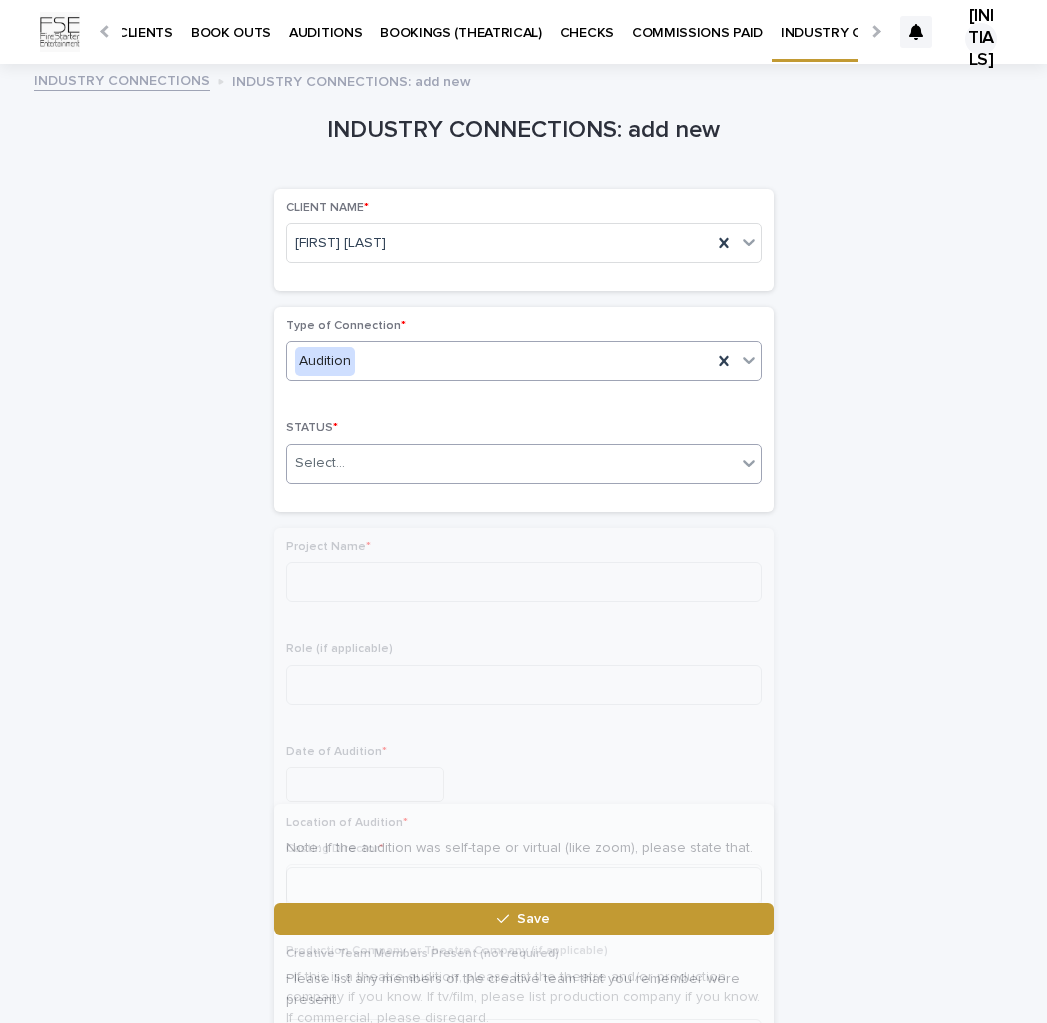 click on "Select..." at bounding box center (511, 463) 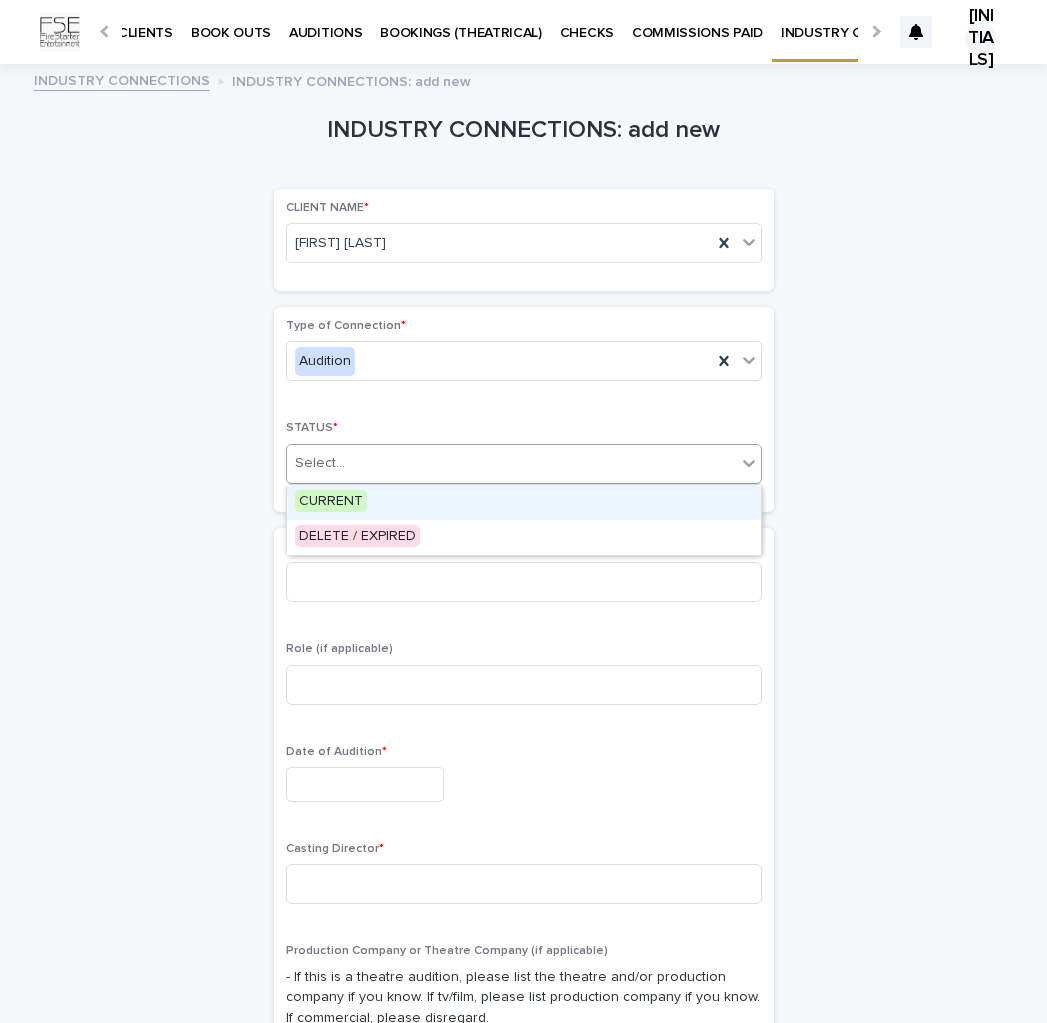 drag, startPoint x: 339, startPoint y: 494, endPoint x: 352, endPoint y: 516, distance: 25.553865 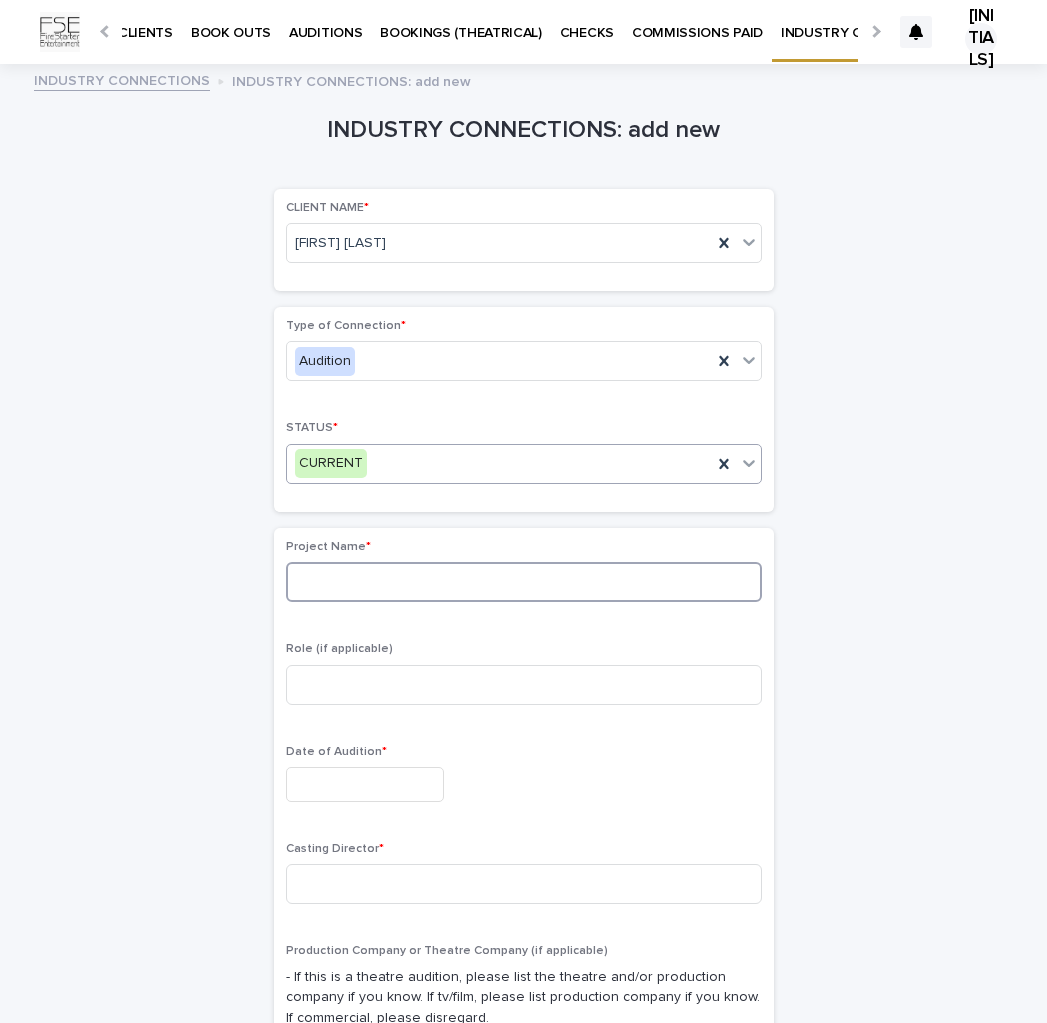 click at bounding box center (524, 582) 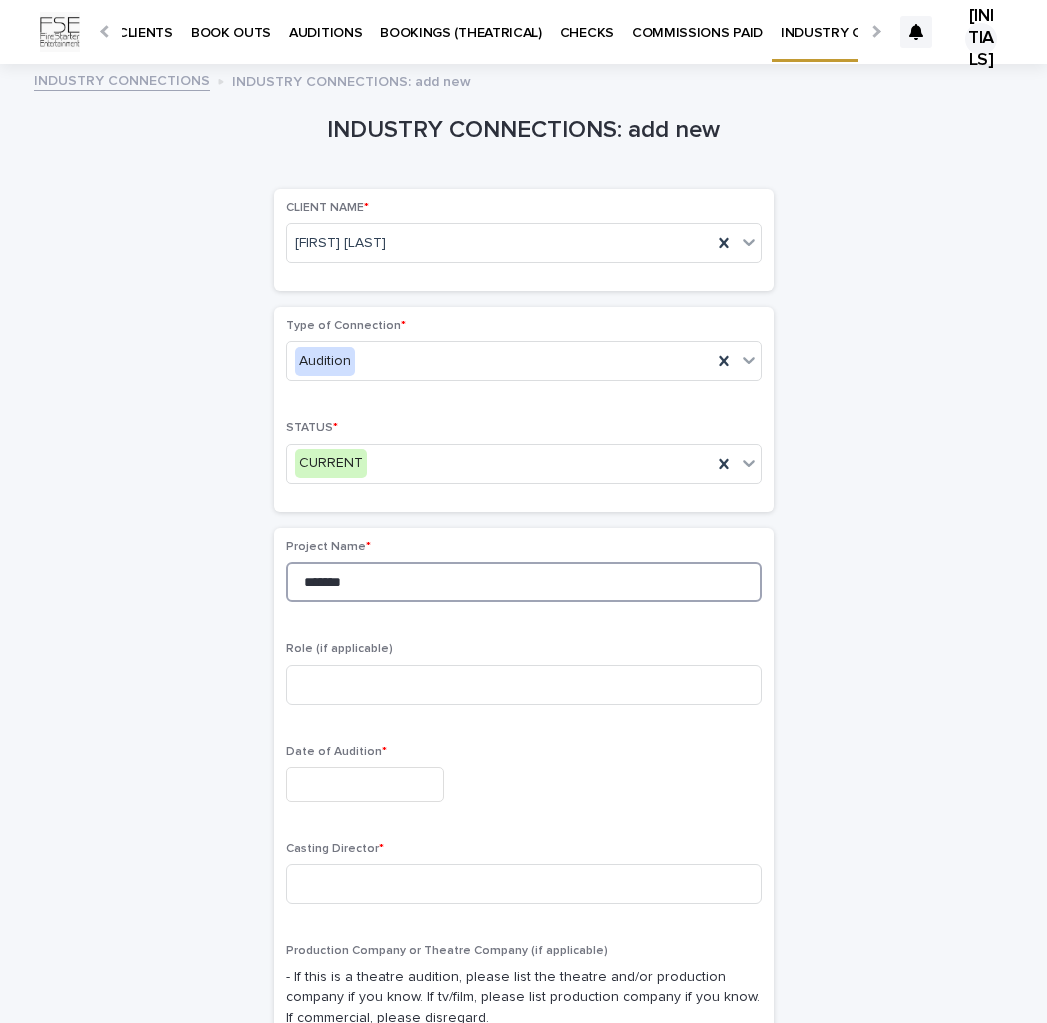 type on "*******" 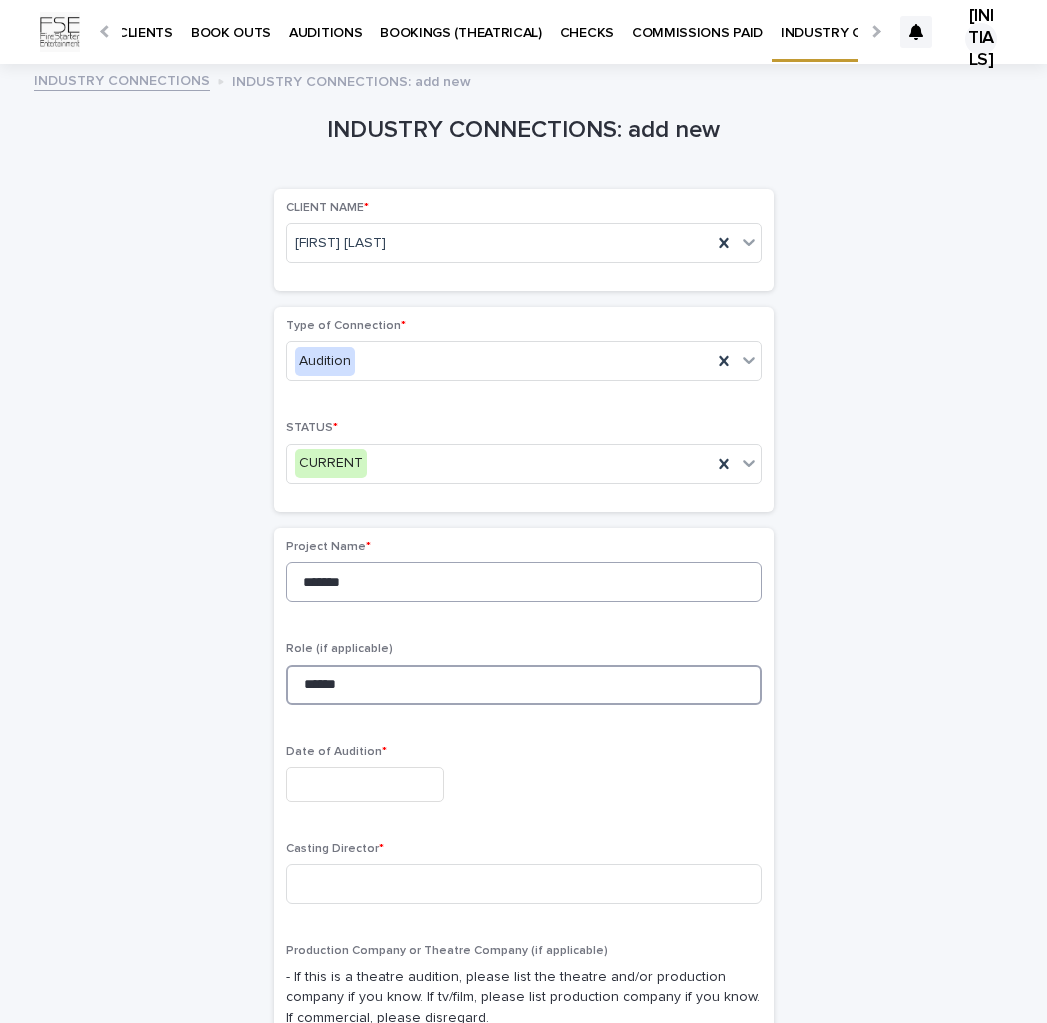 type on "******" 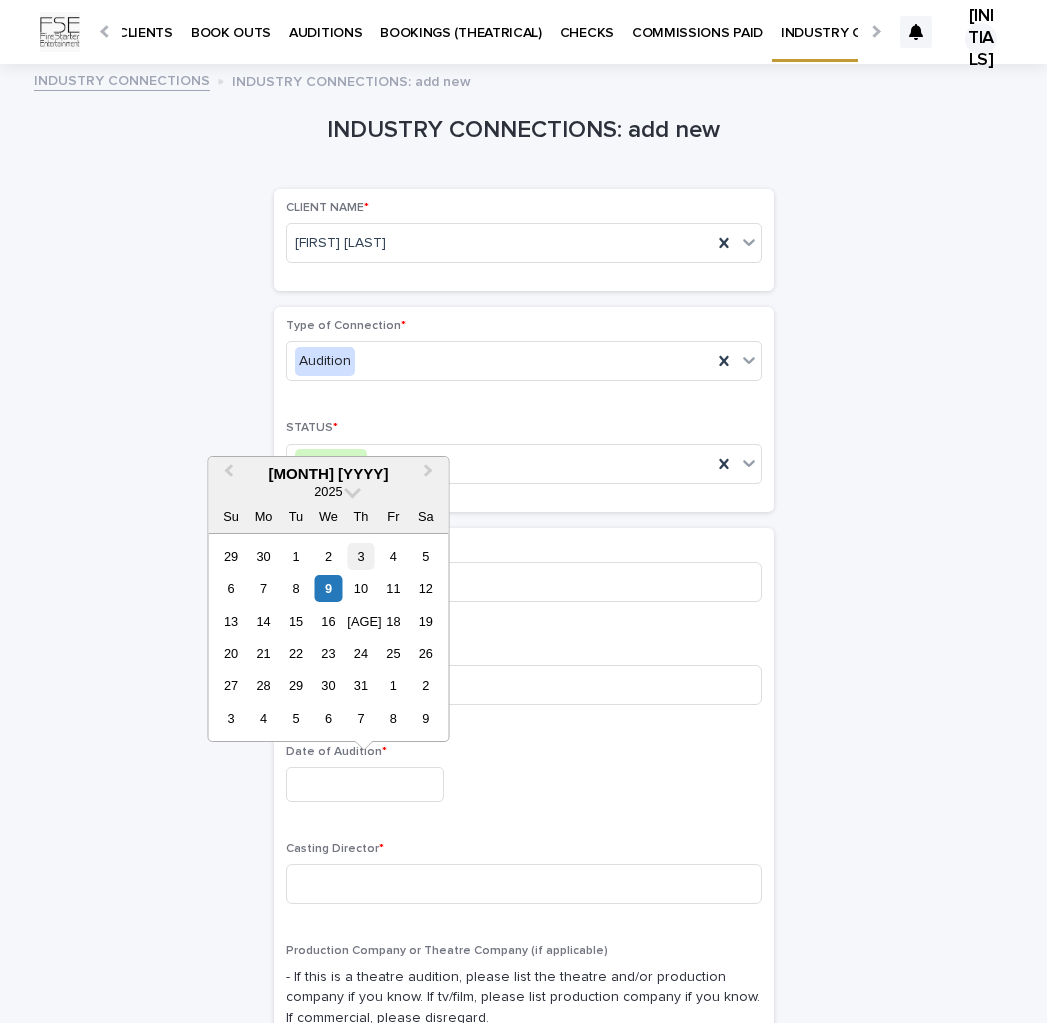 click on "3" at bounding box center [360, 556] 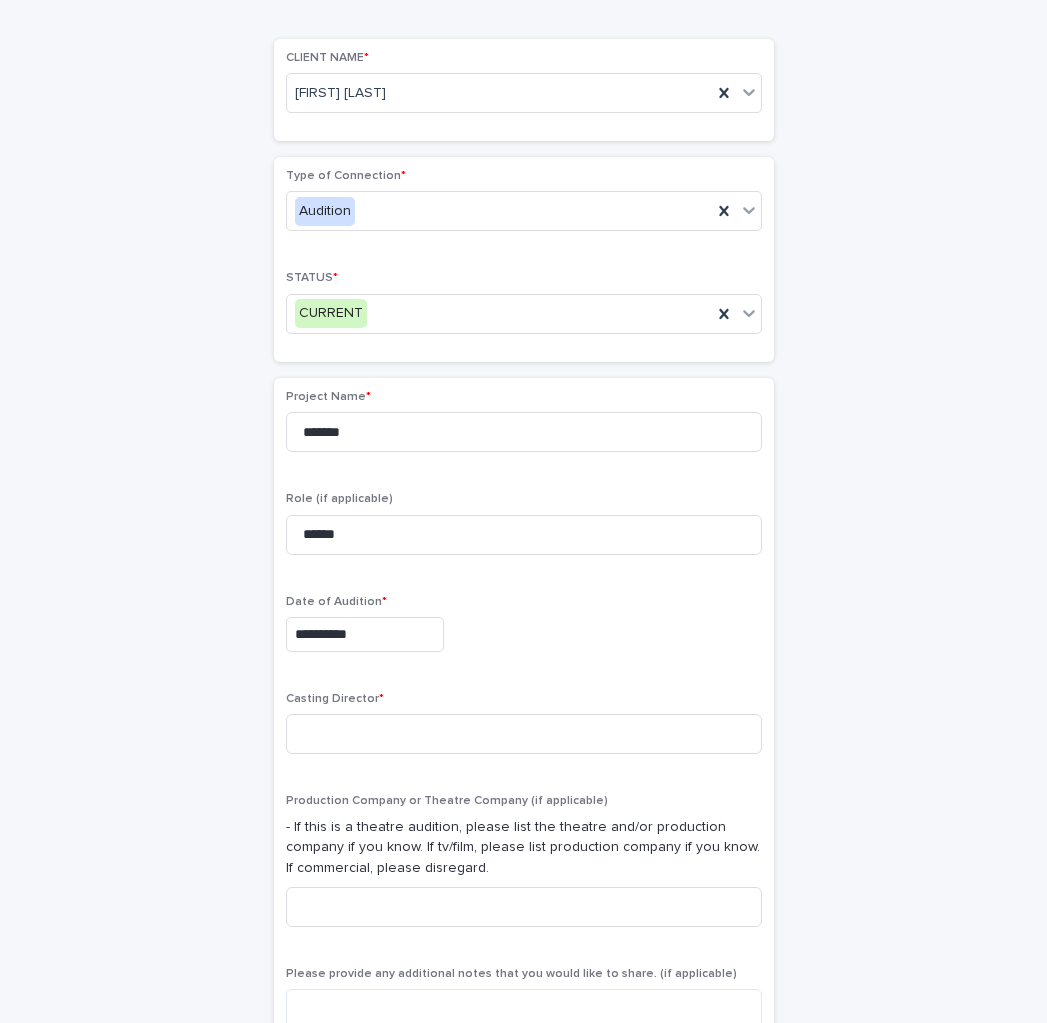 scroll, scrollTop: 162, scrollLeft: 0, axis: vertical 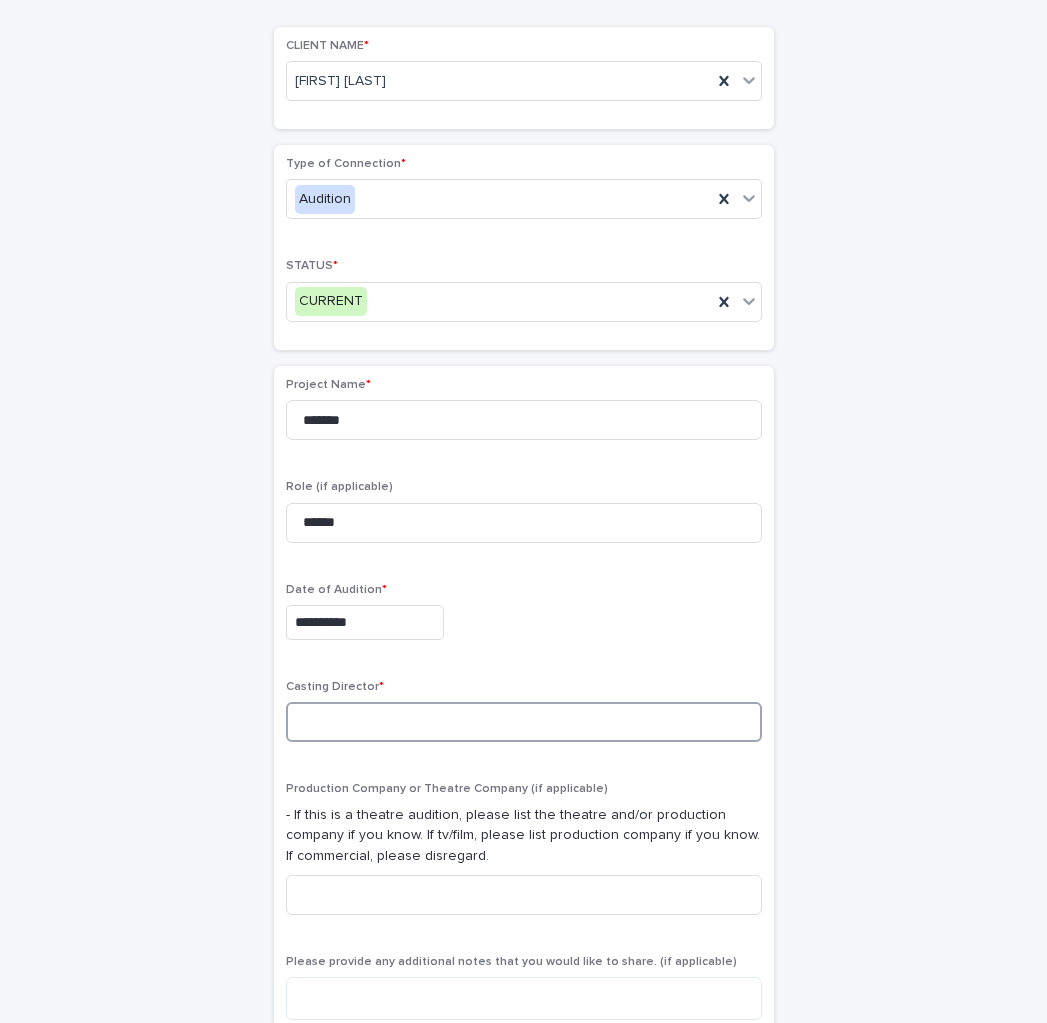 click at bounding box center (524, 722) 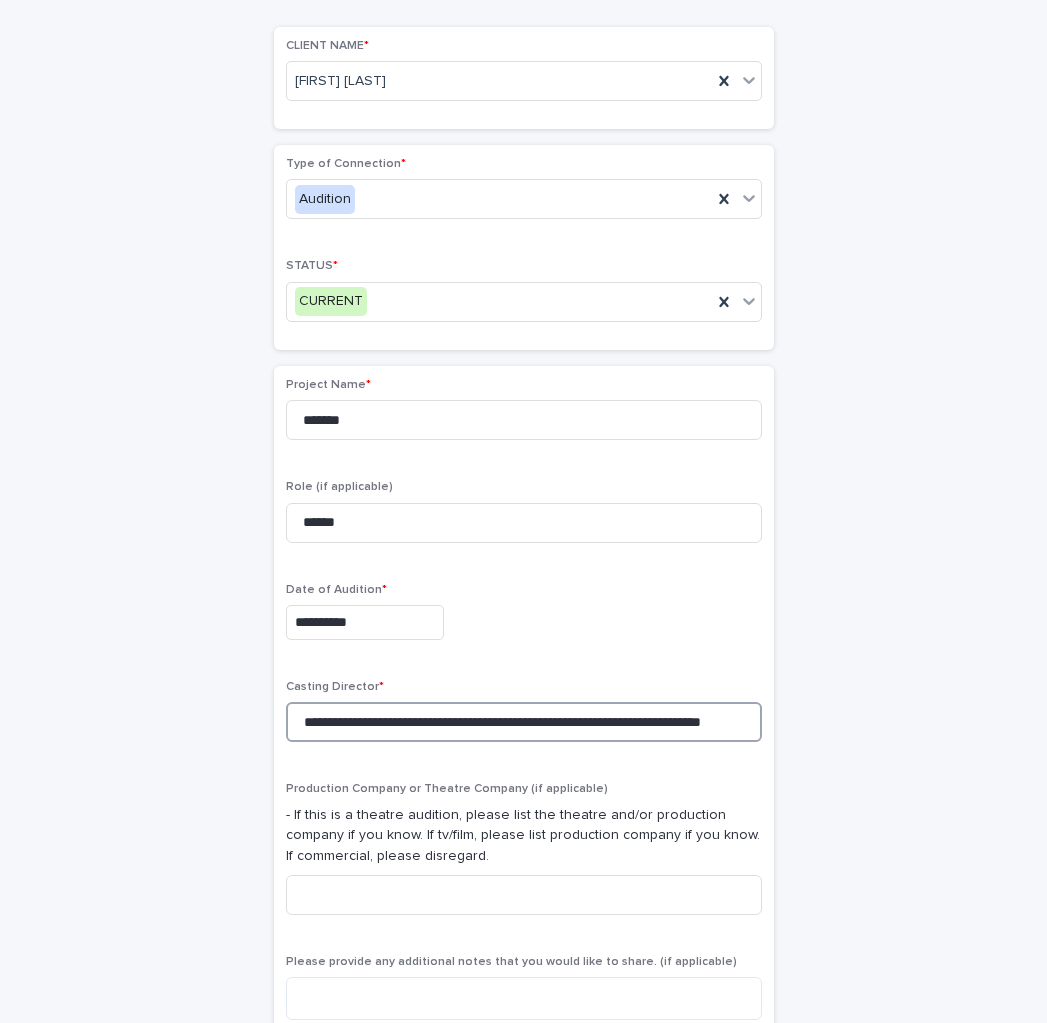 scroll, scrollTop: 0, scrollLeft: 75, axis: horizontal 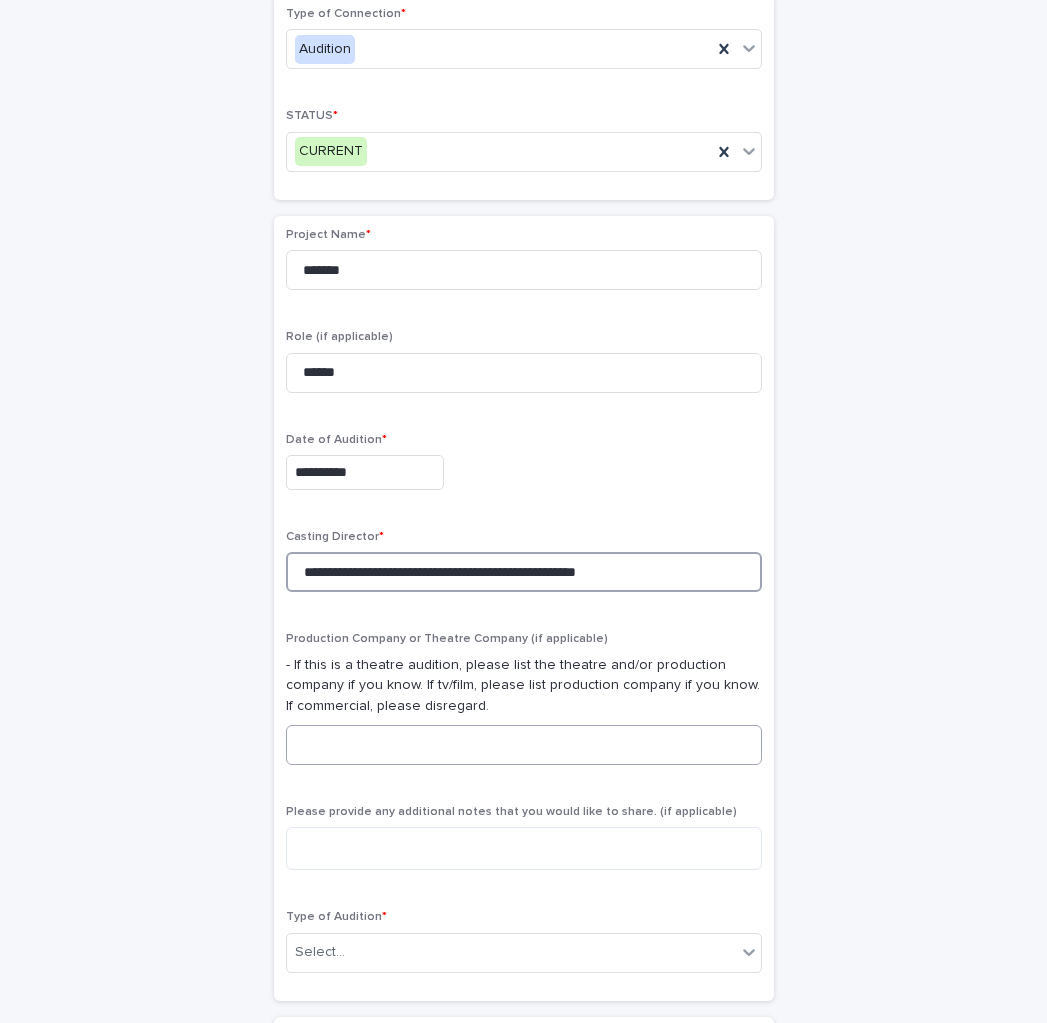 type on "**********" 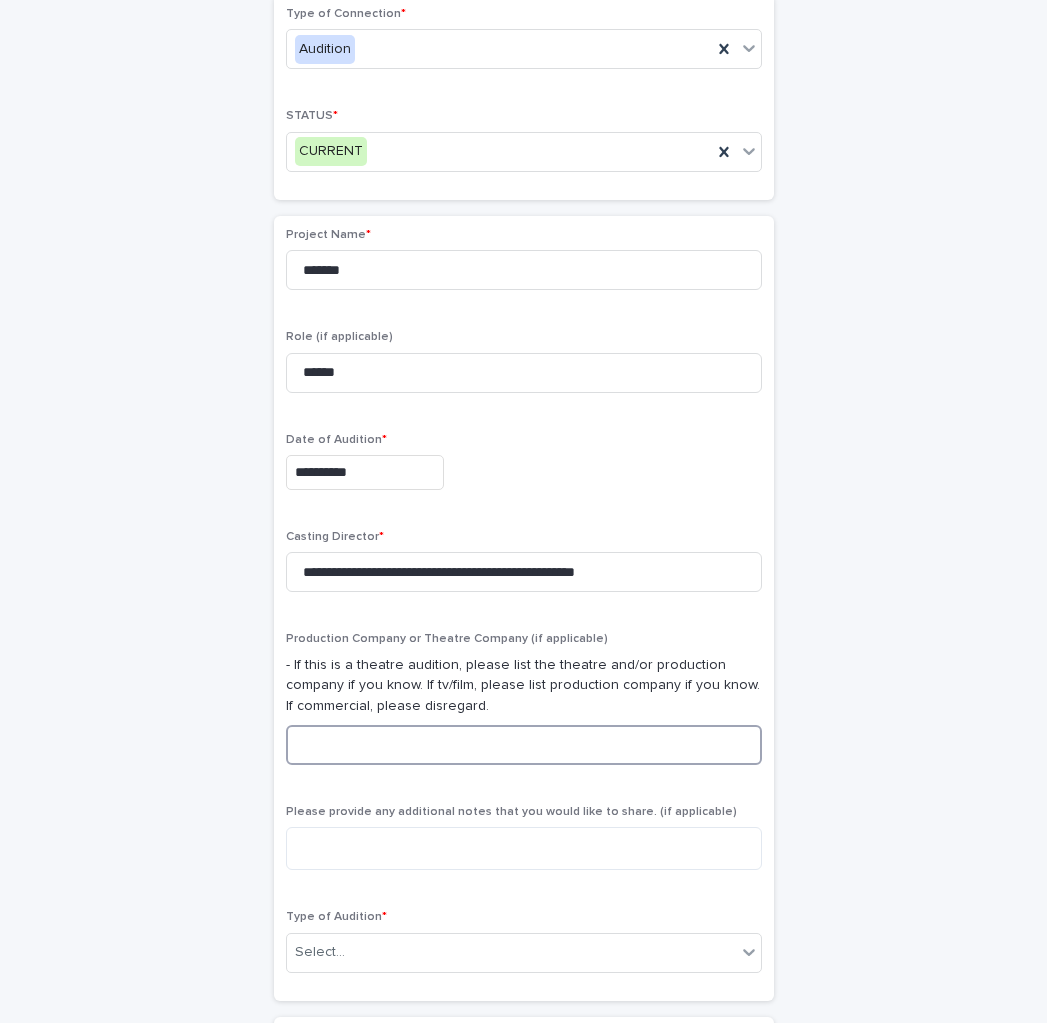 click at bounding box center [524, 745] 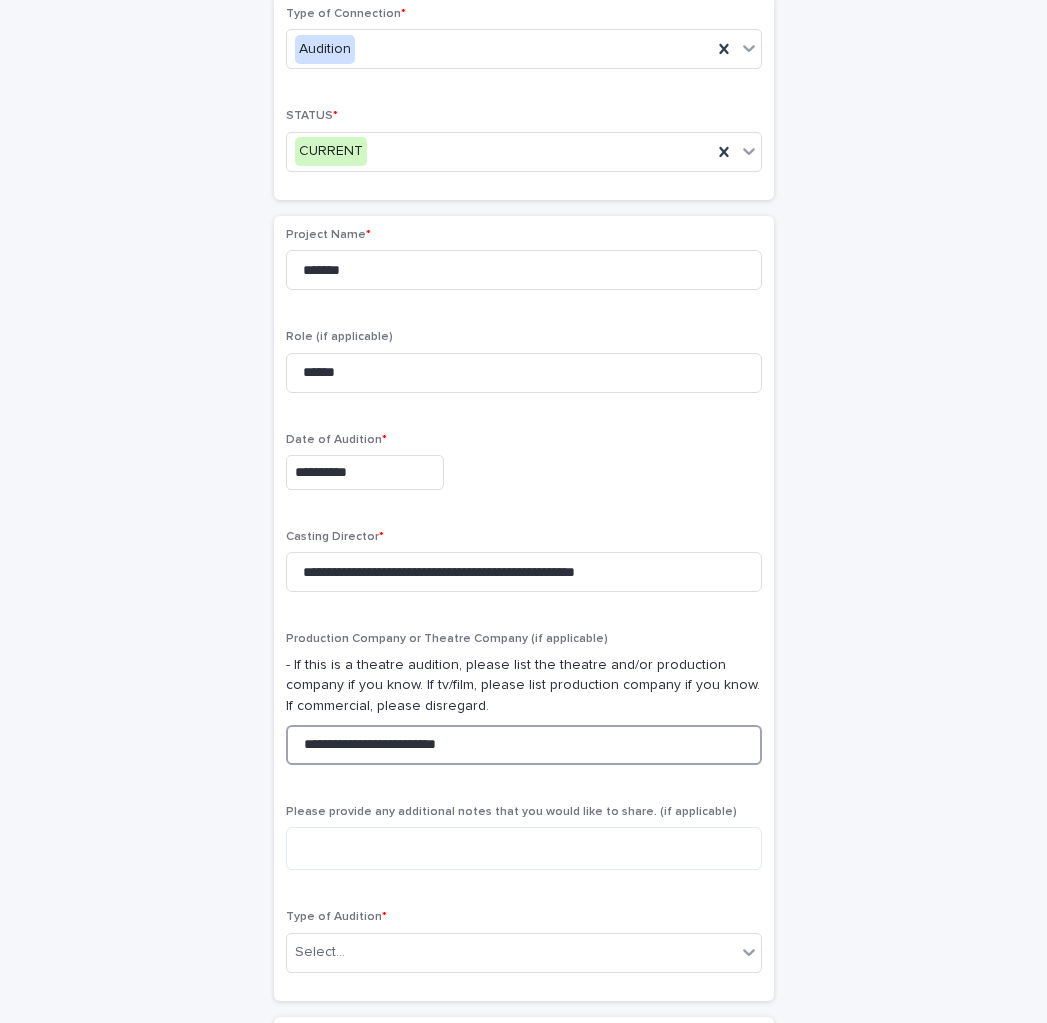 type on "**********" 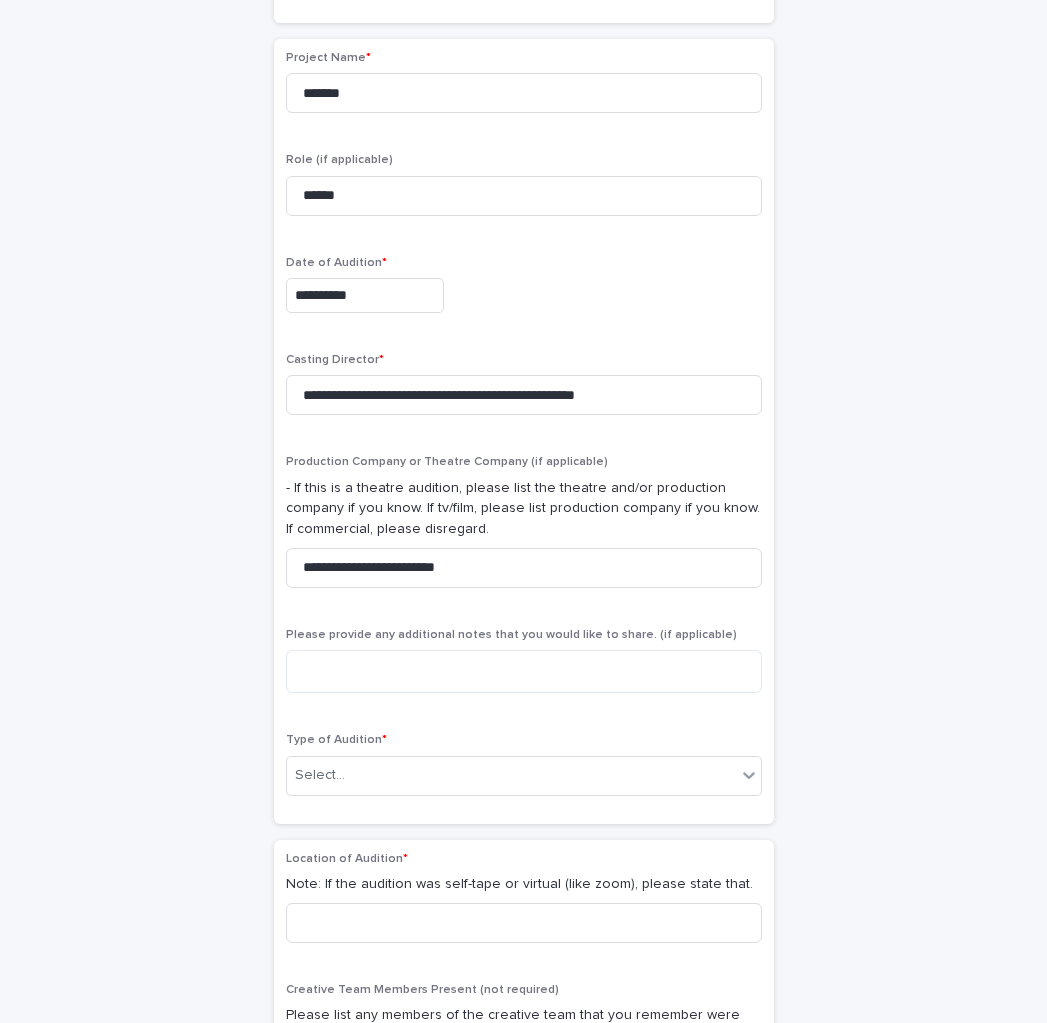 scroll, scrollTop: 648, scrollLeft: 0, axis: vertical 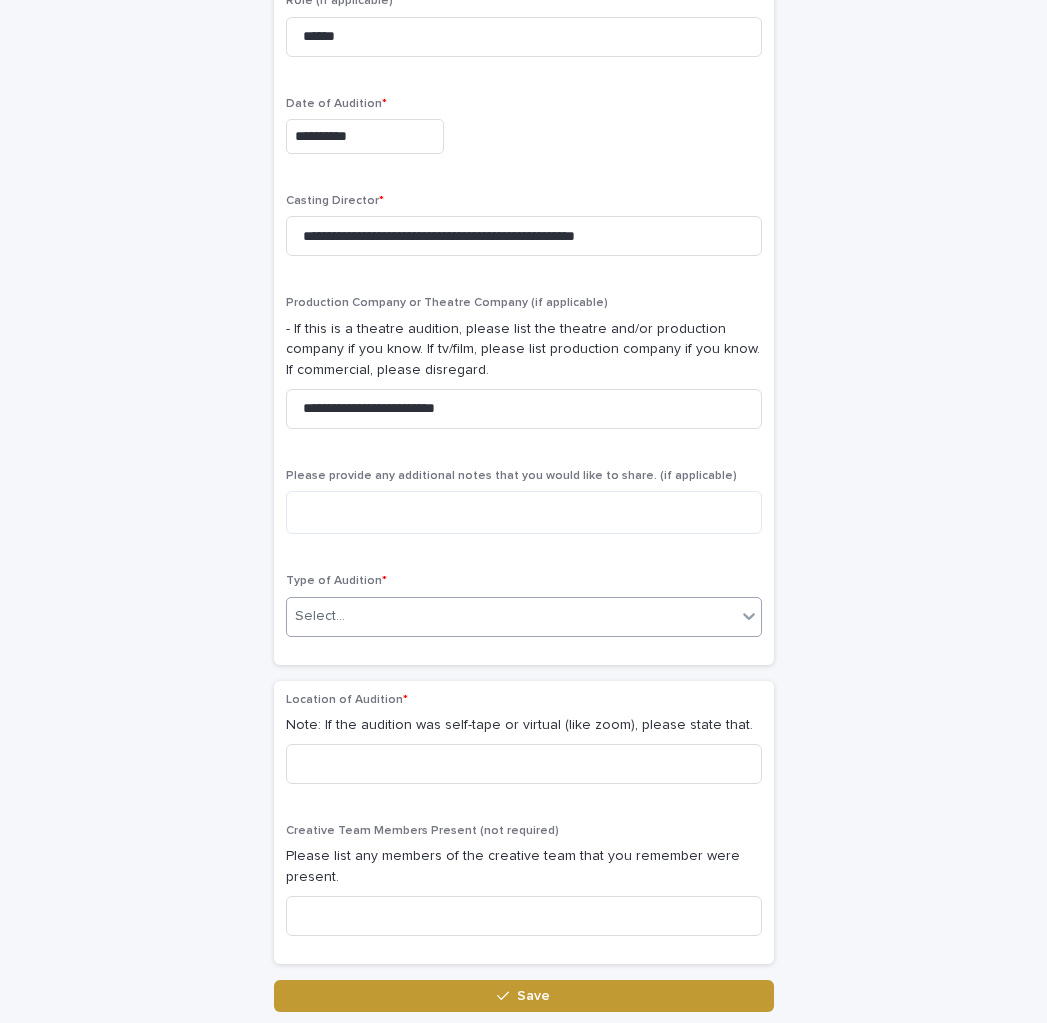 click on "Select..." at bounding box center (511, 616) 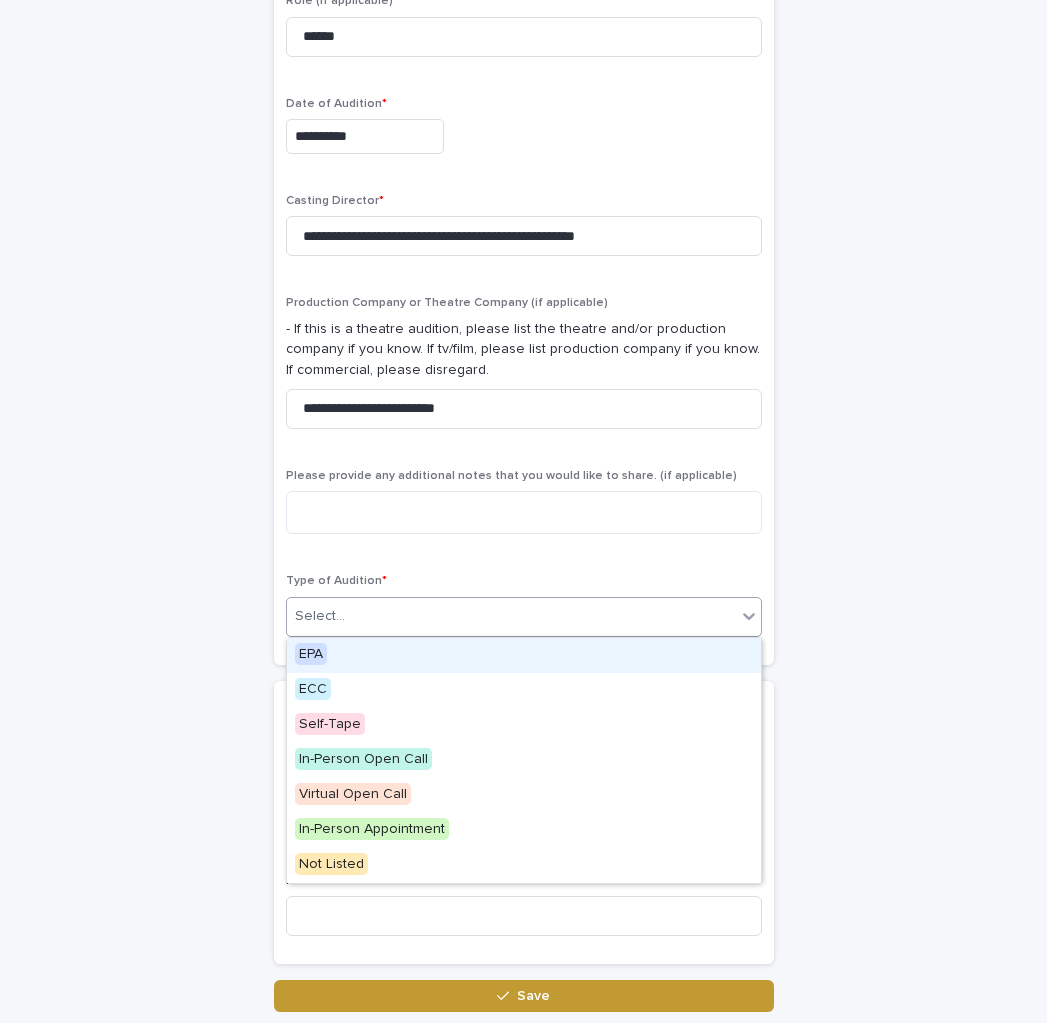 click on "EPA" at bounding box center [311, 654] 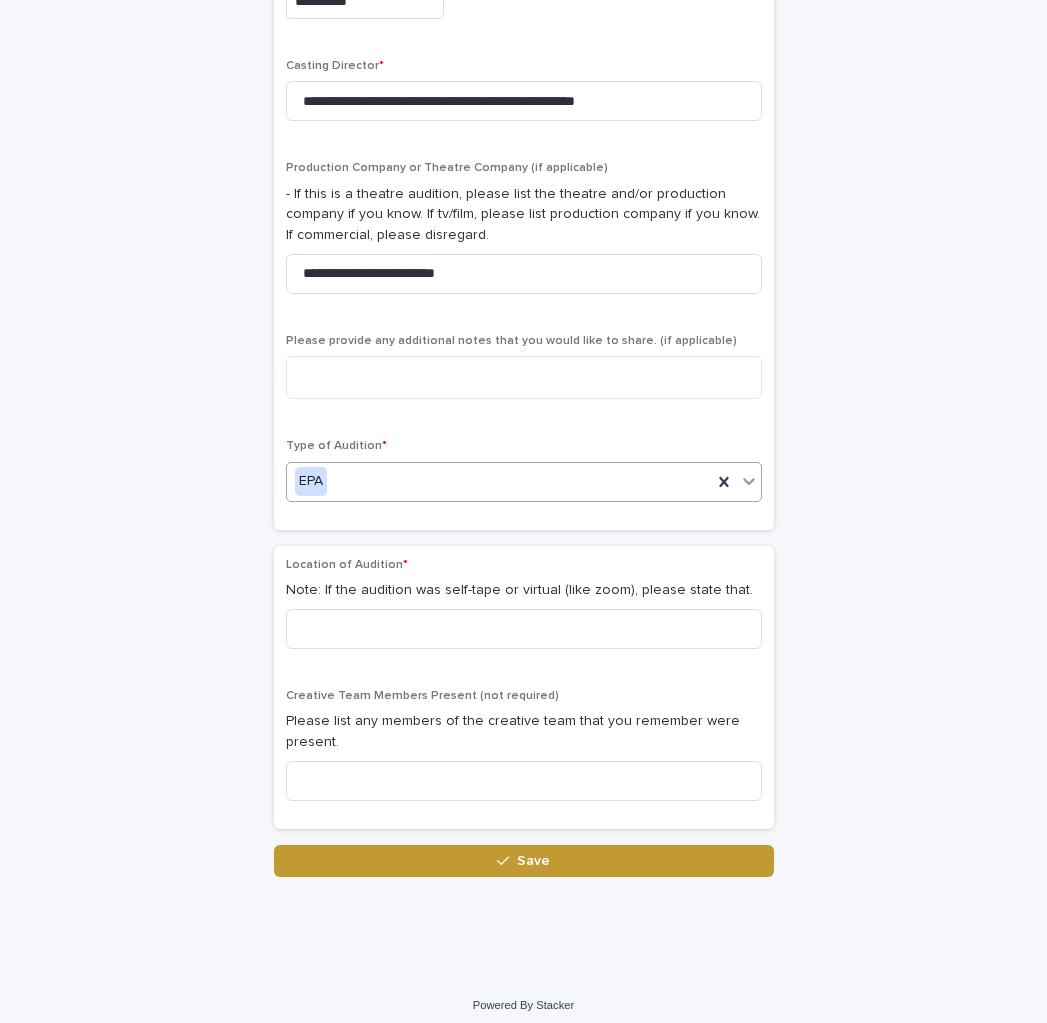 scroll, scrollTop: 794, scrollLeft: 0, axis: vertical 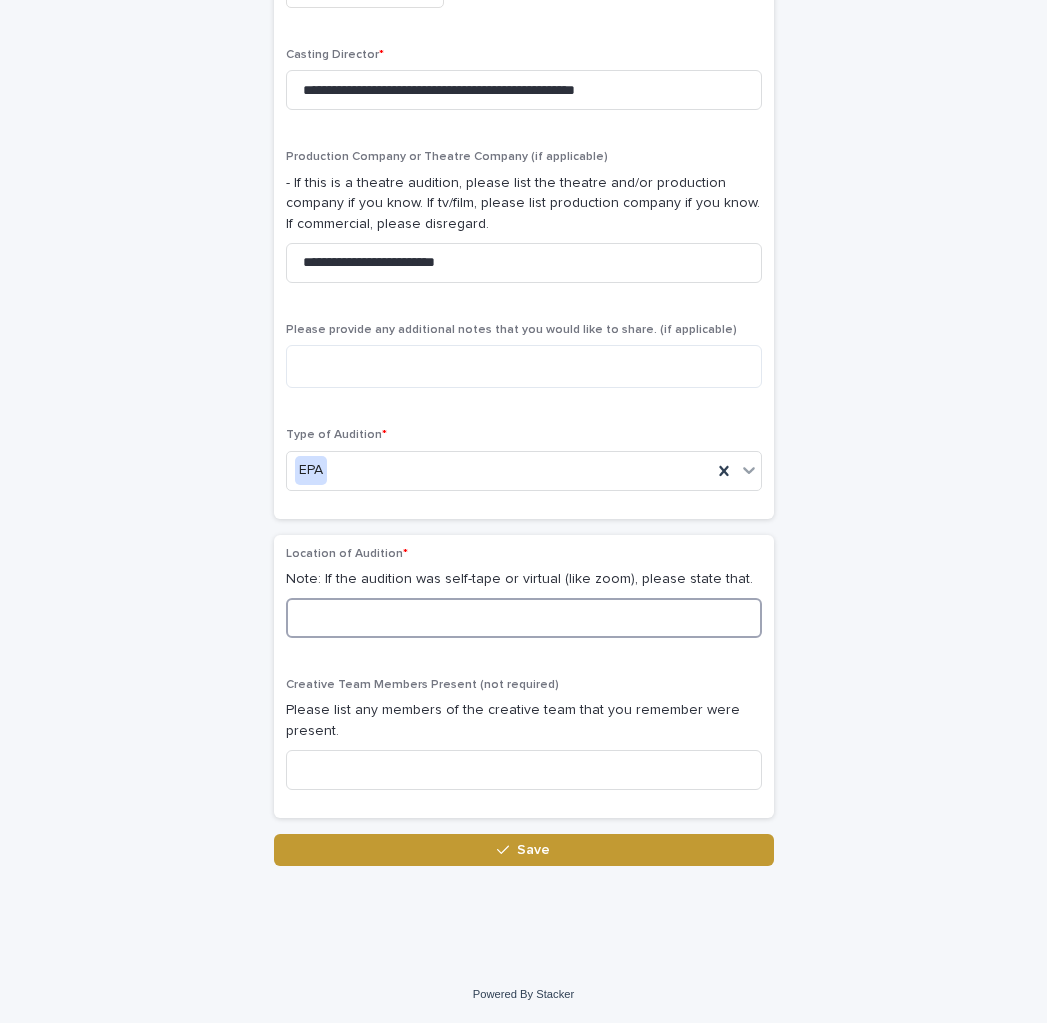 click at bounding box center (524, 618) 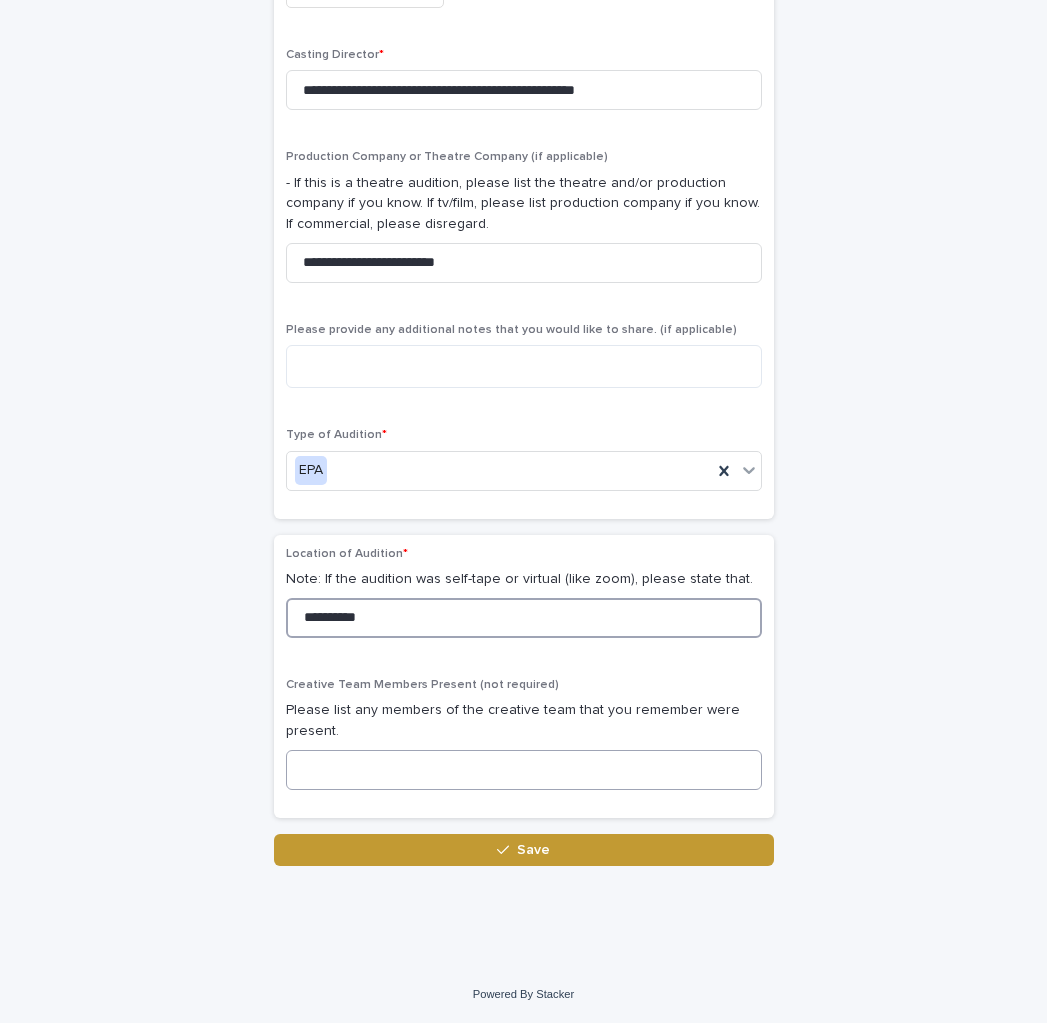 type on "**********" 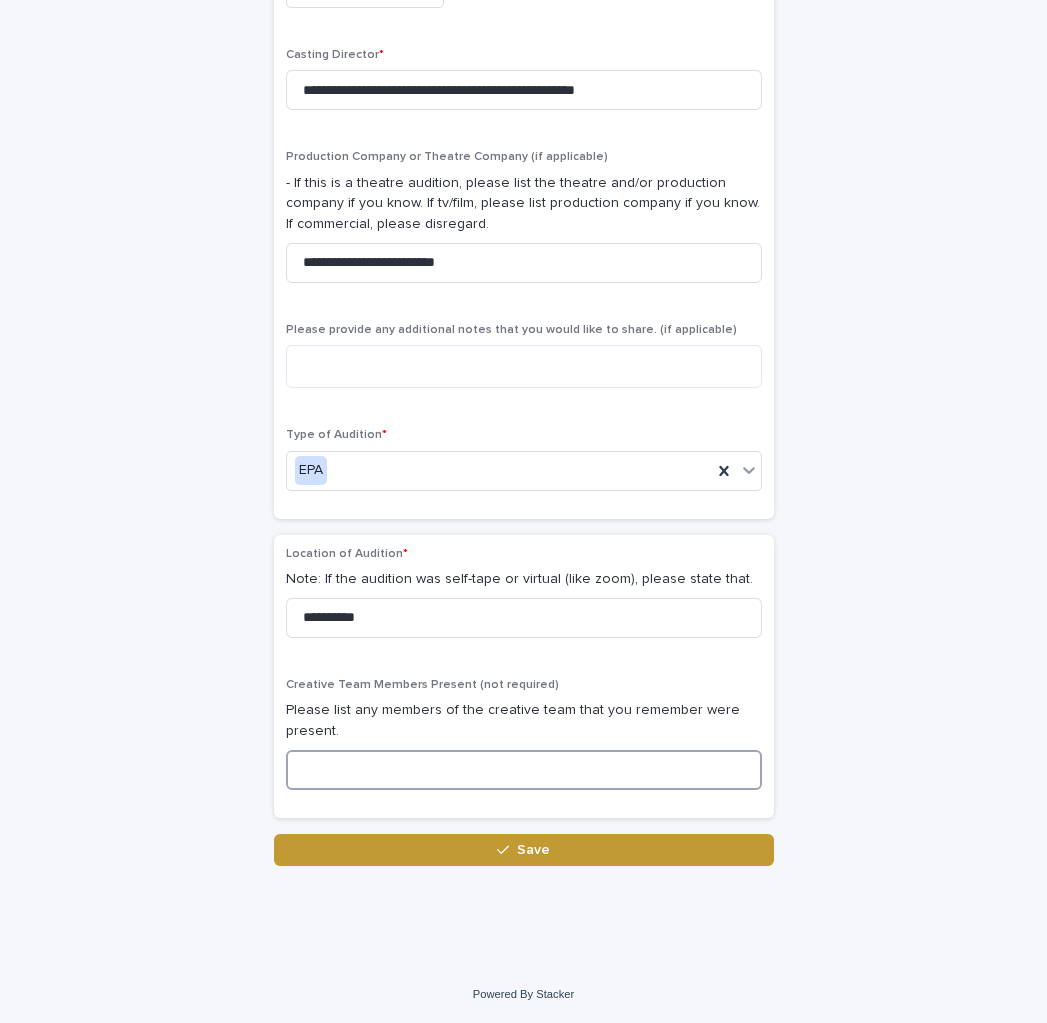 click at bounding box center [524, 770] 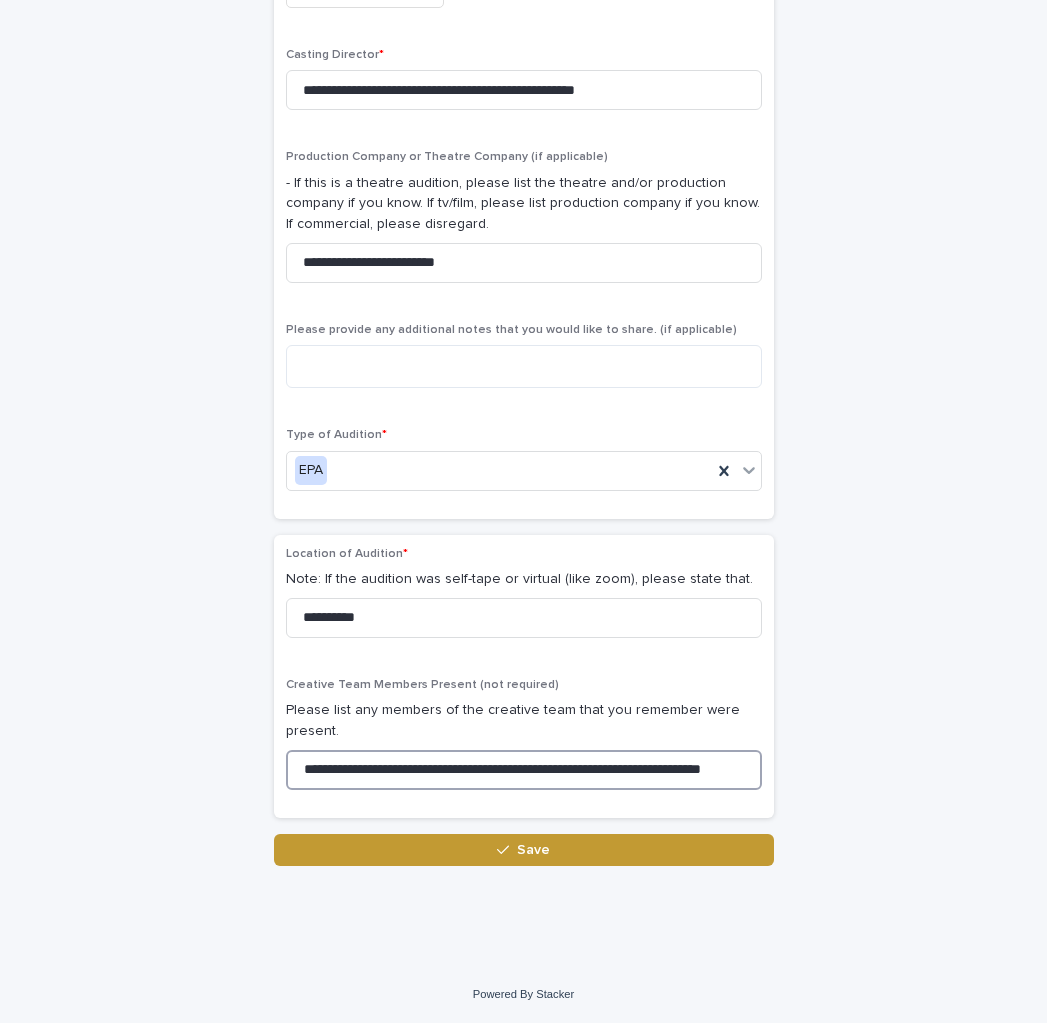 scroll, scrollTop: 0, scrollLeft: 75, axis: horizontal 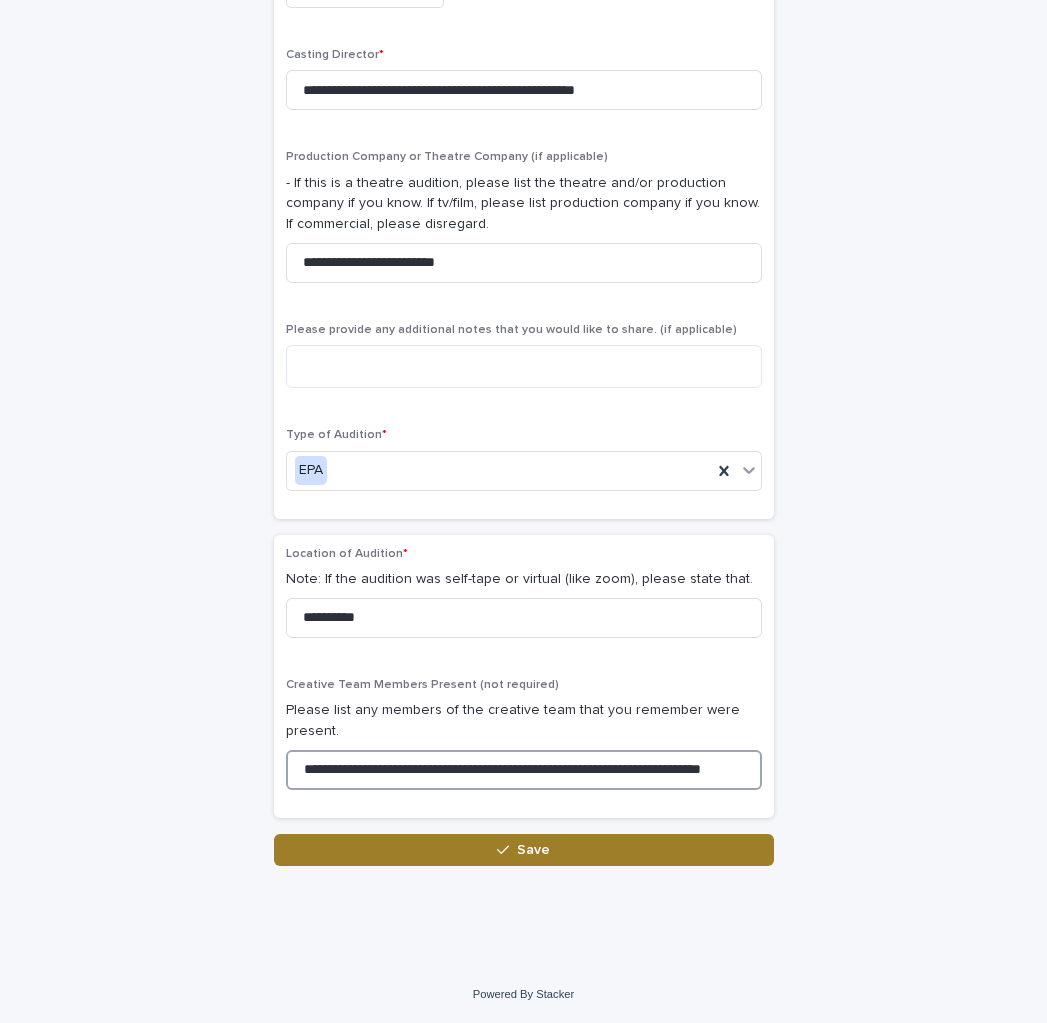 type on "**********" 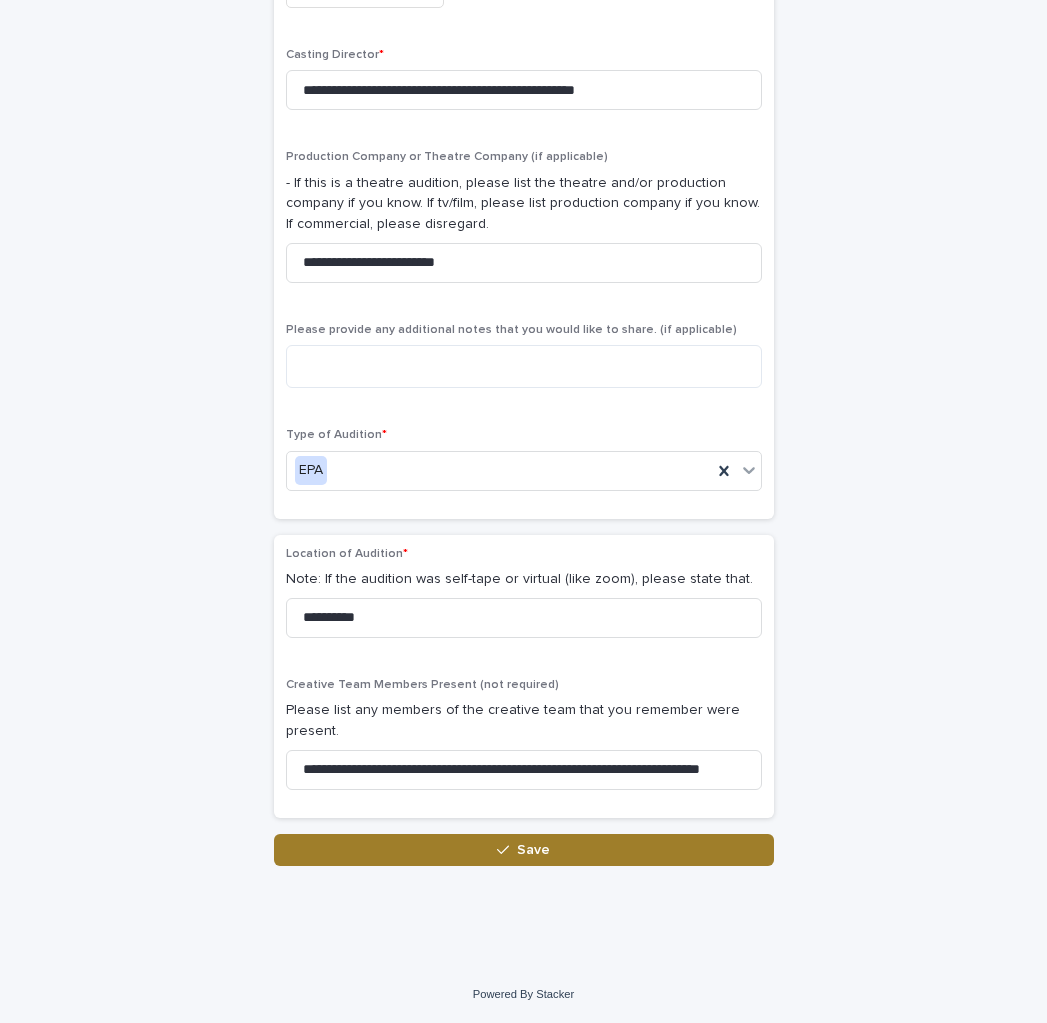 scroll, scrollTop: 0, scrollLeft: 0, axis: both 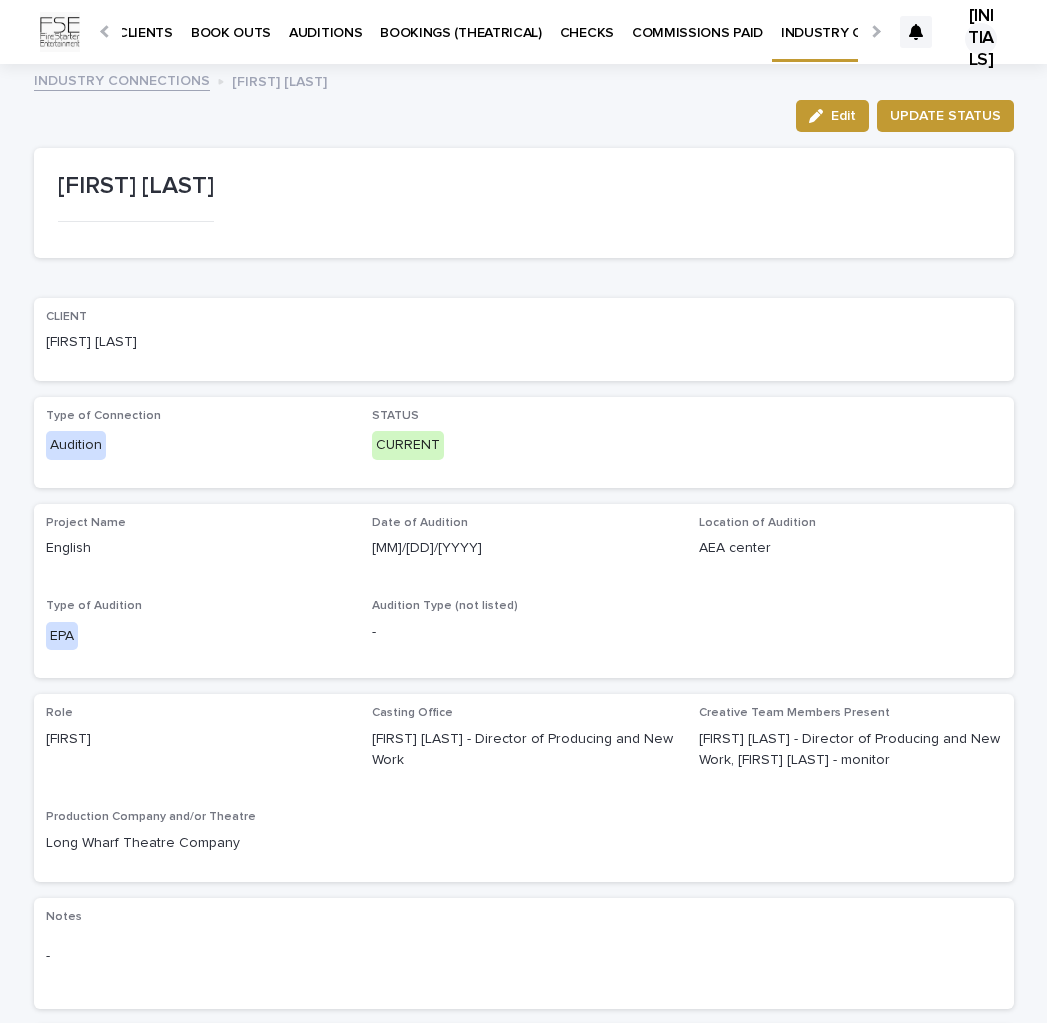 click on "INDUSTRY CONNECTIONS" at bounding box center (122, 79) 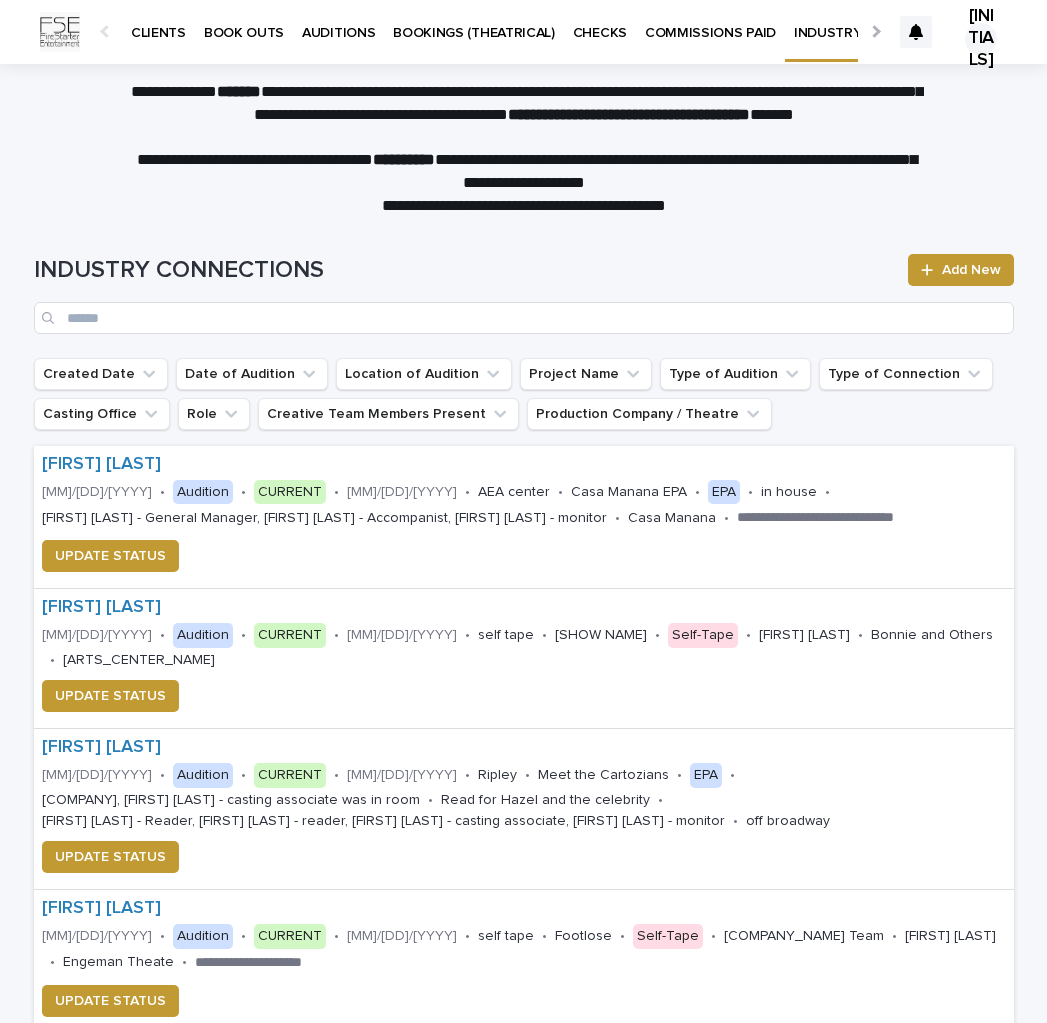 scroll, scrollTop: 0, scrollLeft: 13, axis: horizontal 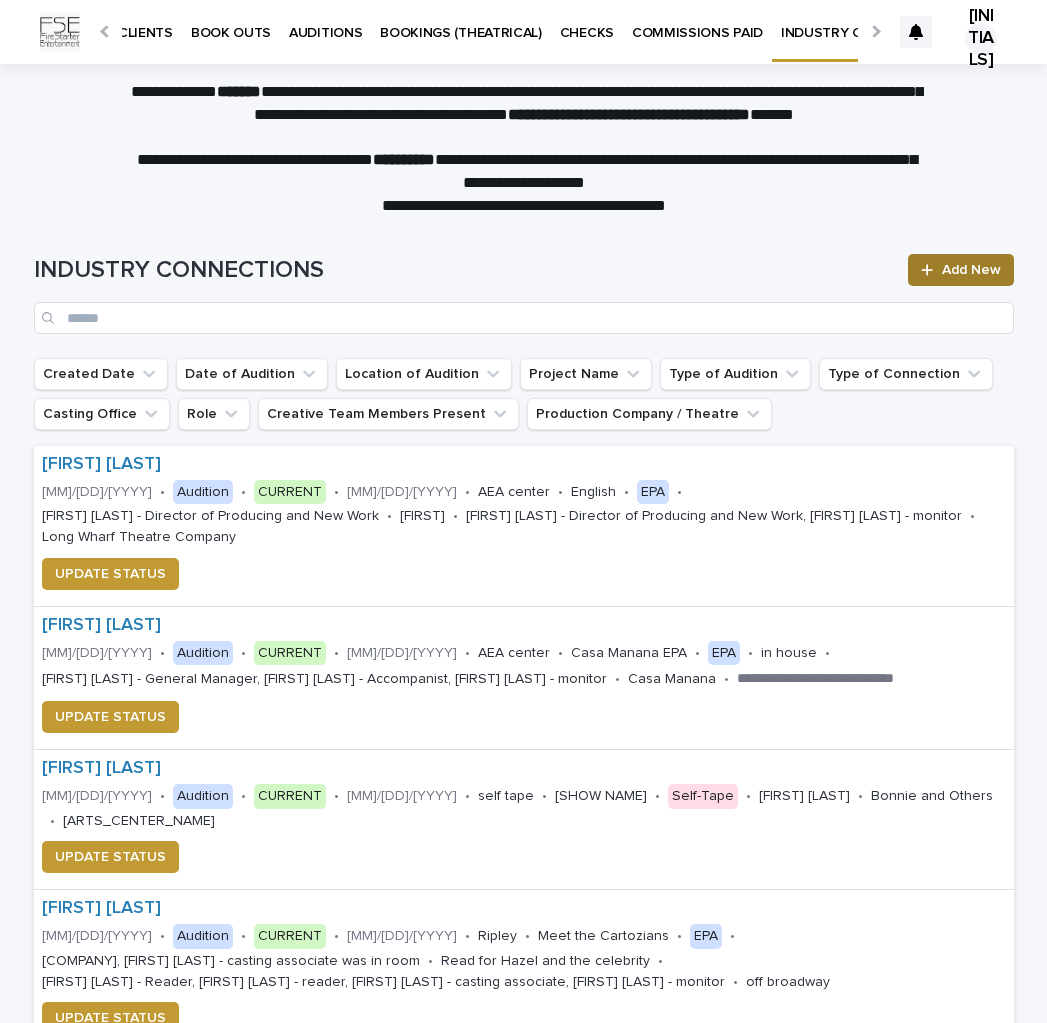 click at bounding box center [931, 270] 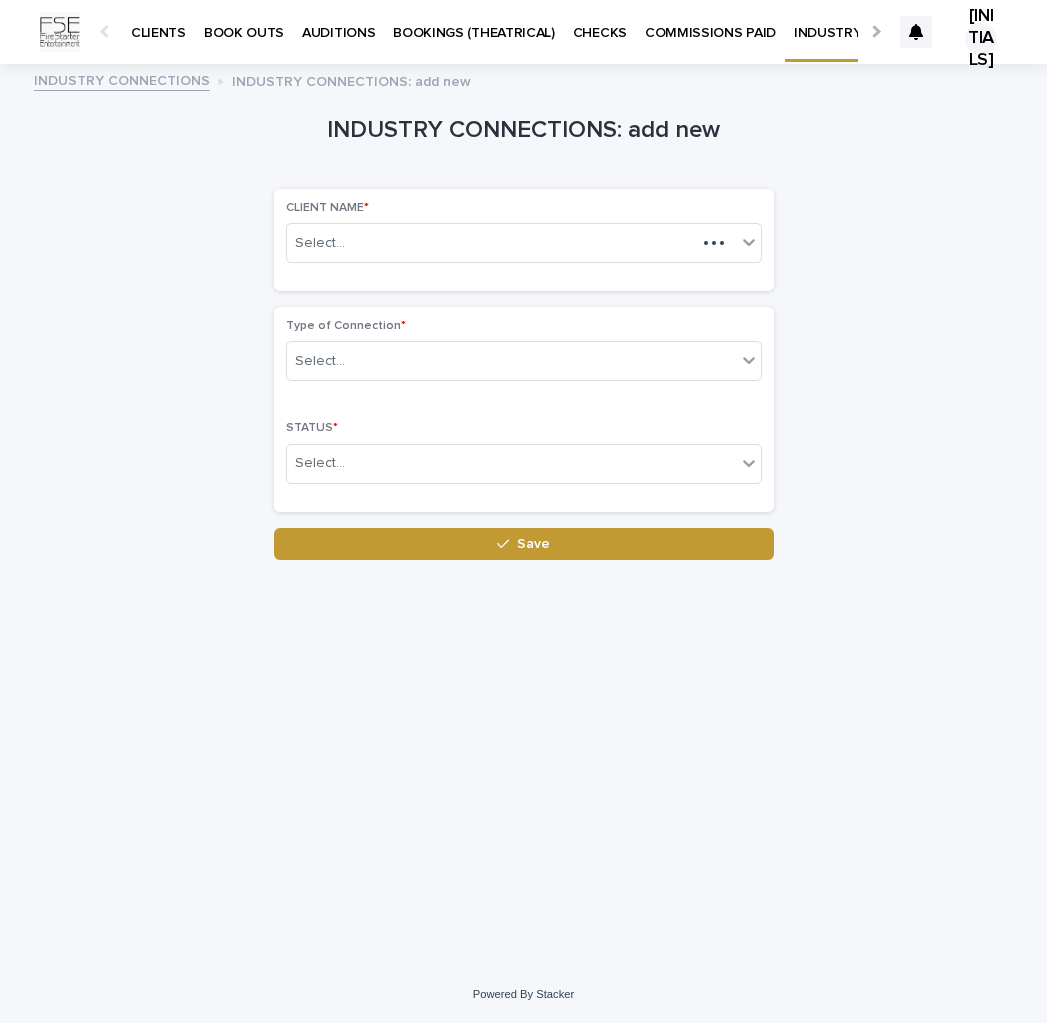 scroll, scrollTop: 0, scrollLeft: 13, axis: horizontal 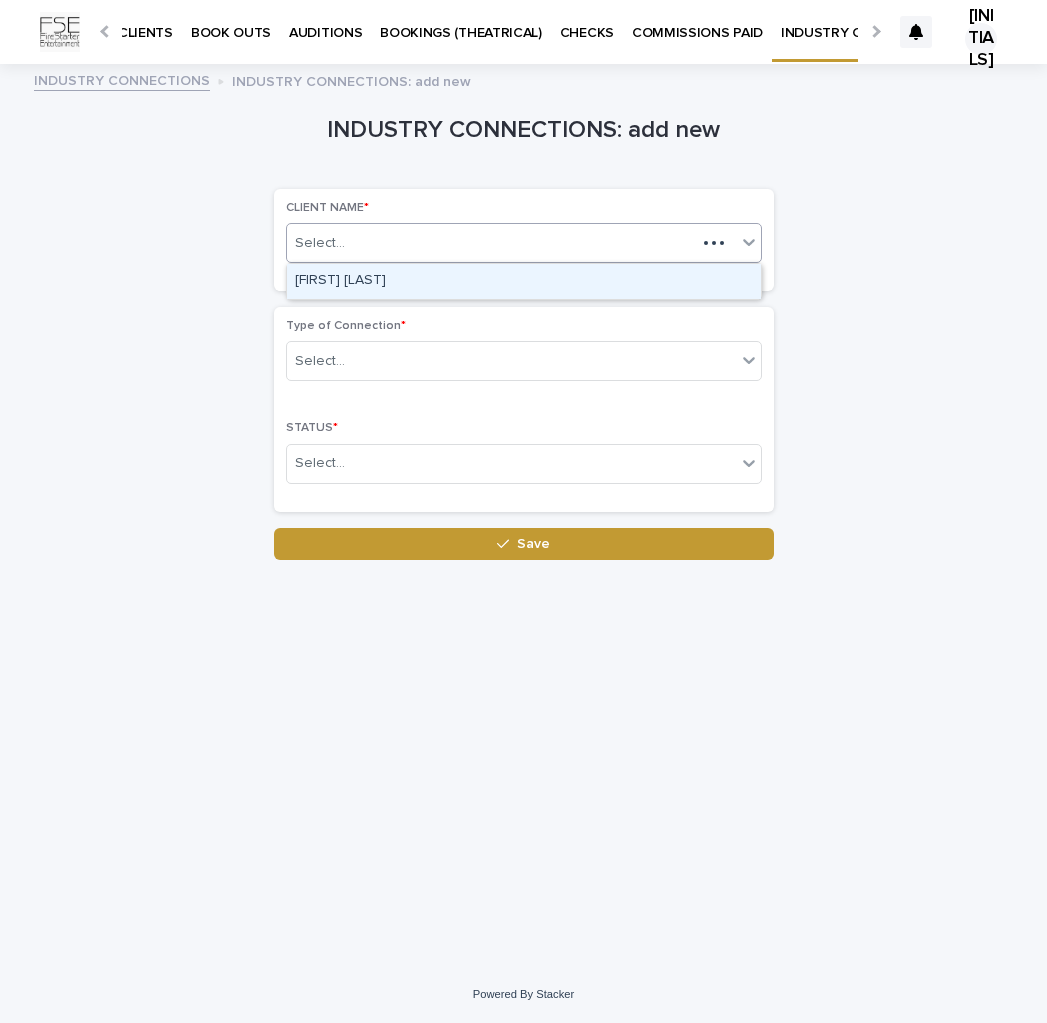 click on "Select..." at bounding box center [491, 243] 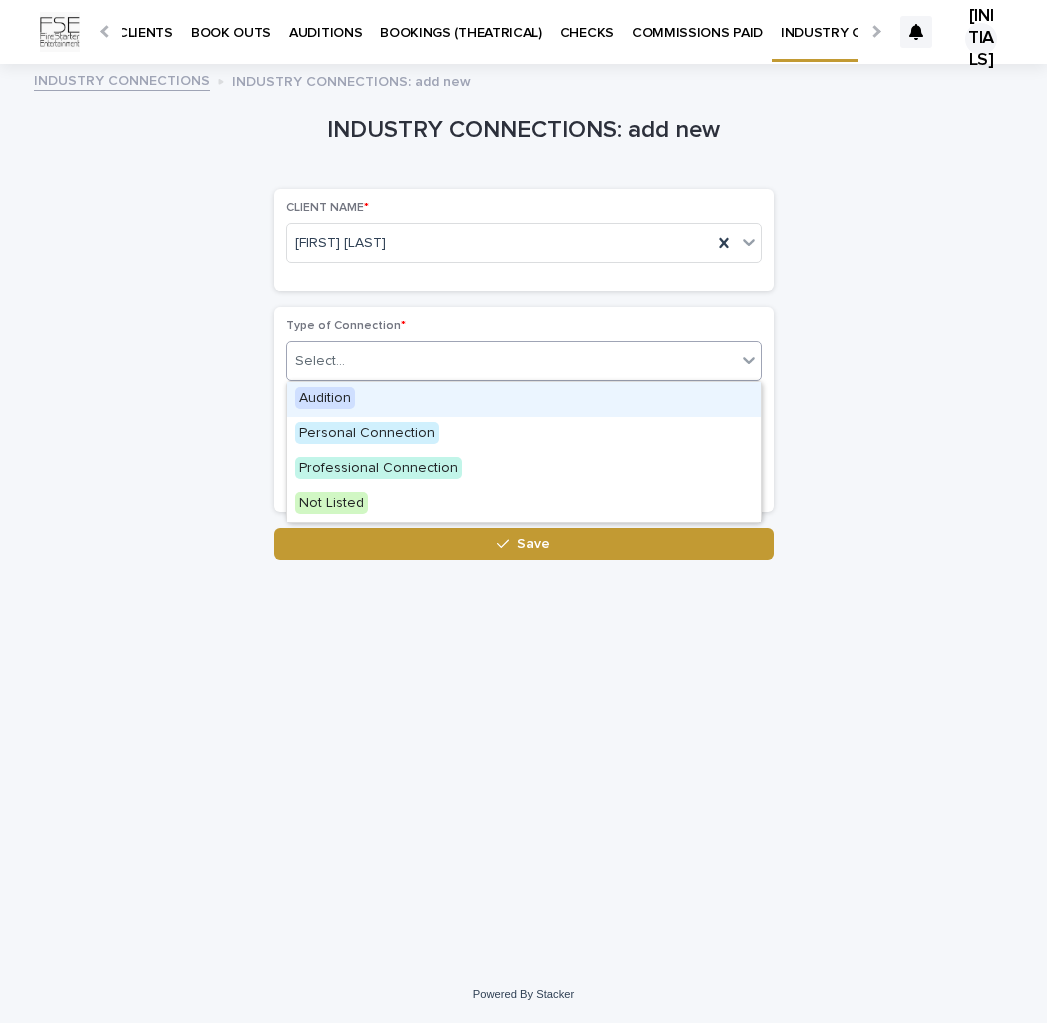 click on "Select..." at bounding box center (511, 361) 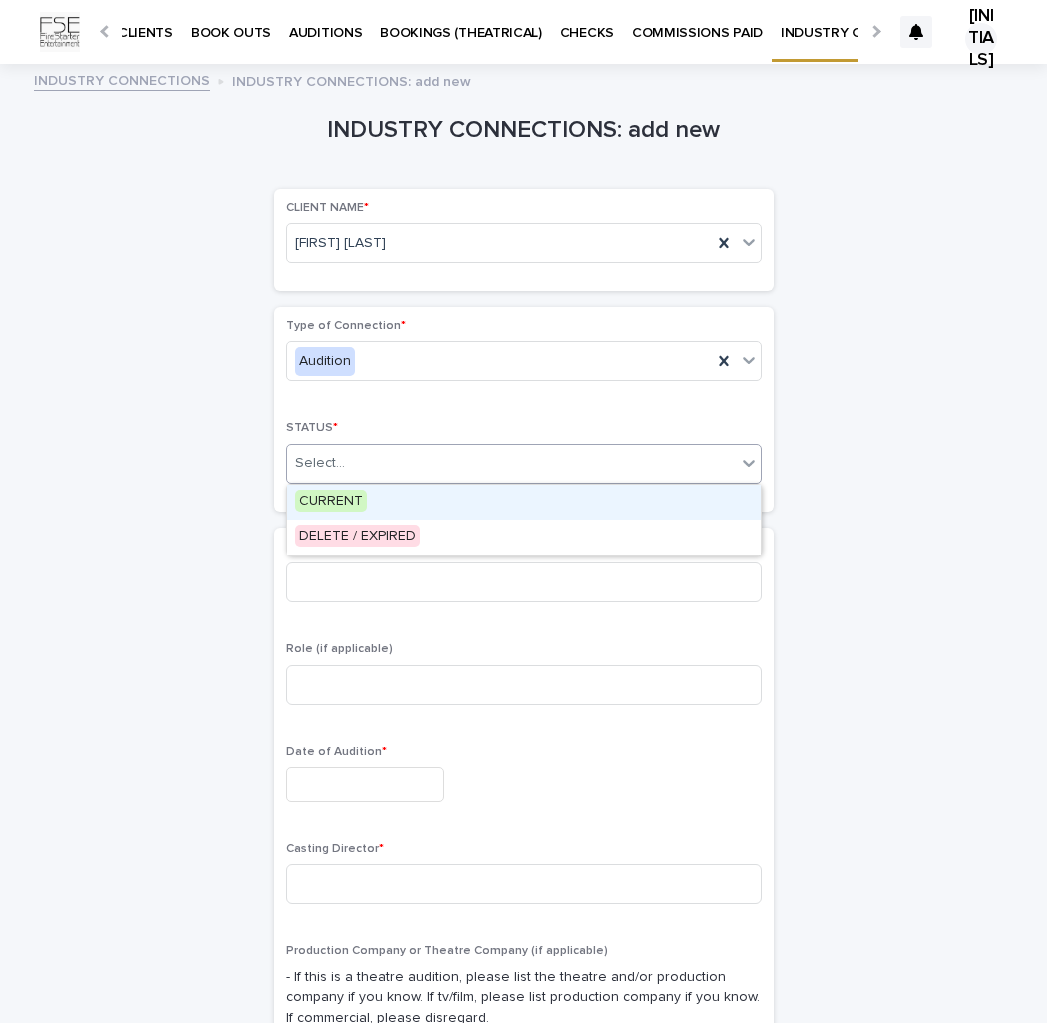 click at bounding box center [348, 463] 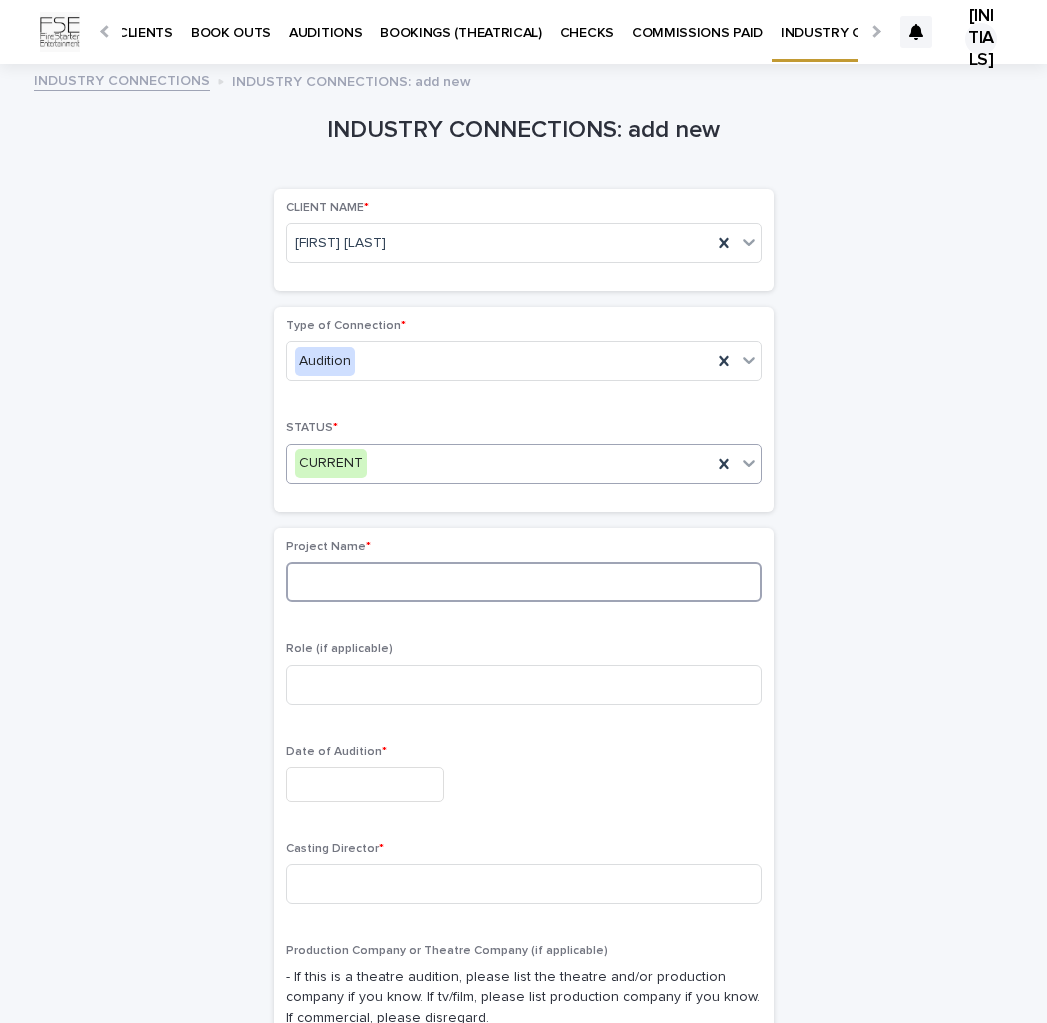 click at bounding box center [524, 582] 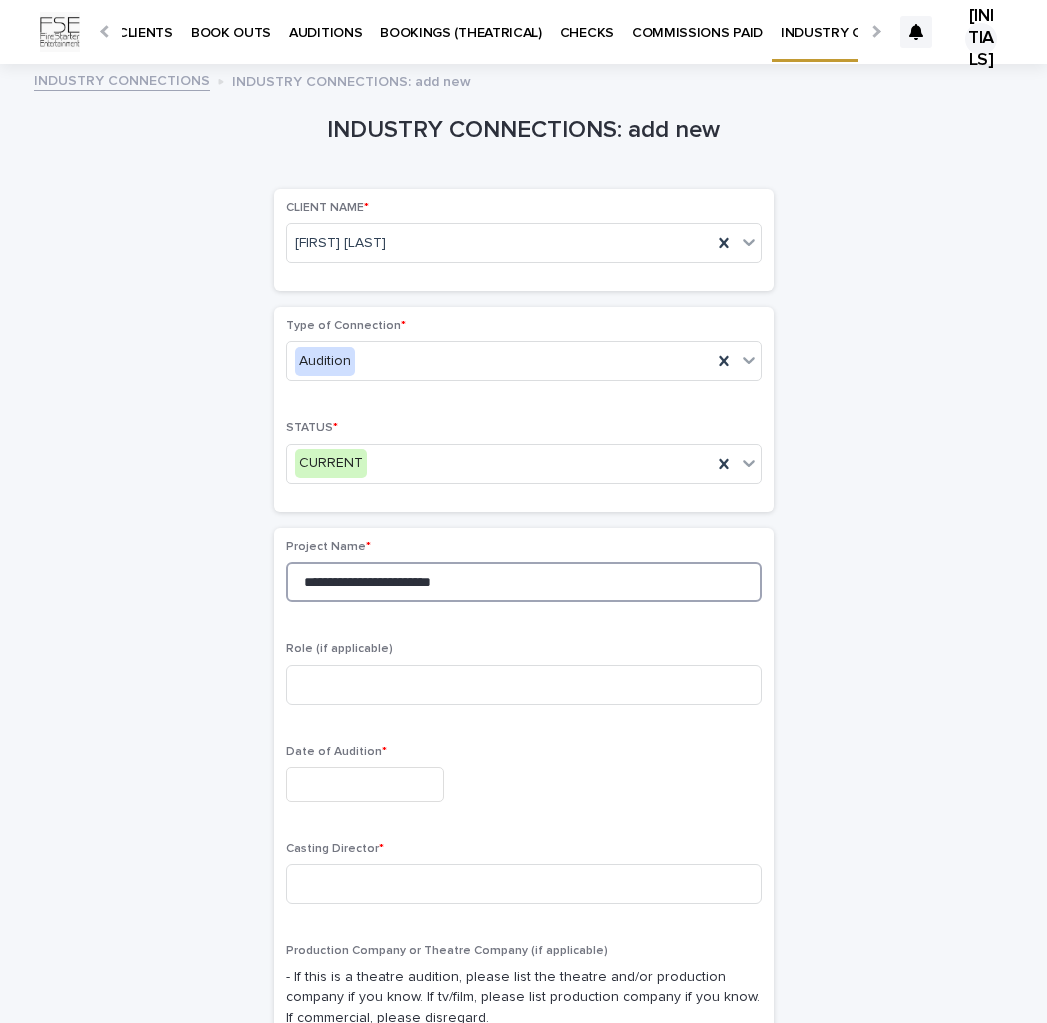 type on "**********" 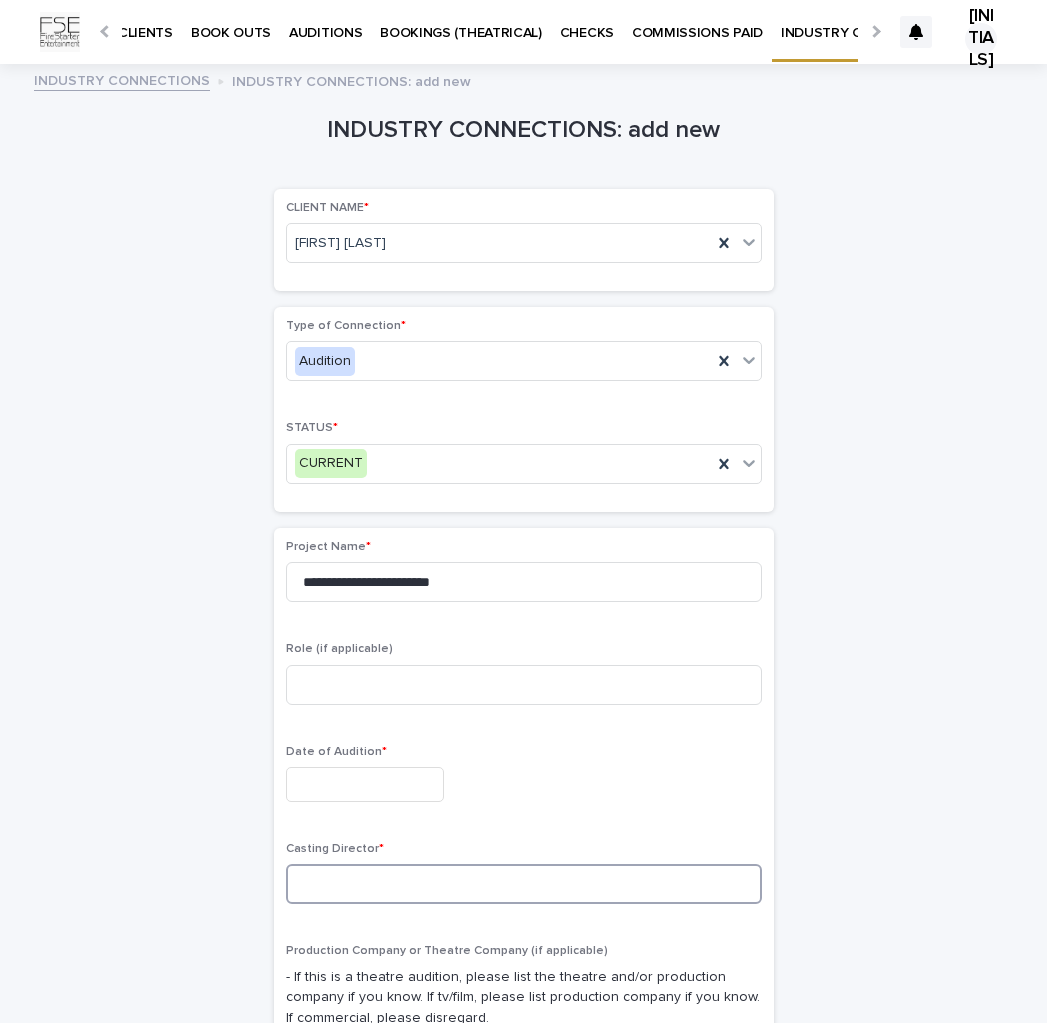 click at bounding box center (524, 884) 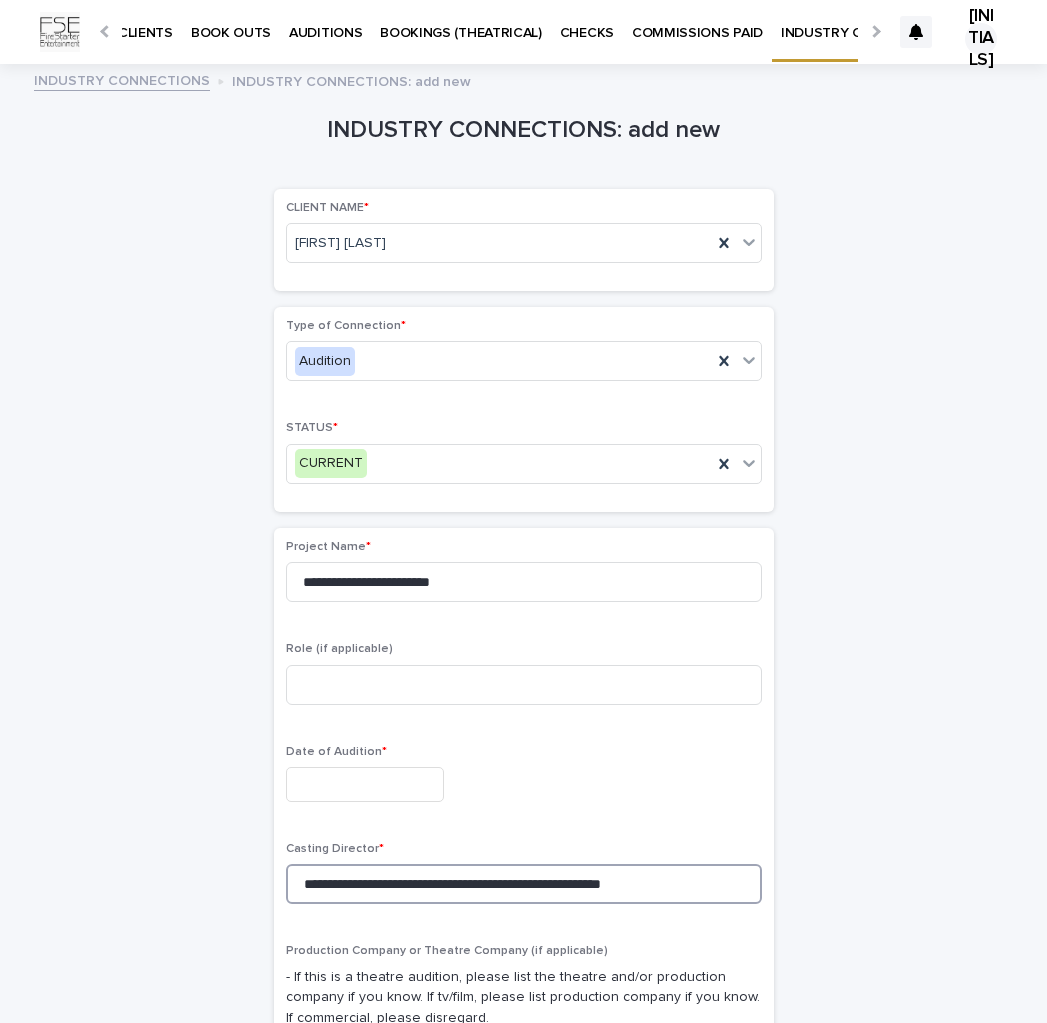 drag, startPoint x: 497, startPoint y: 886, endPoint x: 719, endPoint y: 884, distance: 222.009 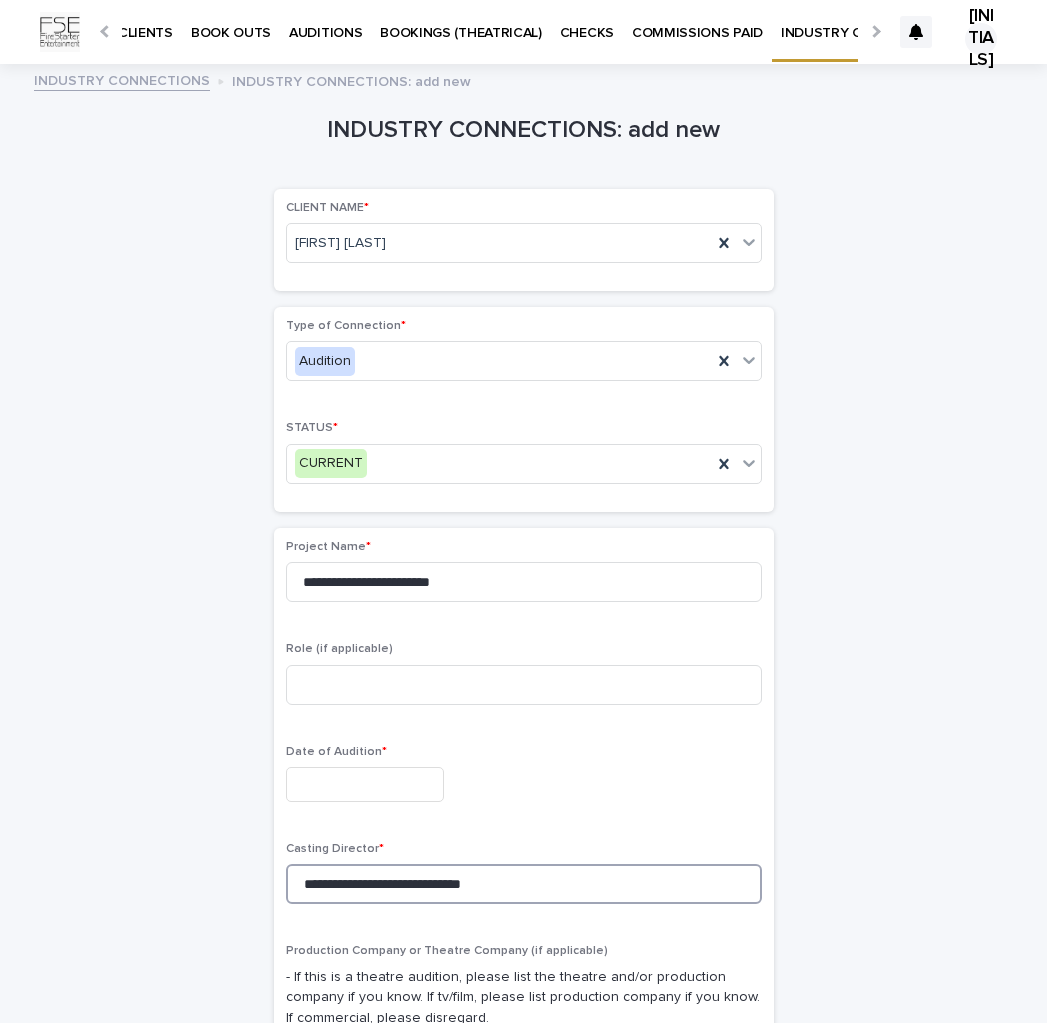drag, startPoint x: 507, startPoint y: 881, endPoint x: 396, endPoint y: 883, distance: 111.01801 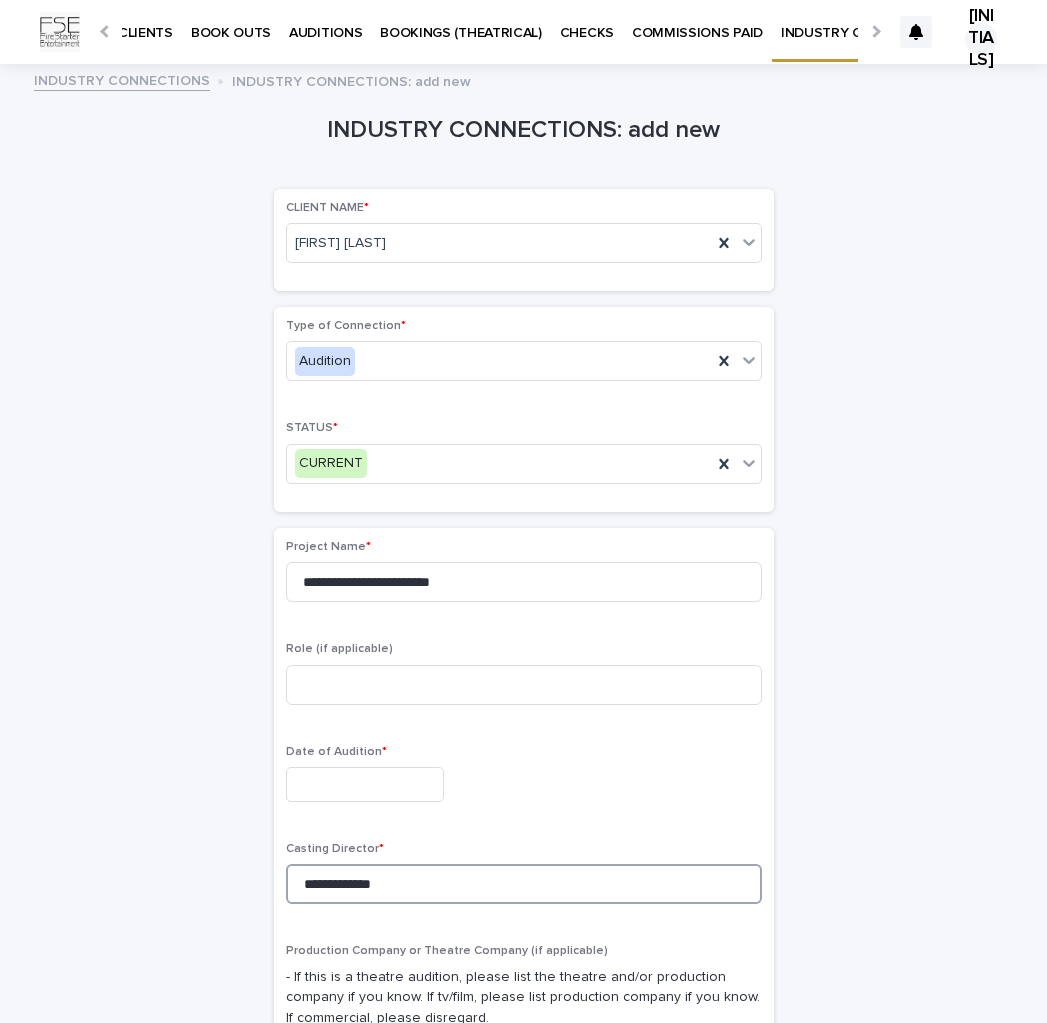 type on "**********" 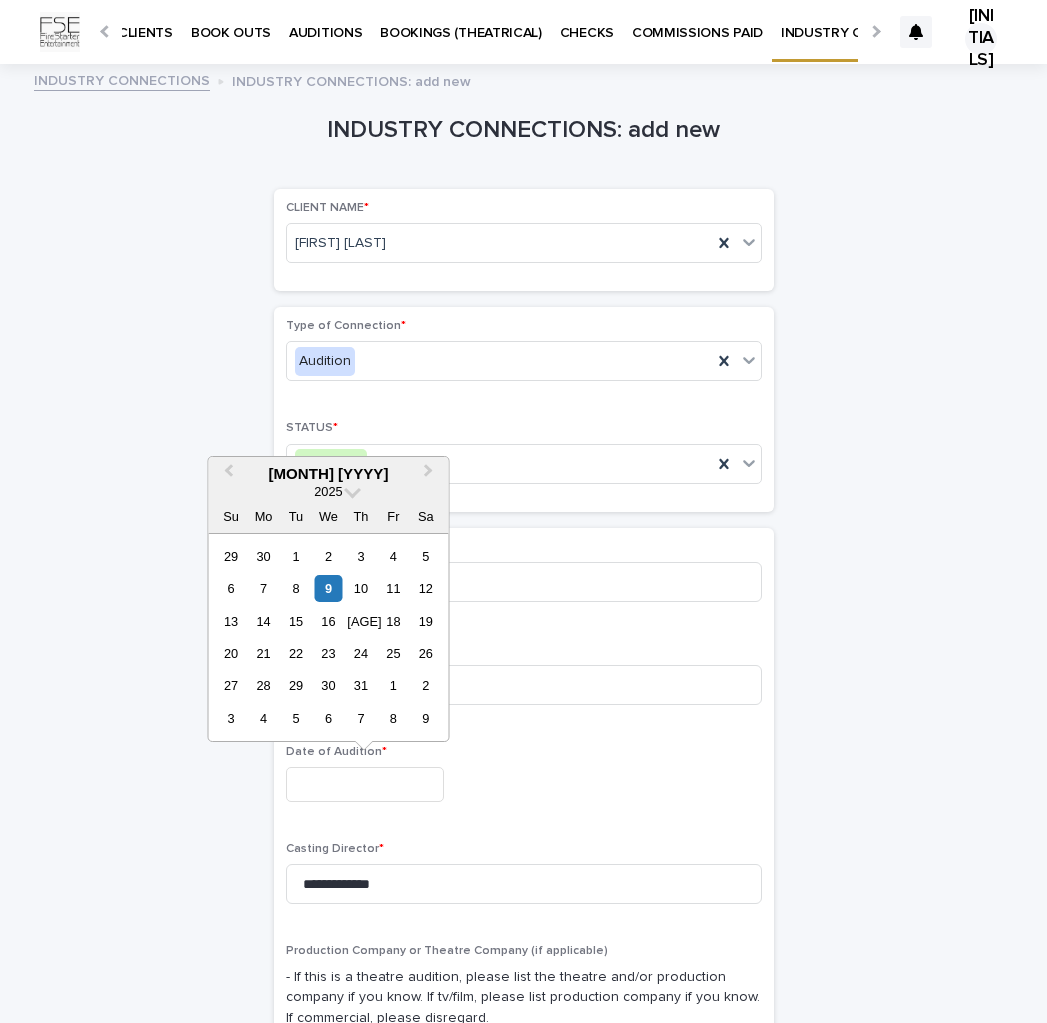 click at bounding box center [365, 784] 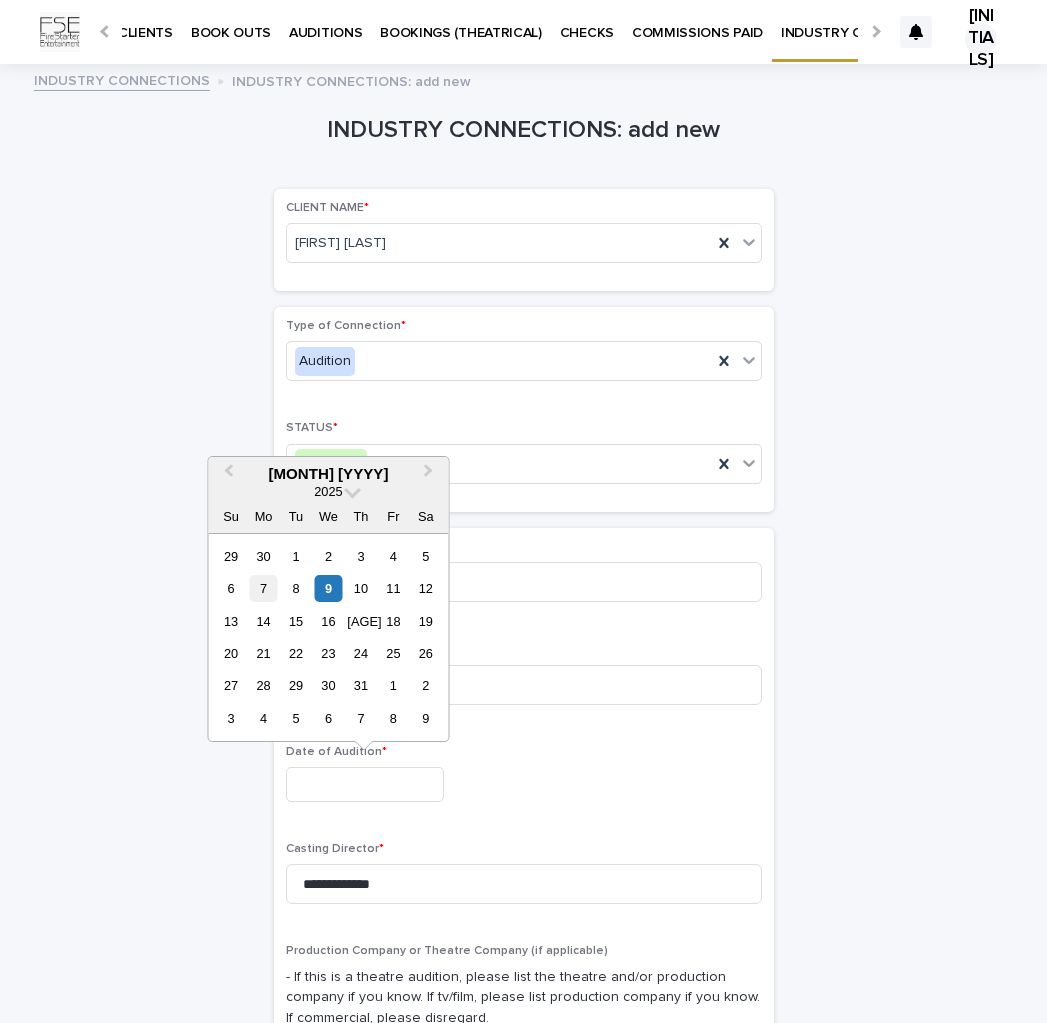click on "7" at bounding box center (263, 588) 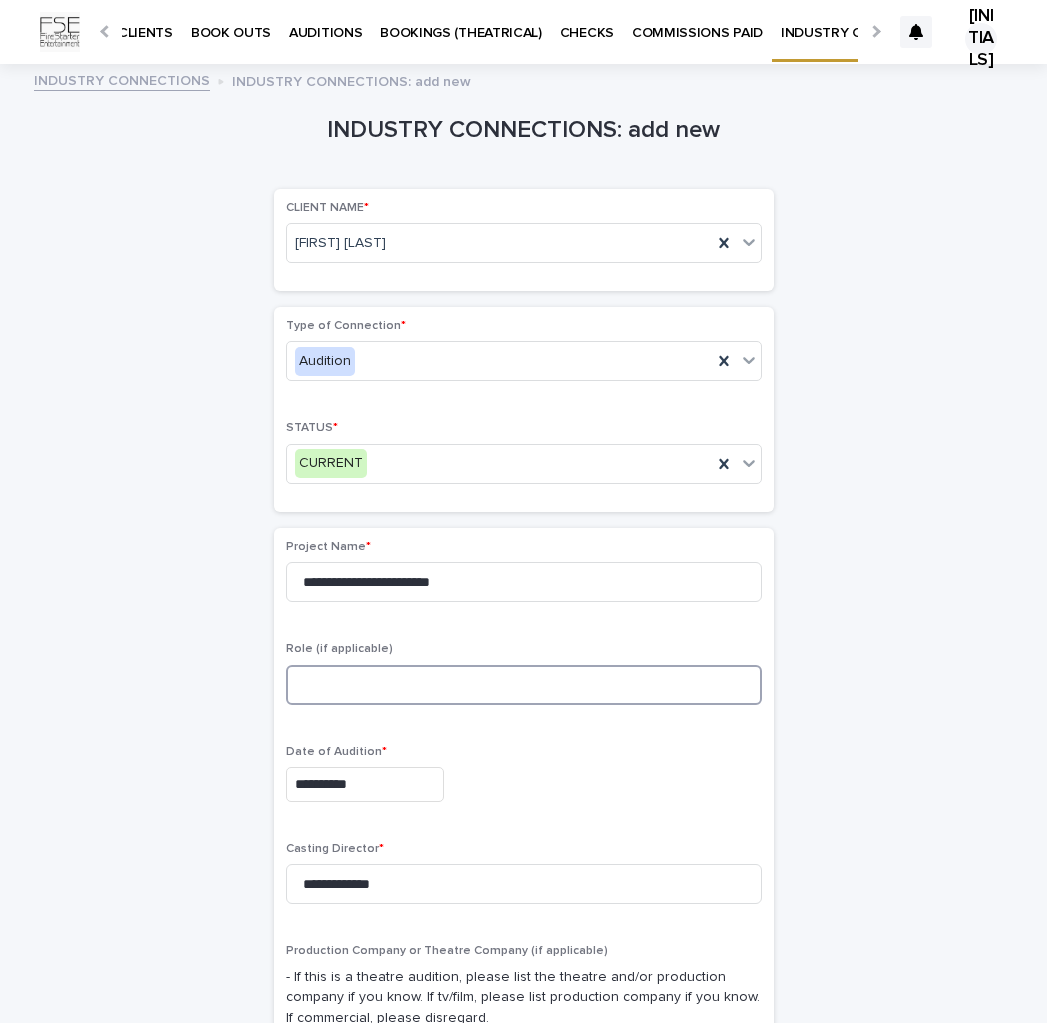 click at bounding box center [524, 685] 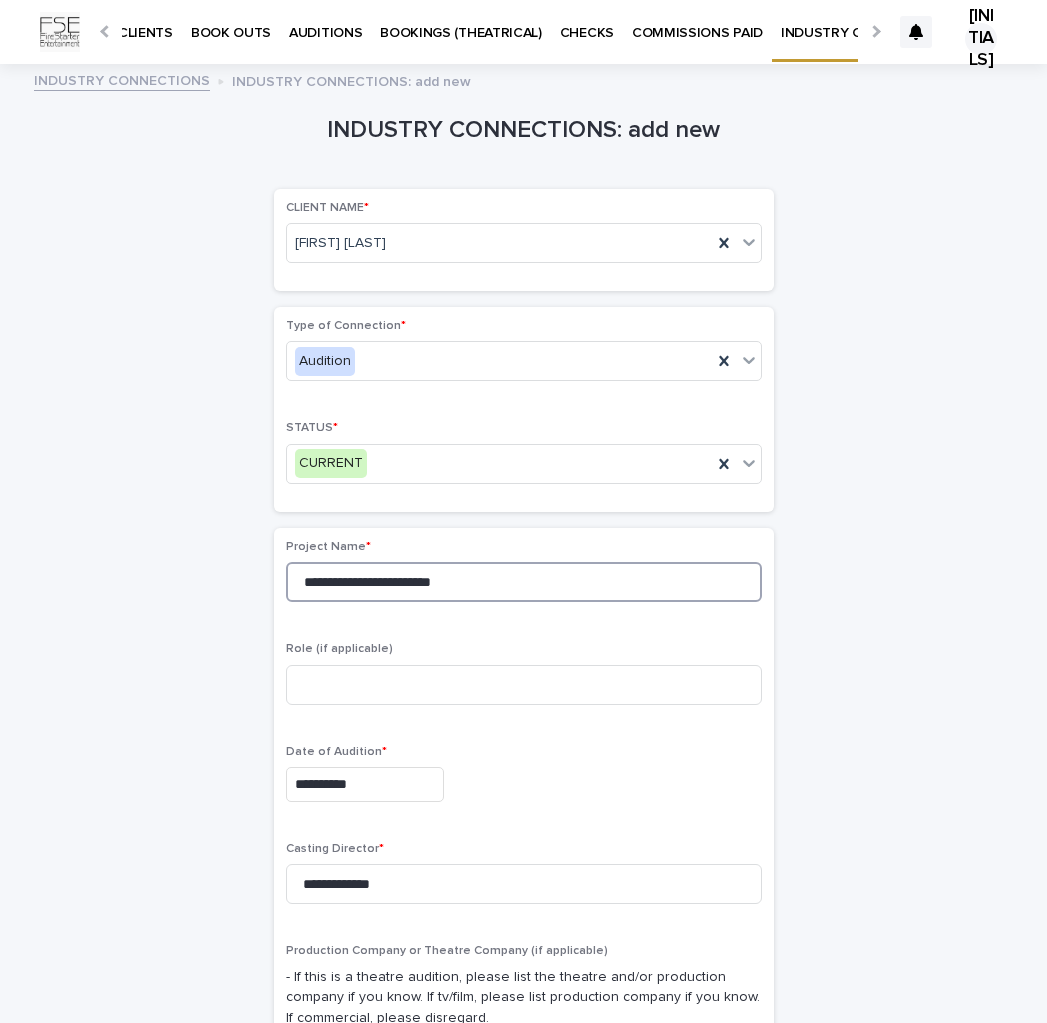 click on "**********" at bounding box center (524, 582) 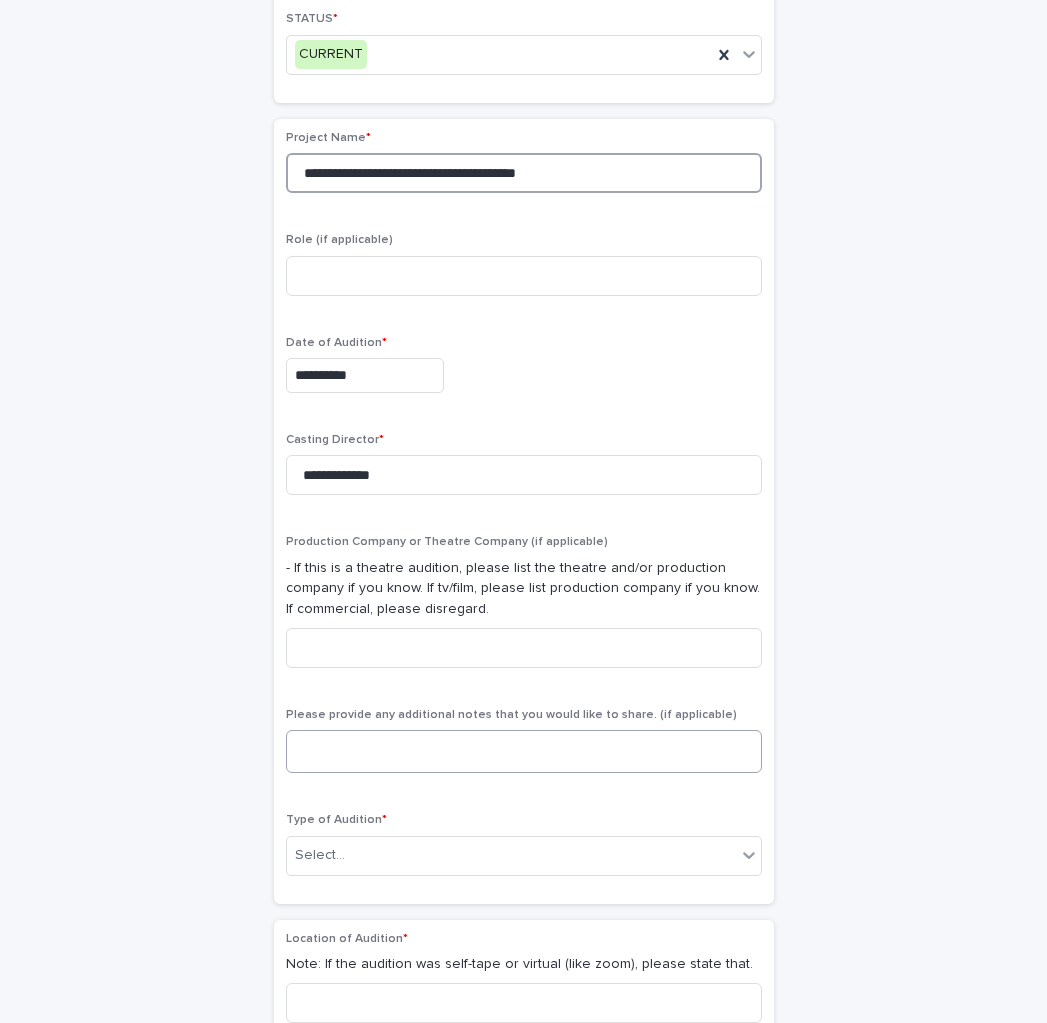 scroll, scrollTop: 435, scrollLeft: 0, axis: vertical 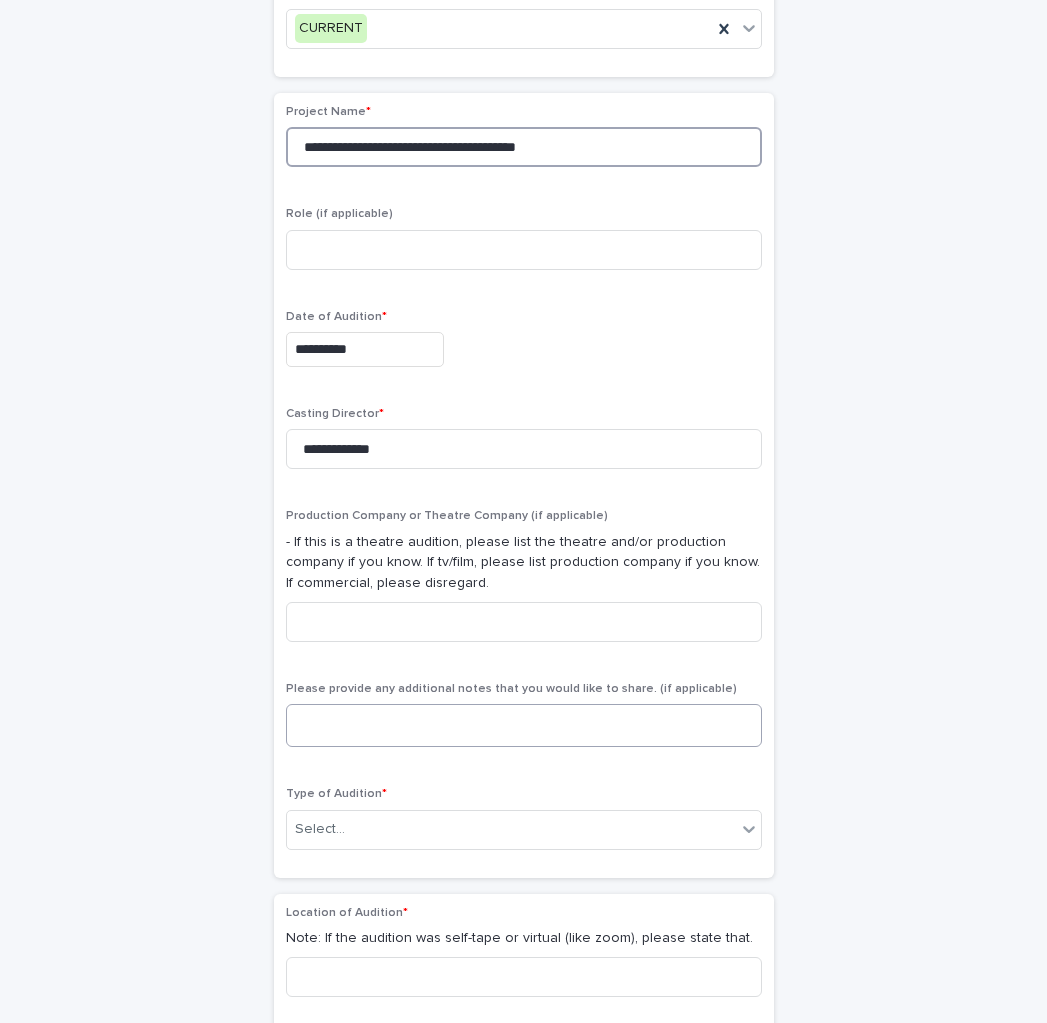 type on "**********" 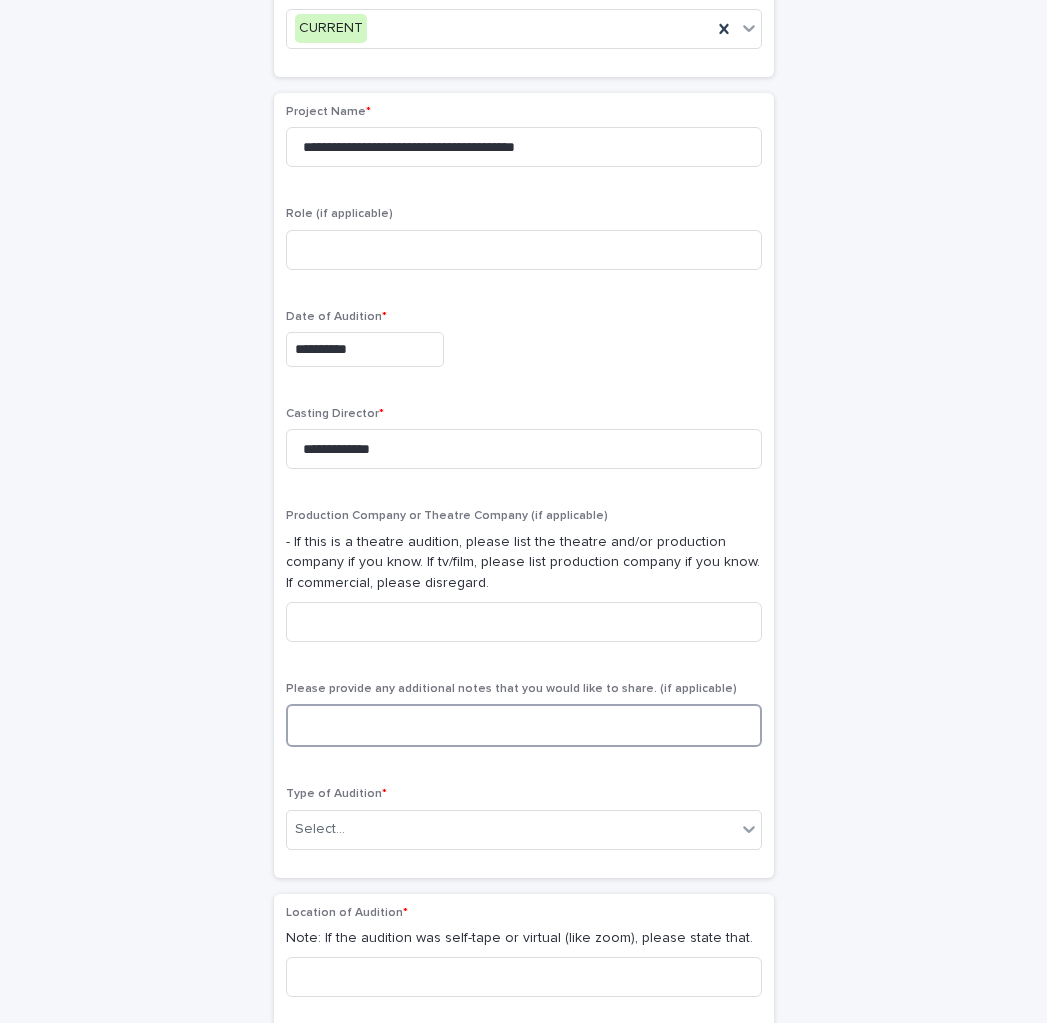 click at bounding box center (524, 725) 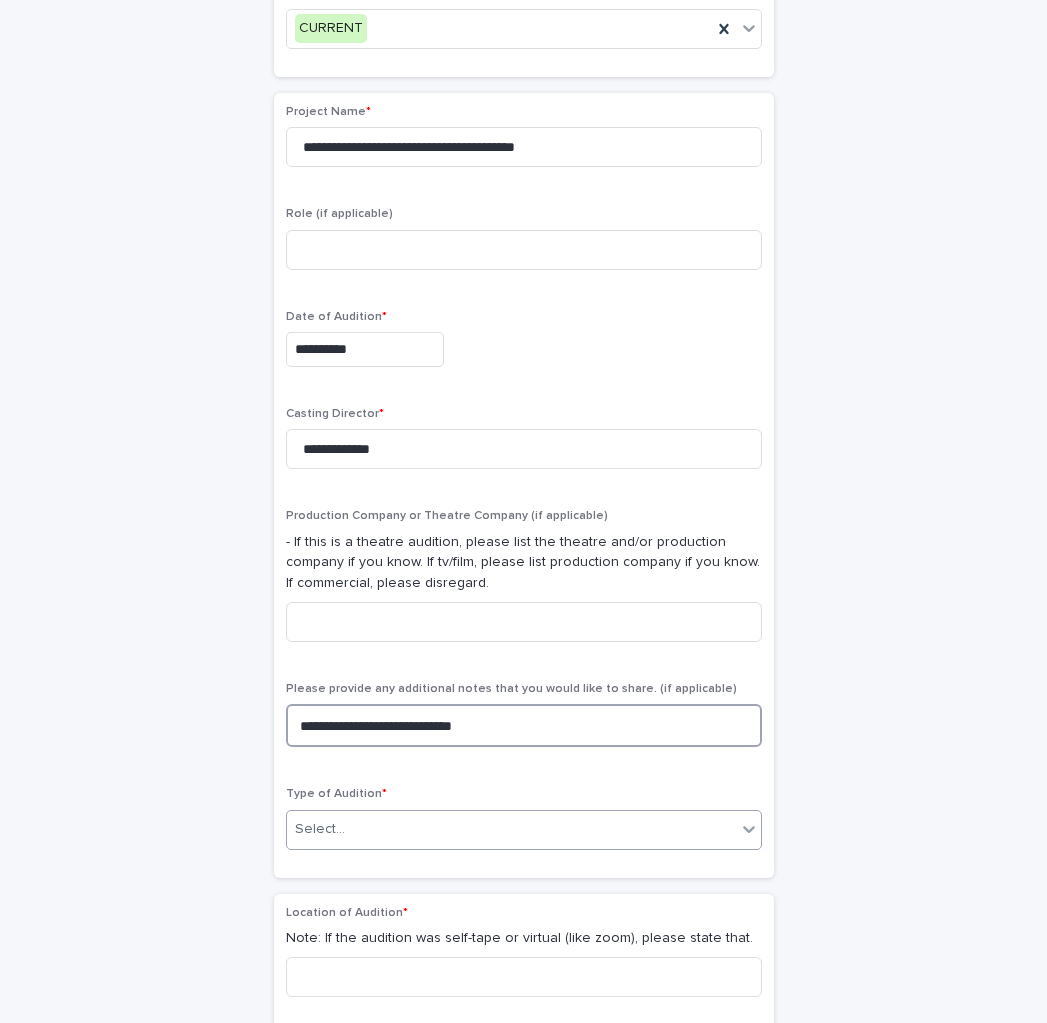 type on "**********" 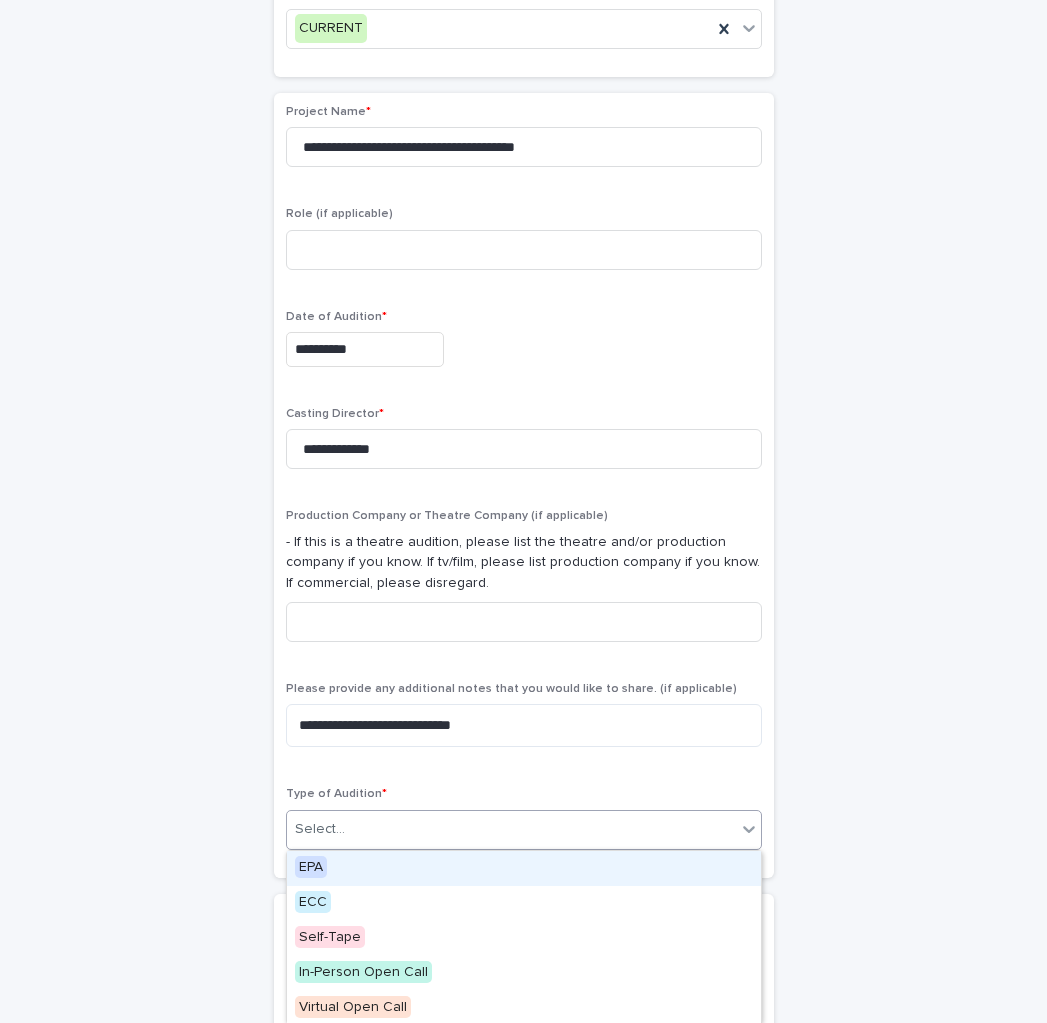 click on "Select..." at bounding box center (511, 829) 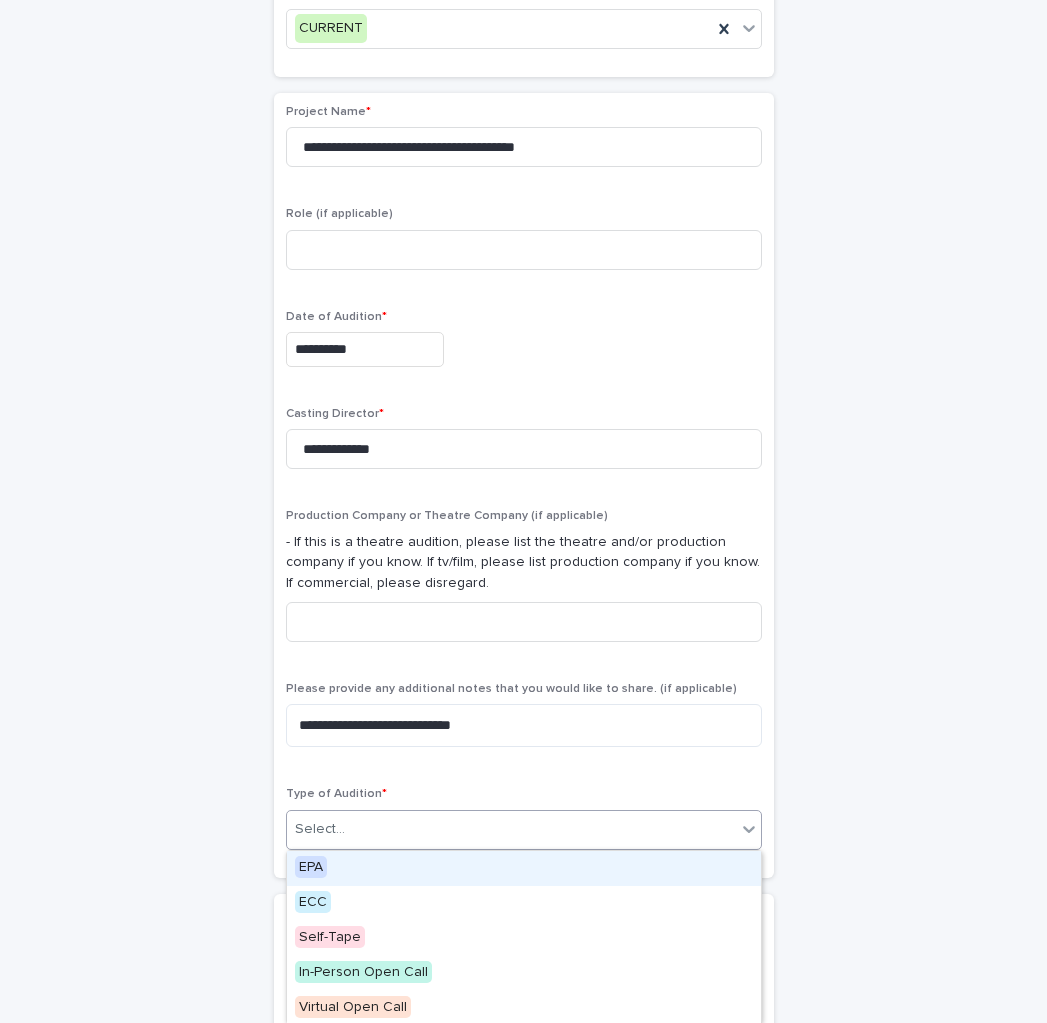 click on "EPA" at bounding box center [311, 867] 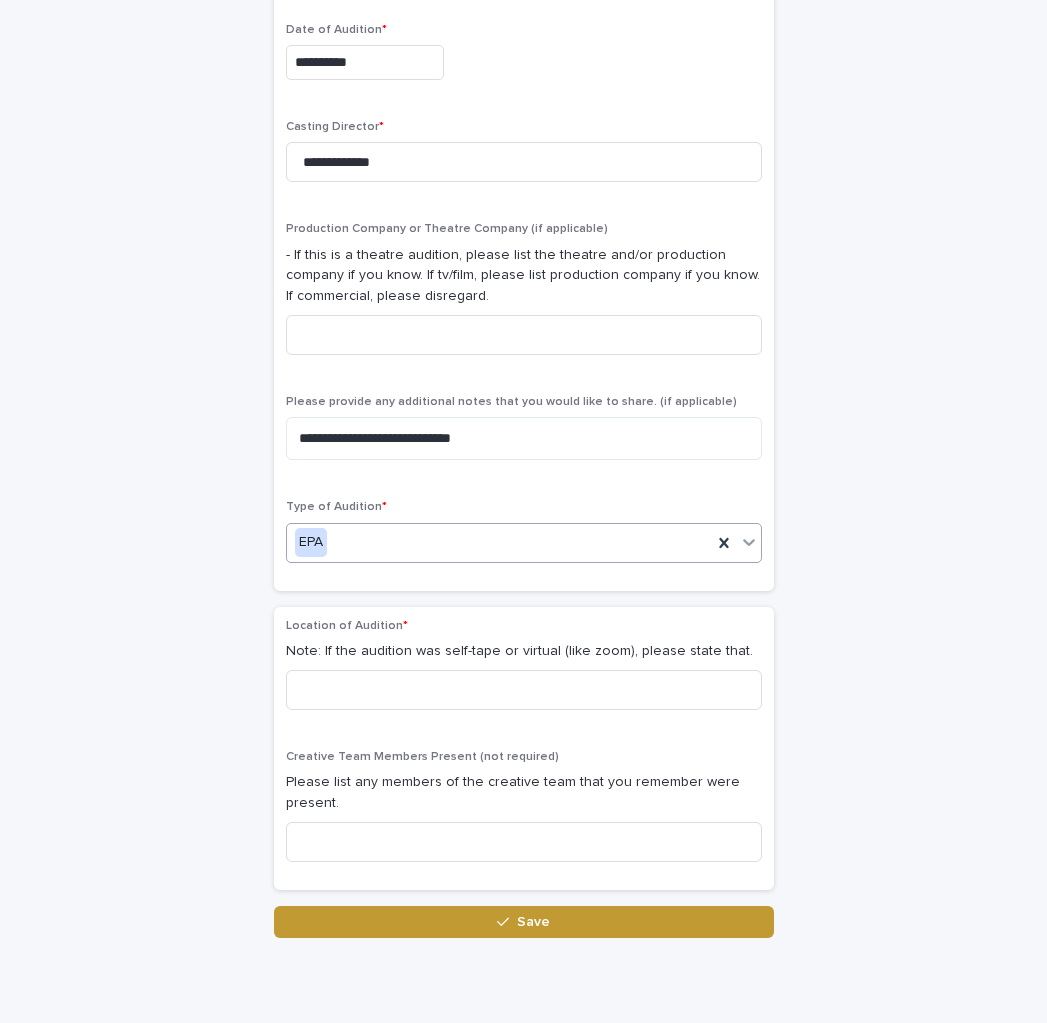 scroll, scrollTop: 723, scrollLeft: 0, axis: vertical 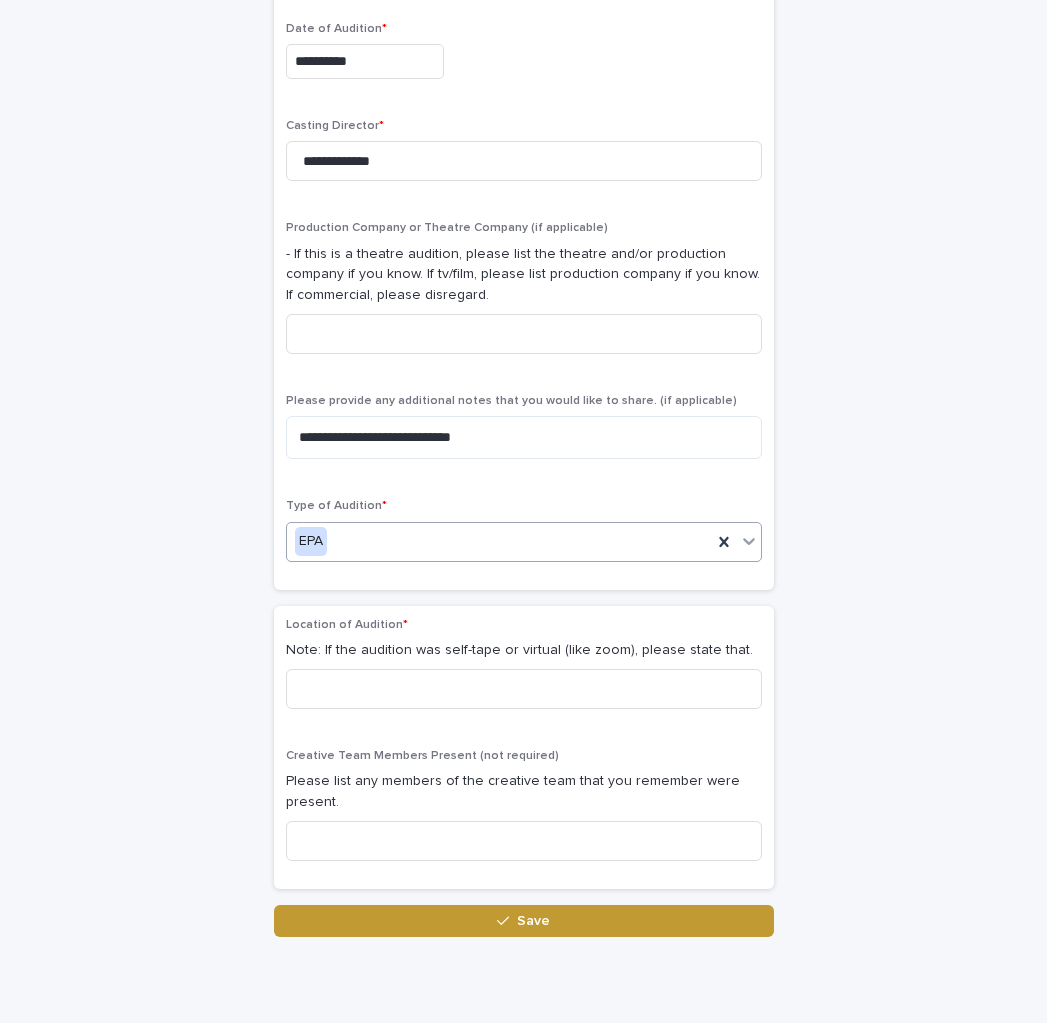 click on "EPA" at bounding box center [499, 541] 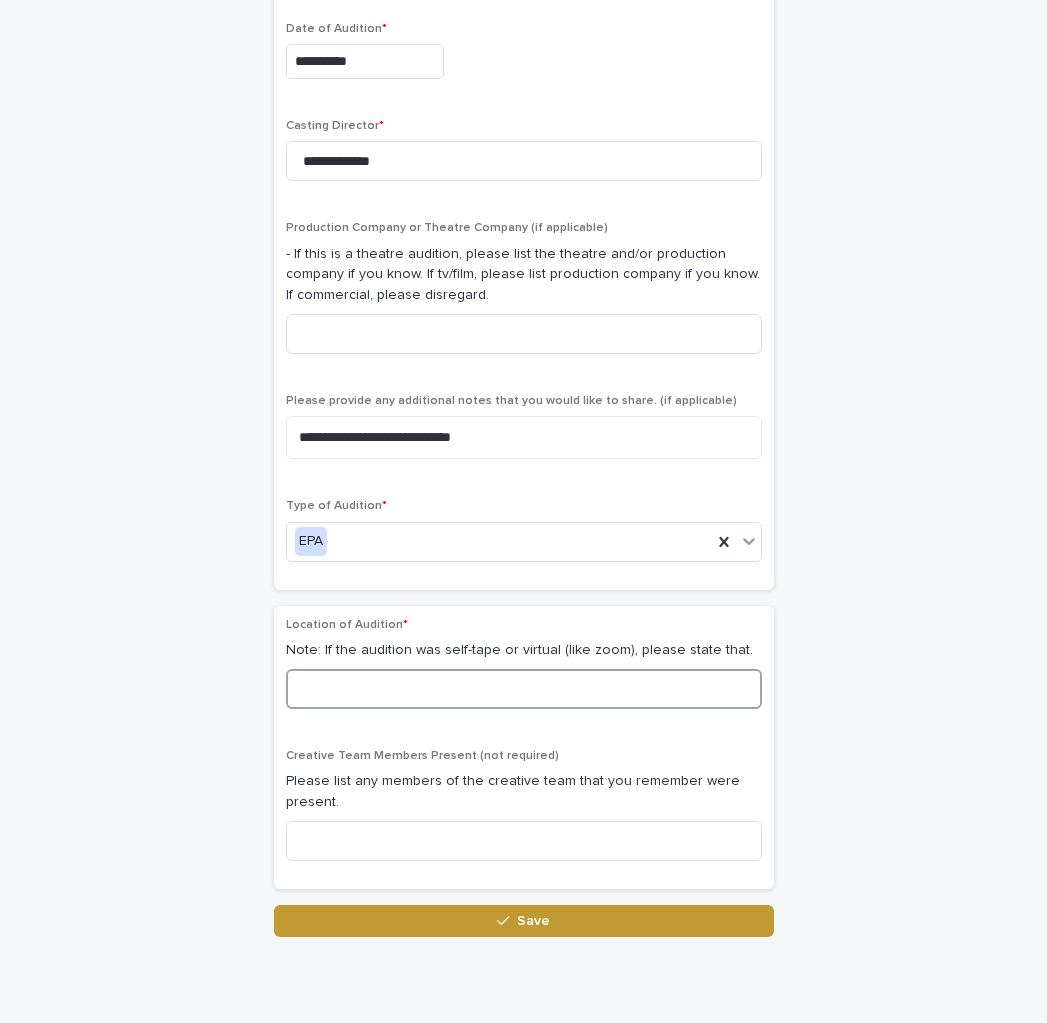 click at bounding box center (524, 689) 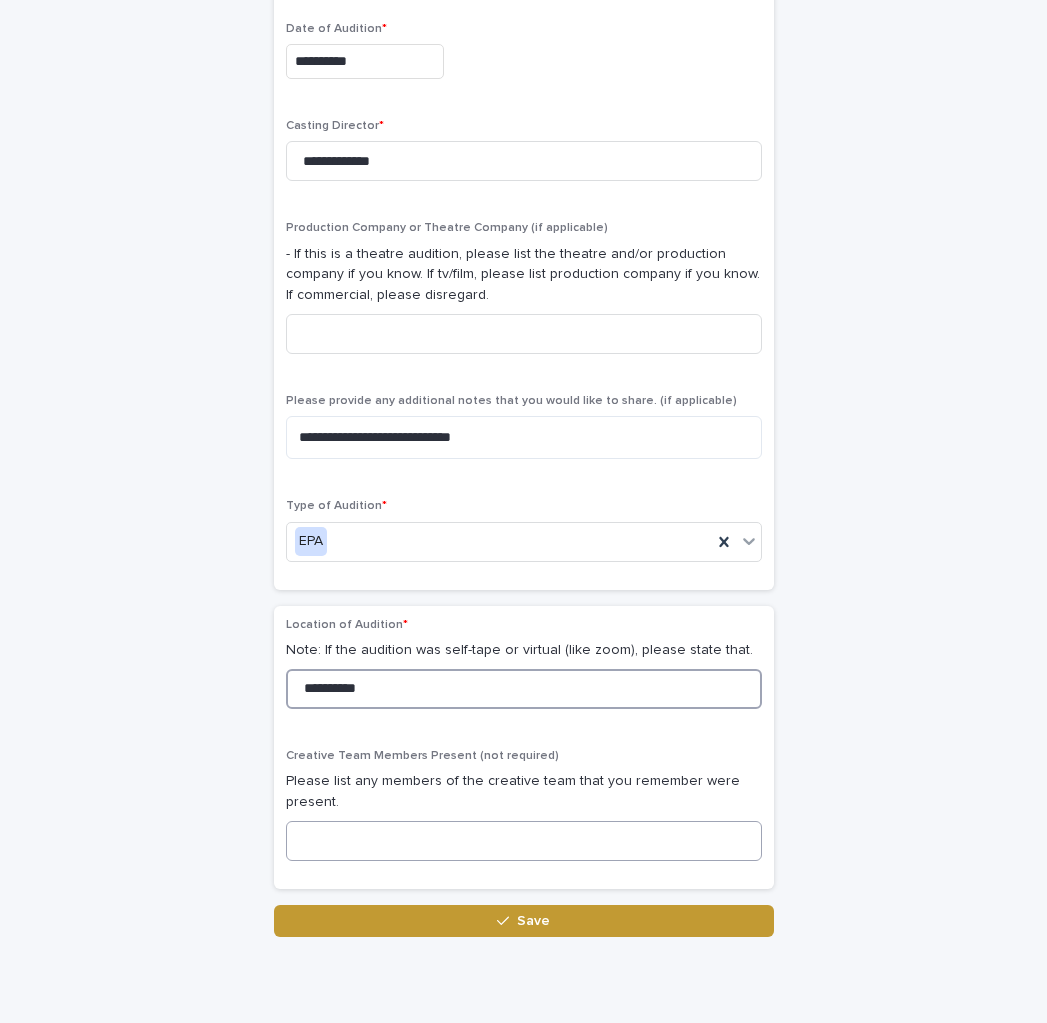 type on "**********" 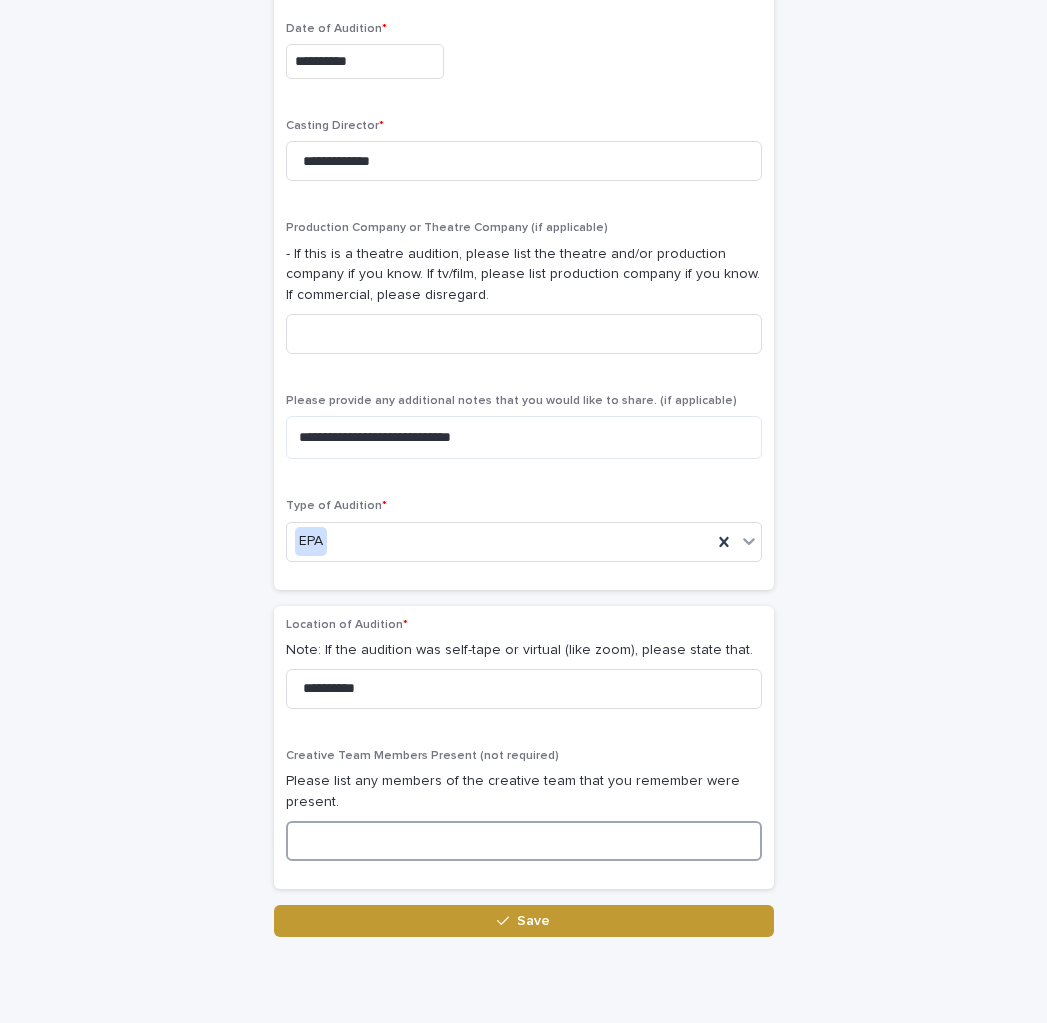 click at bounding box center [524, 841] 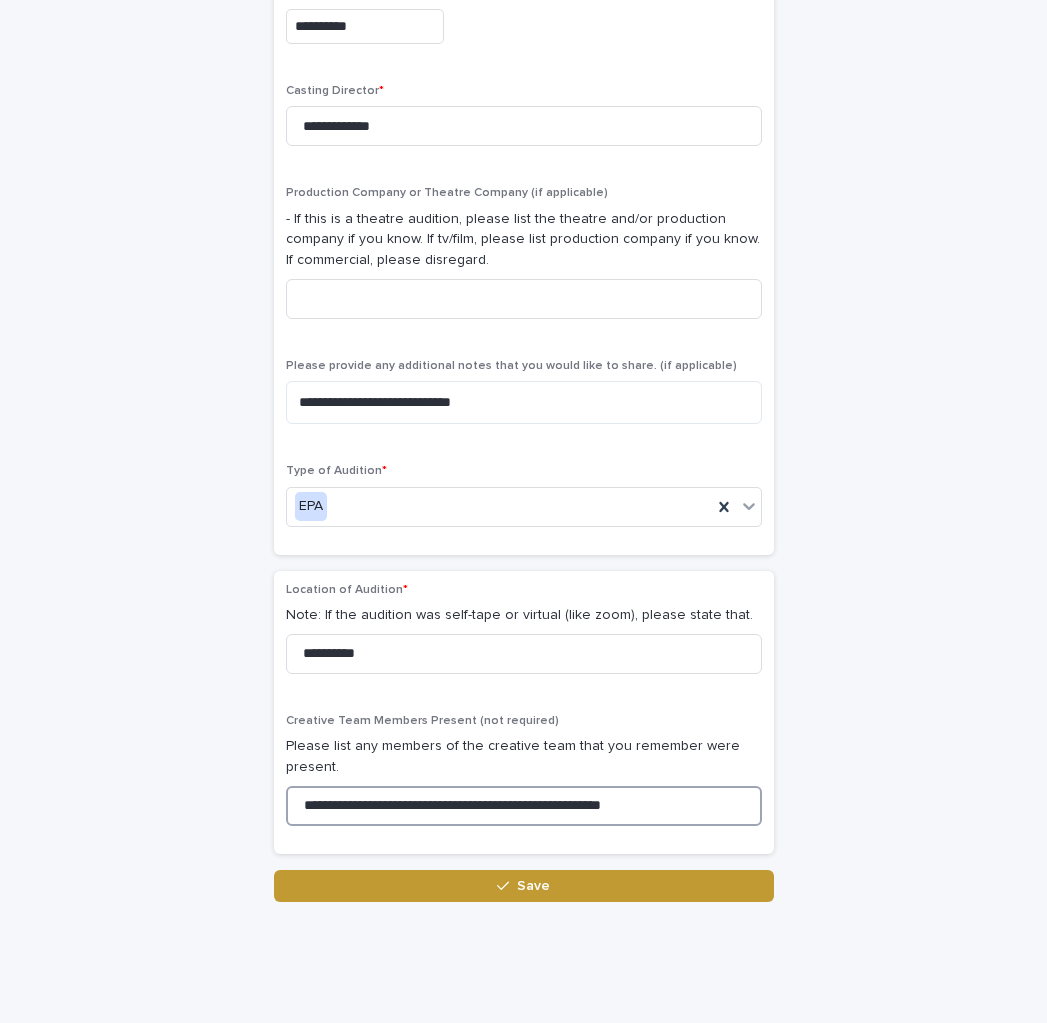 scroll, scrollTop: 794, scrollLeft: 0, axis: vertical 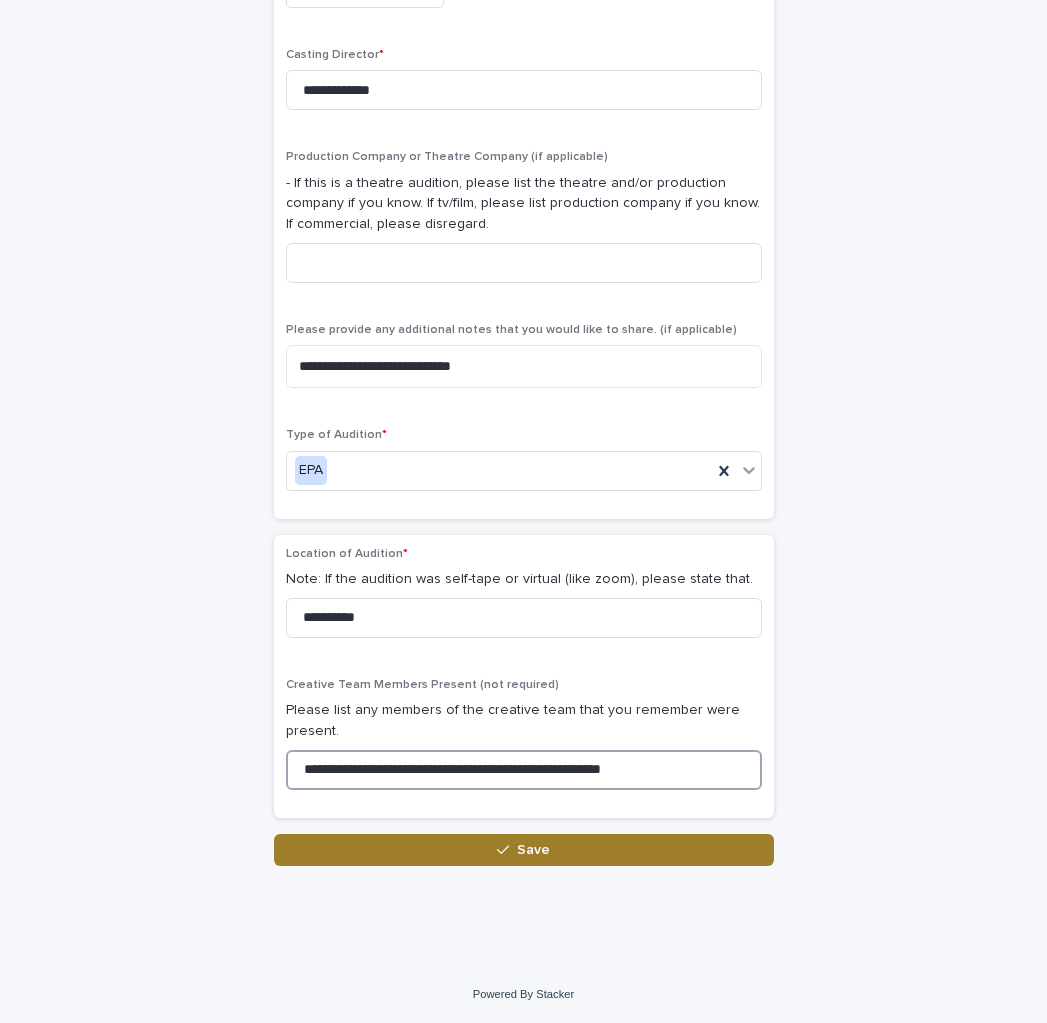 type on "**********" 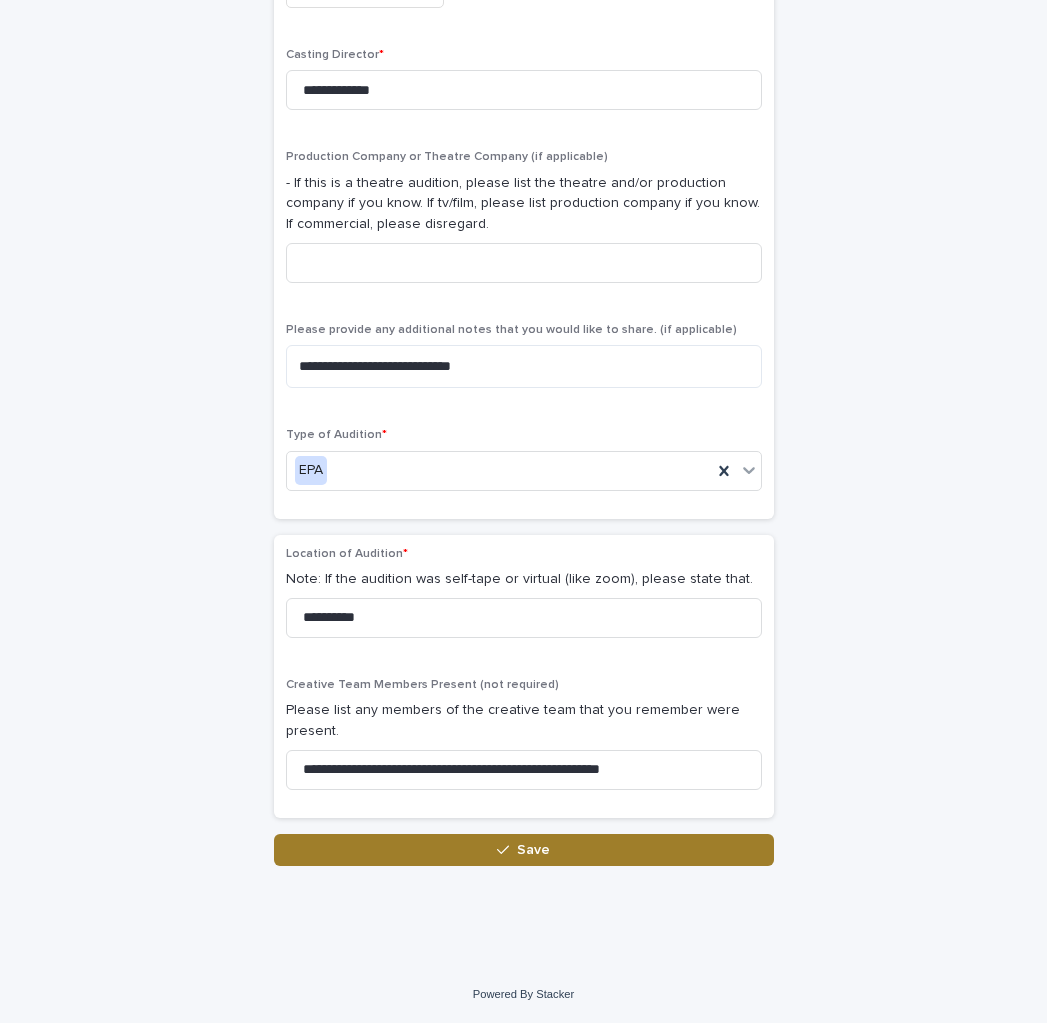 click on "Save" at bounding box center [524, 850] 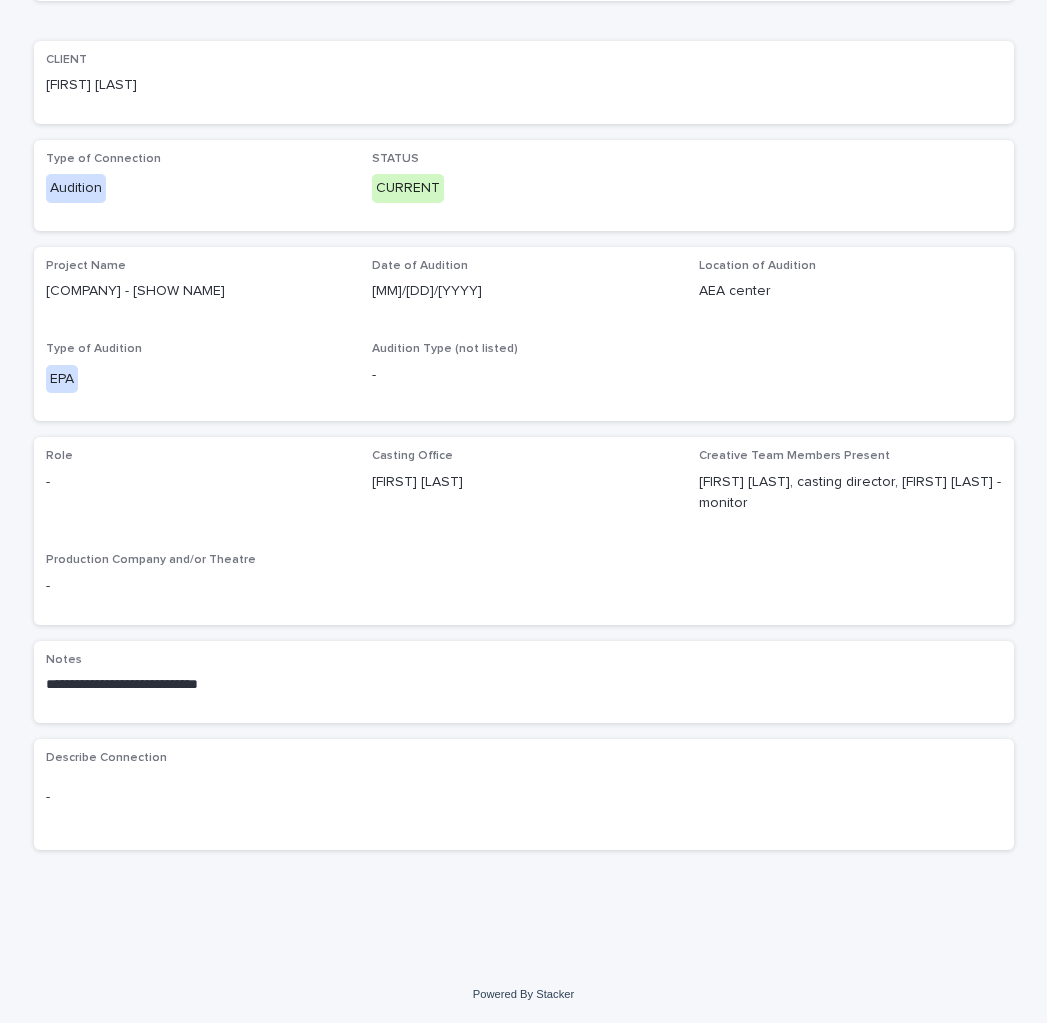 scroll, scrollTop: 0, scrollLeft: 0, axis: both 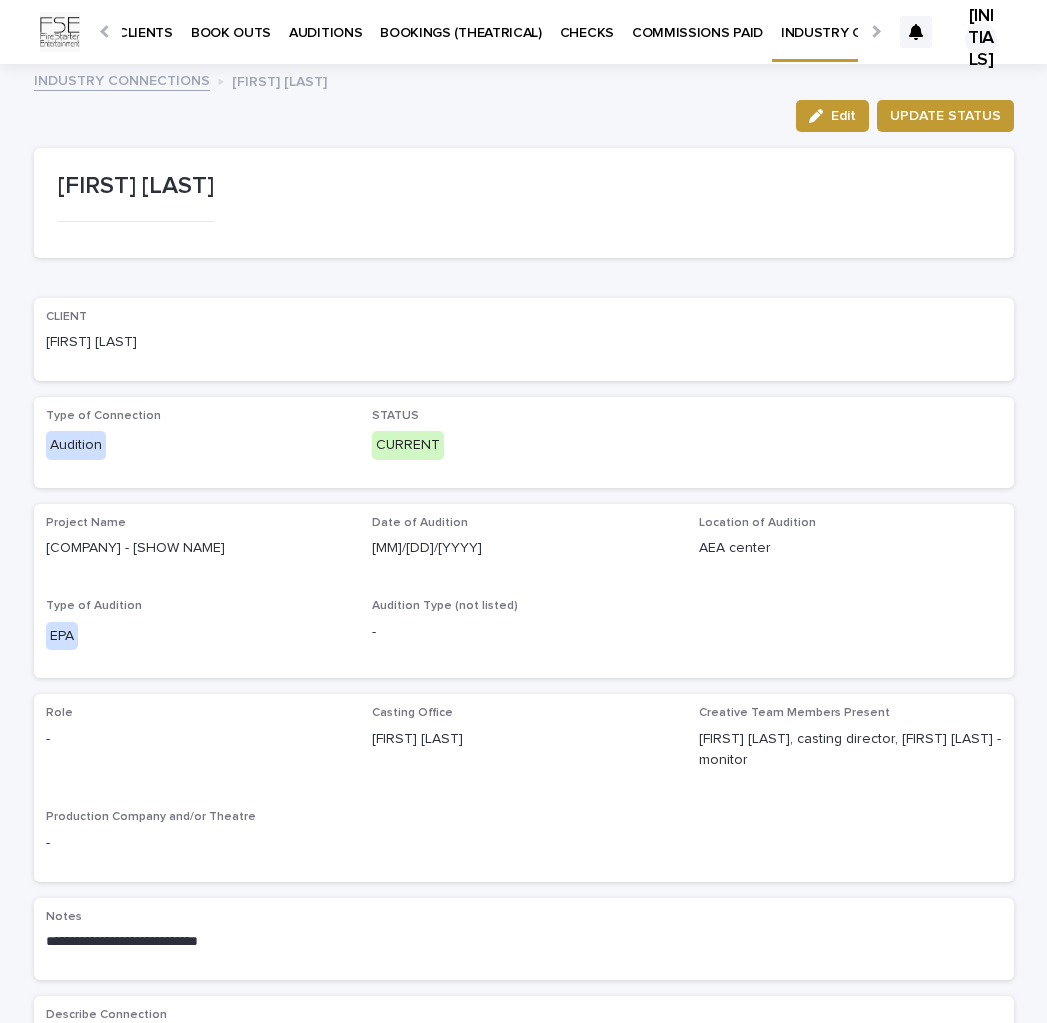 click on "INDUSTRY CONNECTIONS" at bounding box center (122, 79) 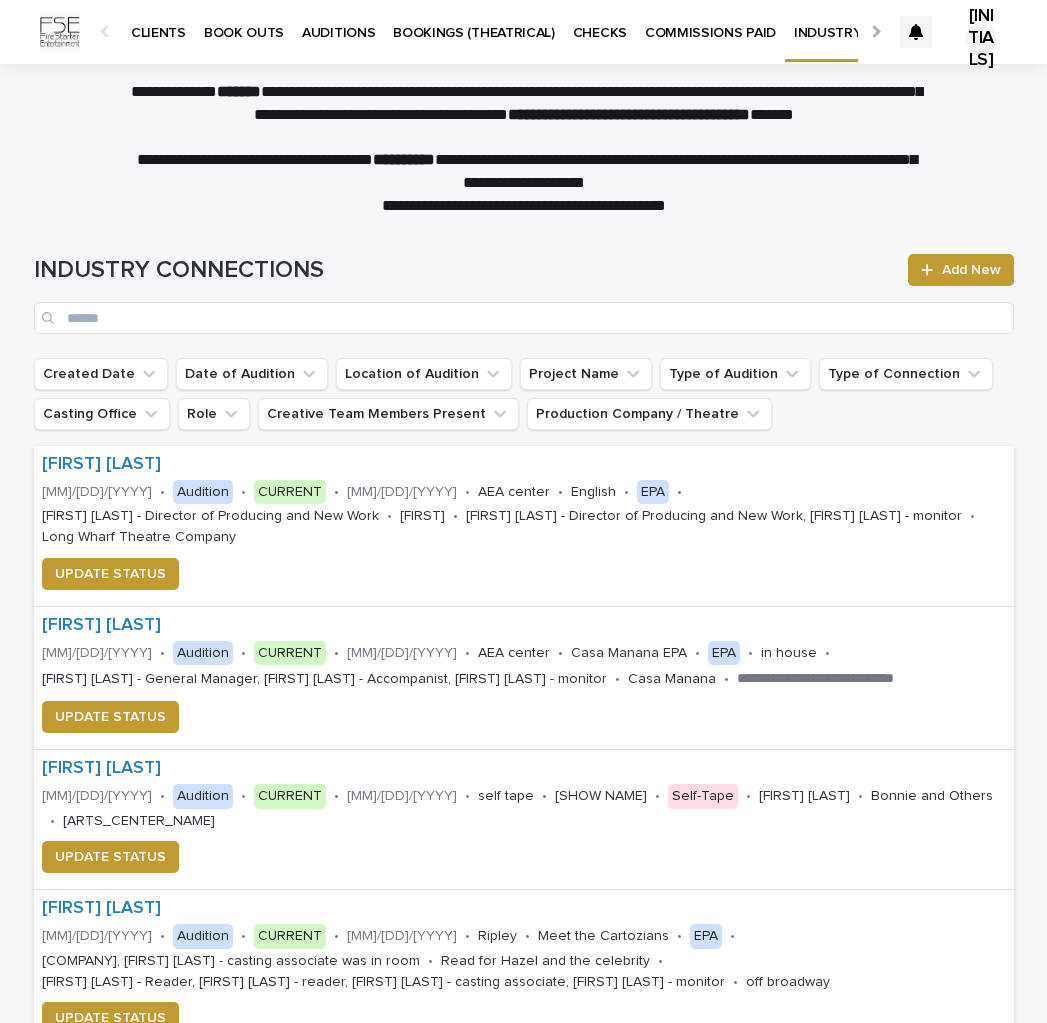 scroll, scrollTop: 0, scrollLeft: 13, axis: horizontal 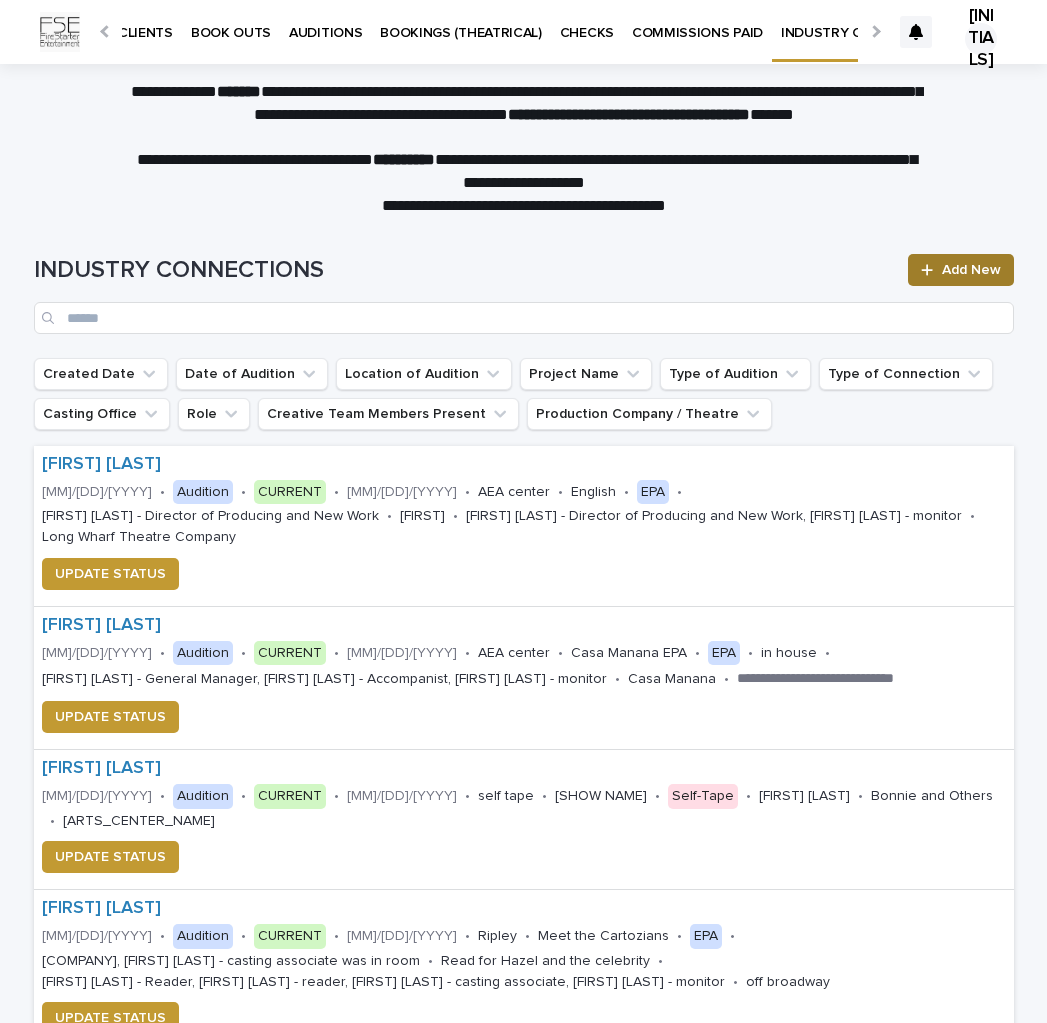 click on "Add New" at bounding box center [971, 270] 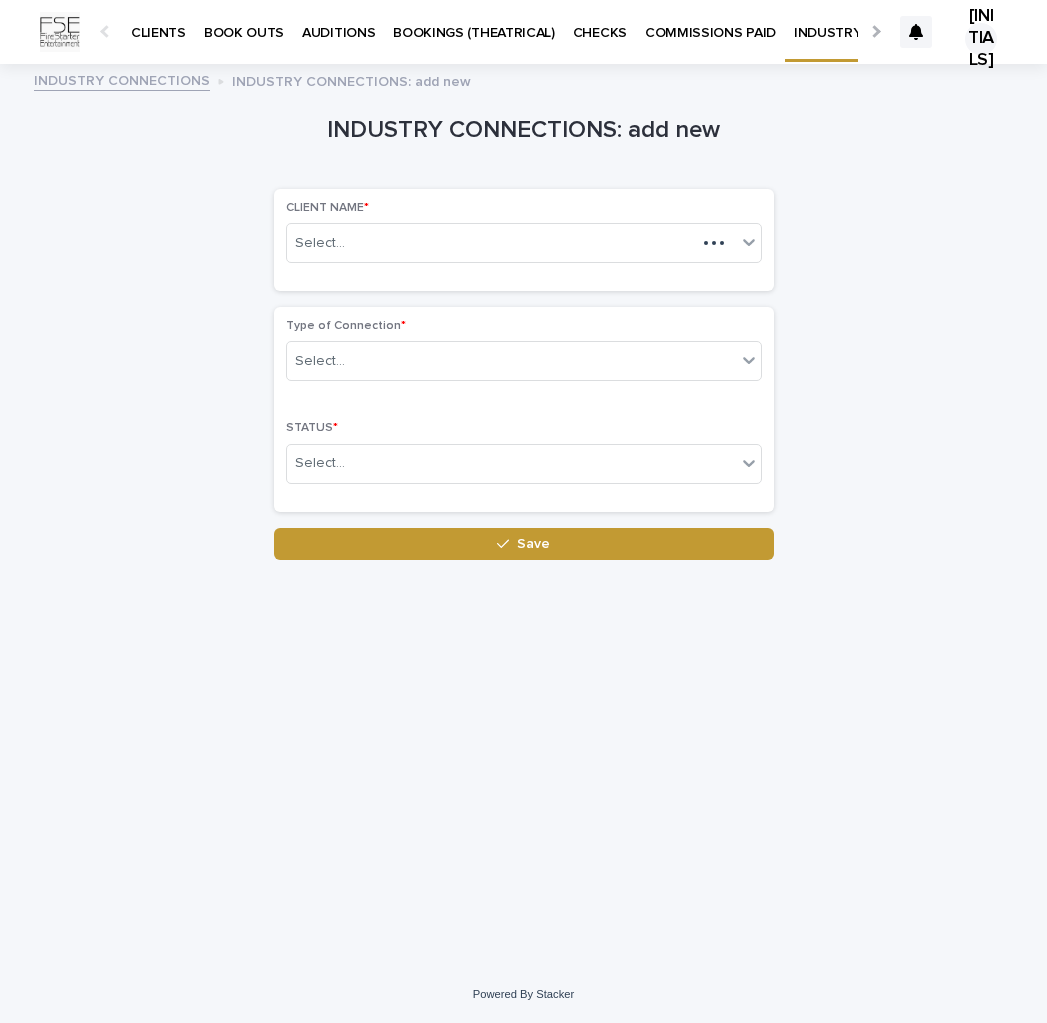 scroll, scrollTop: 0, scrollLeft: 13, axis: horizontal 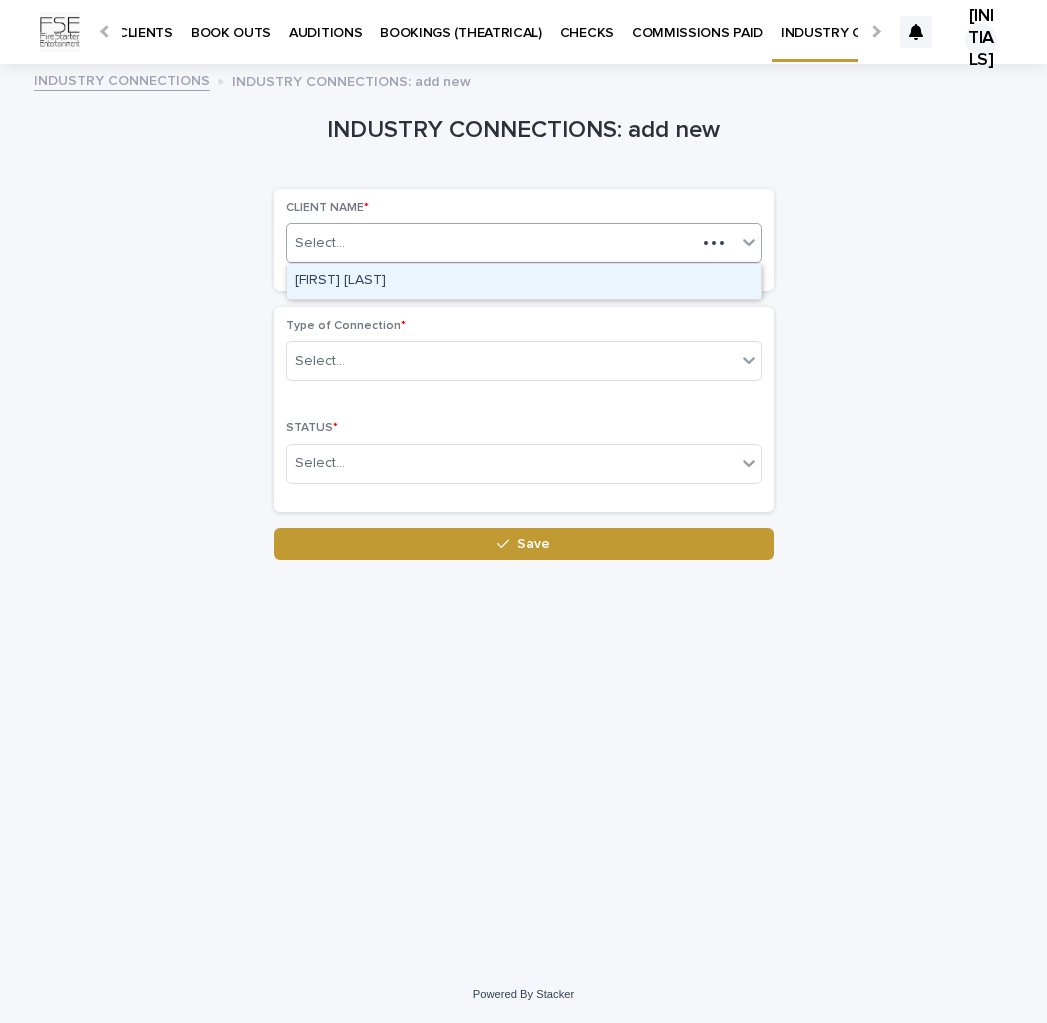 click on "Select..." at bounding box center [491, 243] 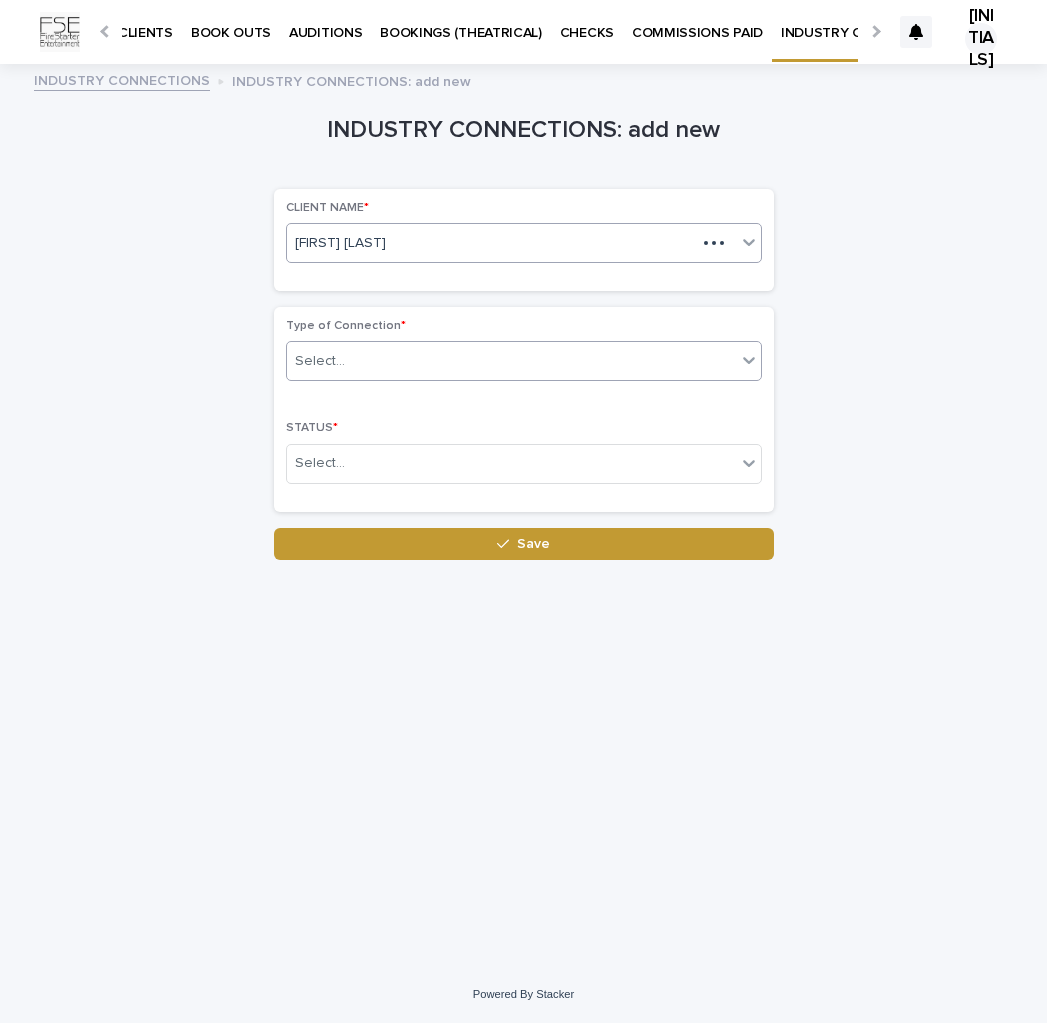 click at bounding box center (348, 361) 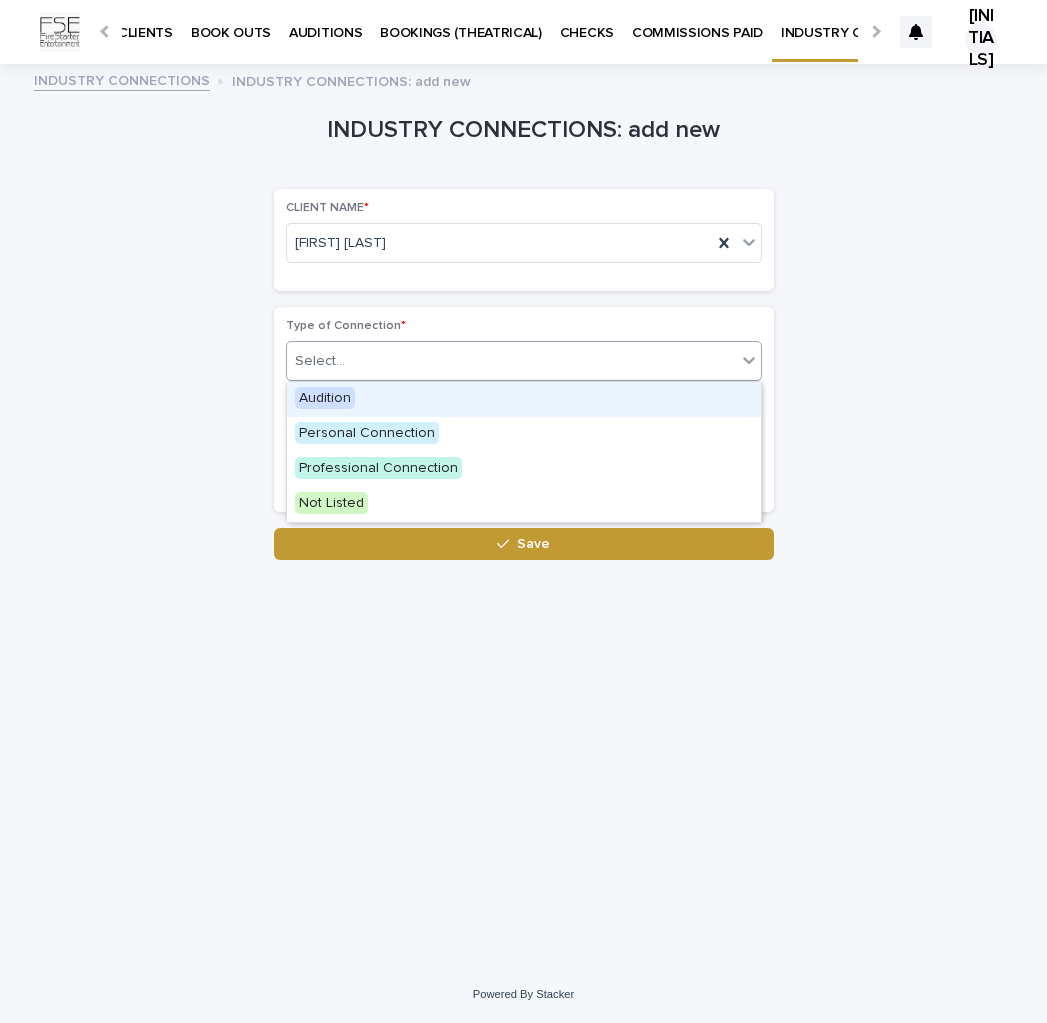 click on "Audition" at bounding box center (325, 398) 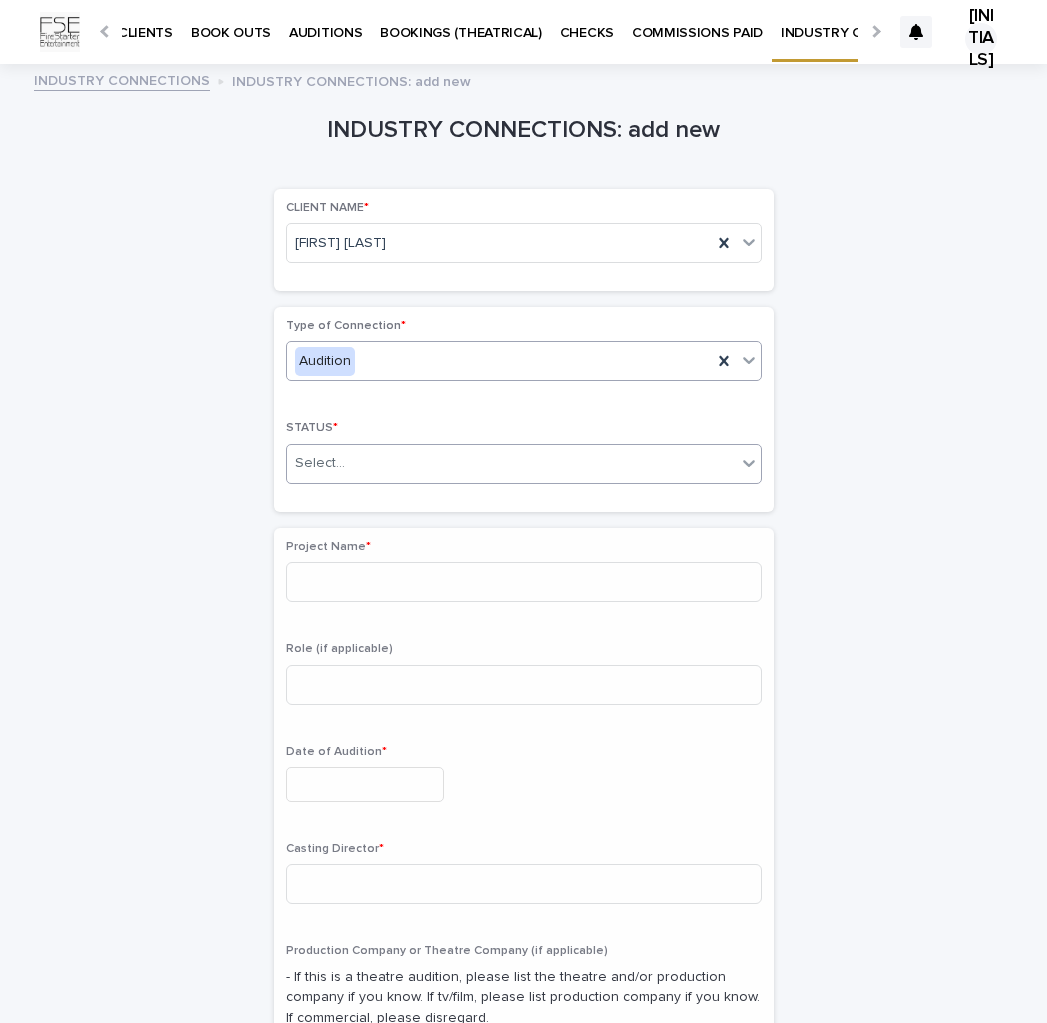 click on "Select..." at bounding box center [320, 463] 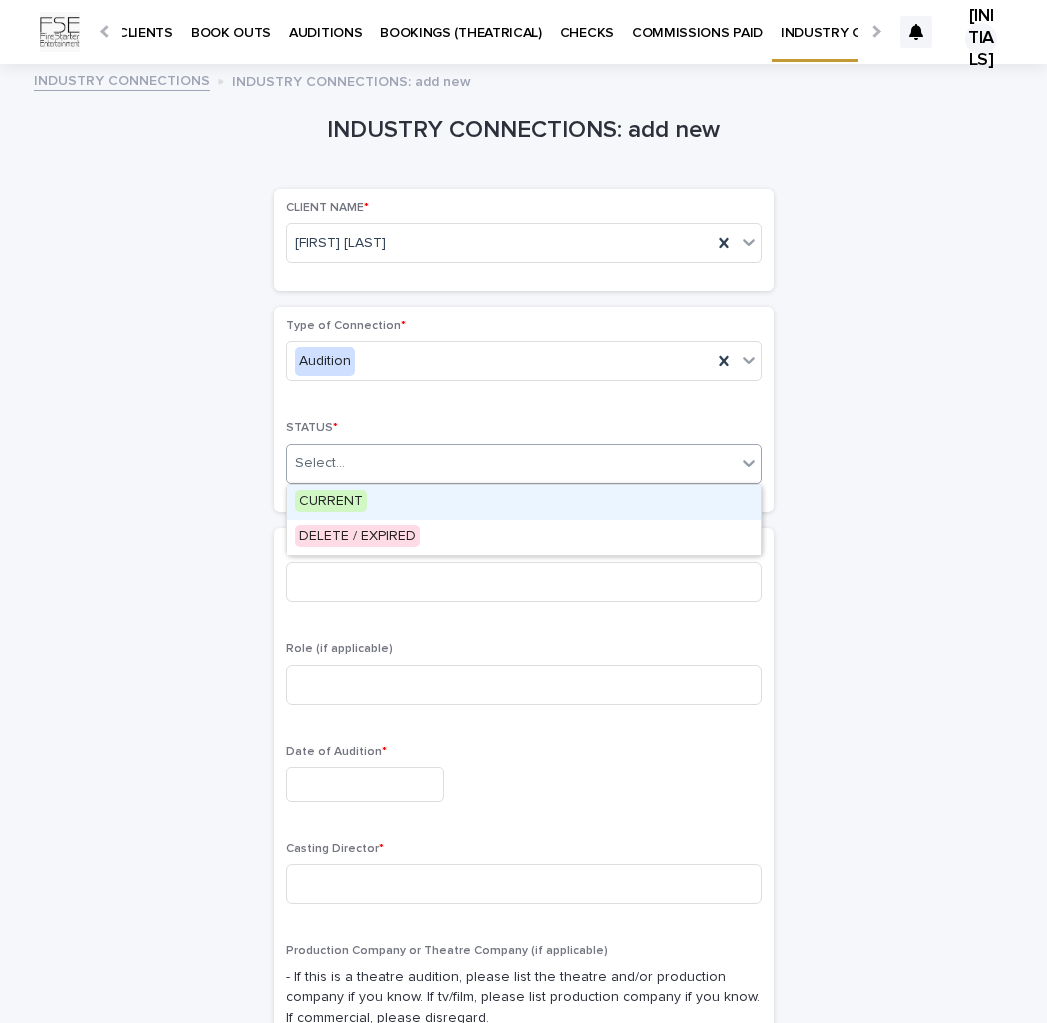 click on "CURRENT" at bounding box center (331, 501) 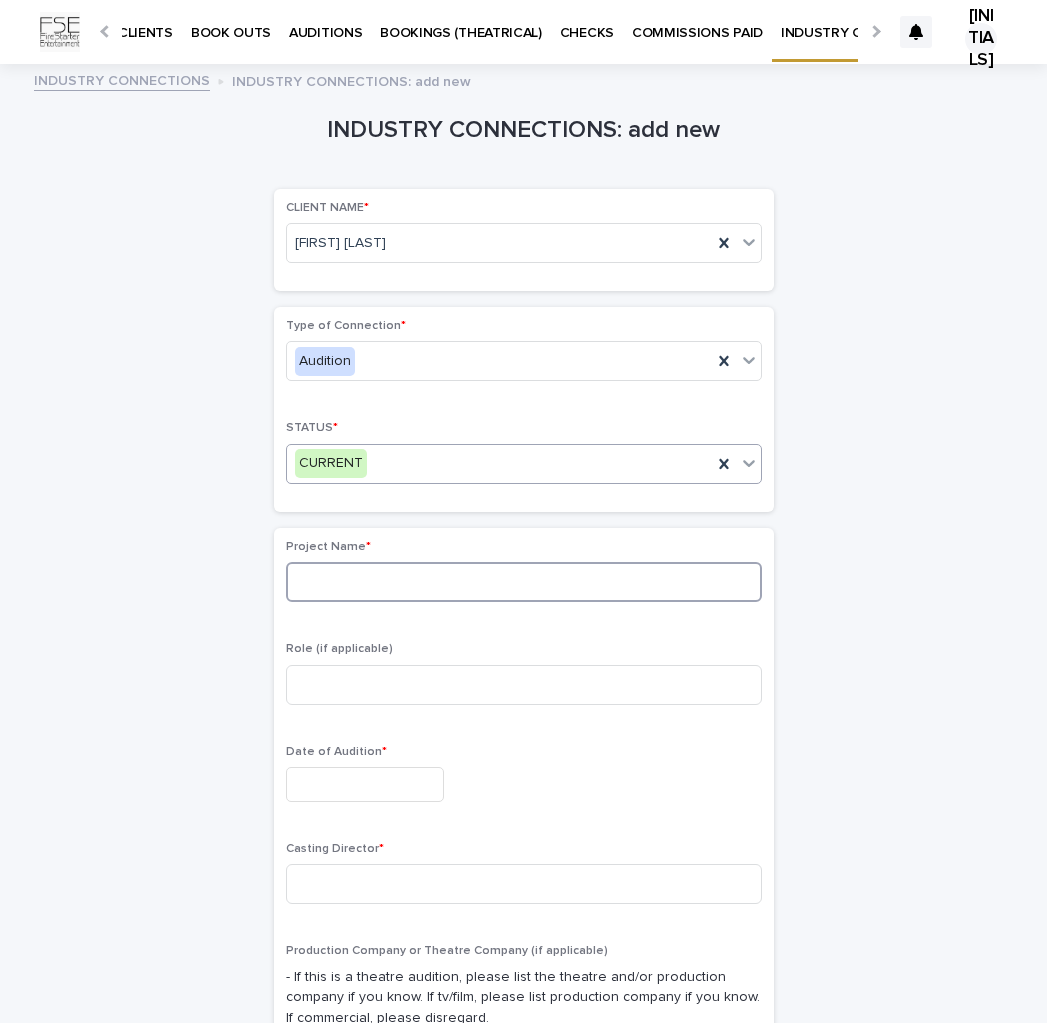 click at bounding box center (524, 582) 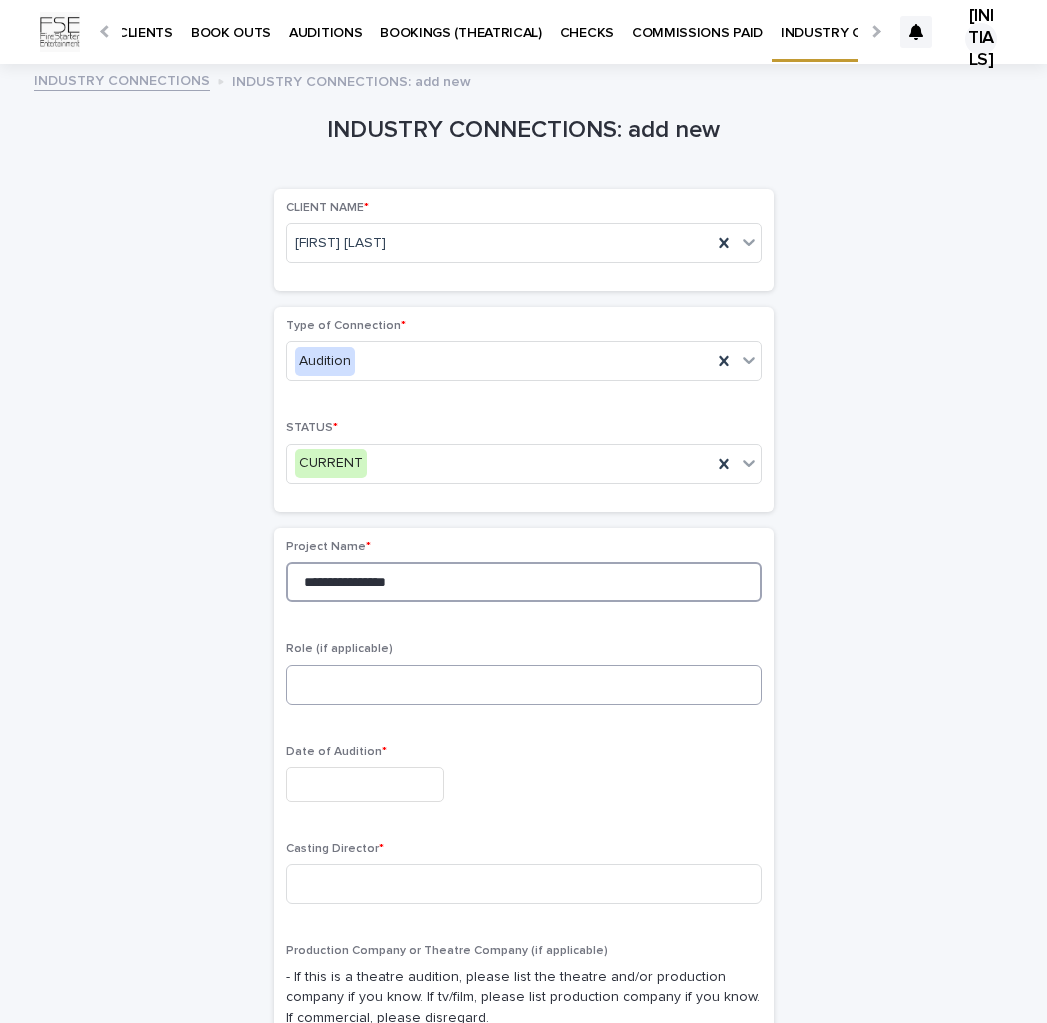 type on "**********" 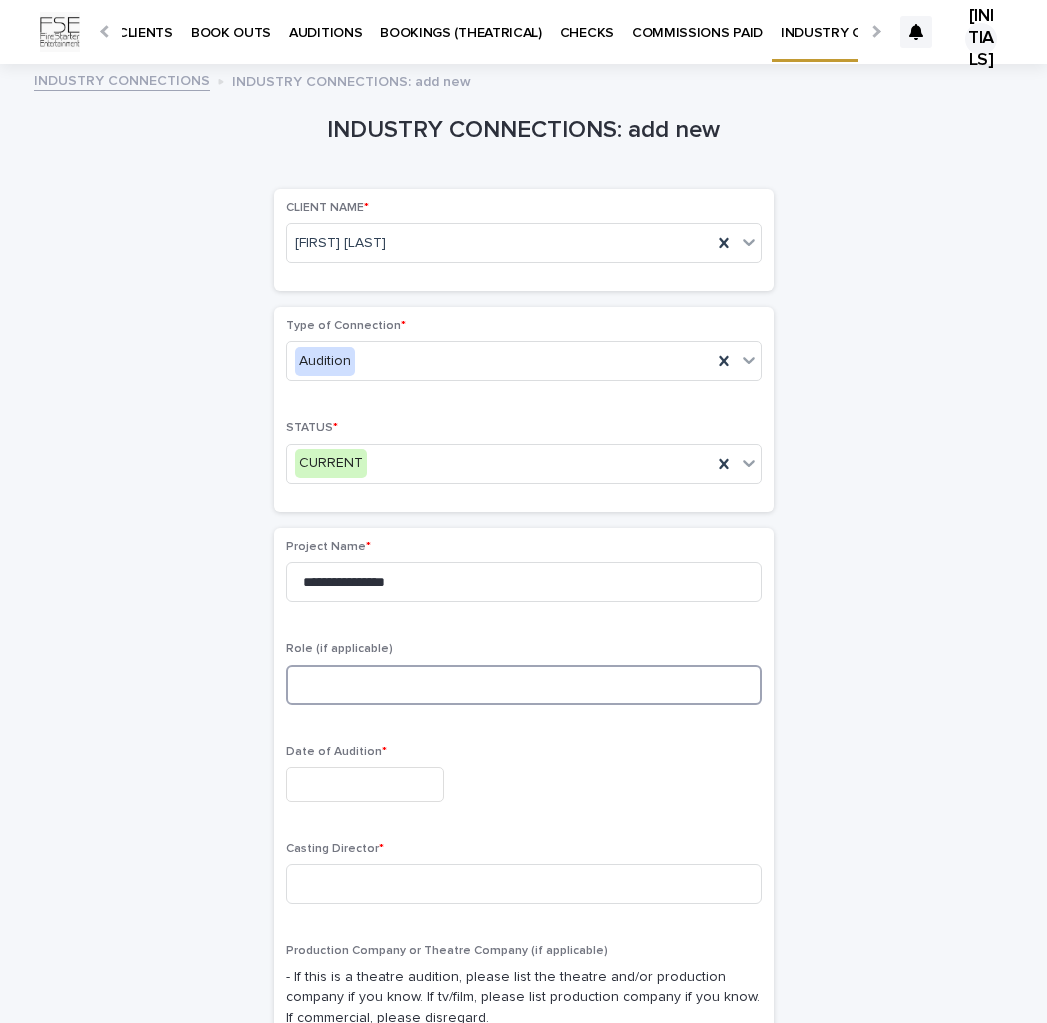 click at bounding box center [524, 685] 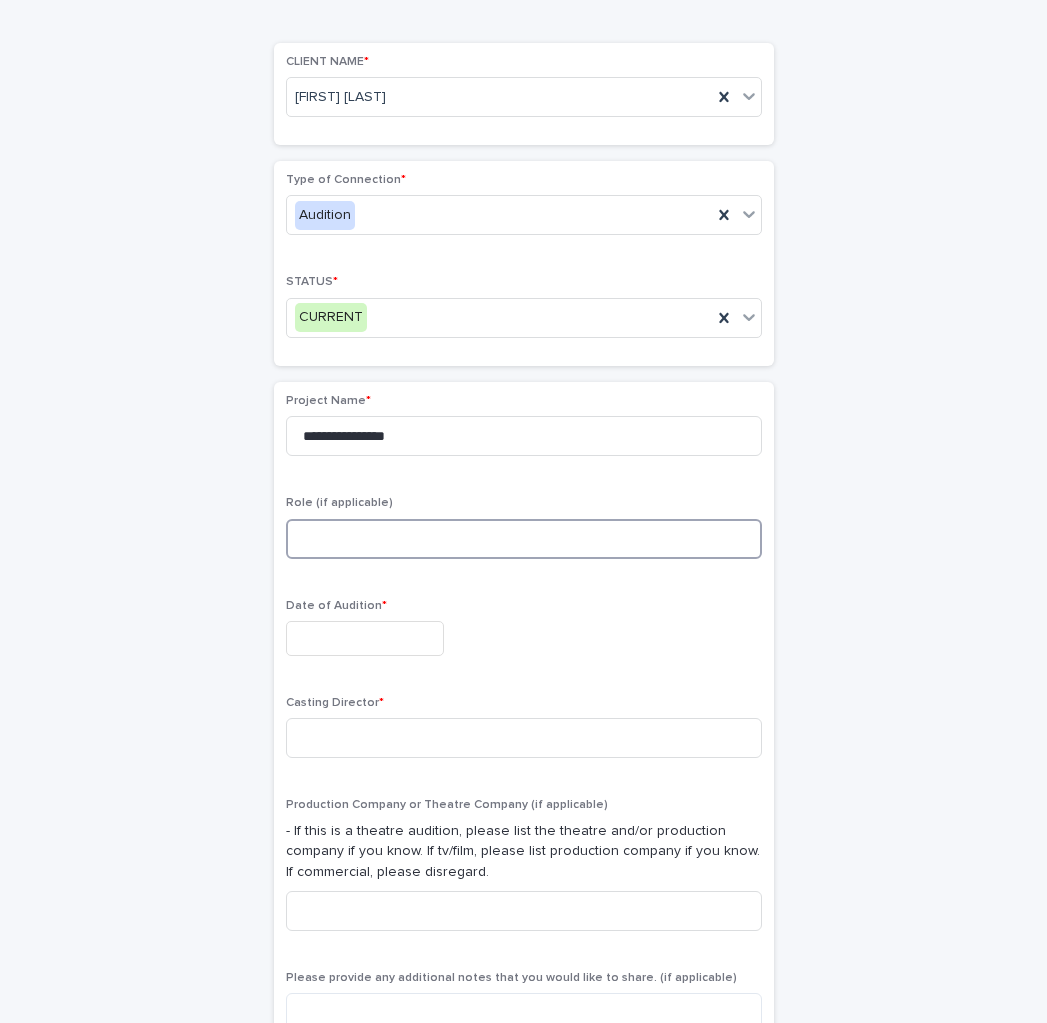 scroll, scrollTop: 152, scrollLeft: 0, axis: vertical 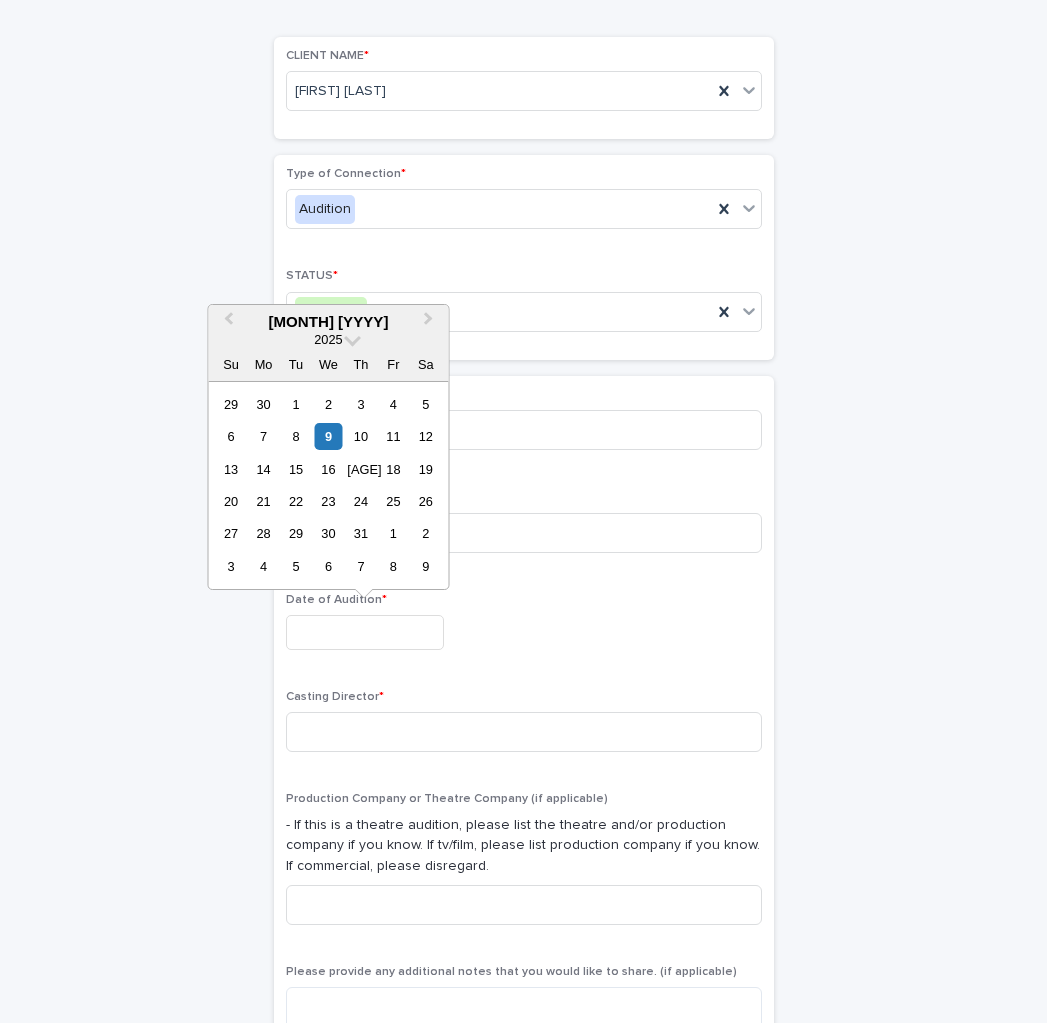 click at bounding box center (365, 632) 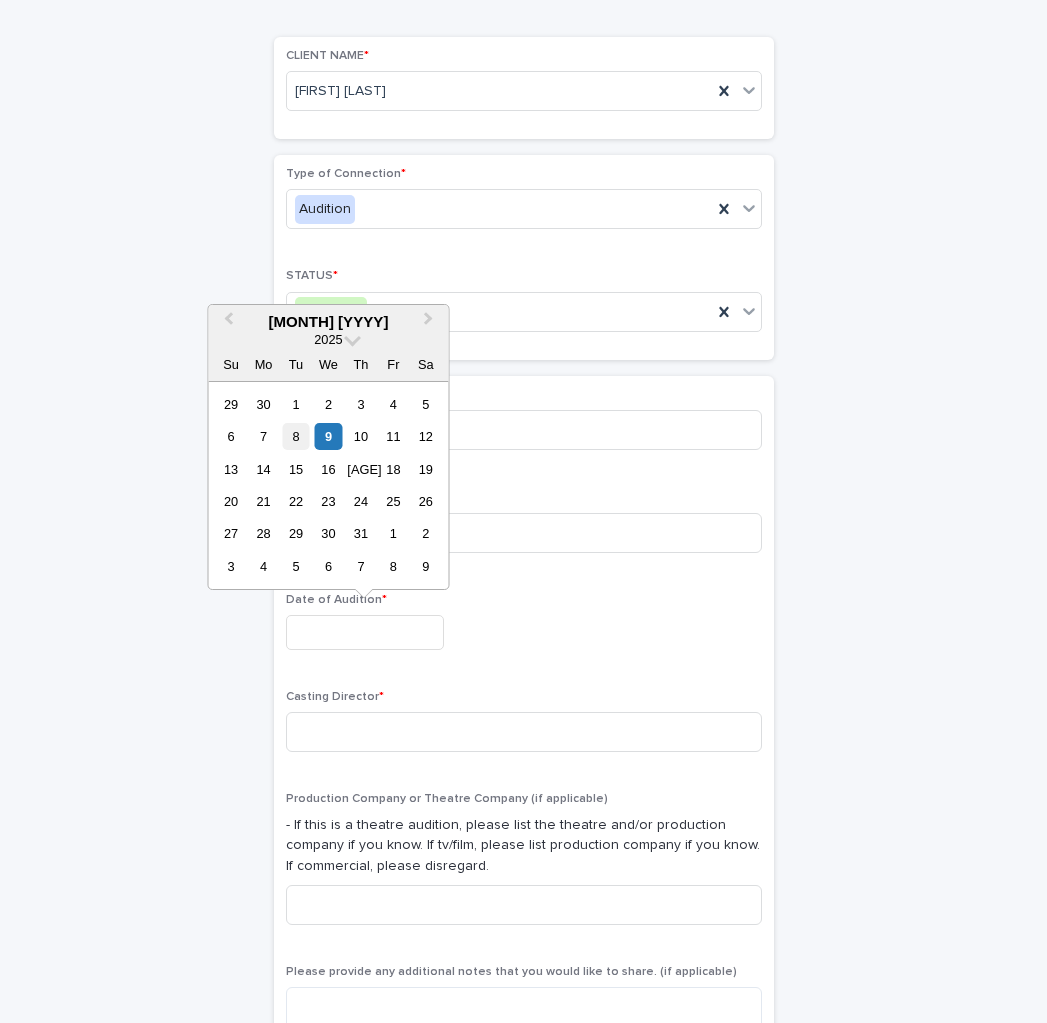 click on "8" at bounding box center (295, 436) 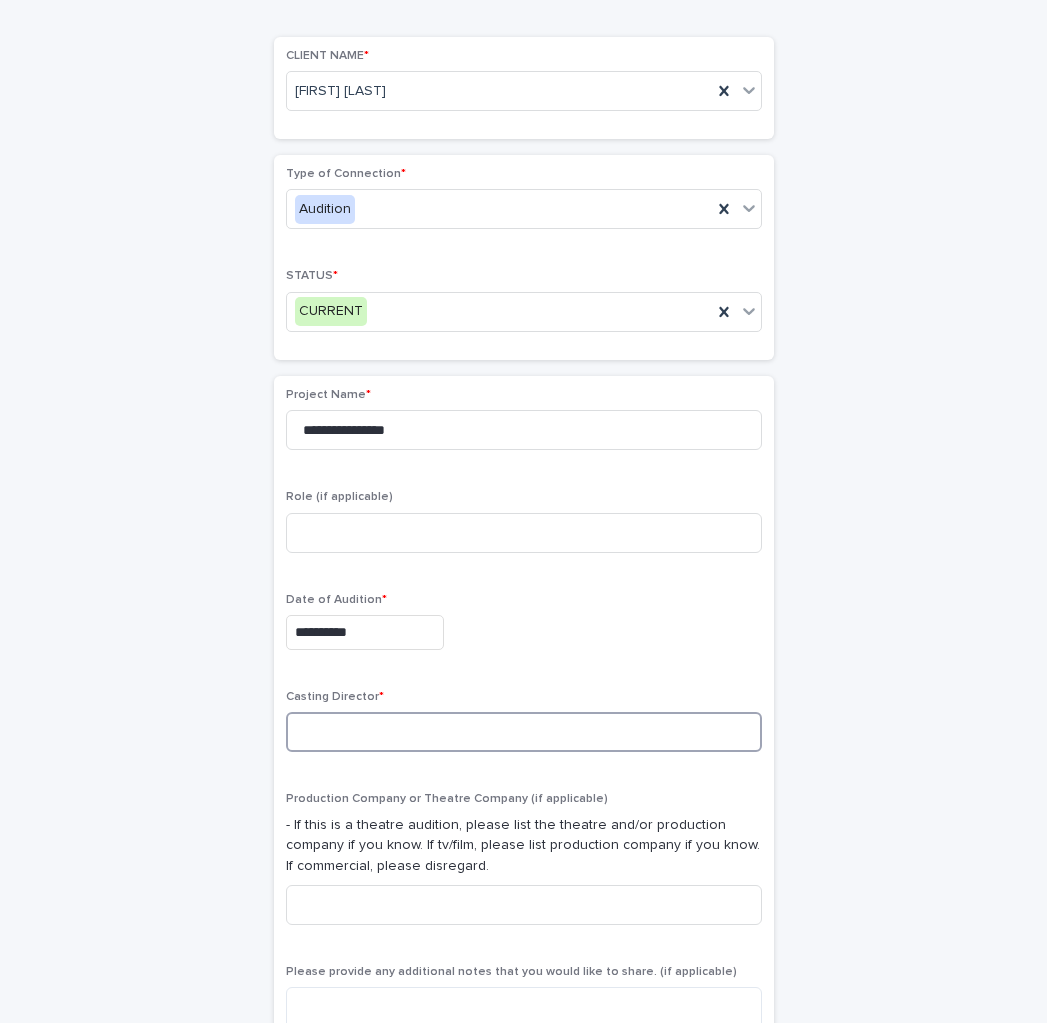 click at bounding box center (524, 732) 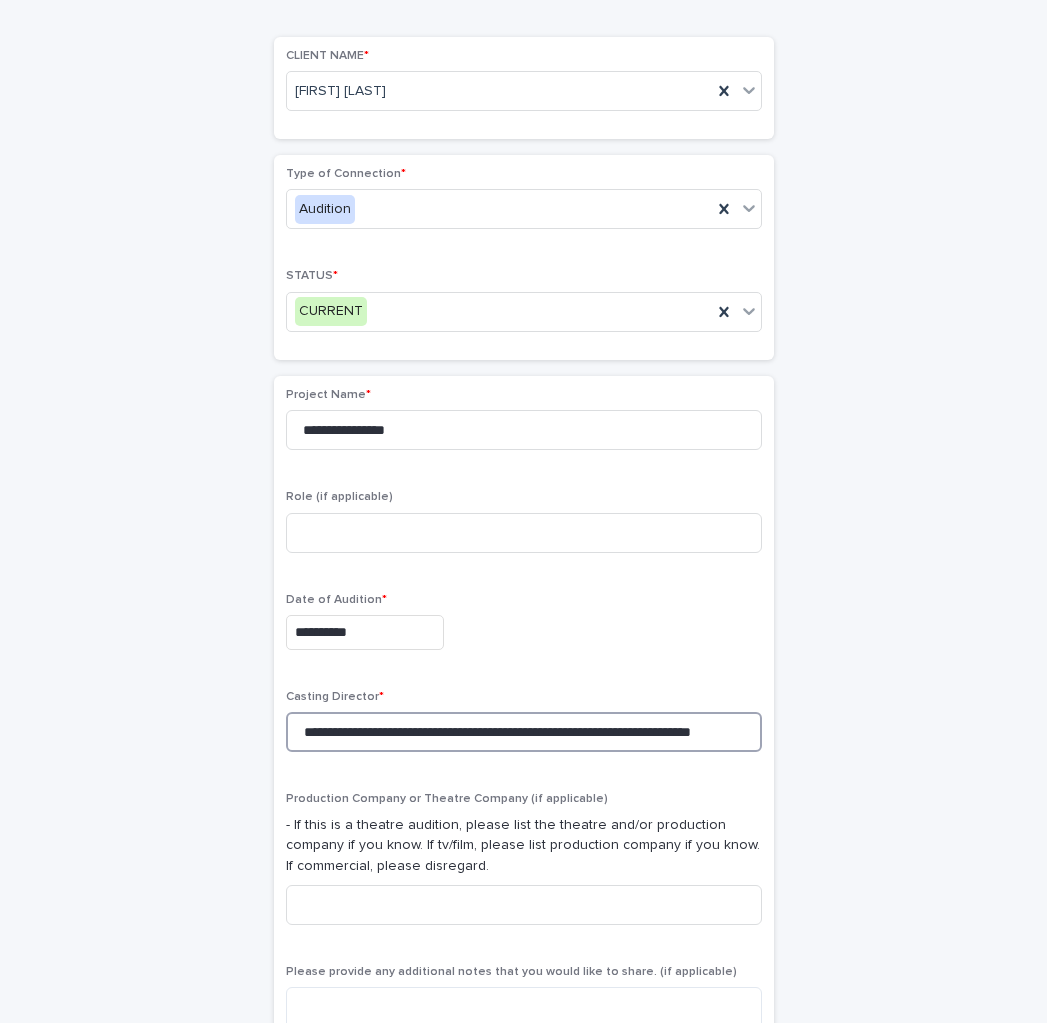 scroll, scrollTop: 0, scrollLeft: 37, axis: horizontal 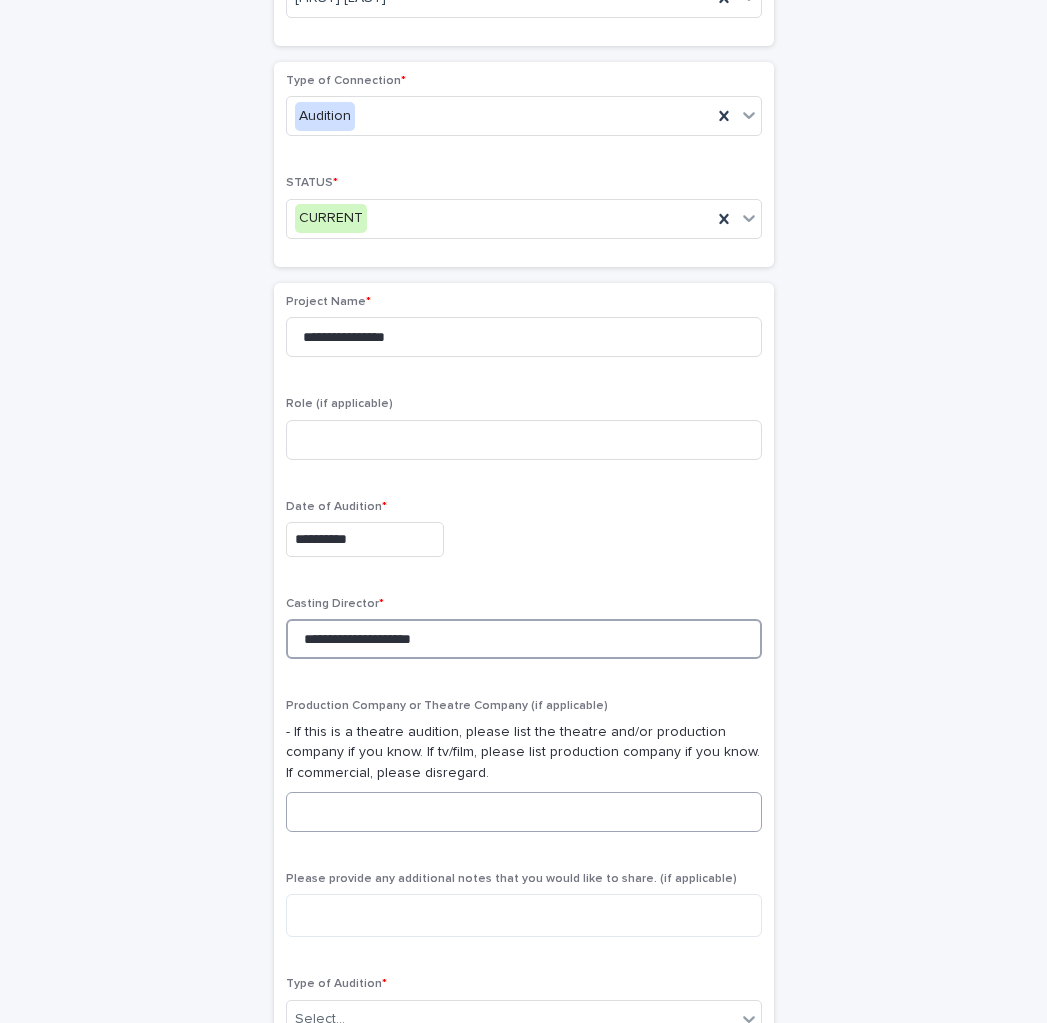 type on "**********" 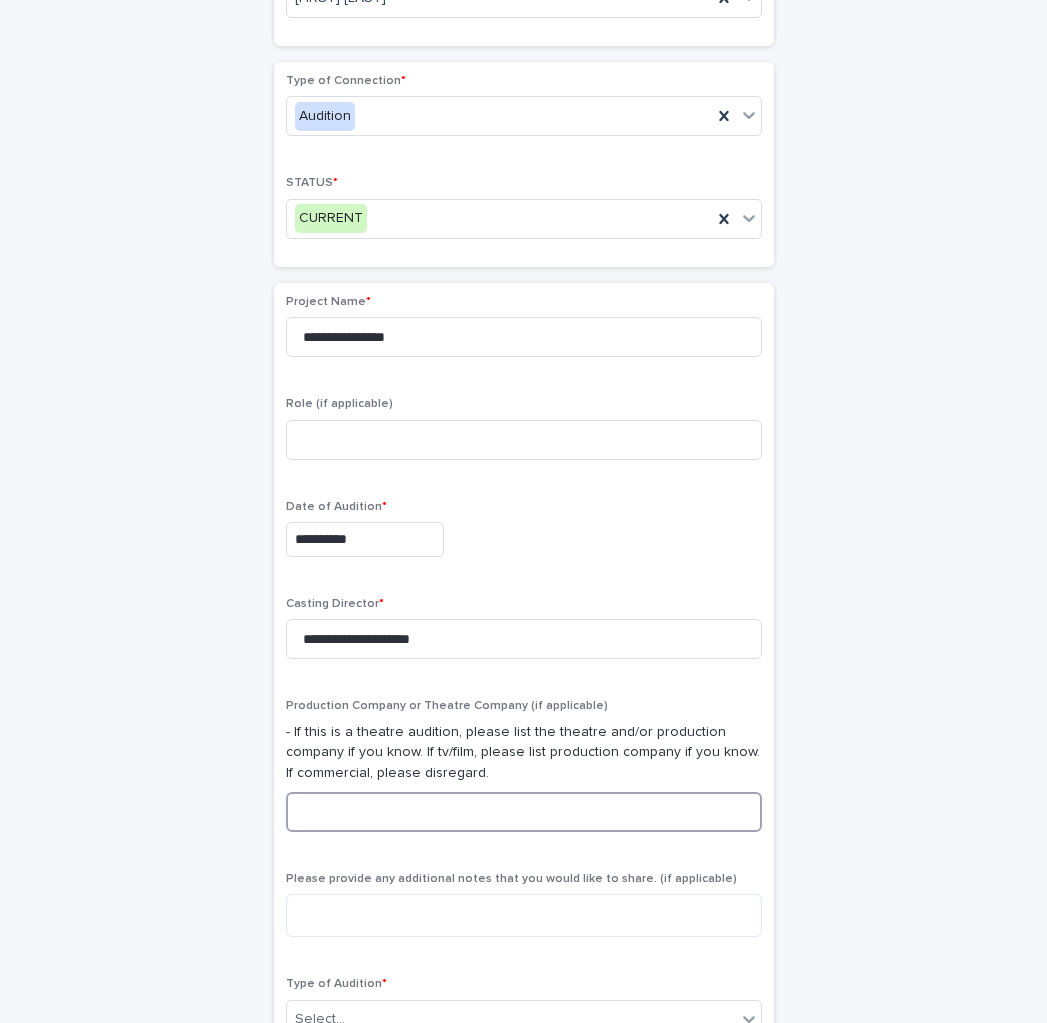 click at bounding box center [524, 812] 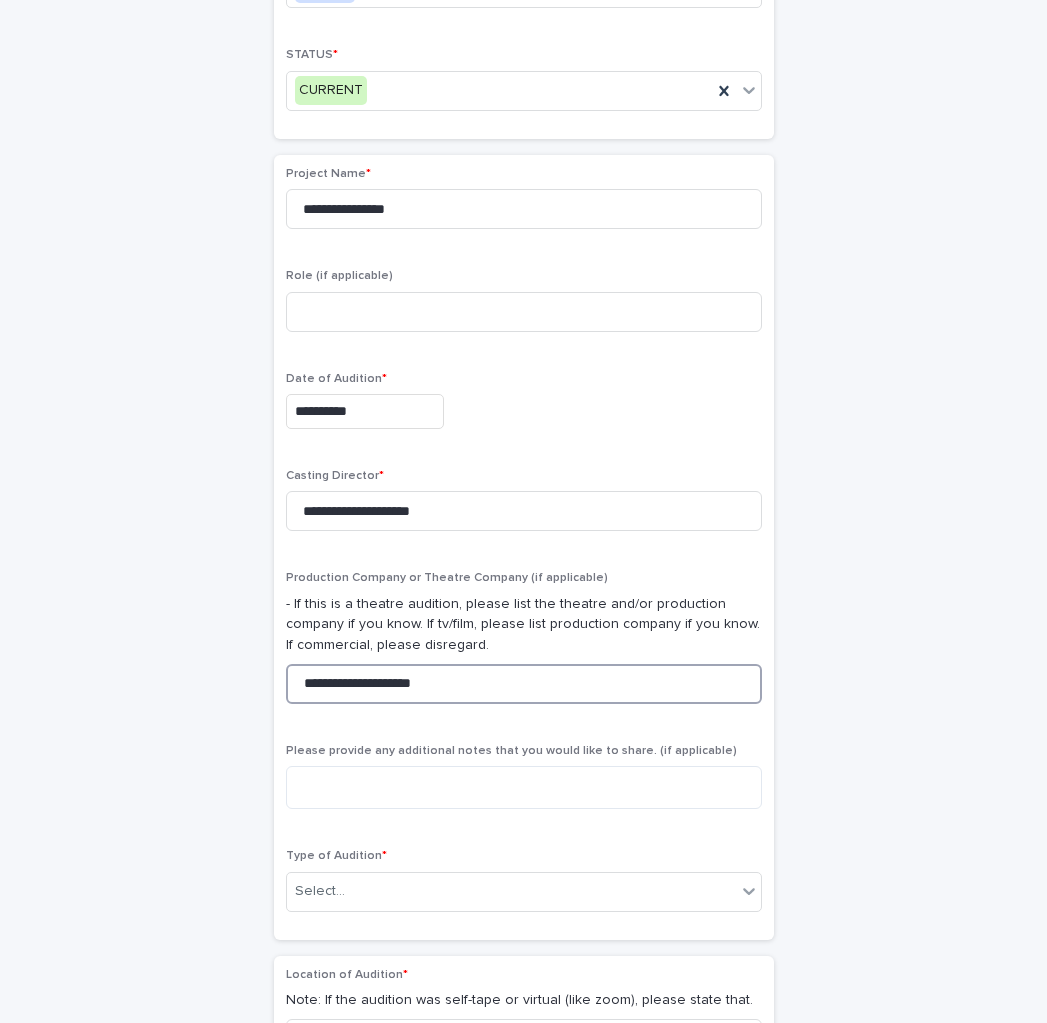 scroll, scrollTop: 442, scrollLeft: 0, axis: vertical 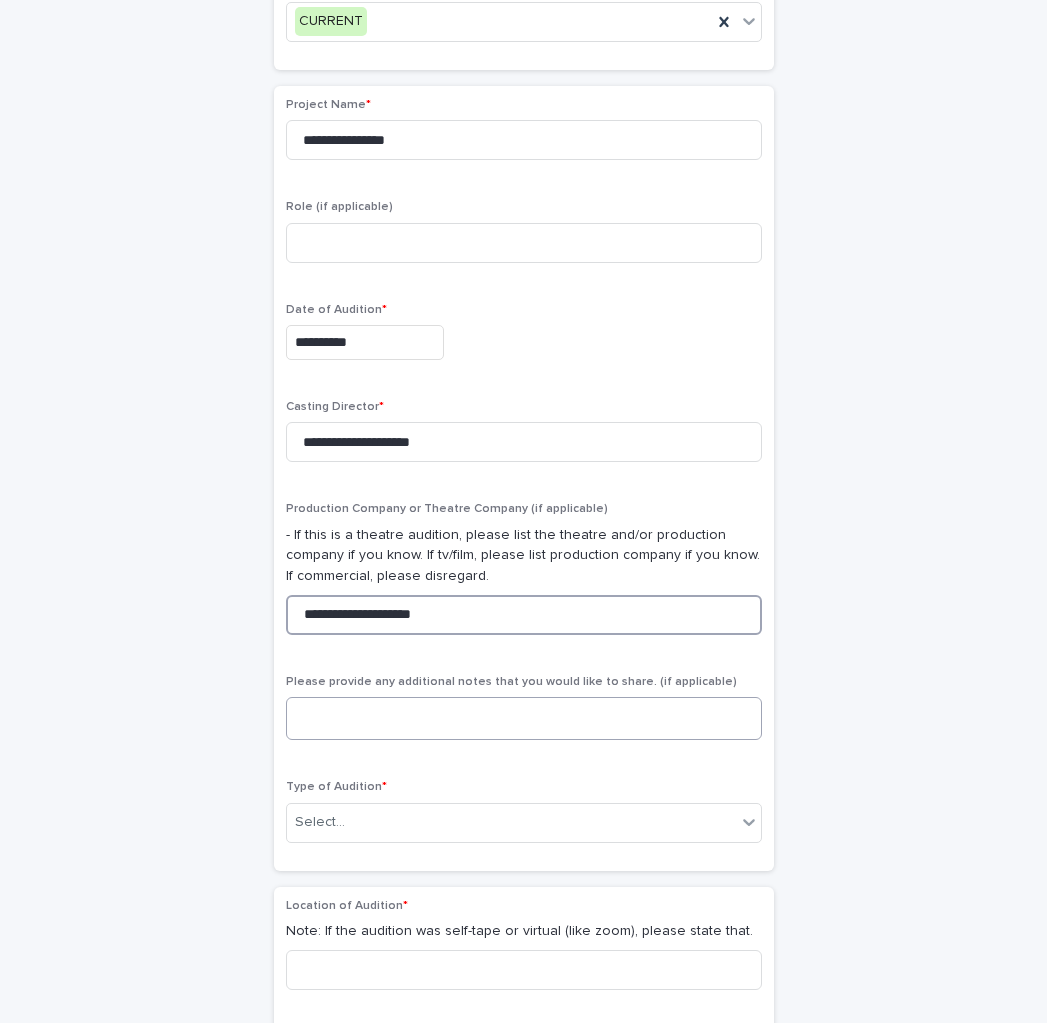 type on "**********" 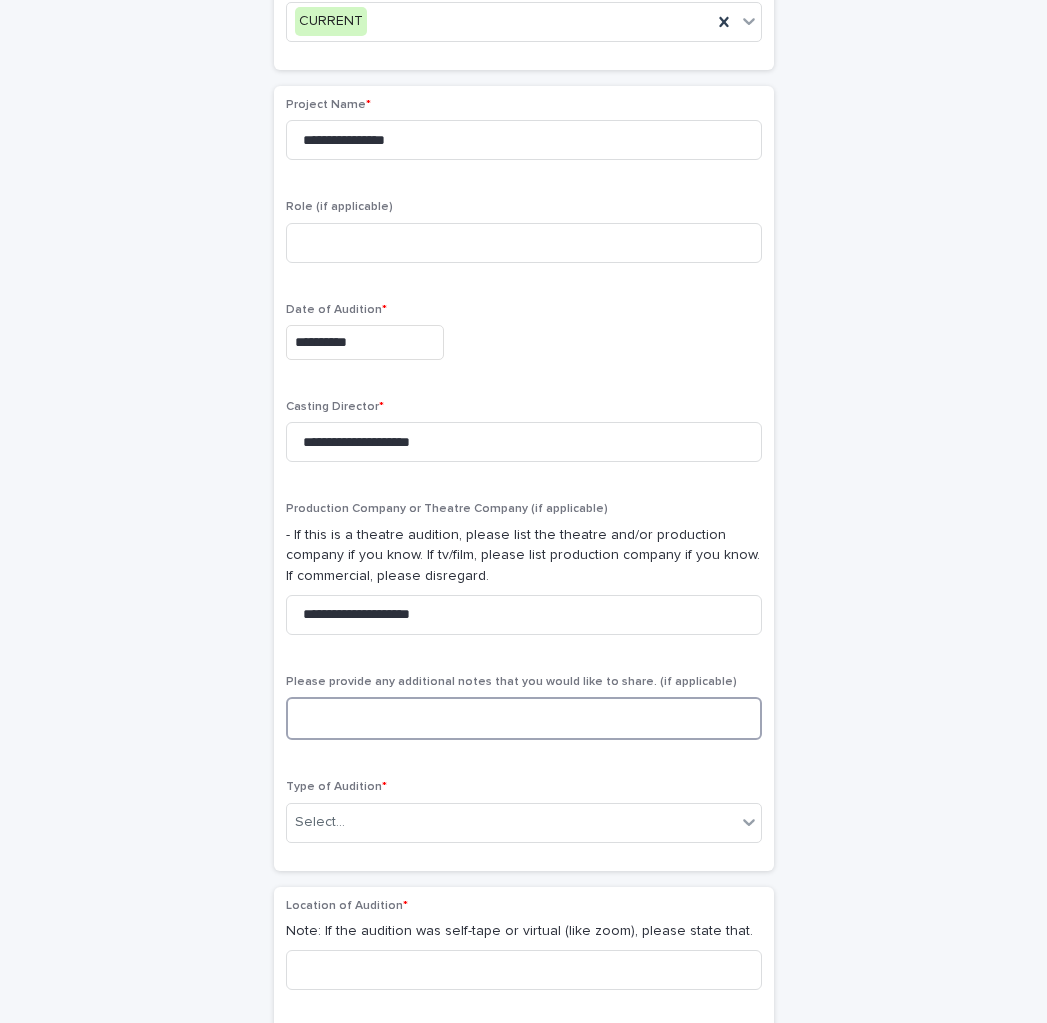 click at bounding box center (524, 718) 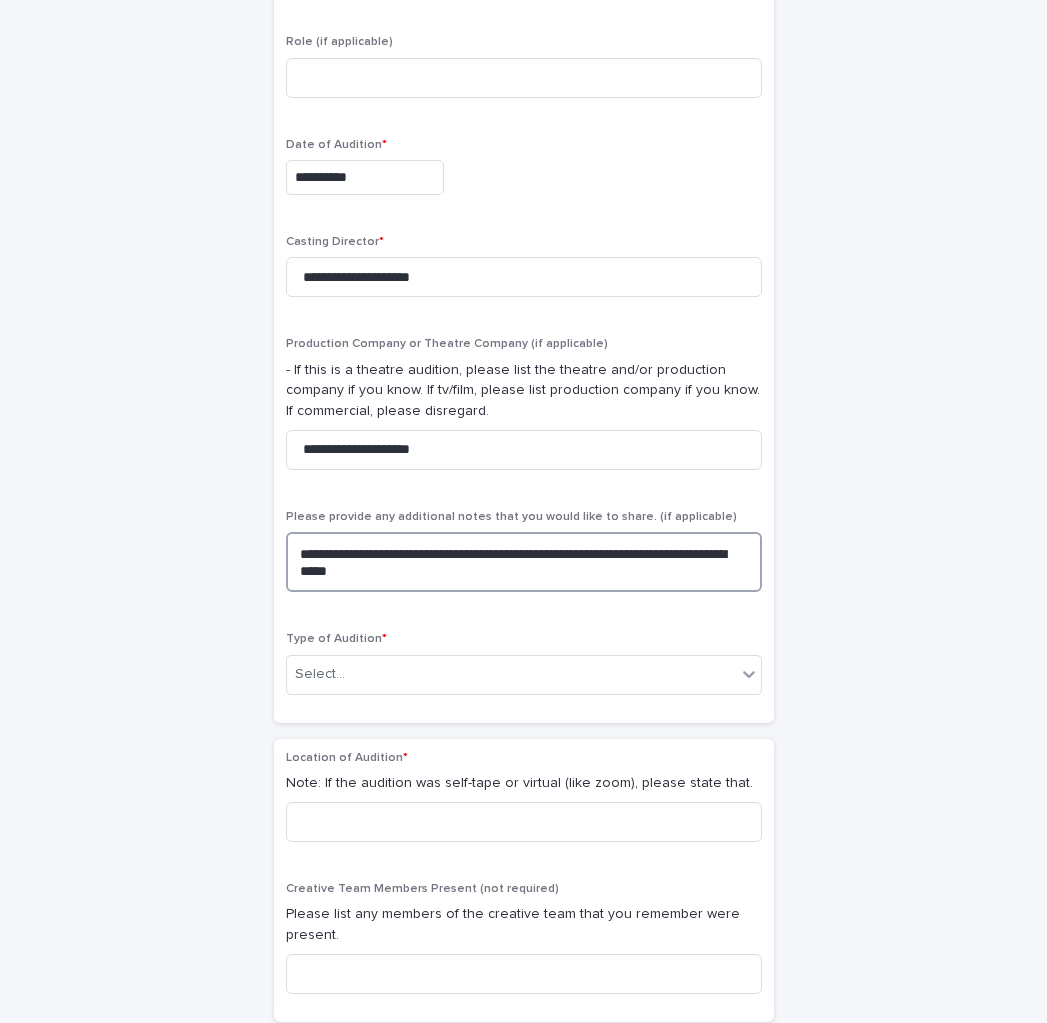 scroll, scrollTop: 621, scrollLeft: 0, axis: vertical 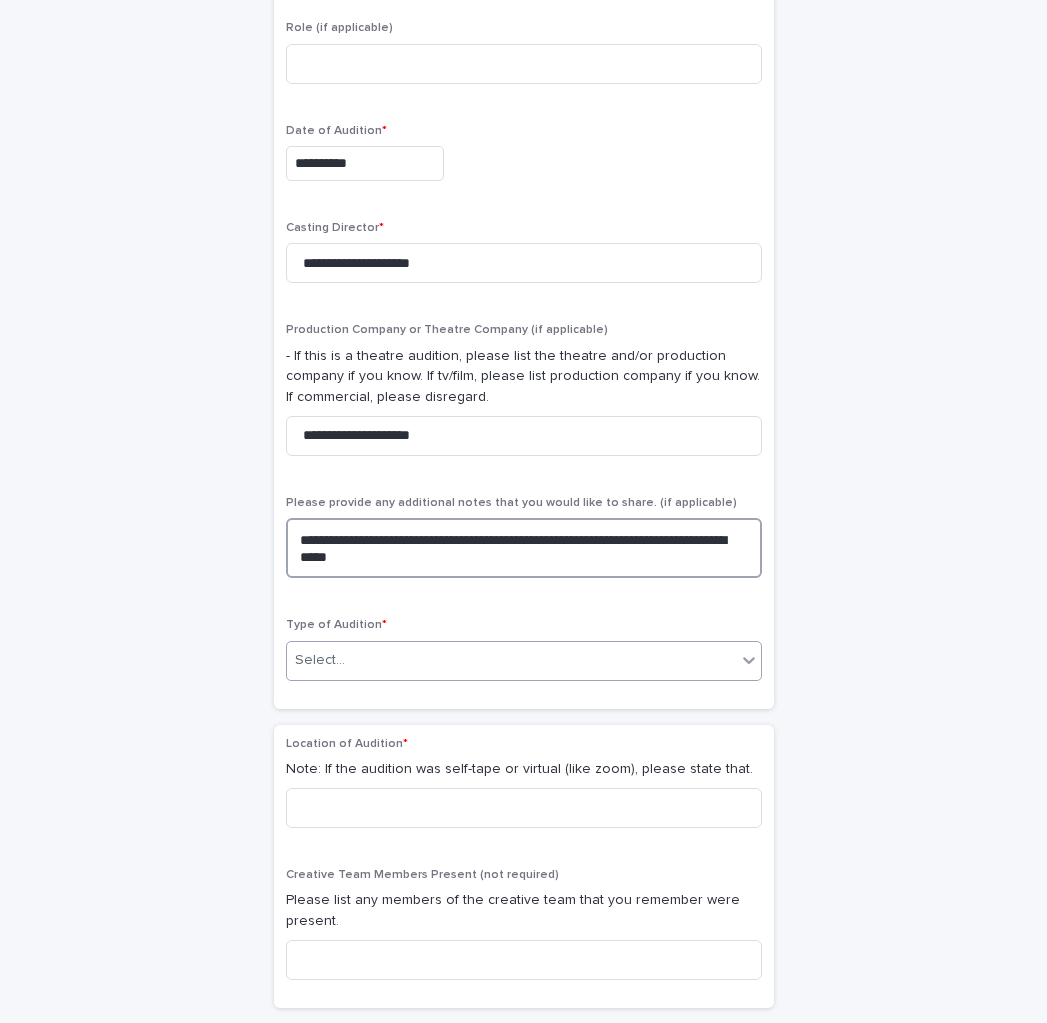 type on "**********" 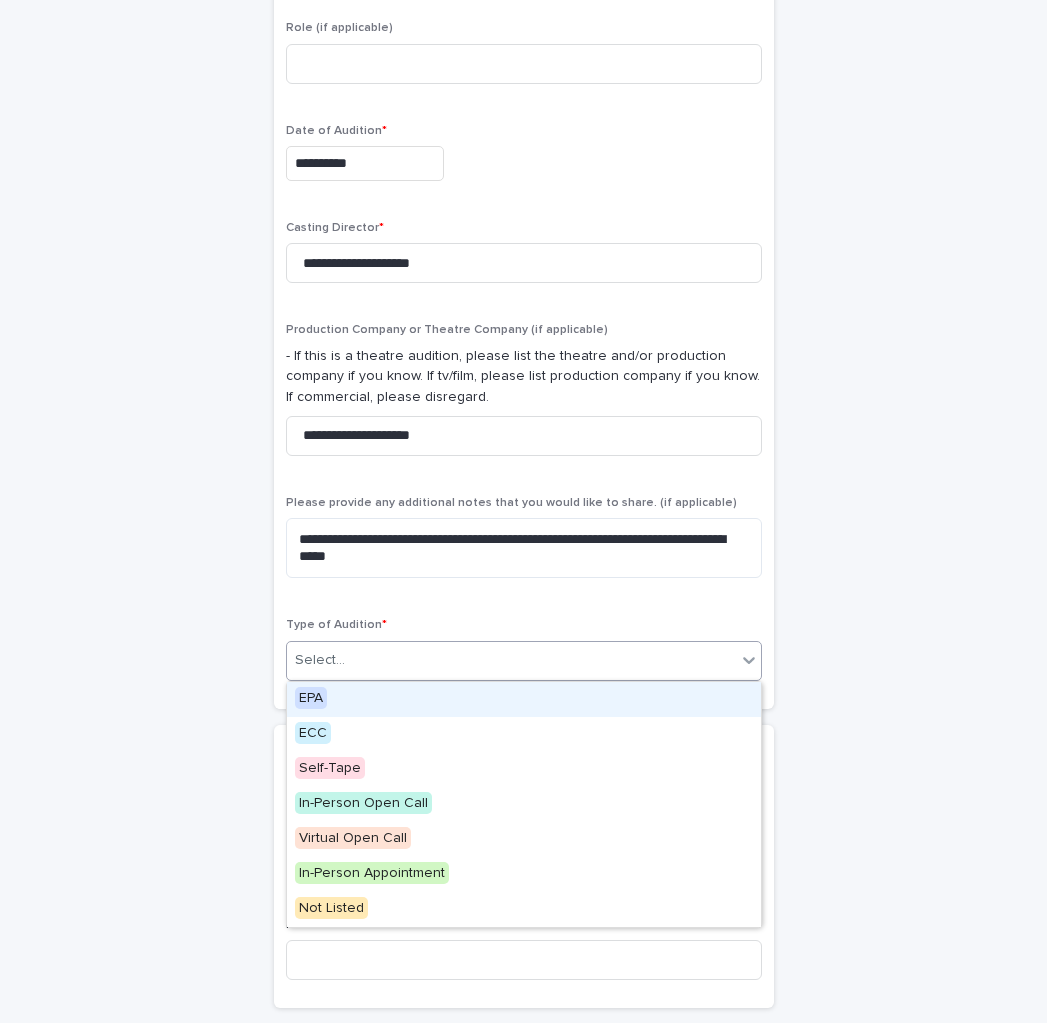 click on "Select..." at bounding box center [511, 660] 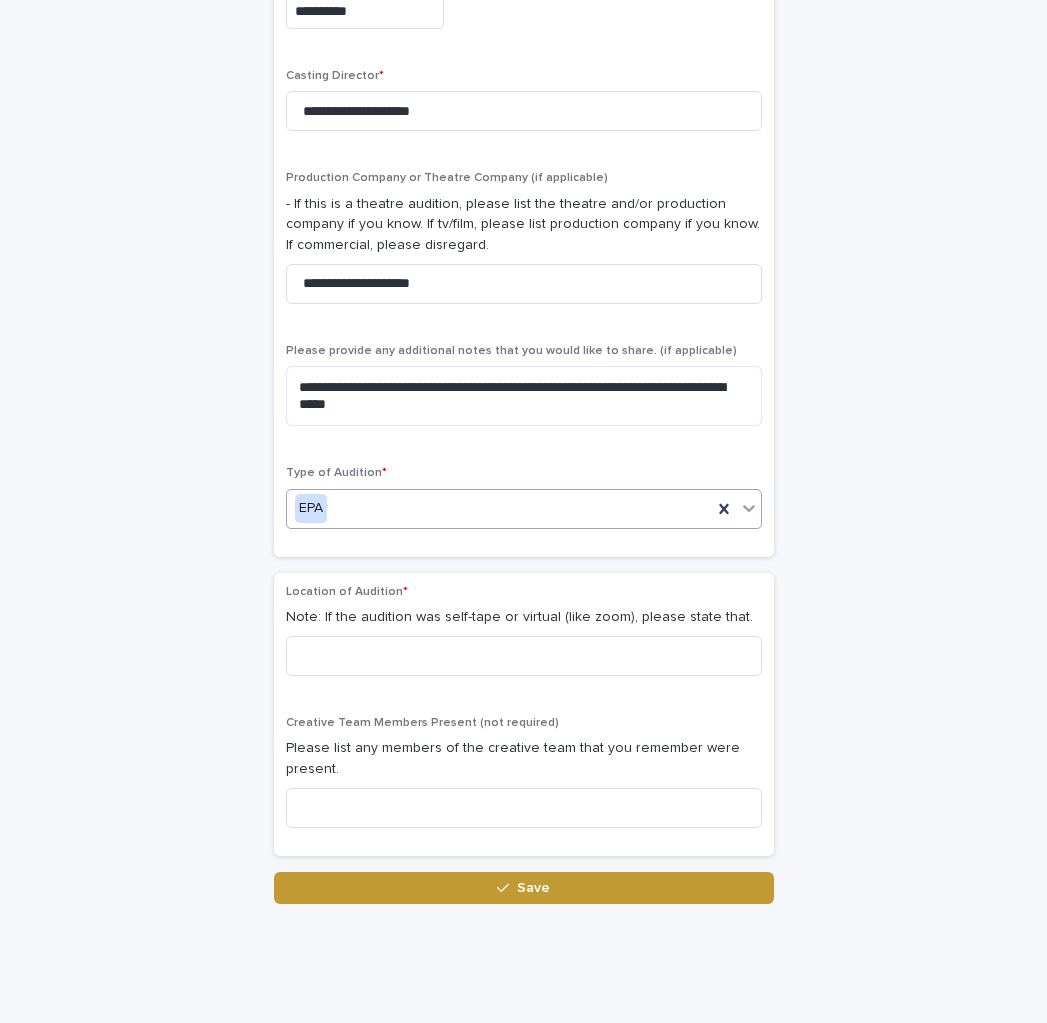 scroll, scrollTop: 781, scrollLeft: 0, axis: vertical 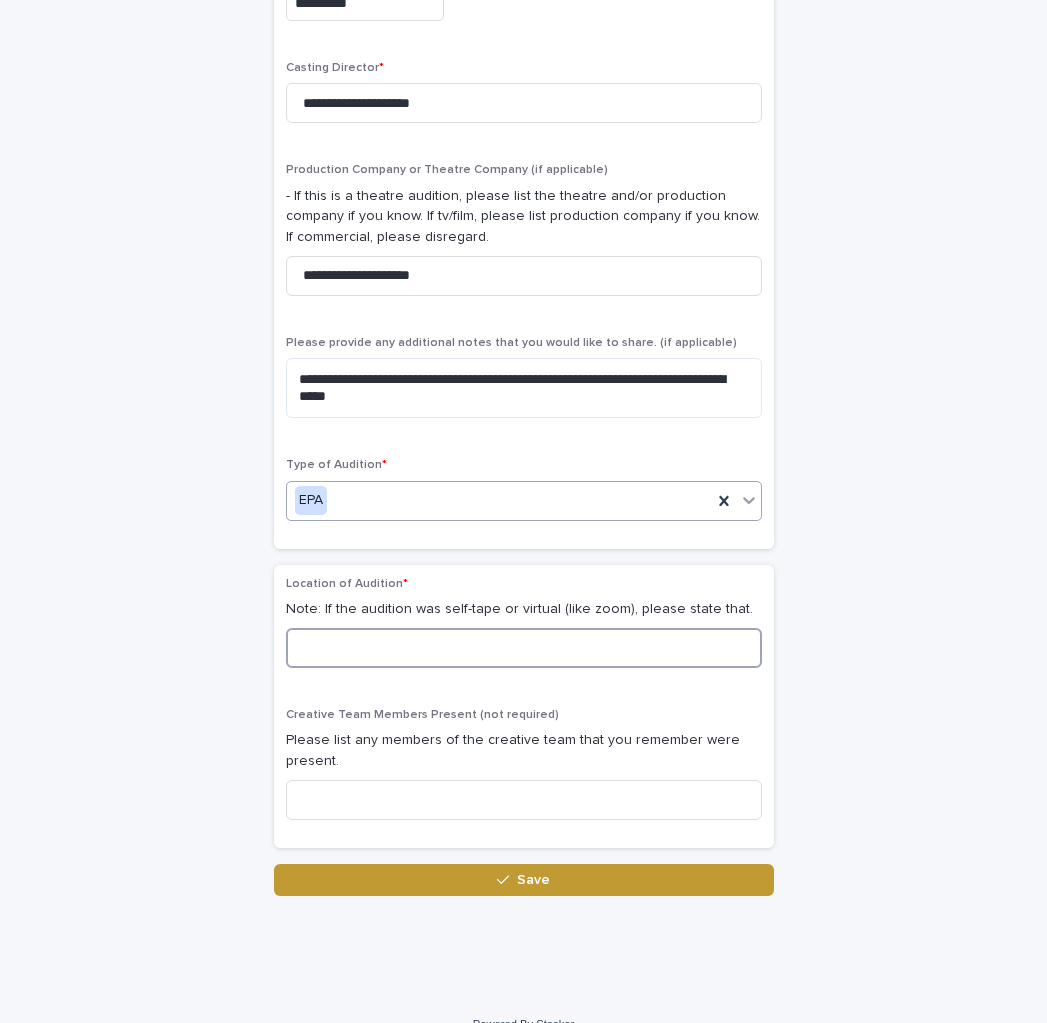 click at bounding box center (524, 648) 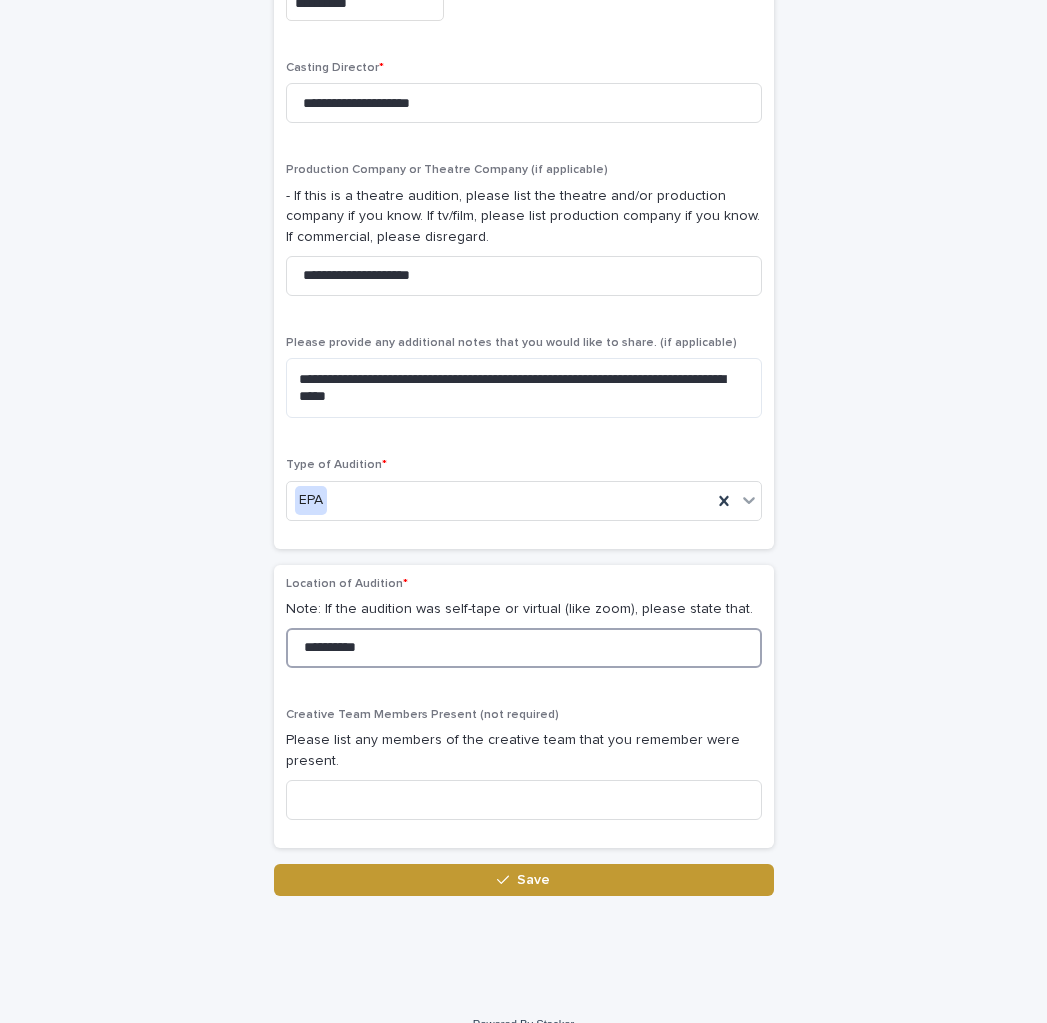 scroll, scrollTop: 811, scrollLeft: 0, axis: vertical 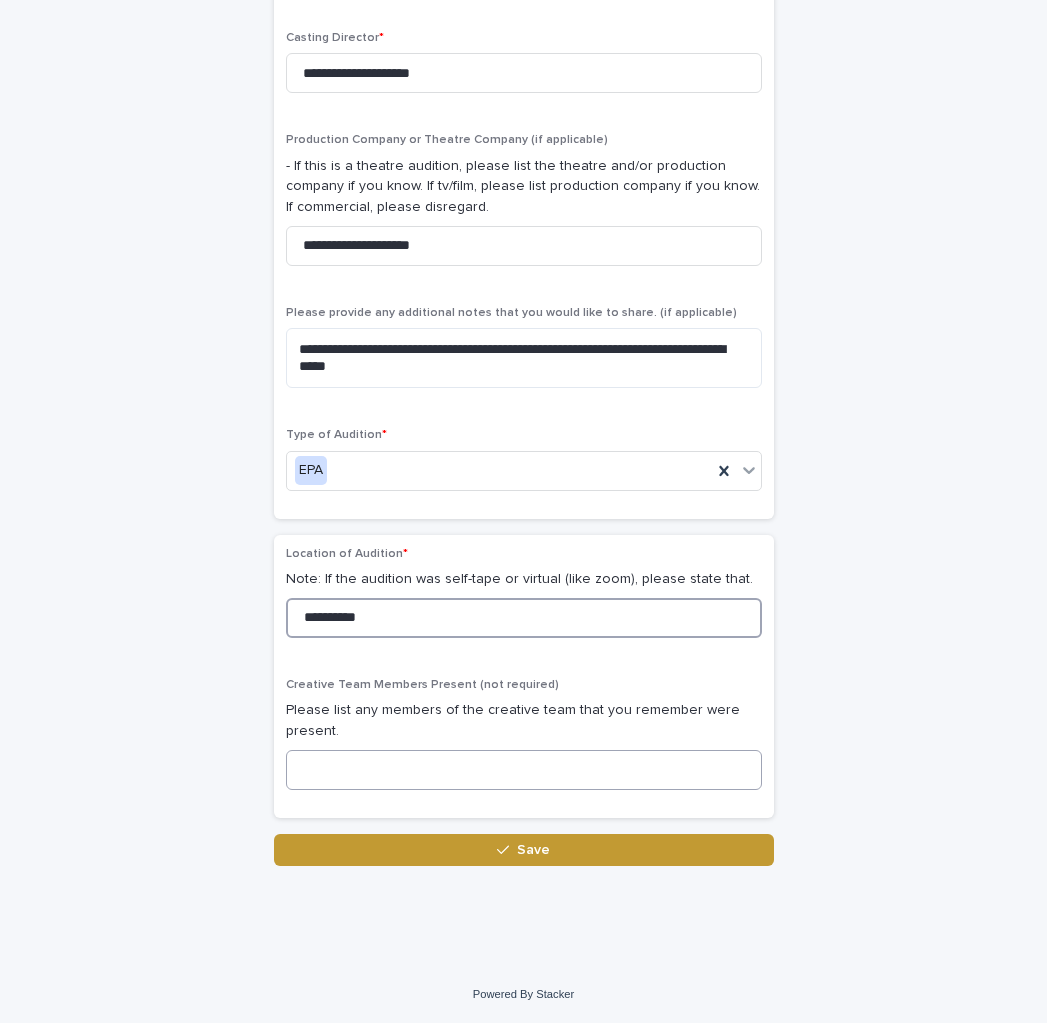 type on "**********" 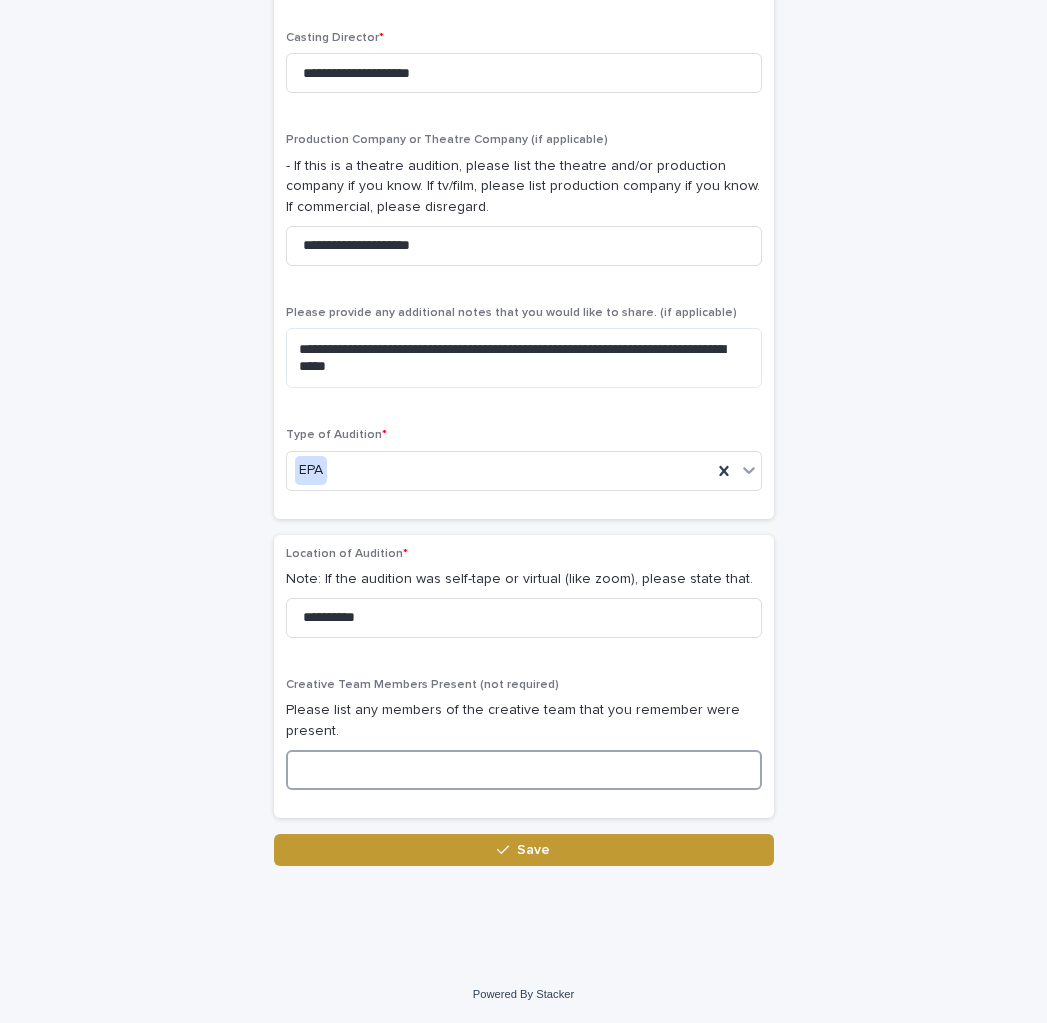 click at bounding box center (524, 770) 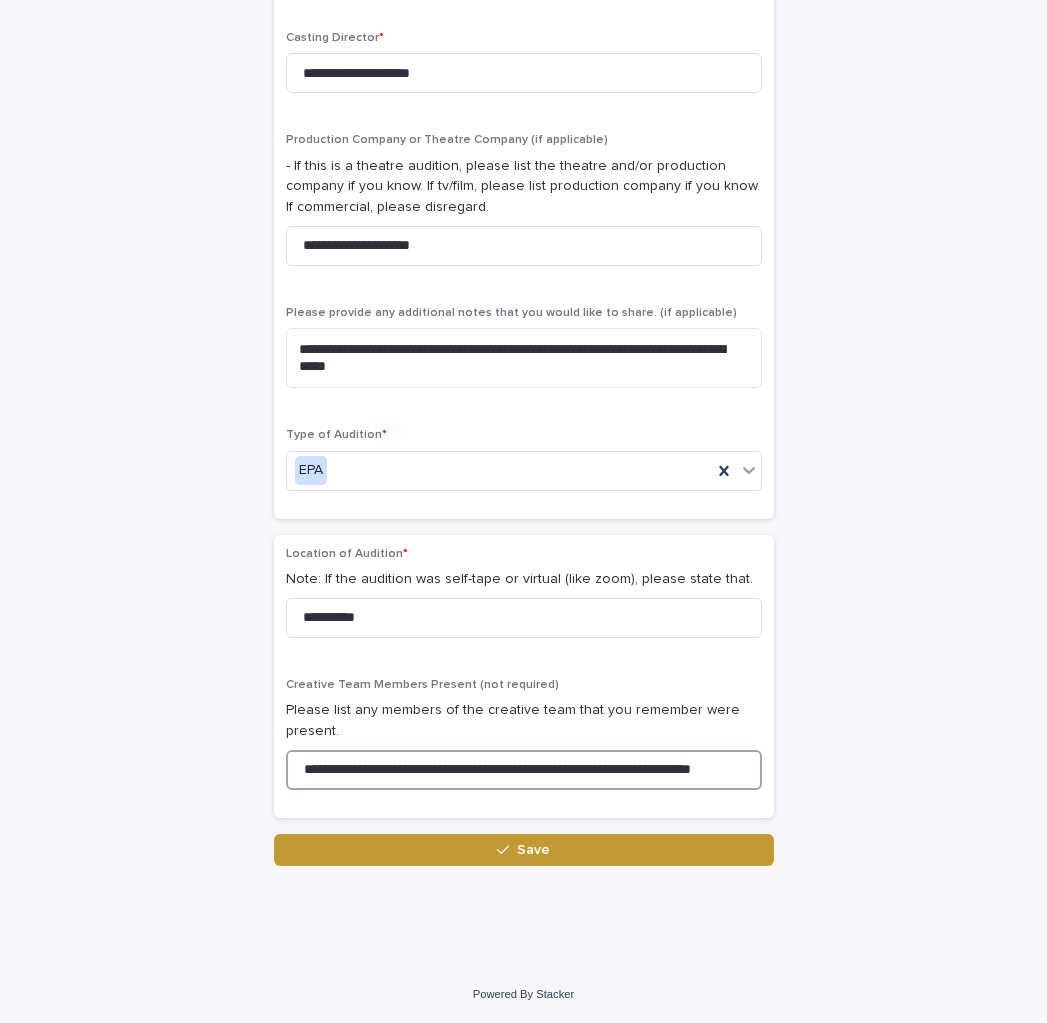 scroll, scrollTop: 0, scrollLeft: 36, axis: horizontal 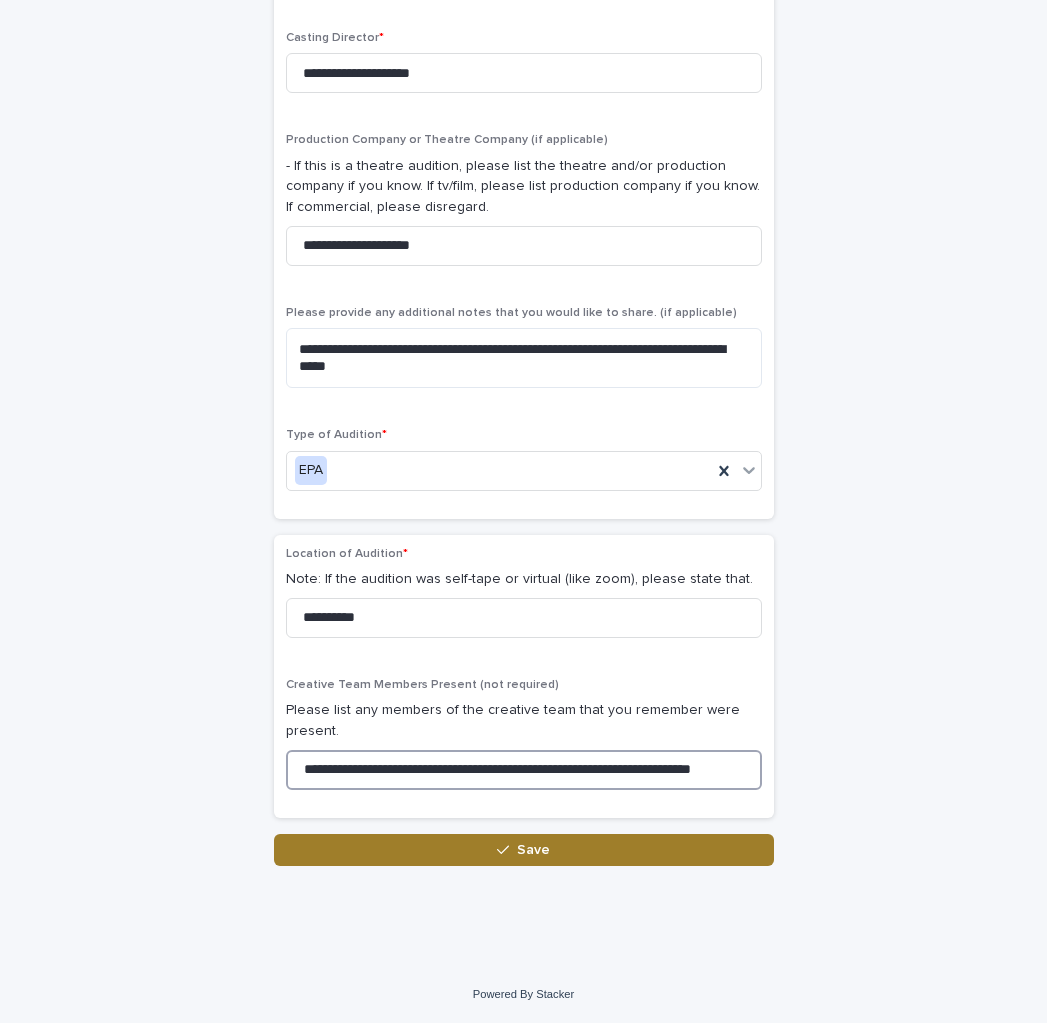 type on "**********" 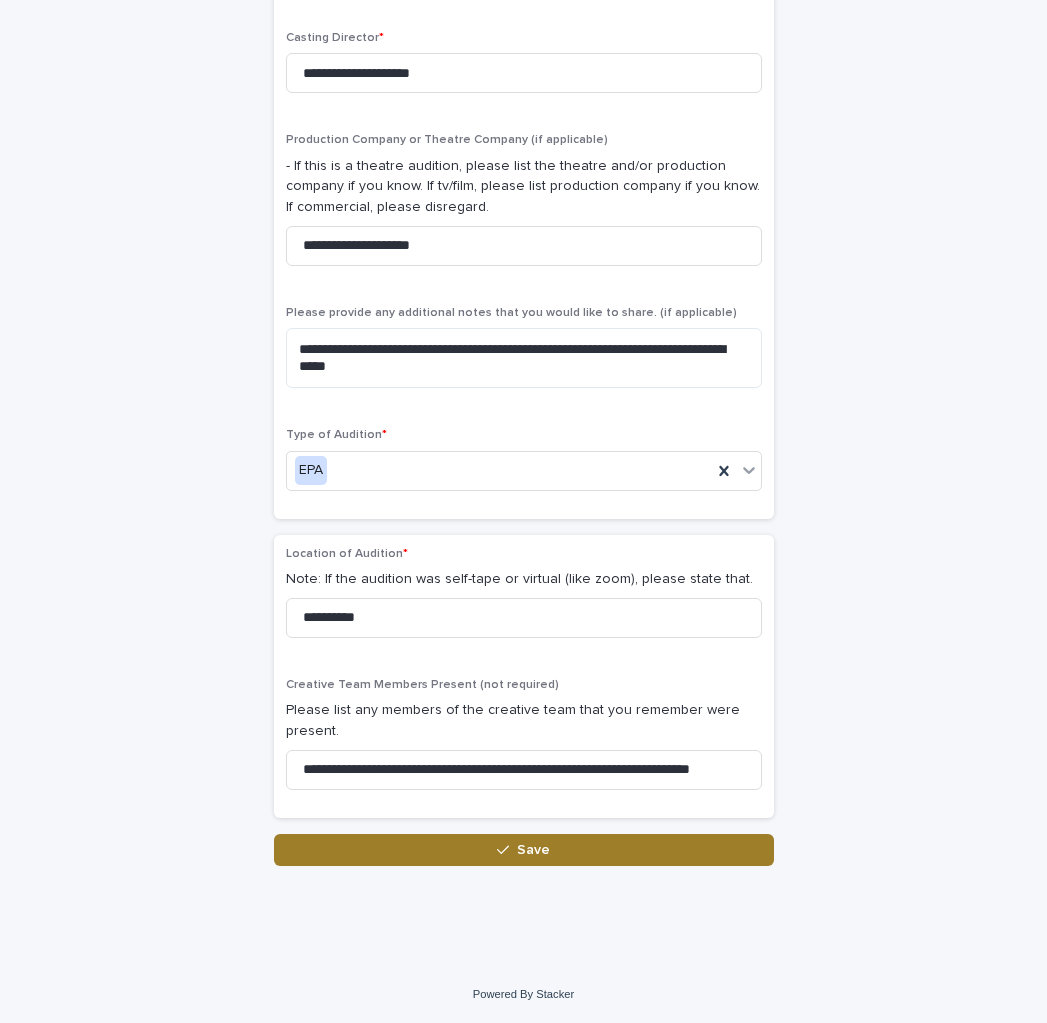 click on "Save" at bounding box center (524, 850) 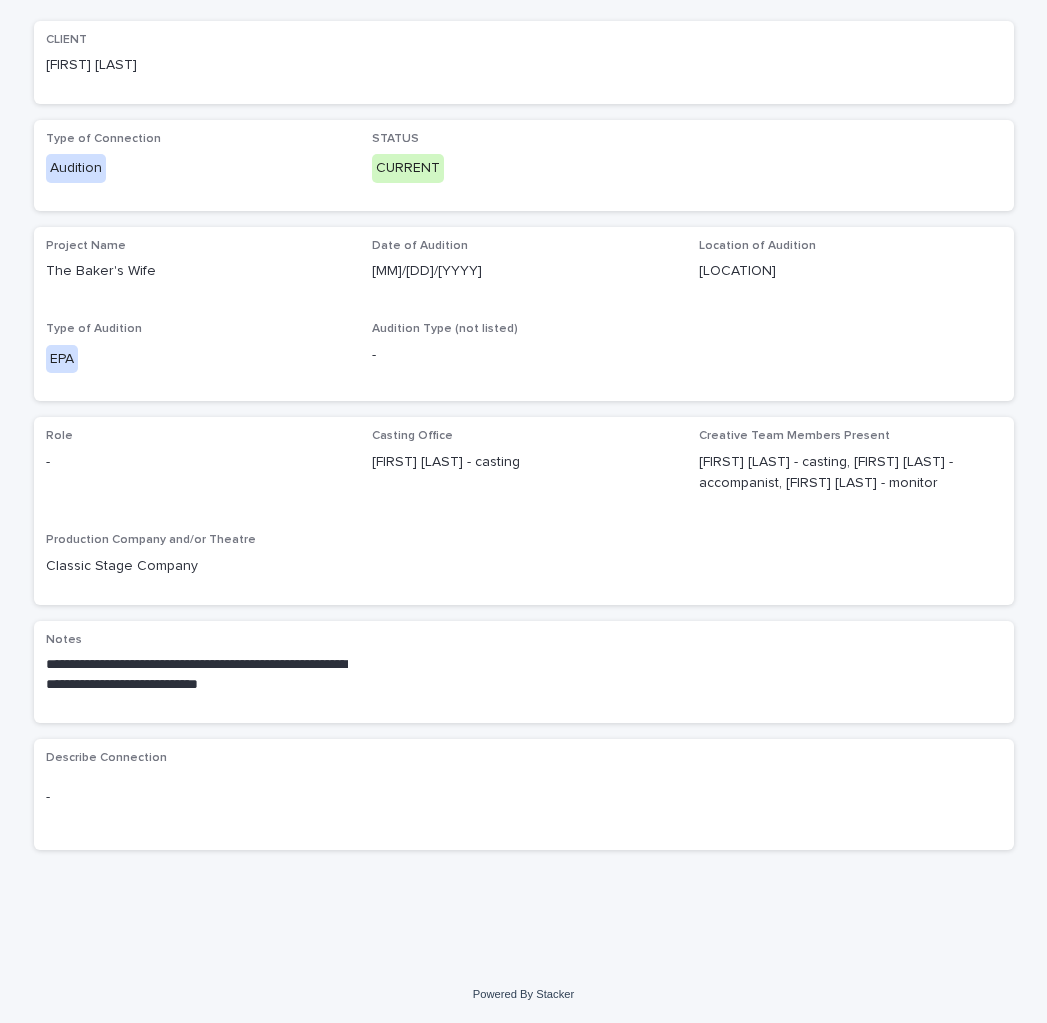 scroll, scrollTop: 0, scrollLeft: 0, axis: both 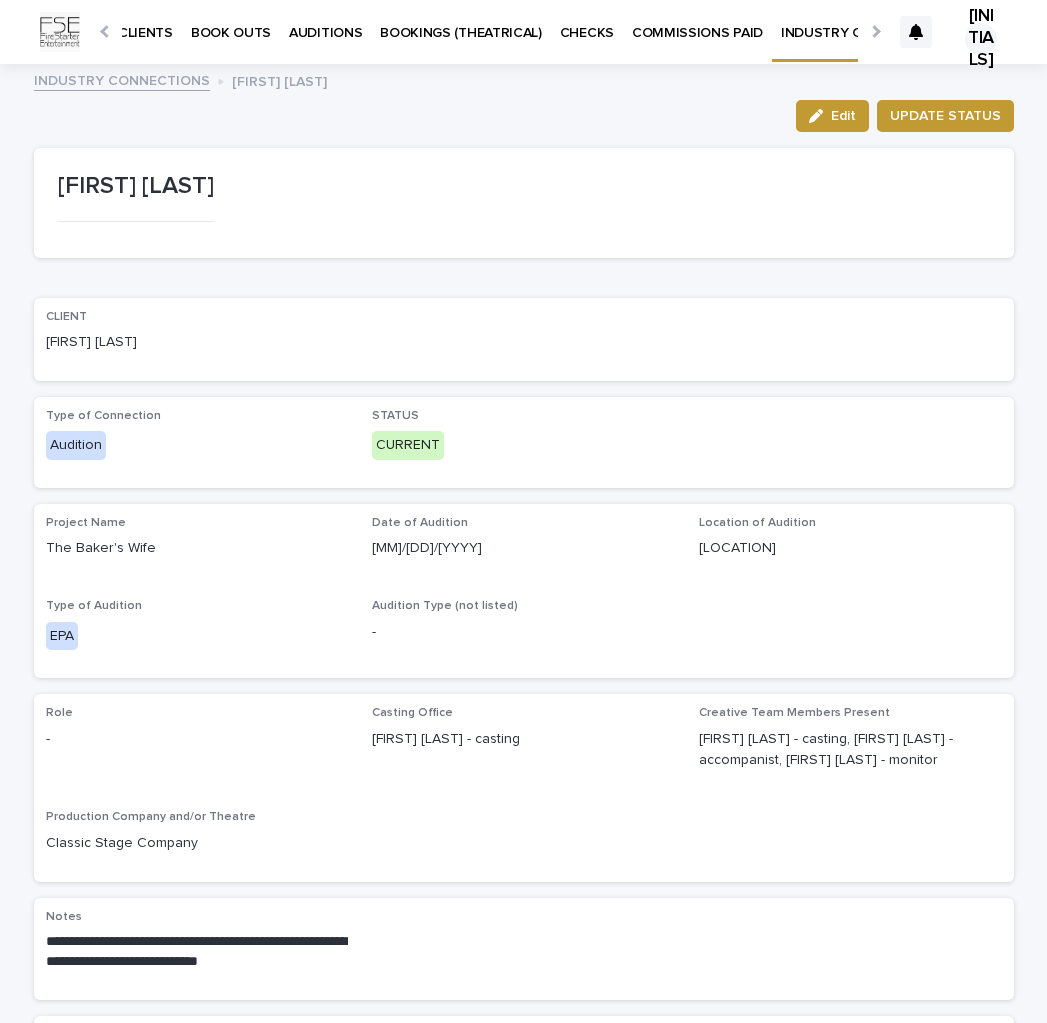 click on "INDUSTRY CONNECTIONS" at bounding box center [122, 79] 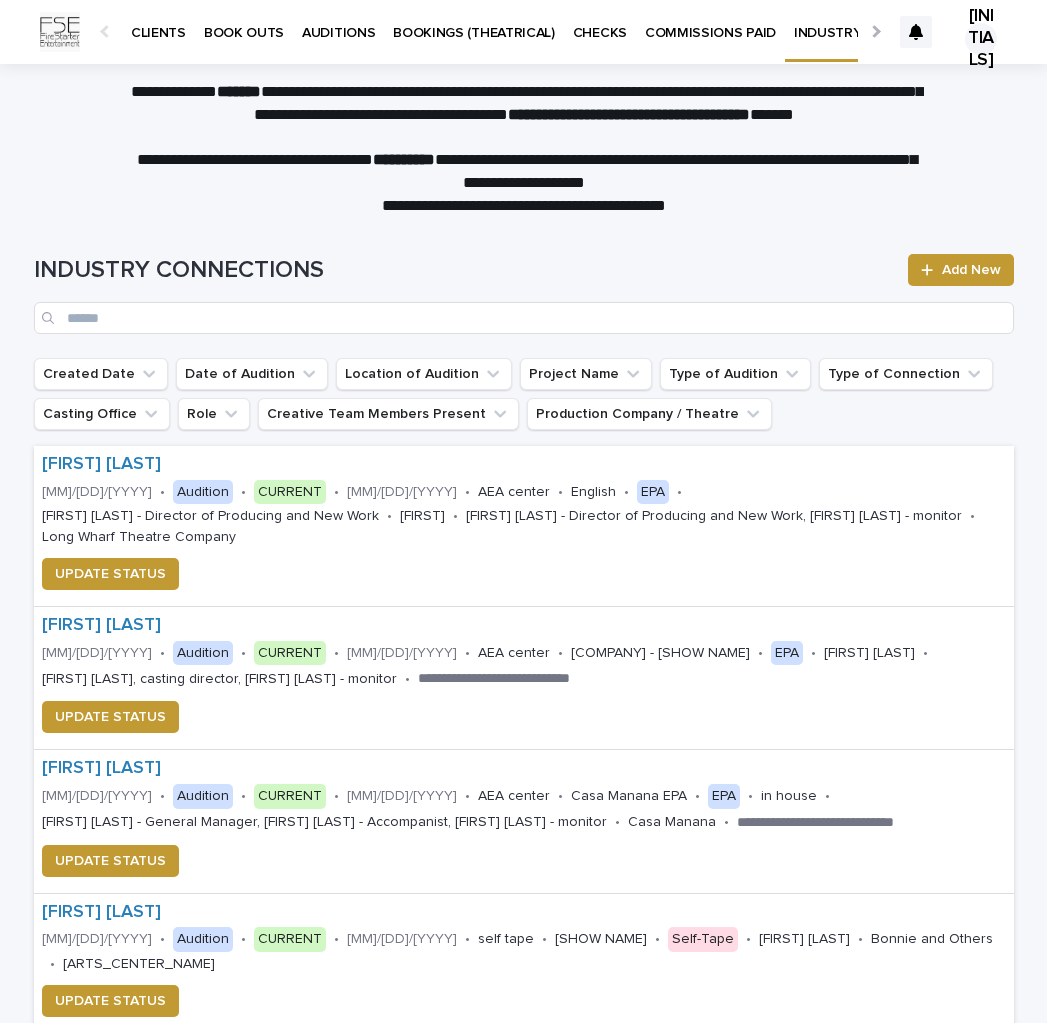 scroll, scrollTop: 0, scrollLeft: 13, axis: horizontal 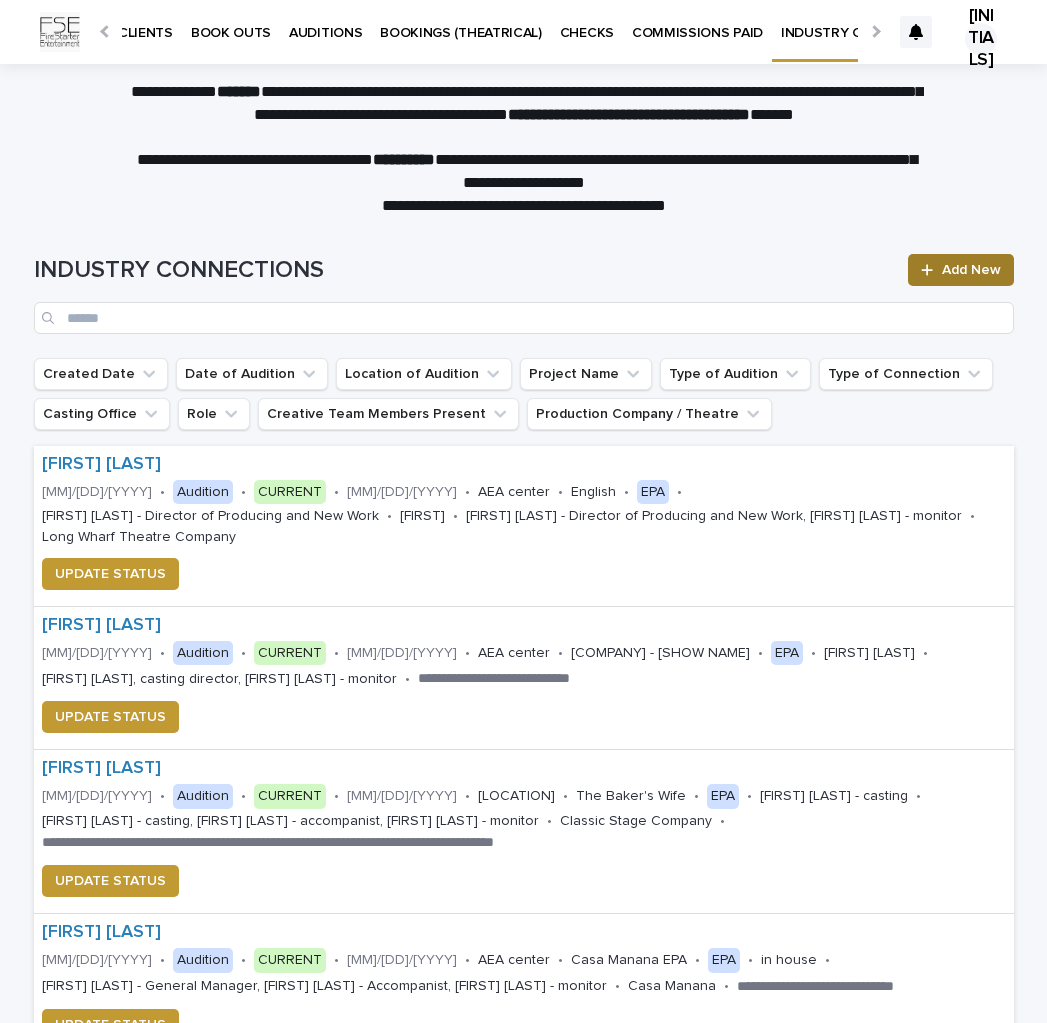 click on "Add New" at bounding box center [971, 270] 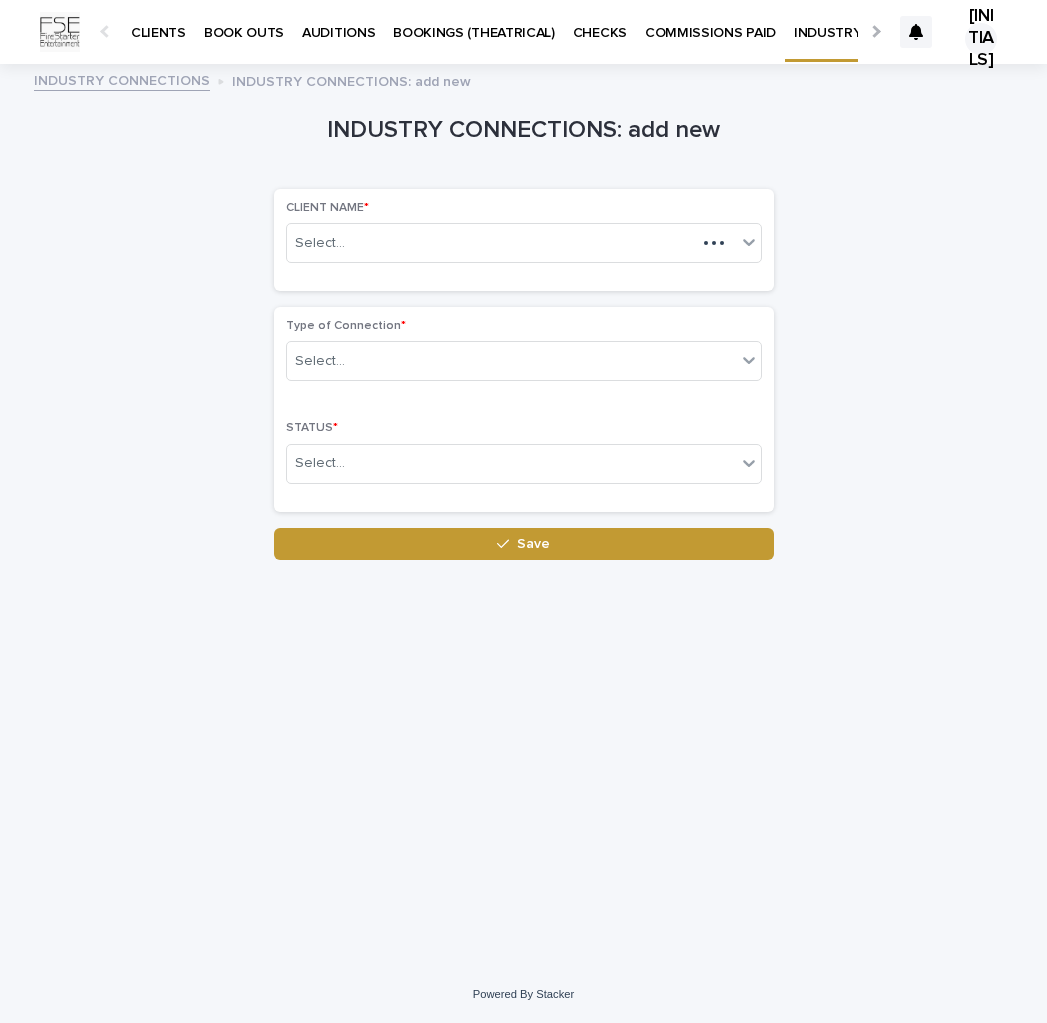 scroll, scrollTop: 0, scrollLeft: 13, axis: horizontal 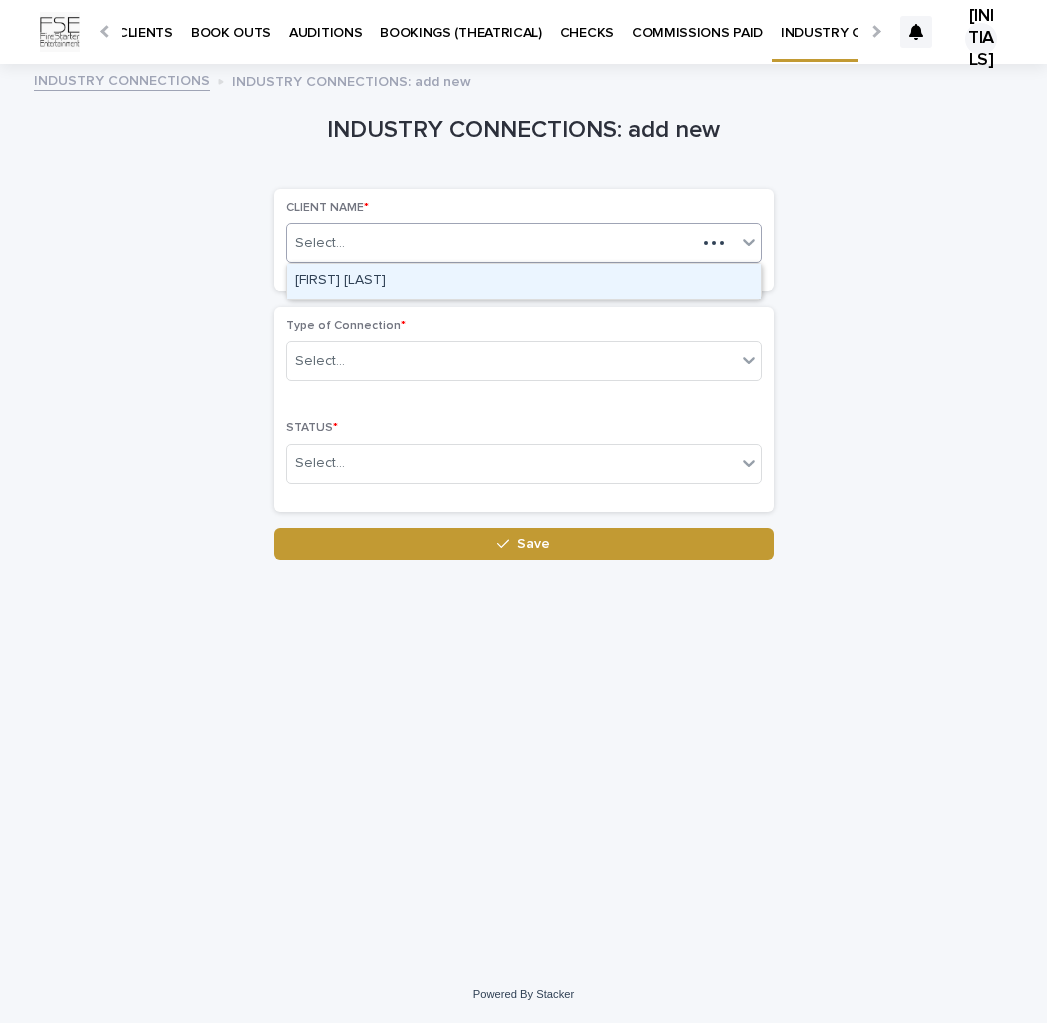 click on "Select..." at bounding box center (491, 243) 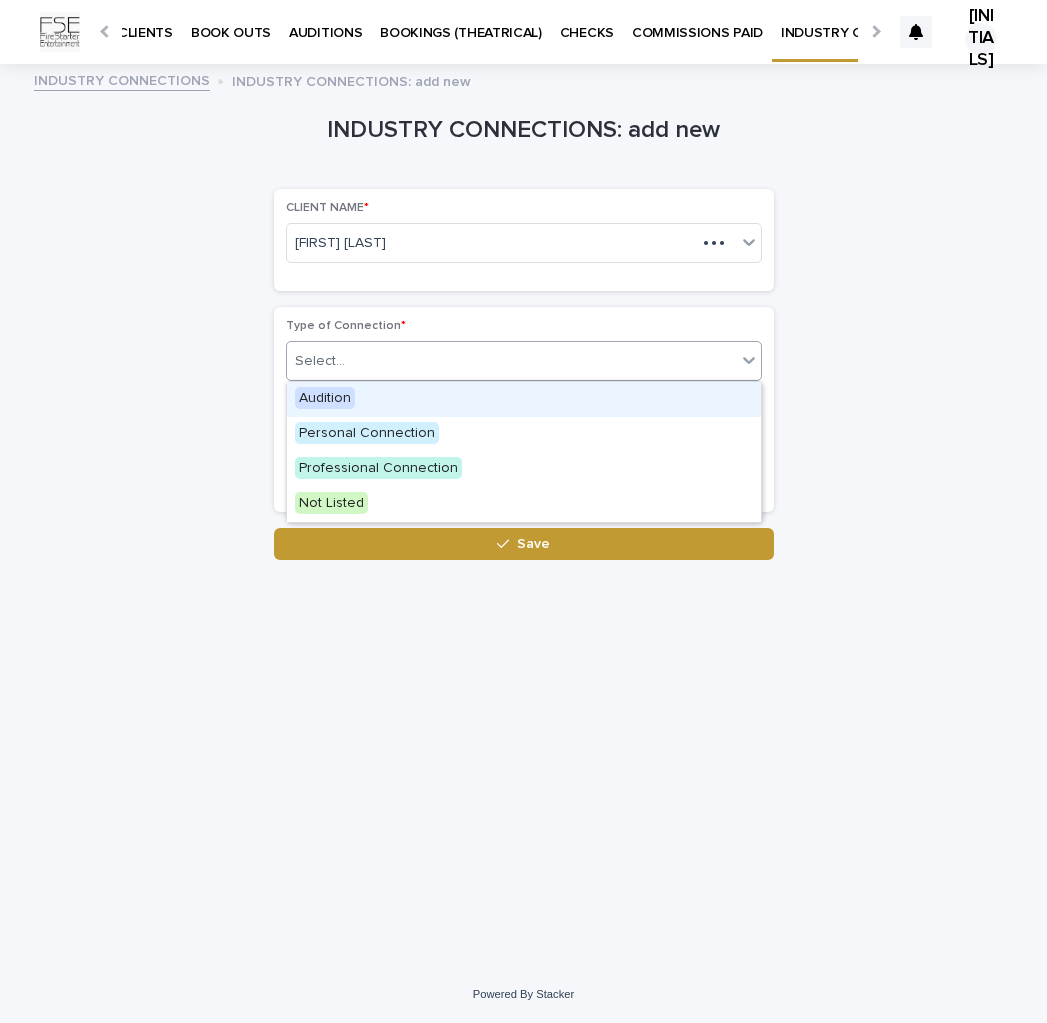 click on "Select..." at bounding box center (511, 361) 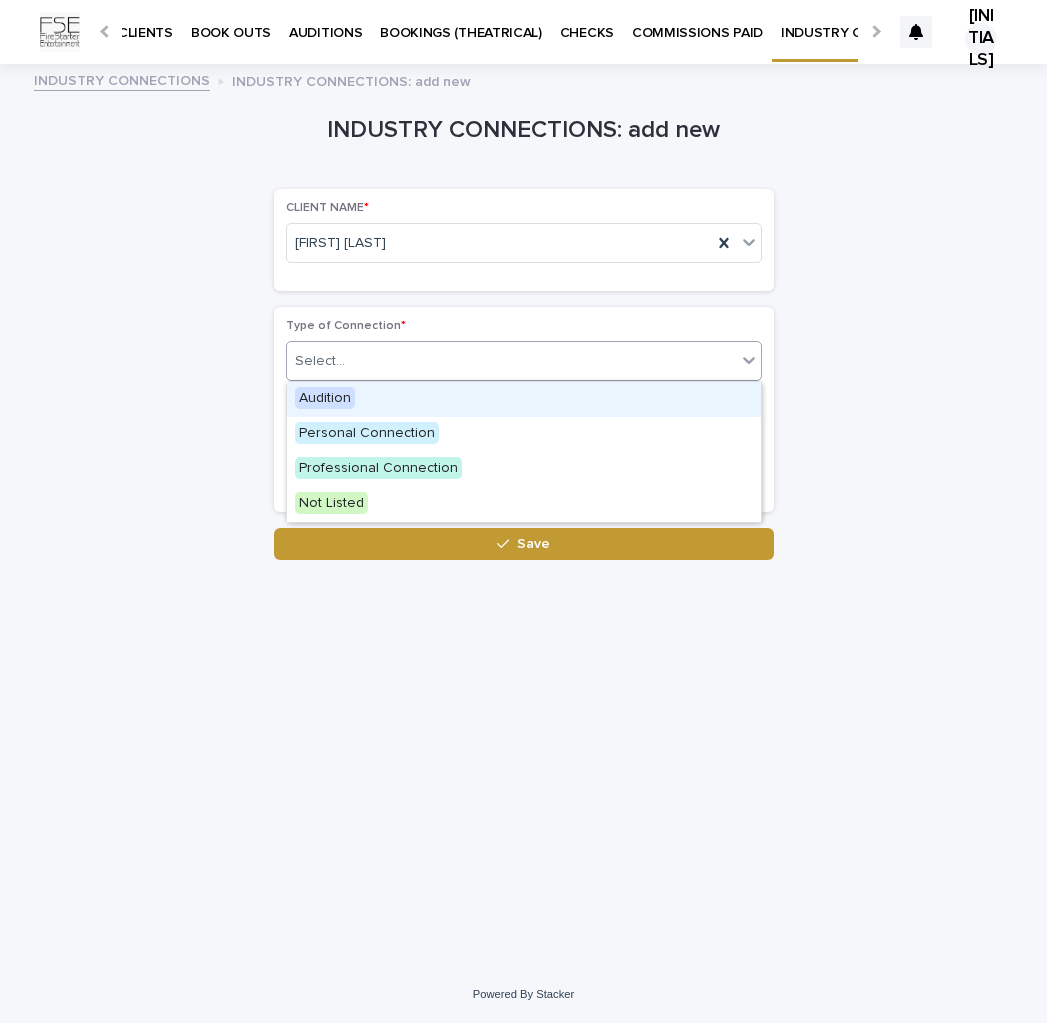 click on "Audition" at bounding box center [325, 398] 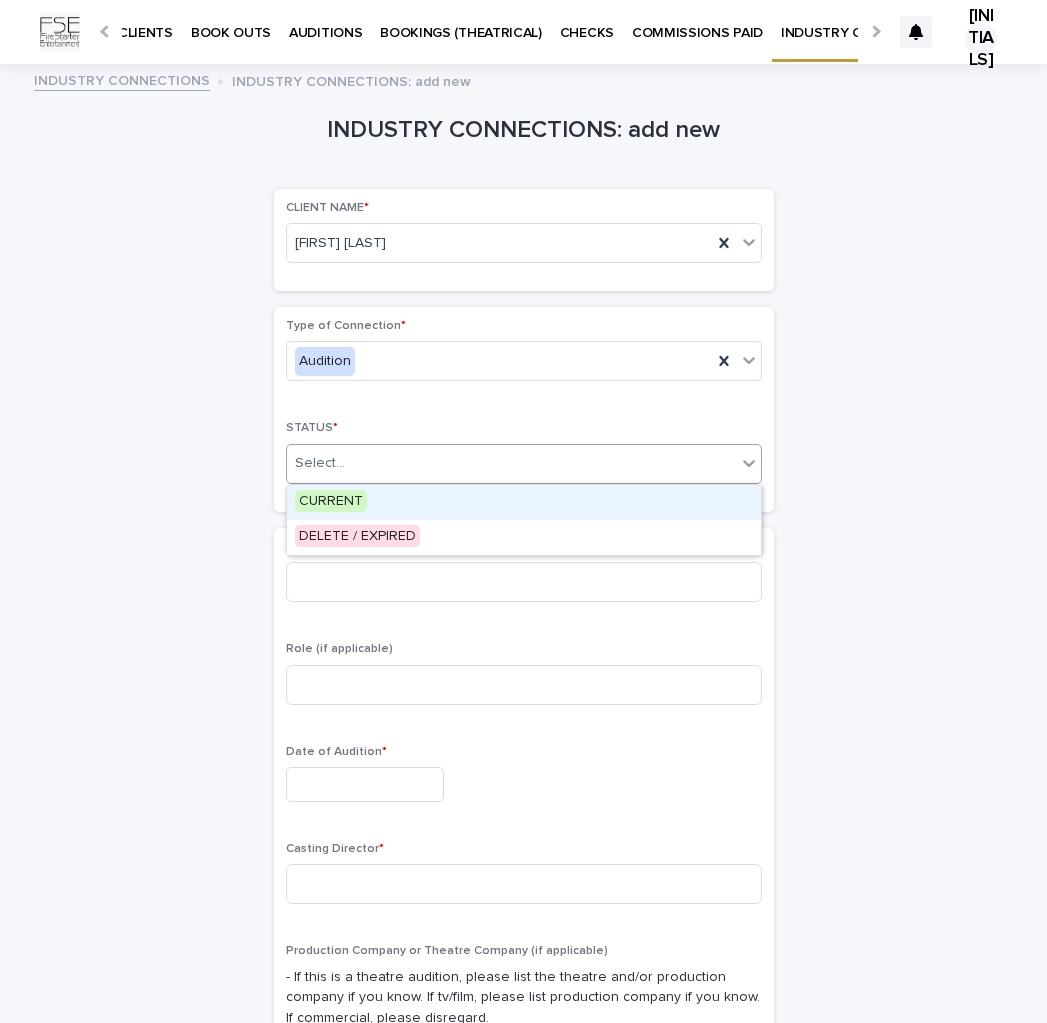 click on "Select..." at bounding box center (320, 463) 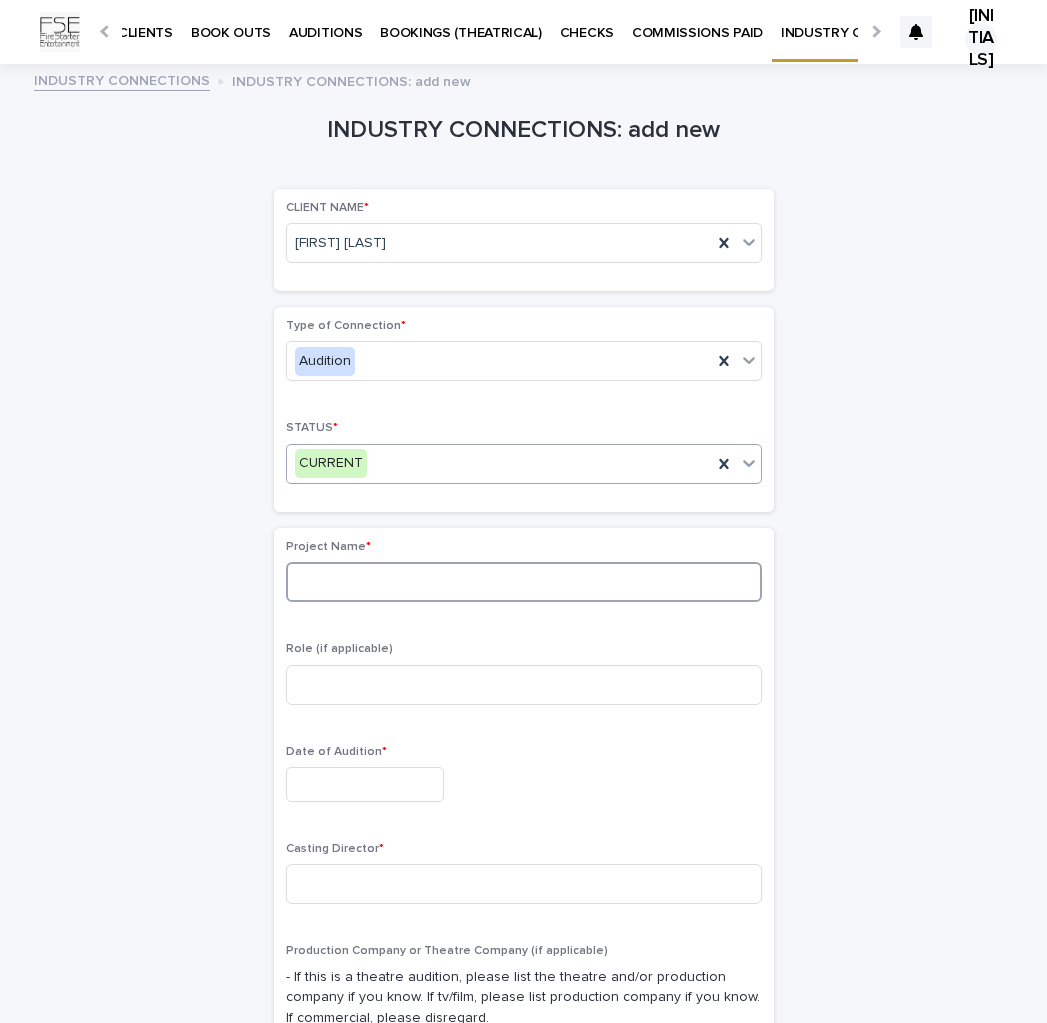 click at bounding box center (524, 582) 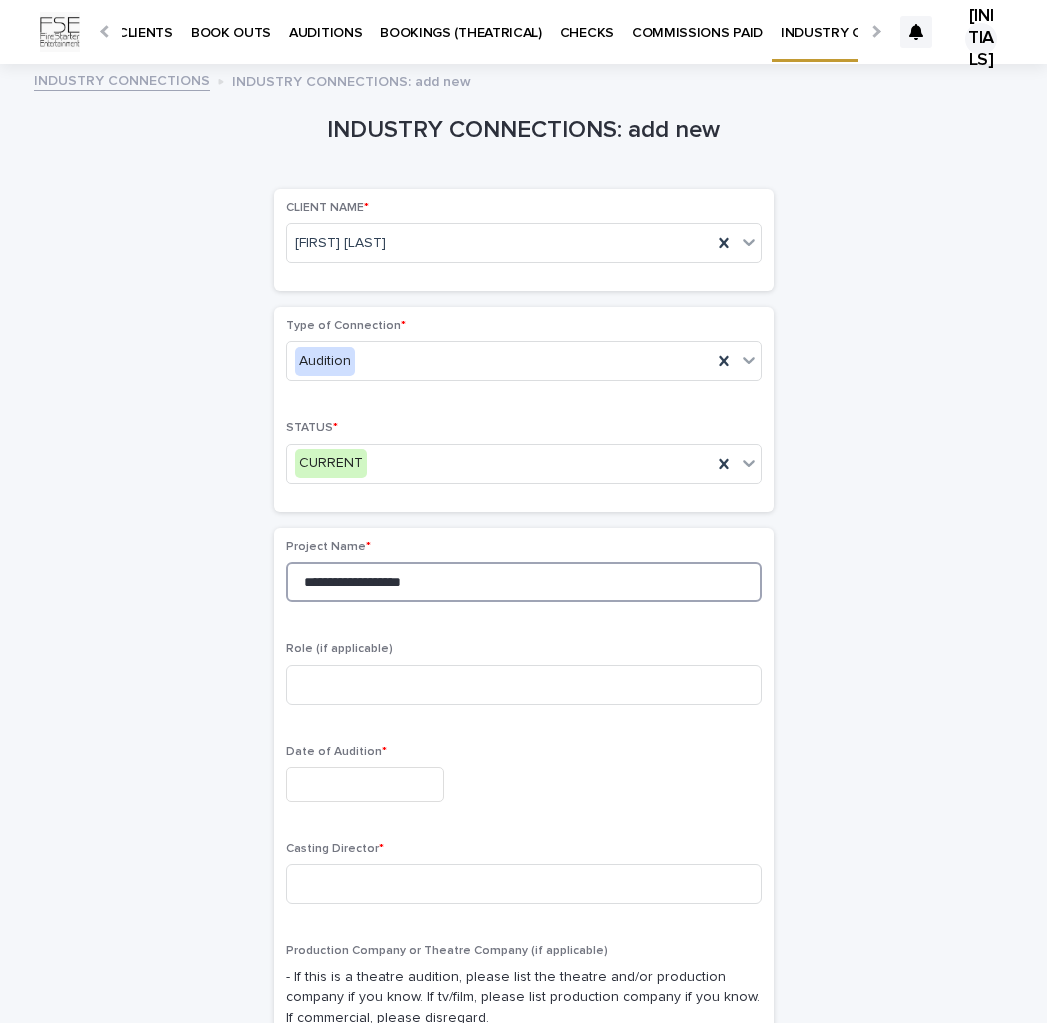 type on "**********" 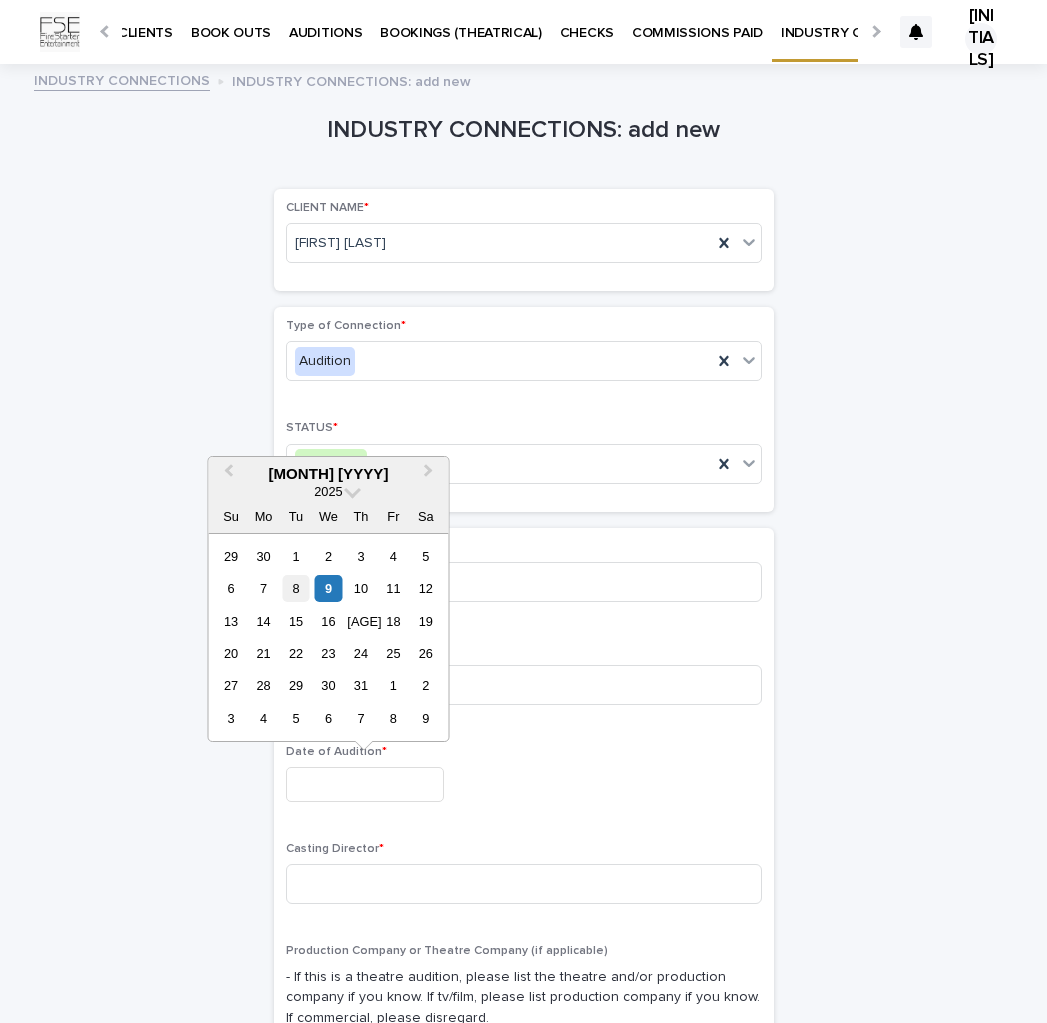 click on "8" at bounding box center (295, 588) 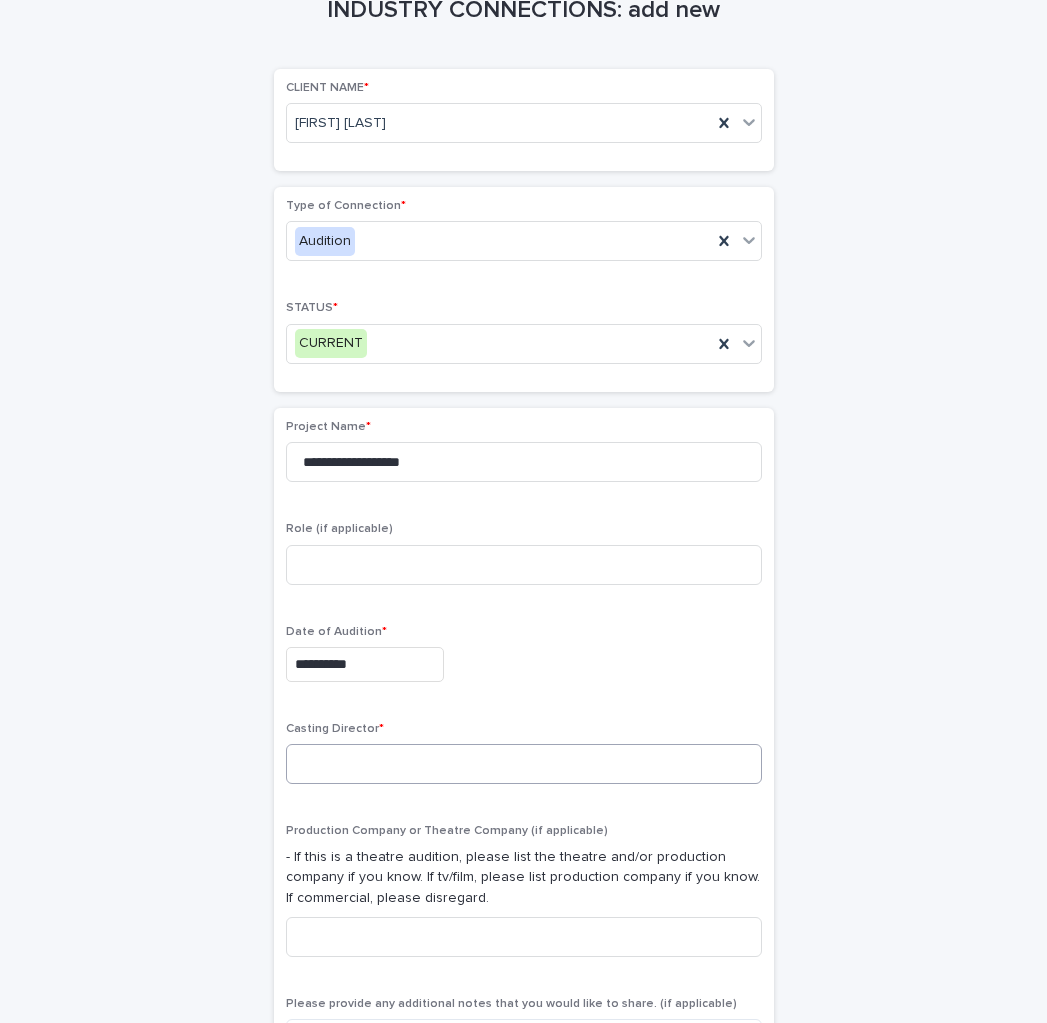 scroll, scrollTop: 128, scrollLeft: 0, axis: vertical 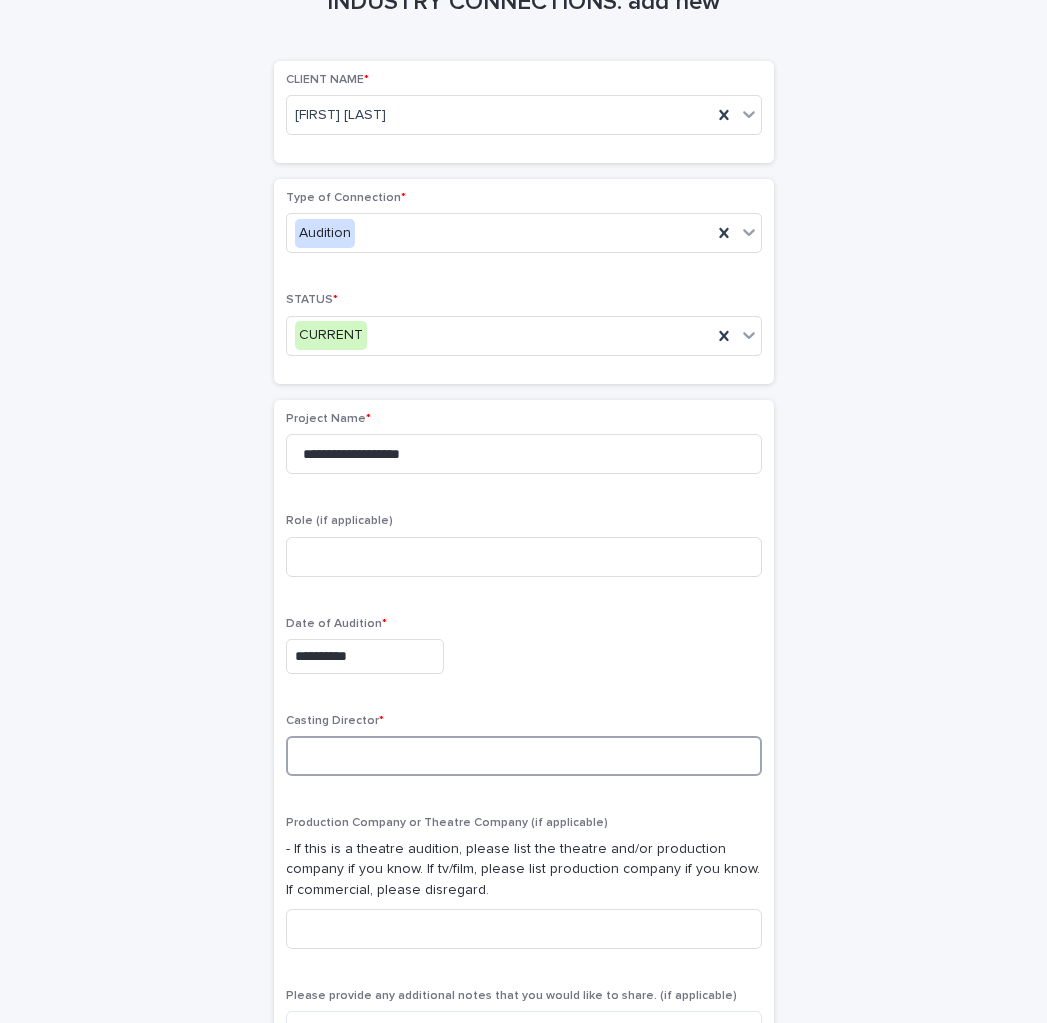 click at bounding box center (524, 756) 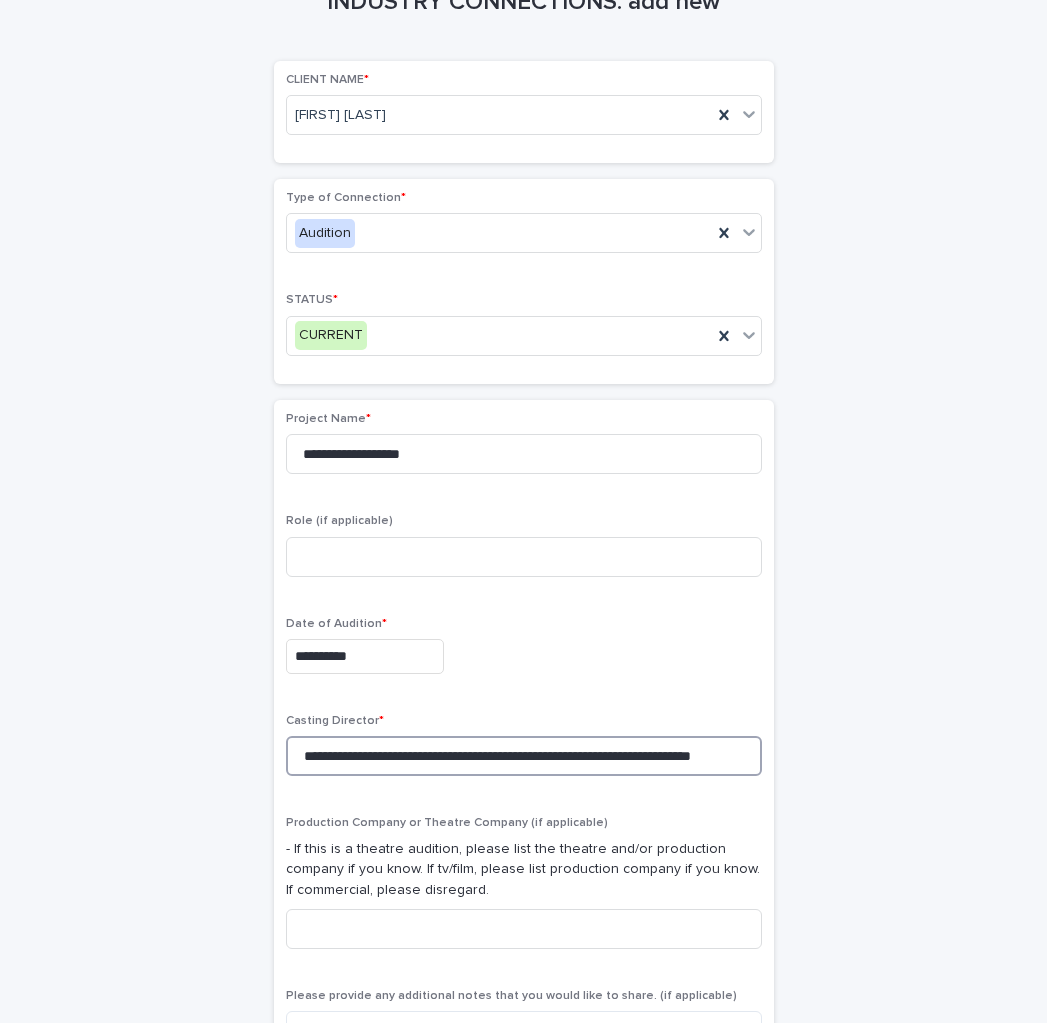 scroll, scrollTop: 0, scrollLeft: 0, axis: both 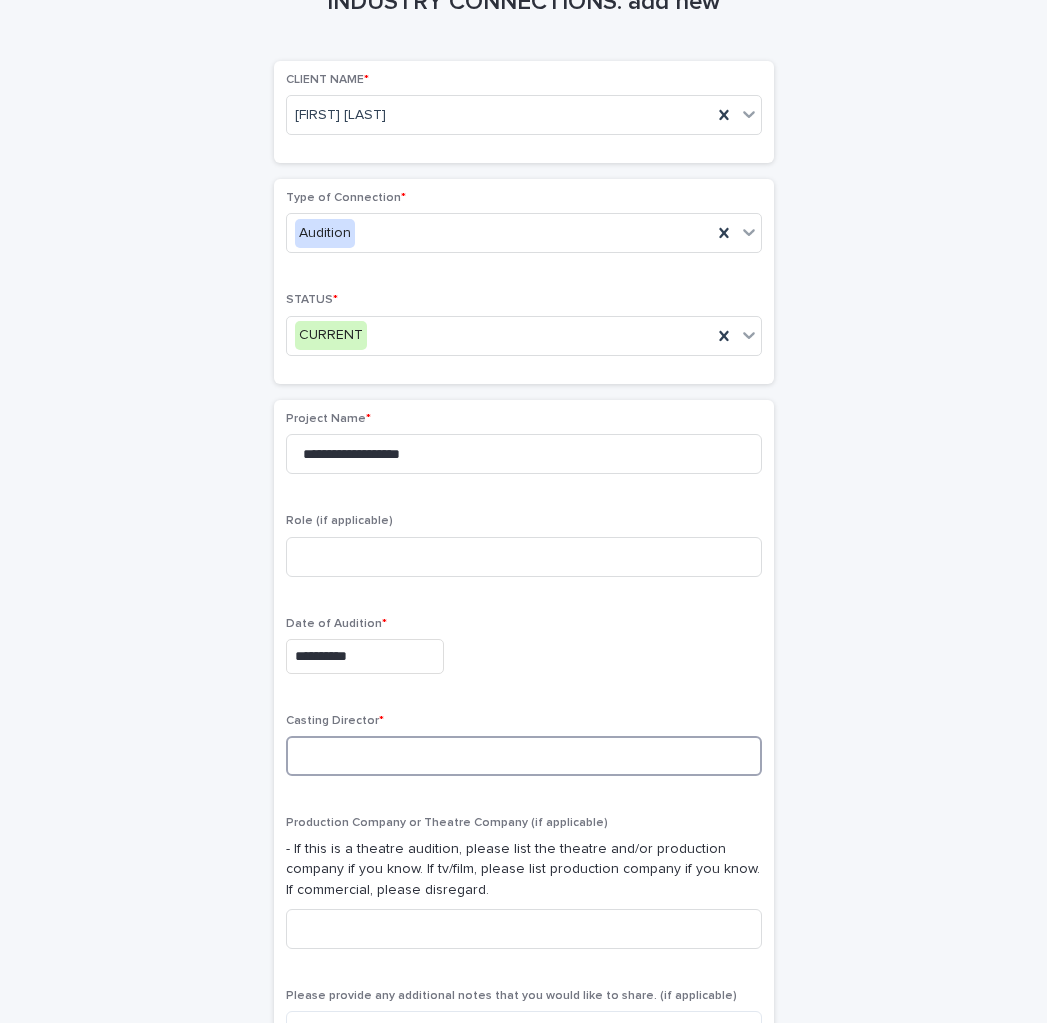 paste on "**********" 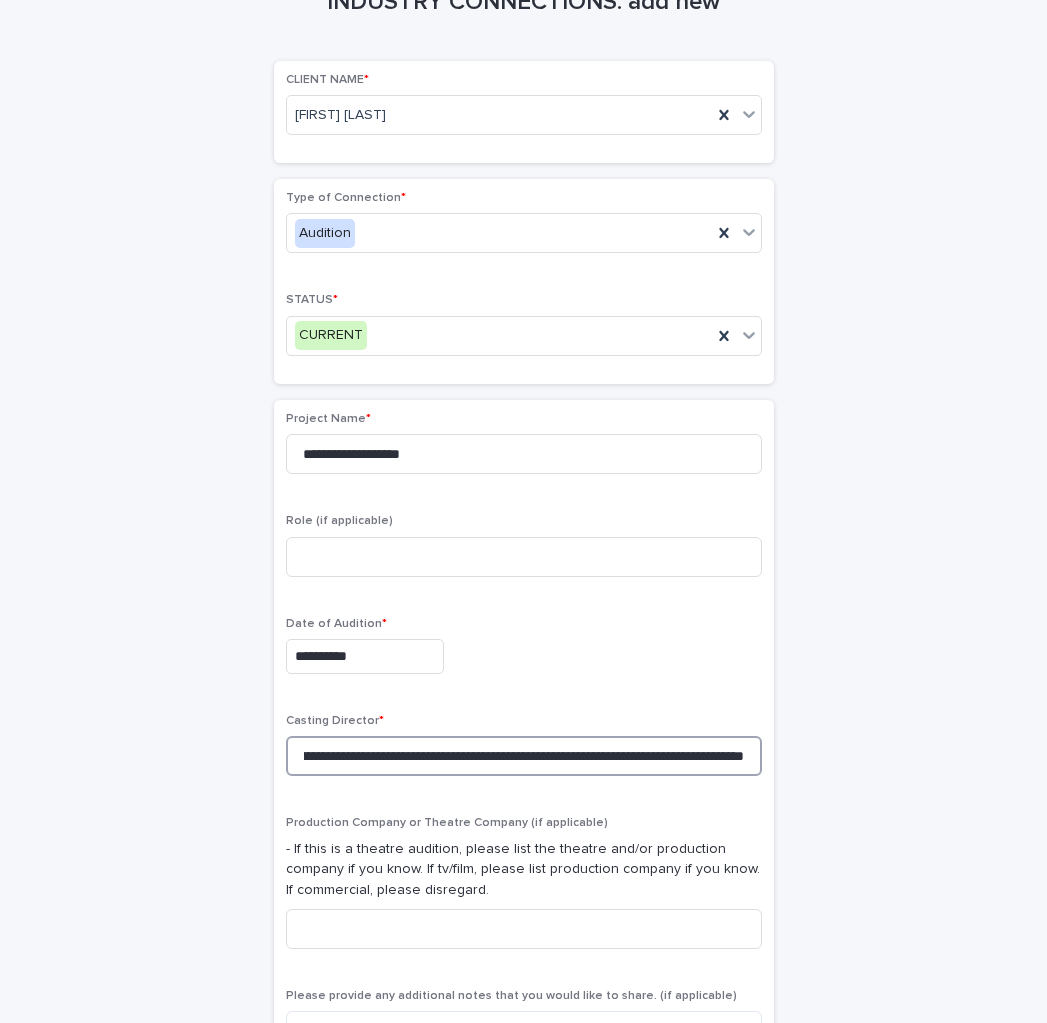 scroll, scrollTop: 0, scrollLeft: 333, axis: horizontal 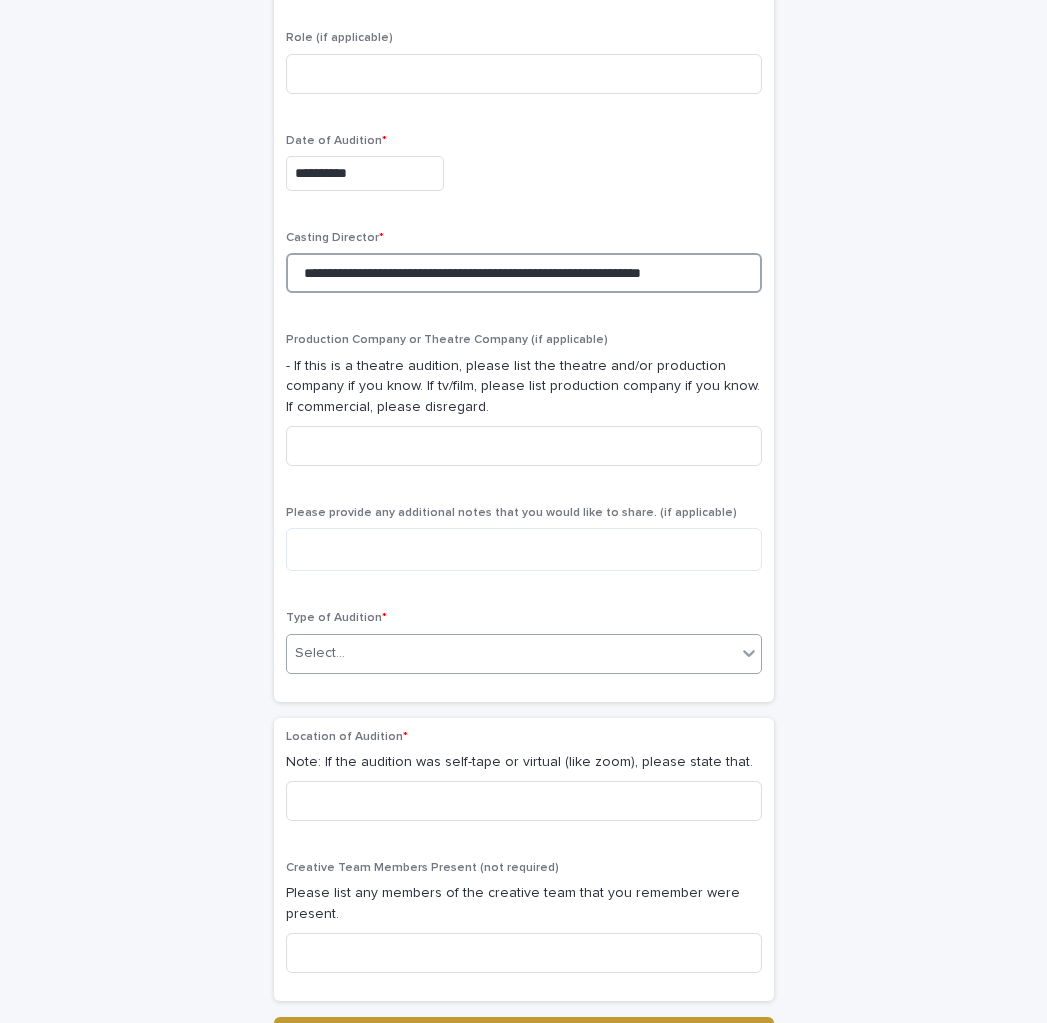type on "**********" 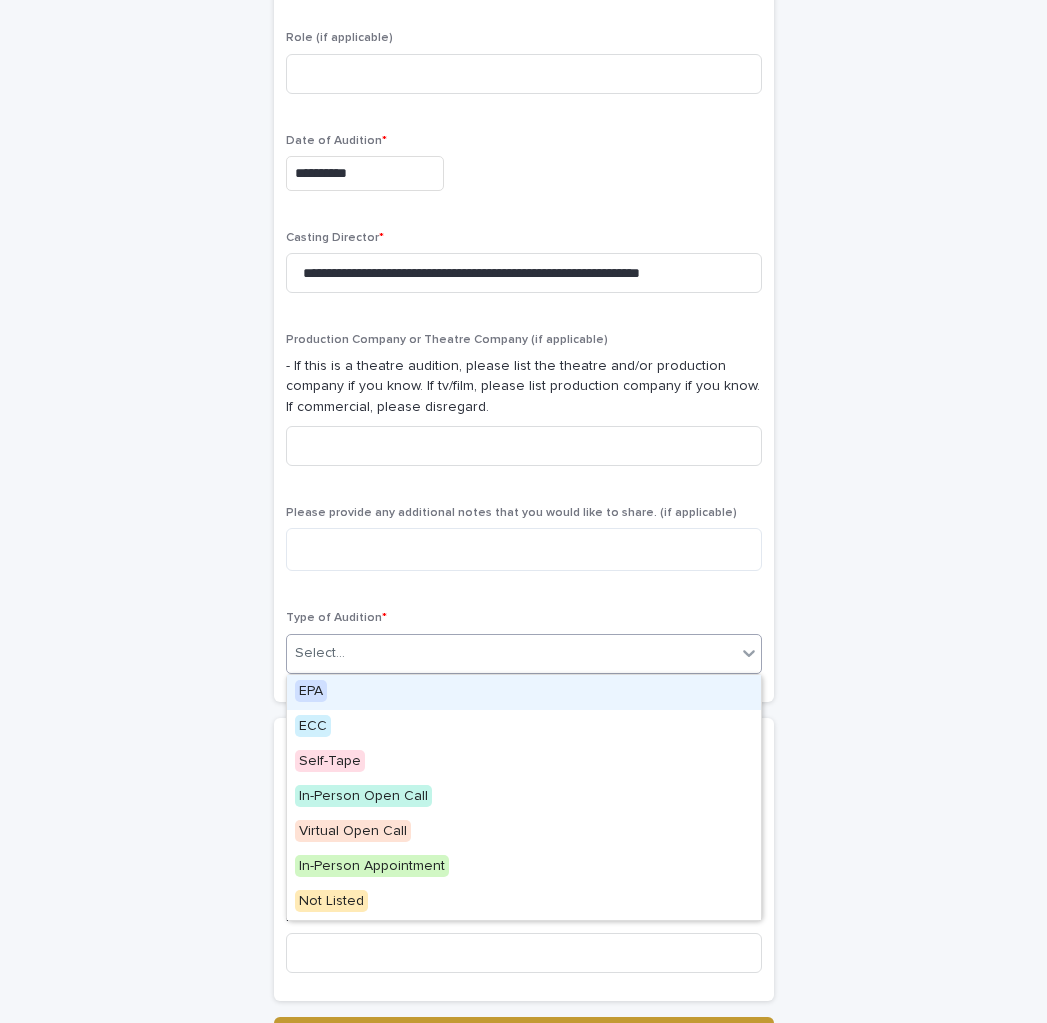 click on "Select..." at bounding box center [511, 653] 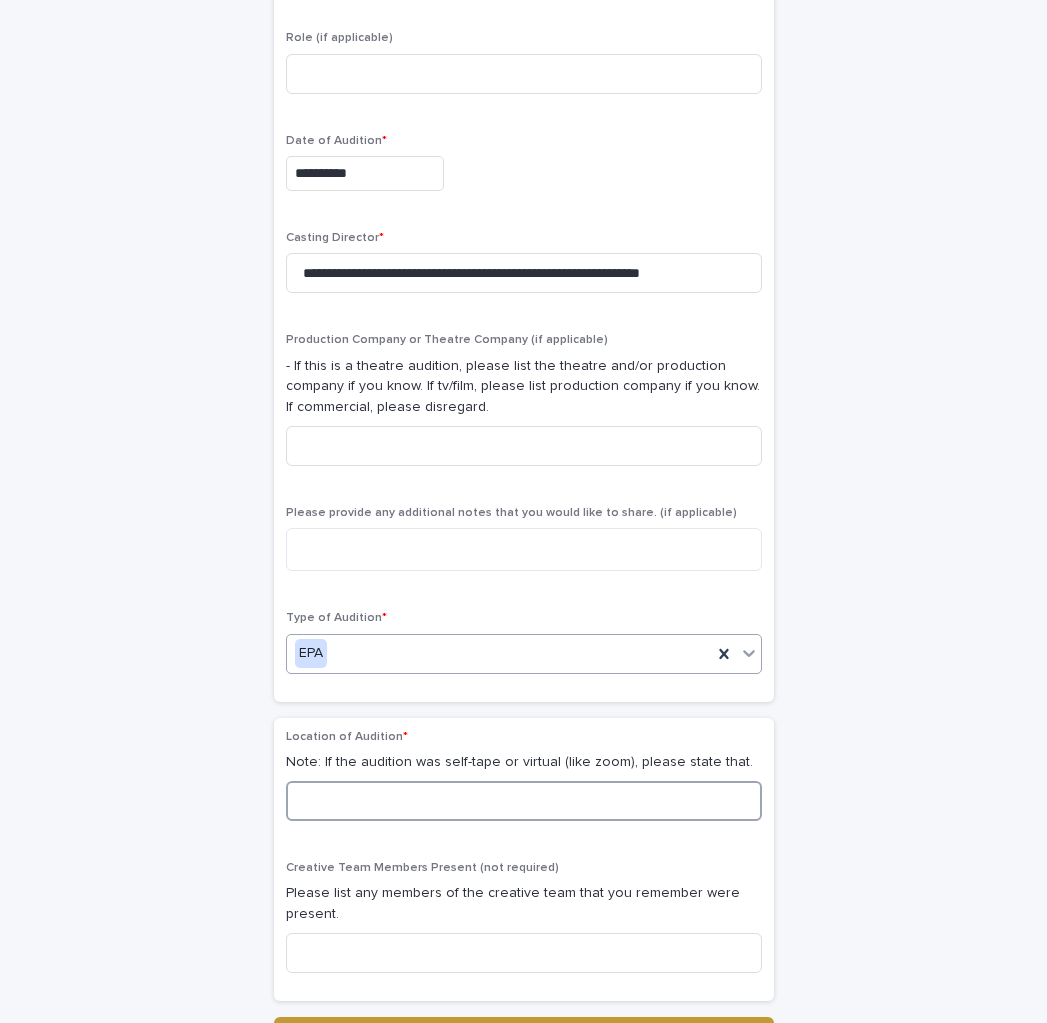 click at bounding box center (524, 801) 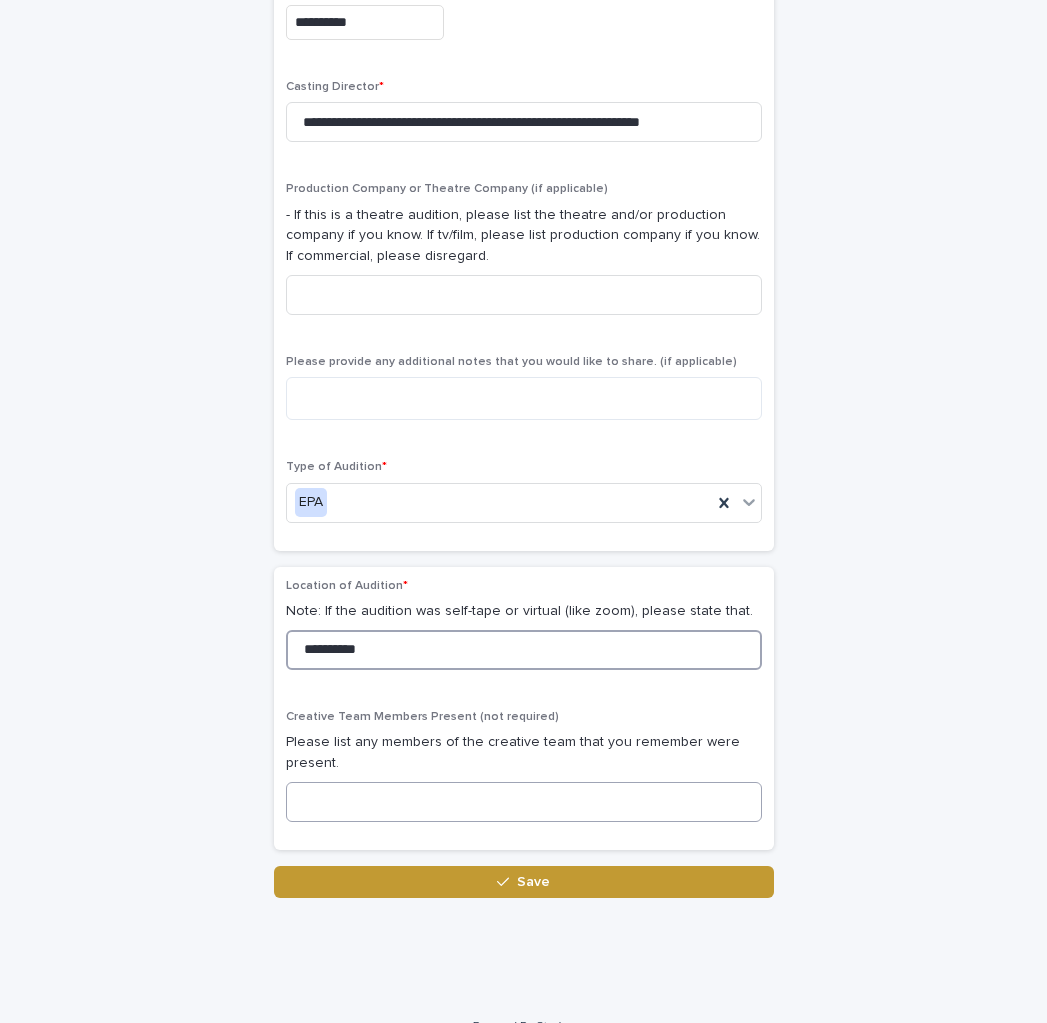 scroll, scrollTop: 794, scrollLeft: 0, axis: vertical 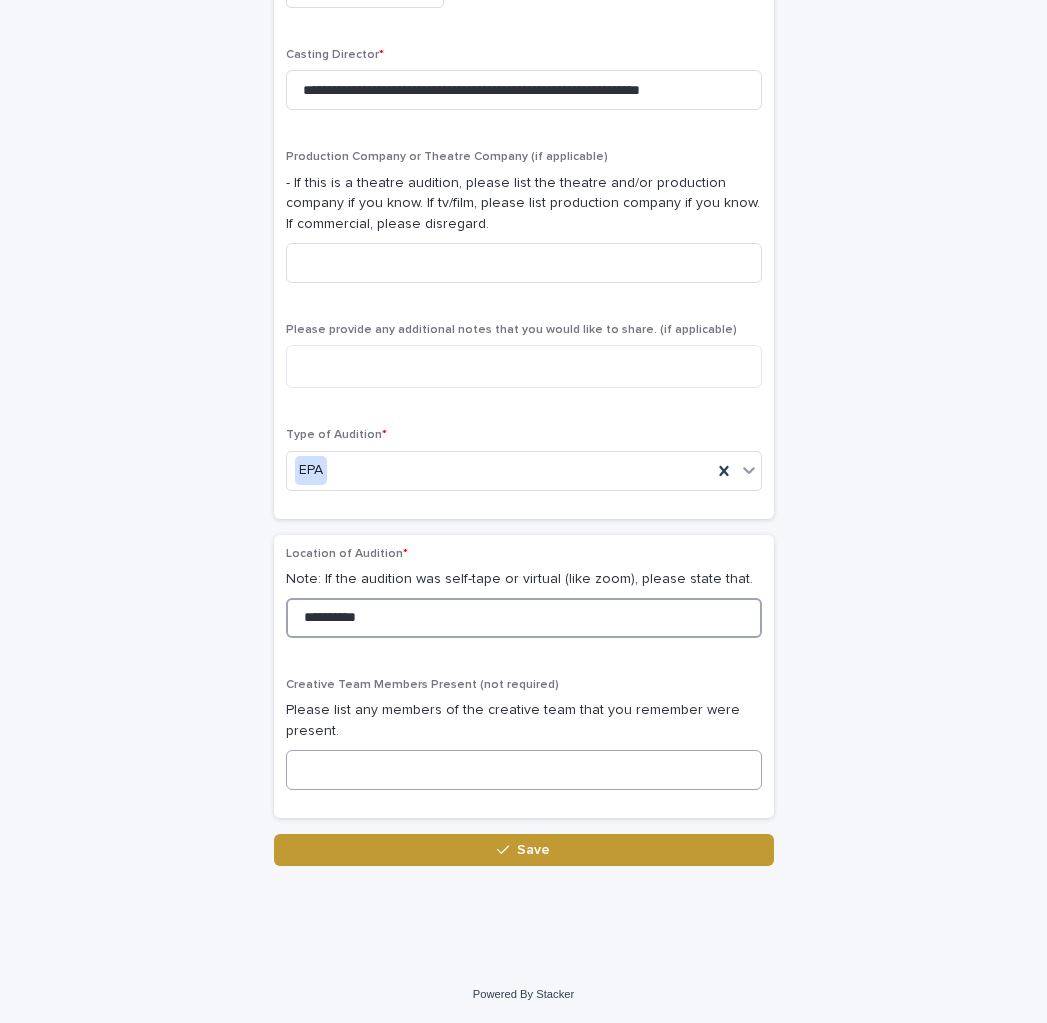type on "**********" 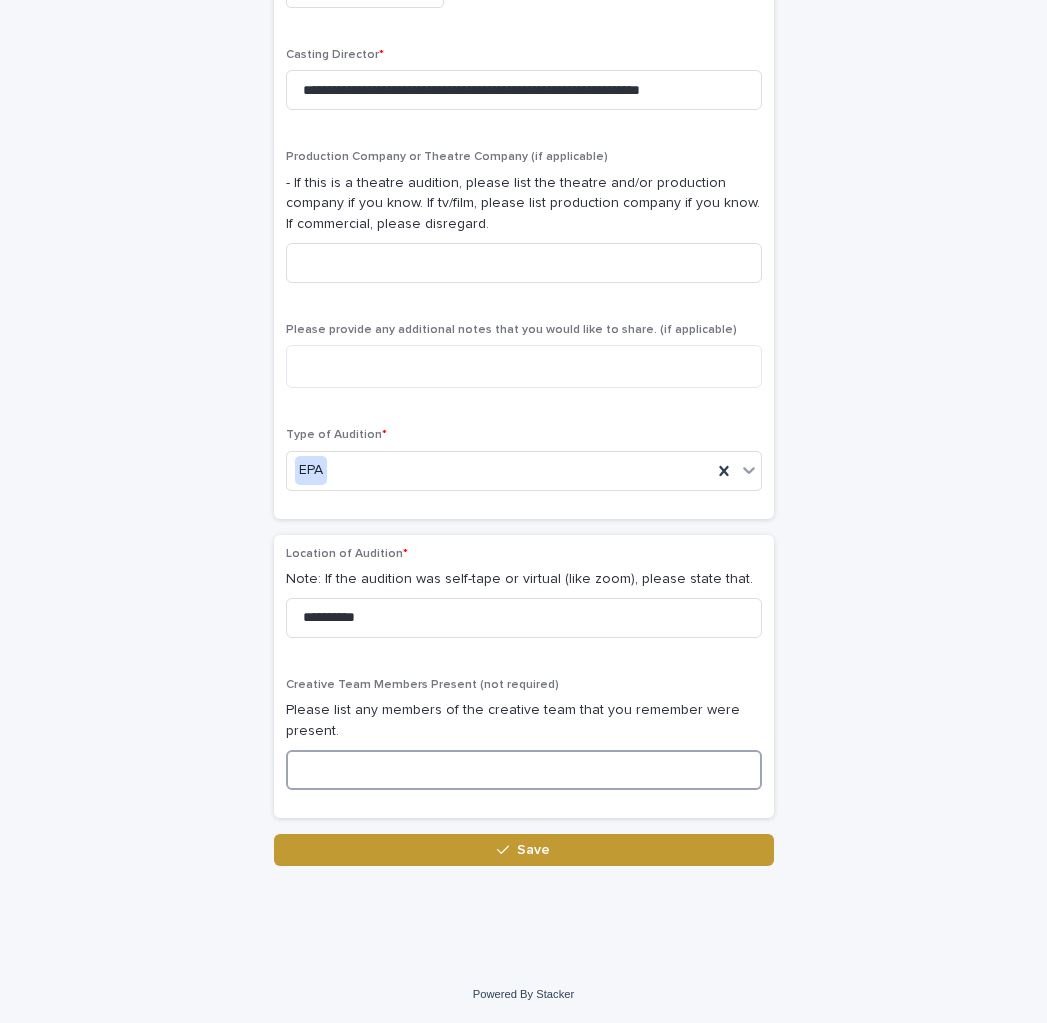 click at bounding box center [524, 770] 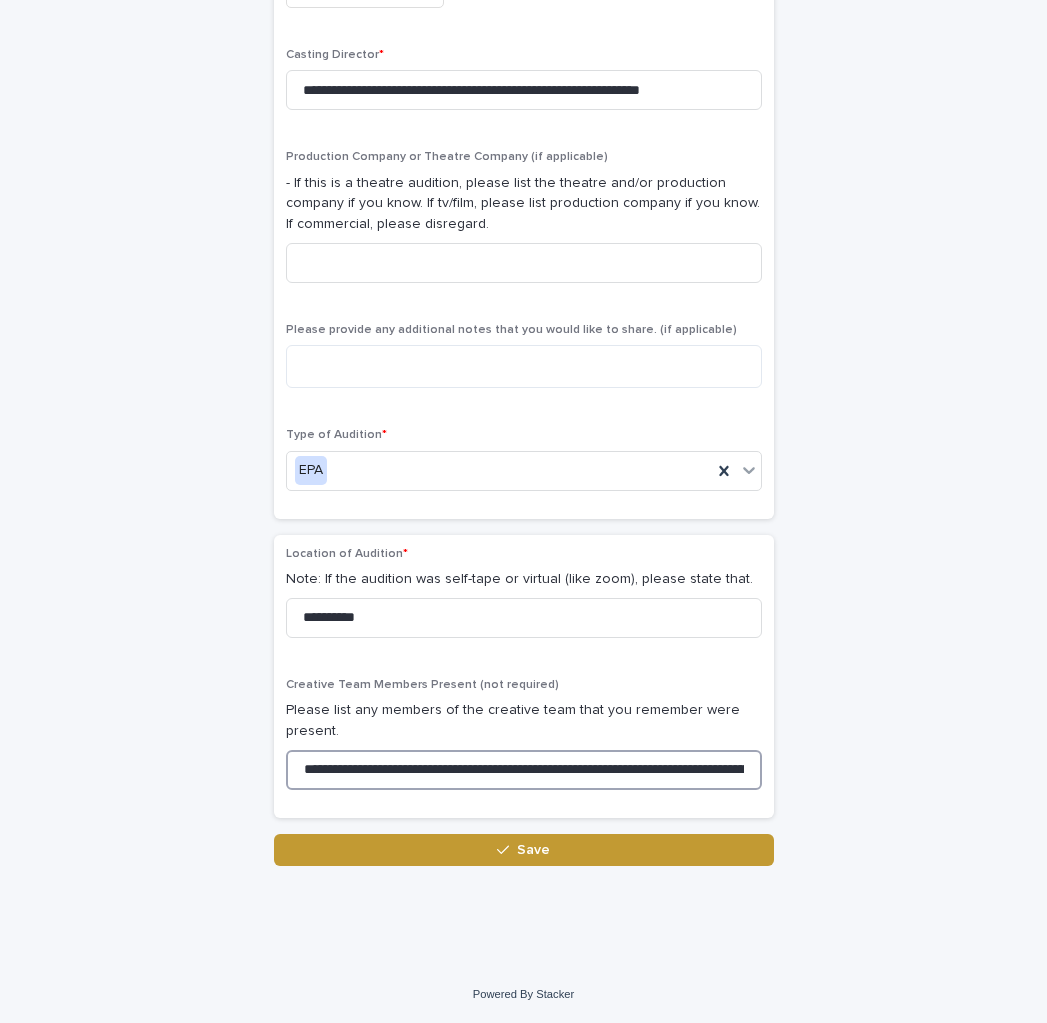 scroll, scrollTop: 0, scrollLeft: 332, axis: horizontal 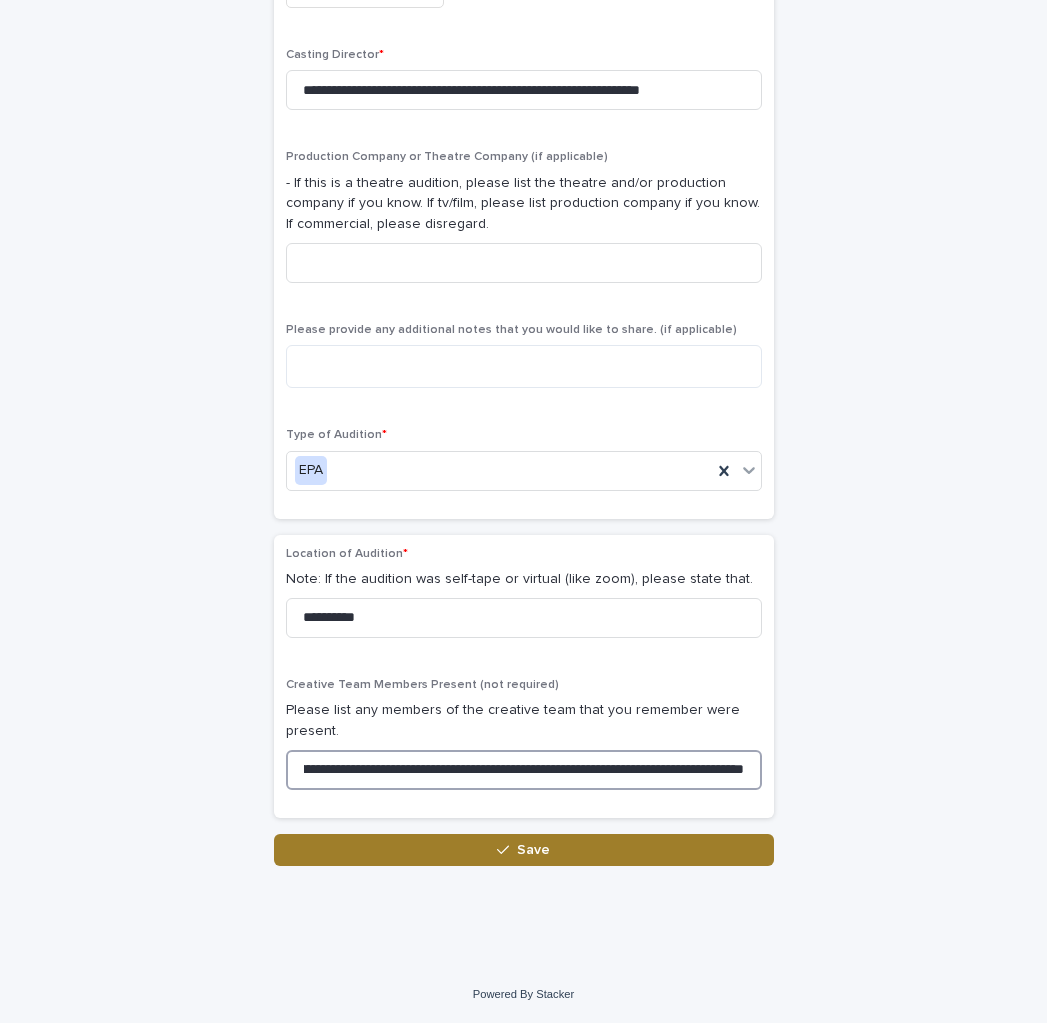 type on "**********" 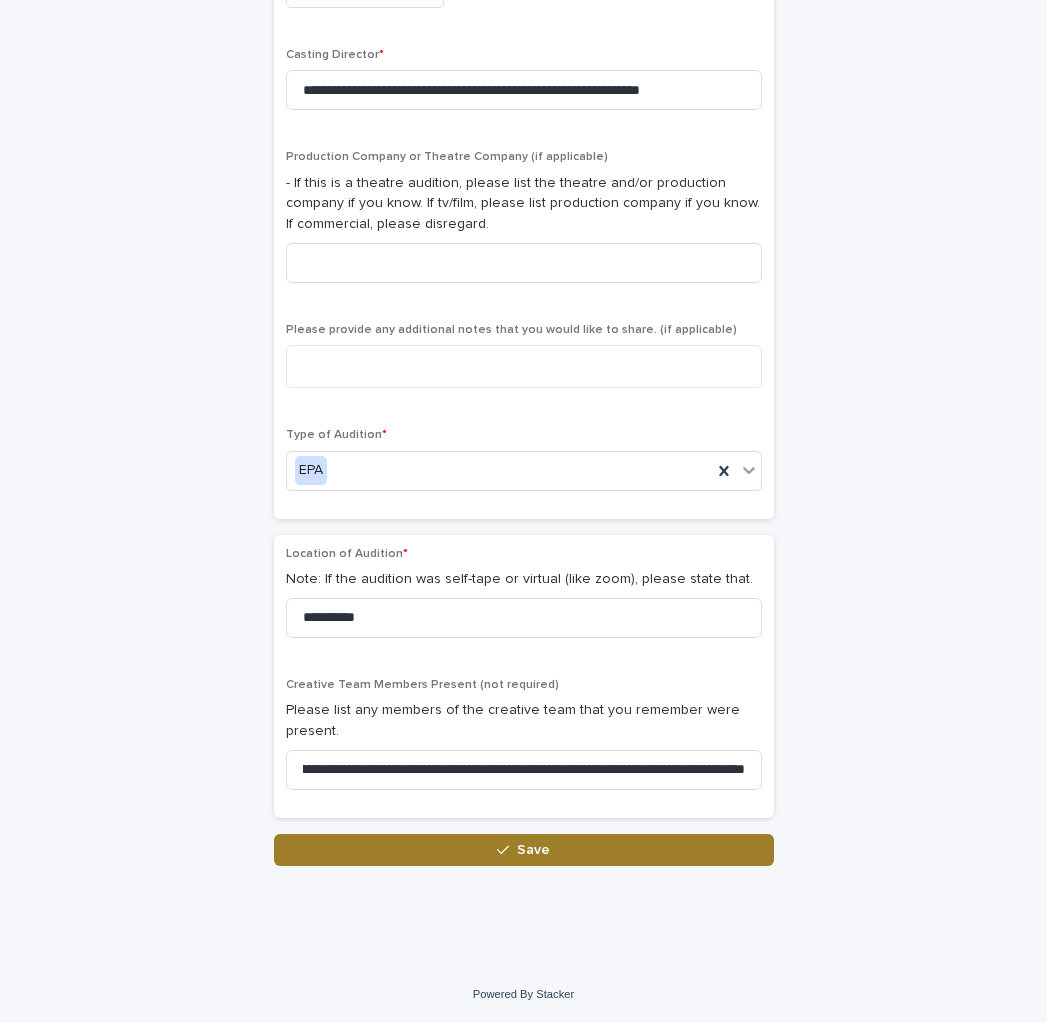 click on "Save" at bounding box center (533, 850) 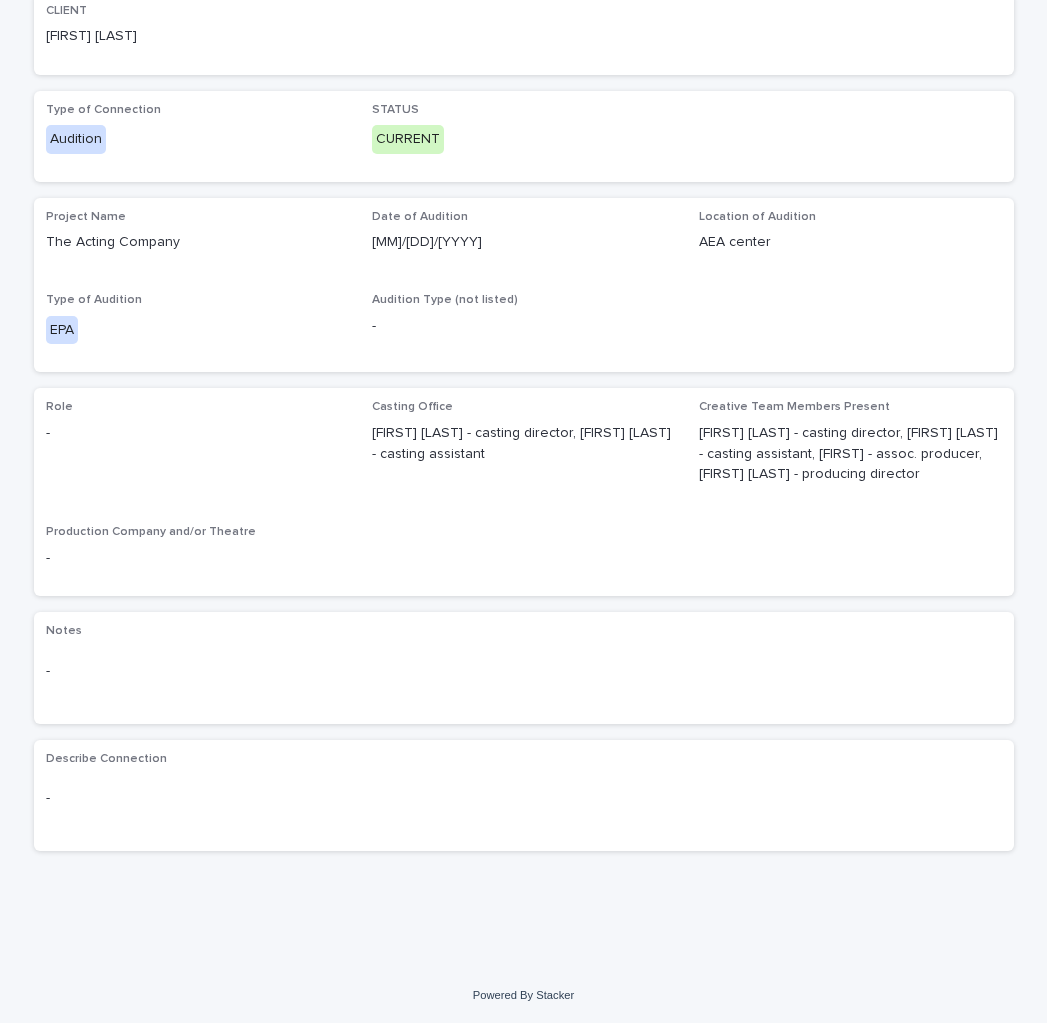 scroll, scrollTop: 0, scrollLeft: 0, axis: both 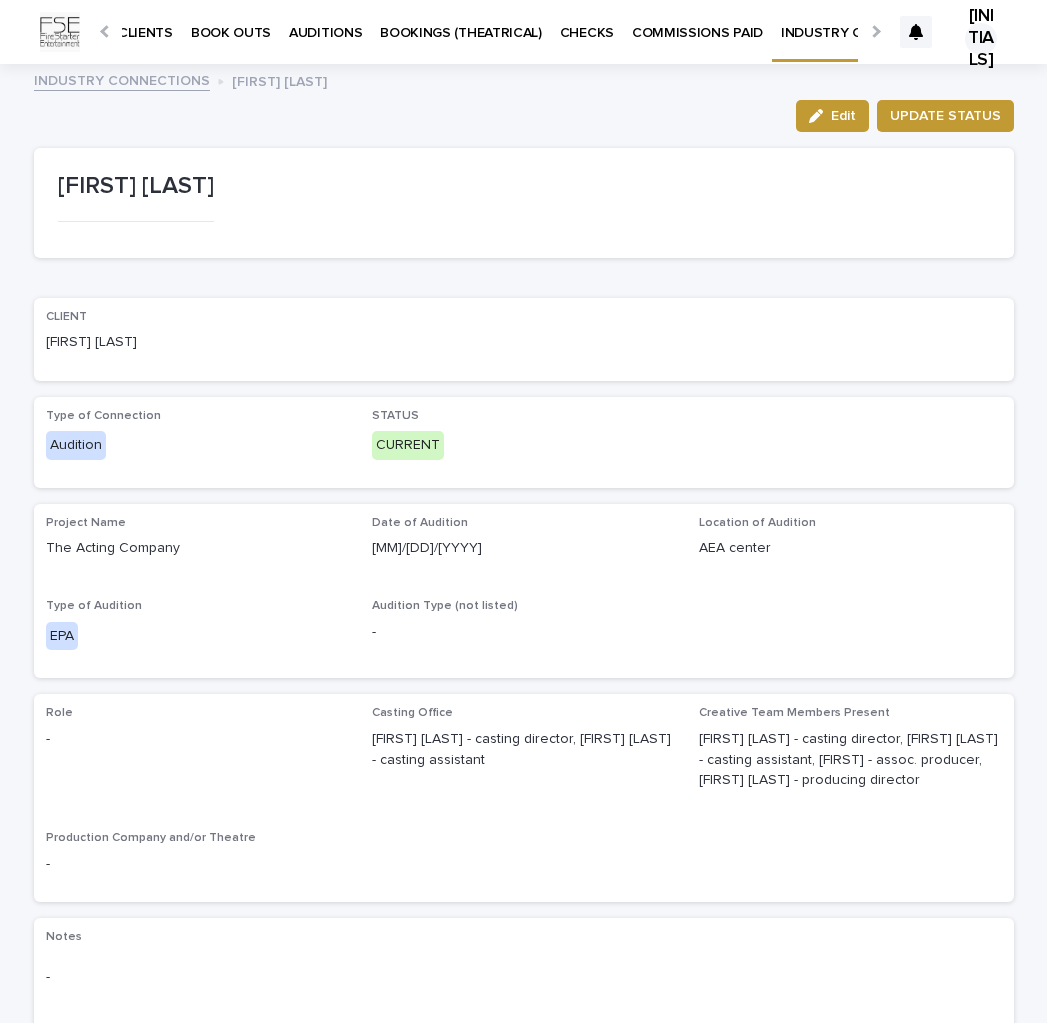 click on "INDUSTRY CONNECTIONS" at bounding box center [122, 79] 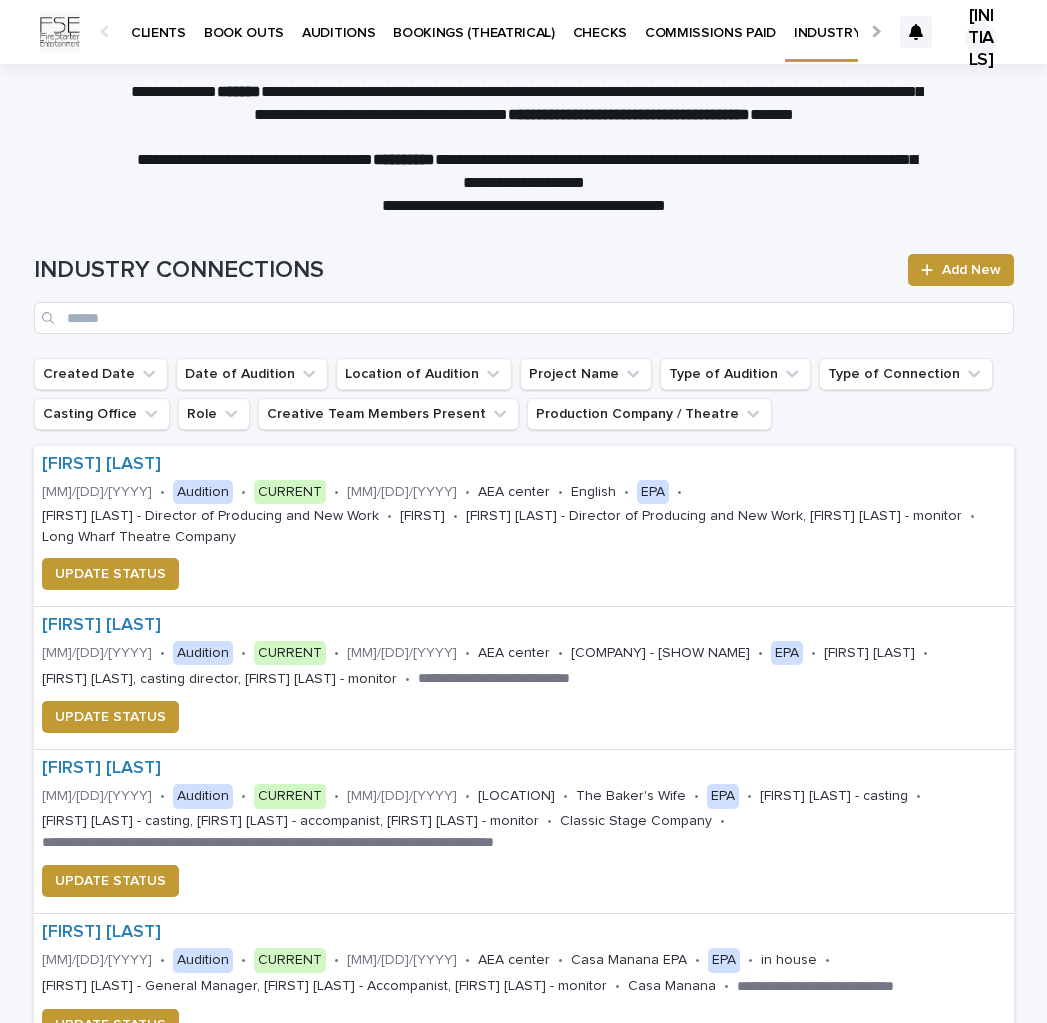scroll, scrollTop: 0, scrollLeft: 13, axis: horizontal 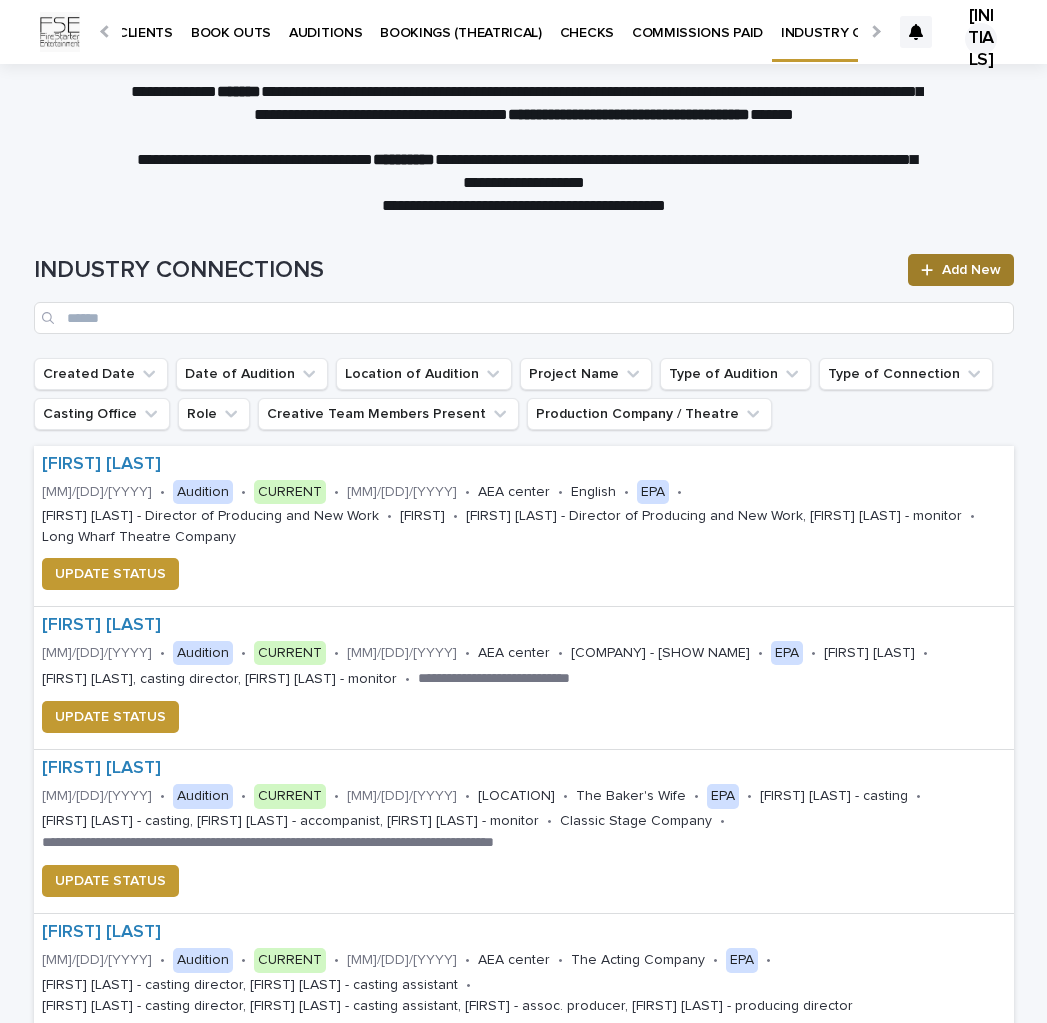 click on "Add New" at bounding box center (971, 270) 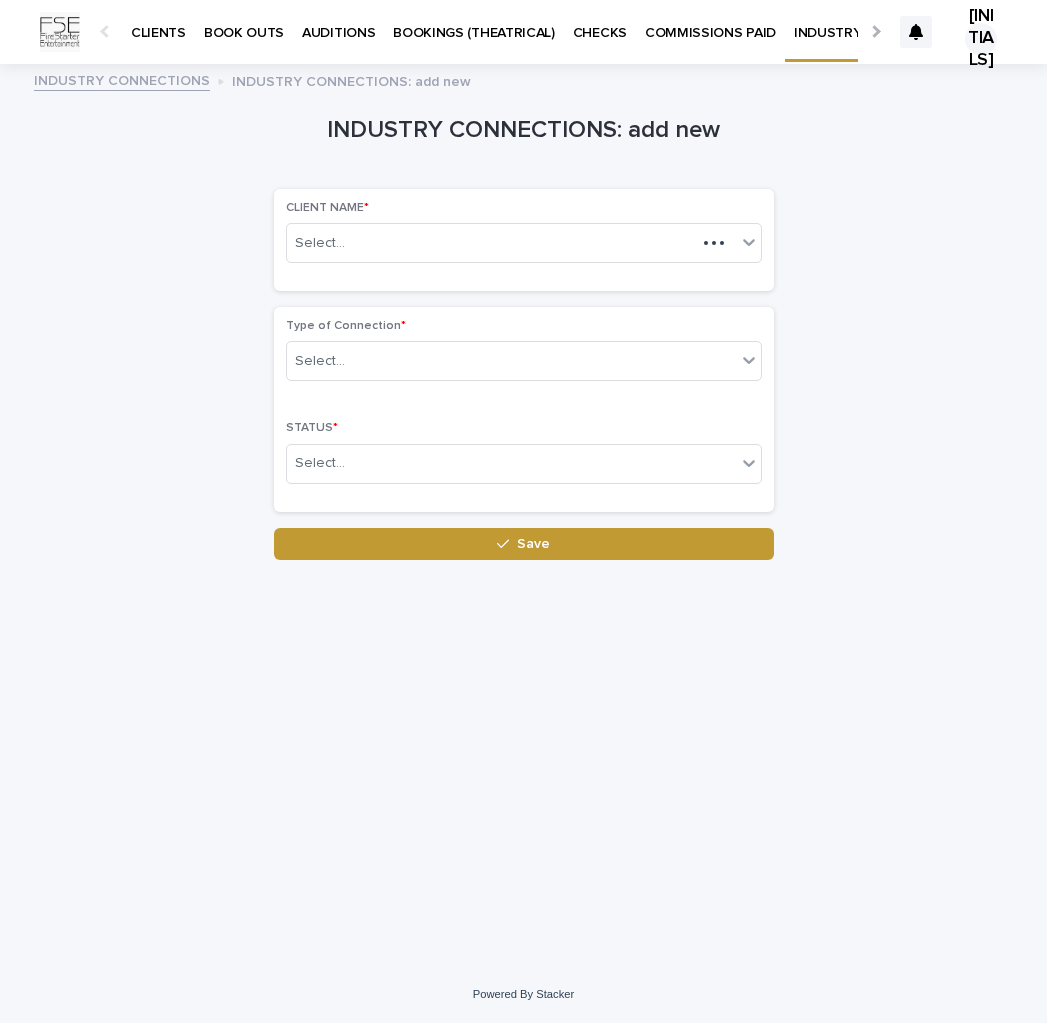 scroll, scrollTop: 0, scrollLeft: 13, axis: horizontal 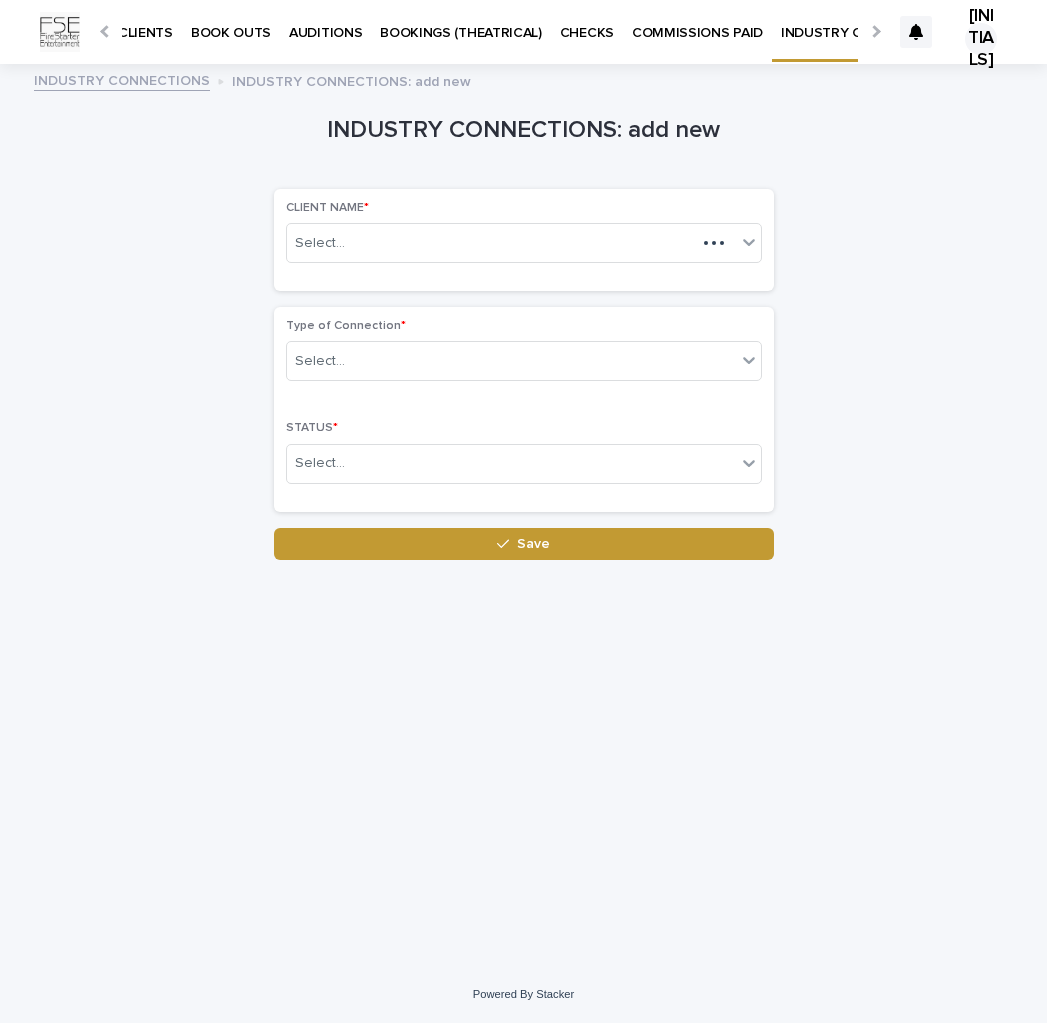 click on "INDUSTRY CONNECTIONS" at bounding box center [122, 79] 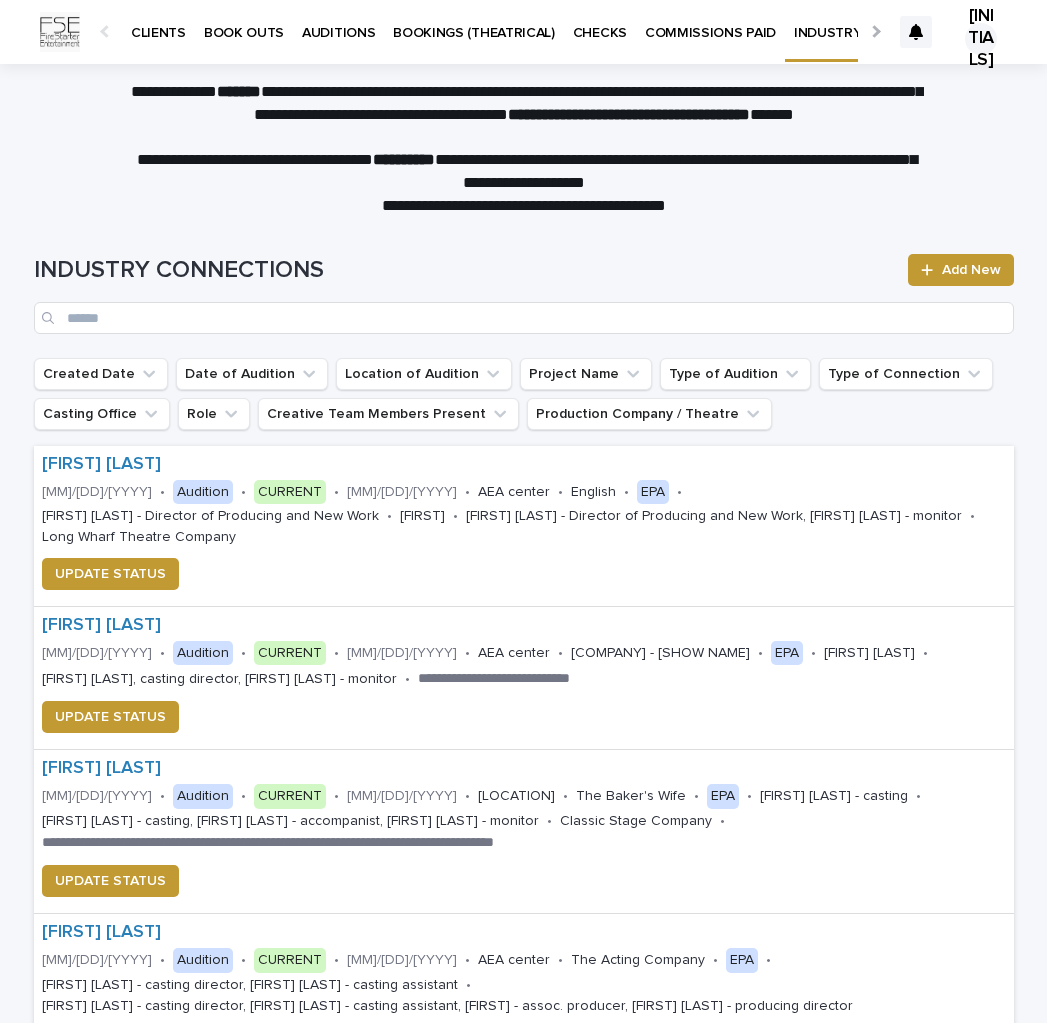 scroll, scrollTop: 0, scrollLeft: 13, axis: horizontal 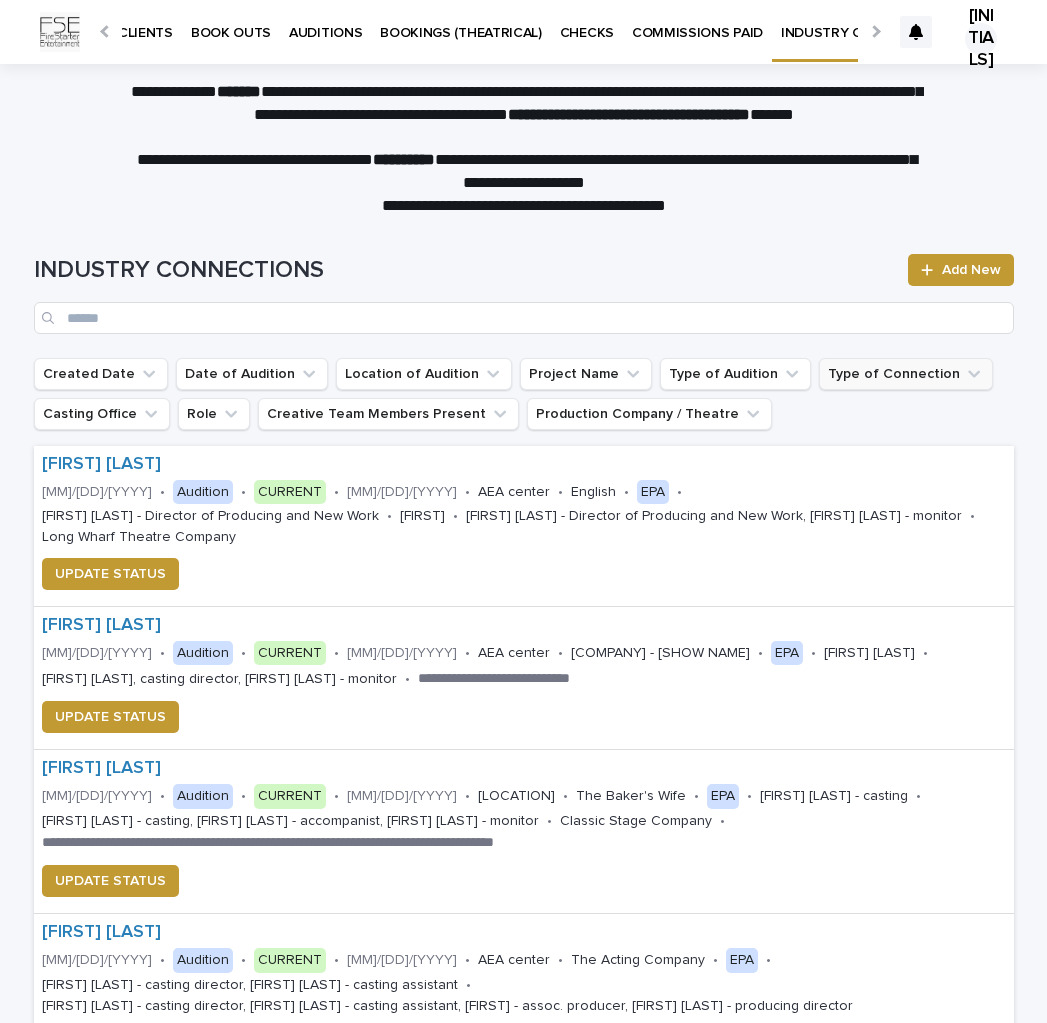 click on "Type of Connection" at bounding box center (906, 374) 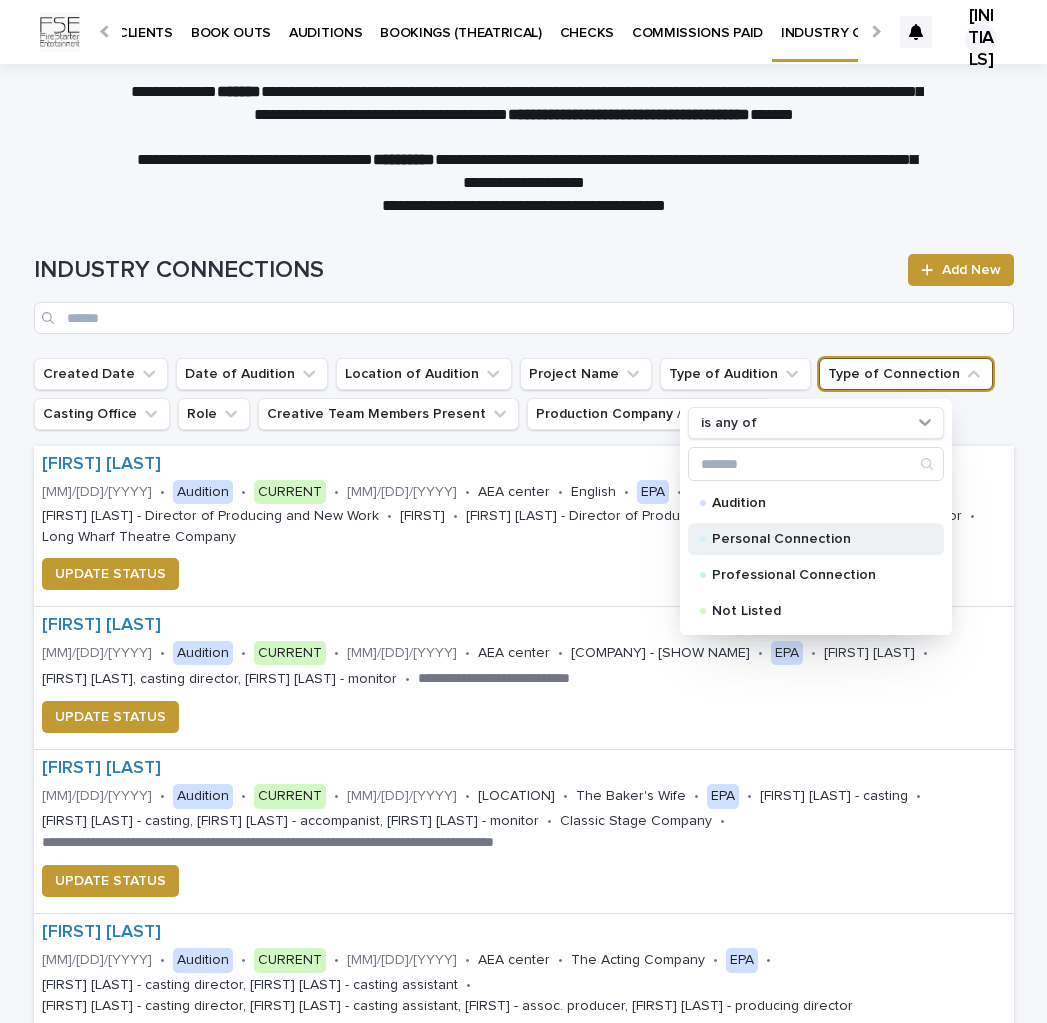 click on "Personal Connection" at bounding box center [812, 539] 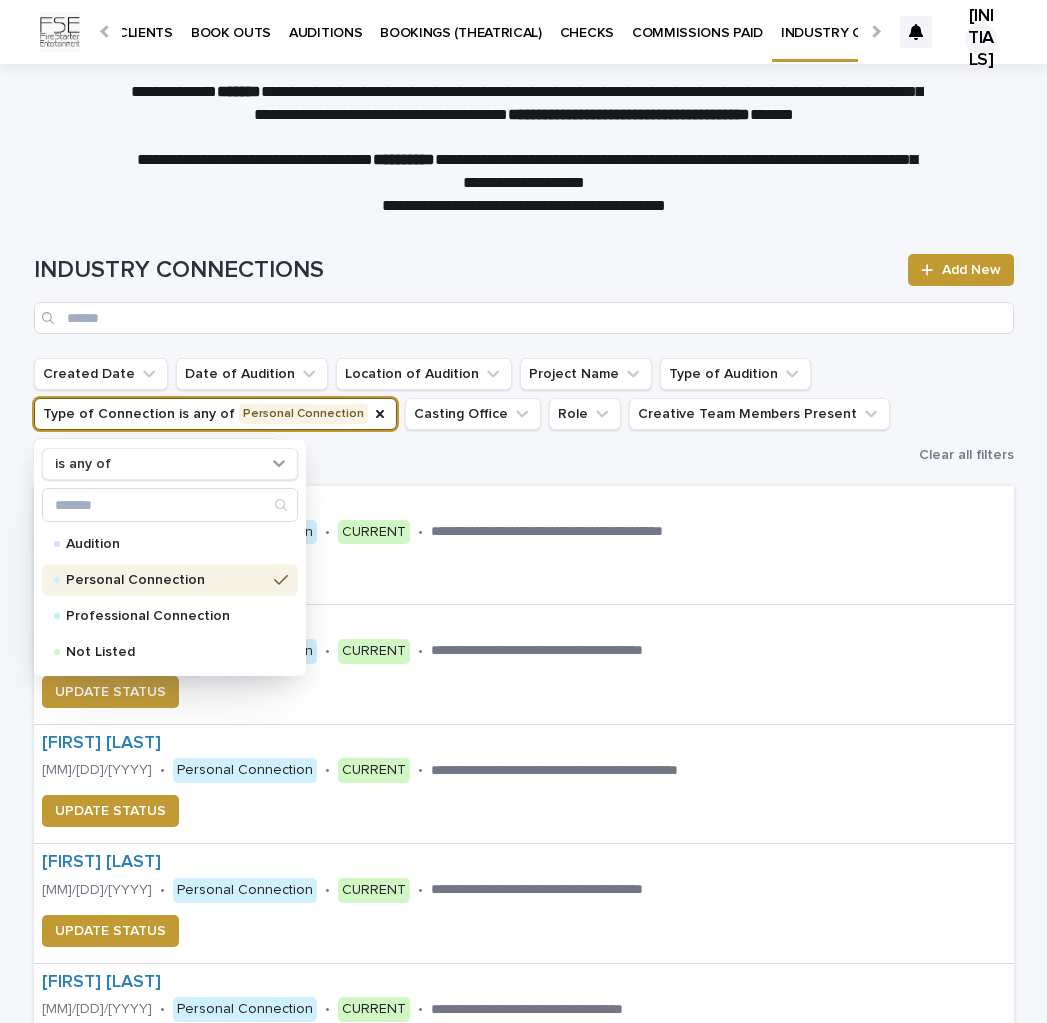 click on "Created Date Date of Audition Location of Audition Project Name Type of Audition Type of Connection is any of Personal Connection is any of Audition Personal Connection Professional Connection Not Listed Casting Office Role Creative Team Members Present Production Company / Theatre" at bounding box center (472, 414) 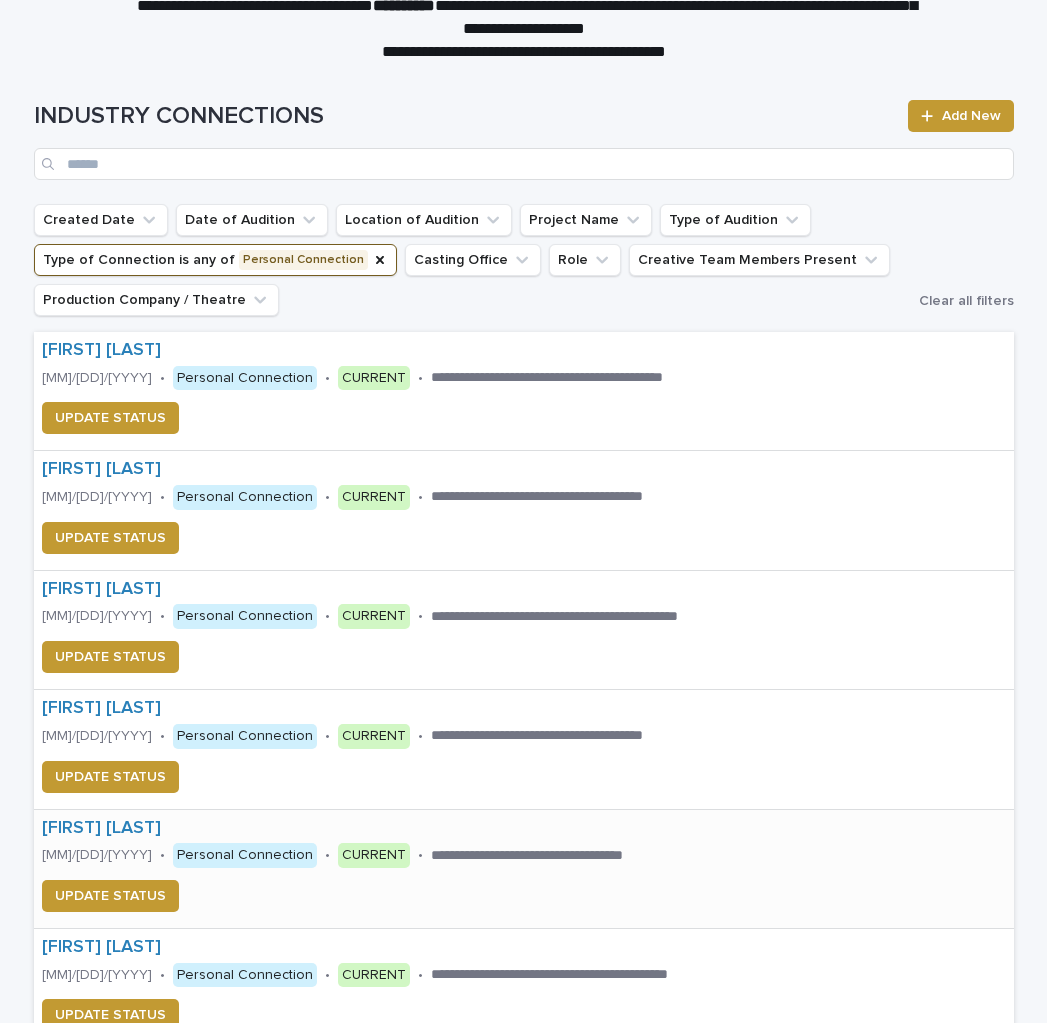 scroll, scrollTop: 0, scrollLeft: 0, axis: both 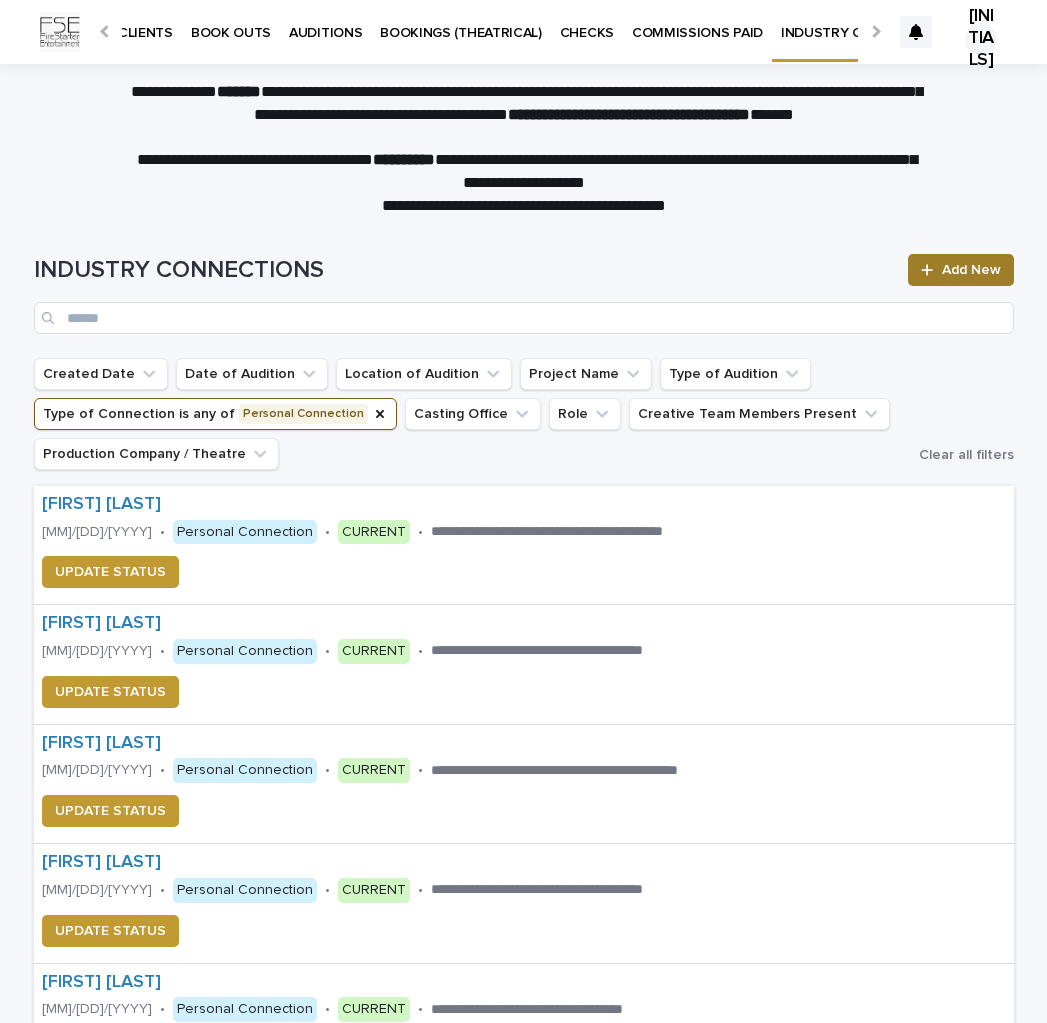 click on "Add New" at bounding box center (960, 270) 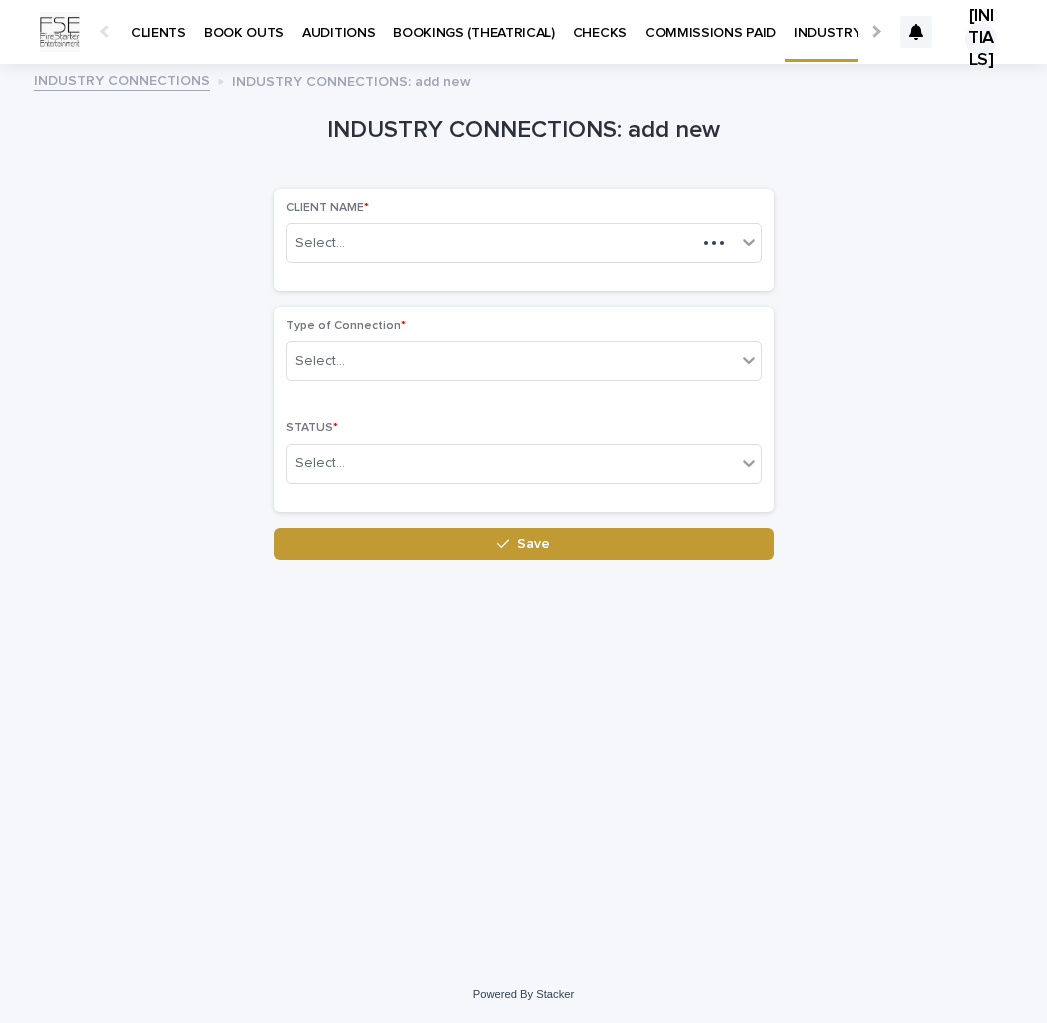 scroll, scrollTop: 0, scrollLeft: 13, axis: horizontal 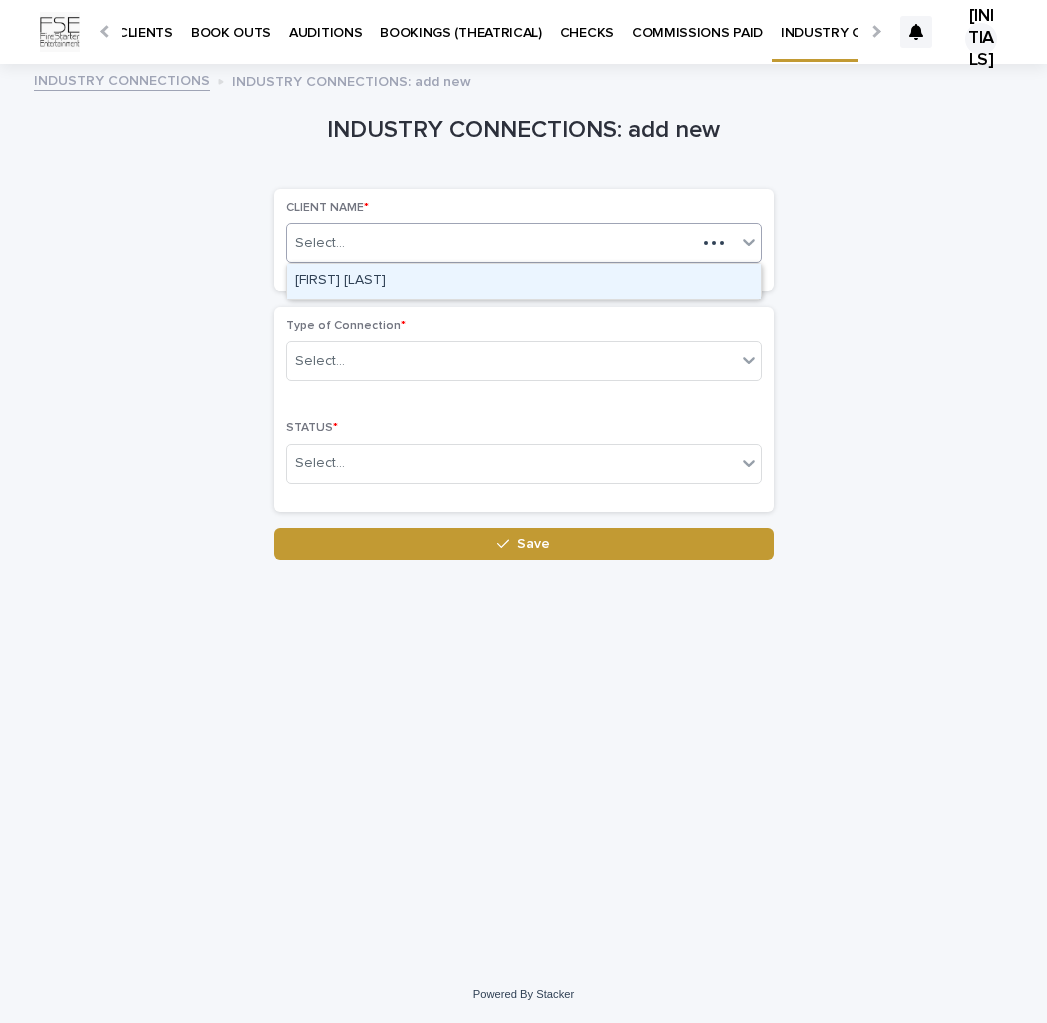 click on "Select..." at bounding box center (491, 243) 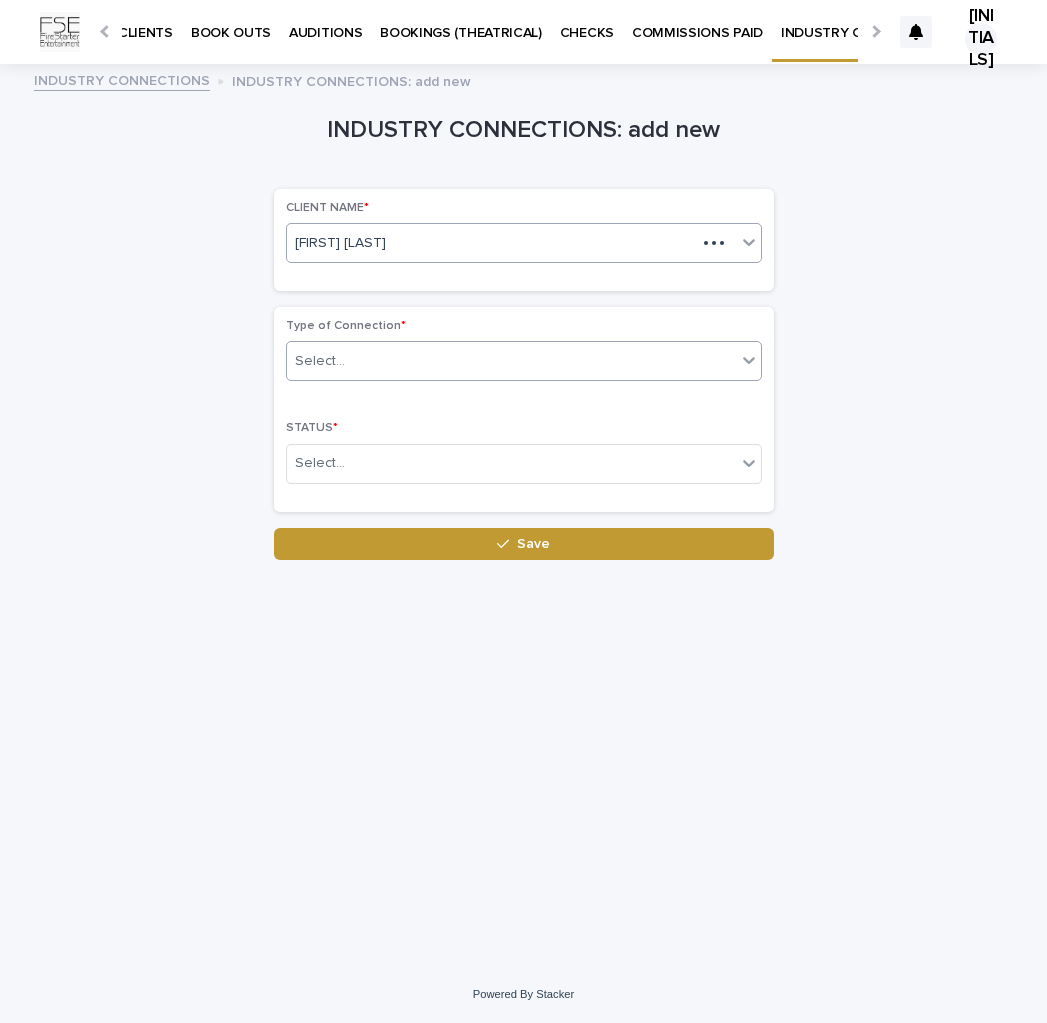 click on "Select..." at bounding box center (320, 361) 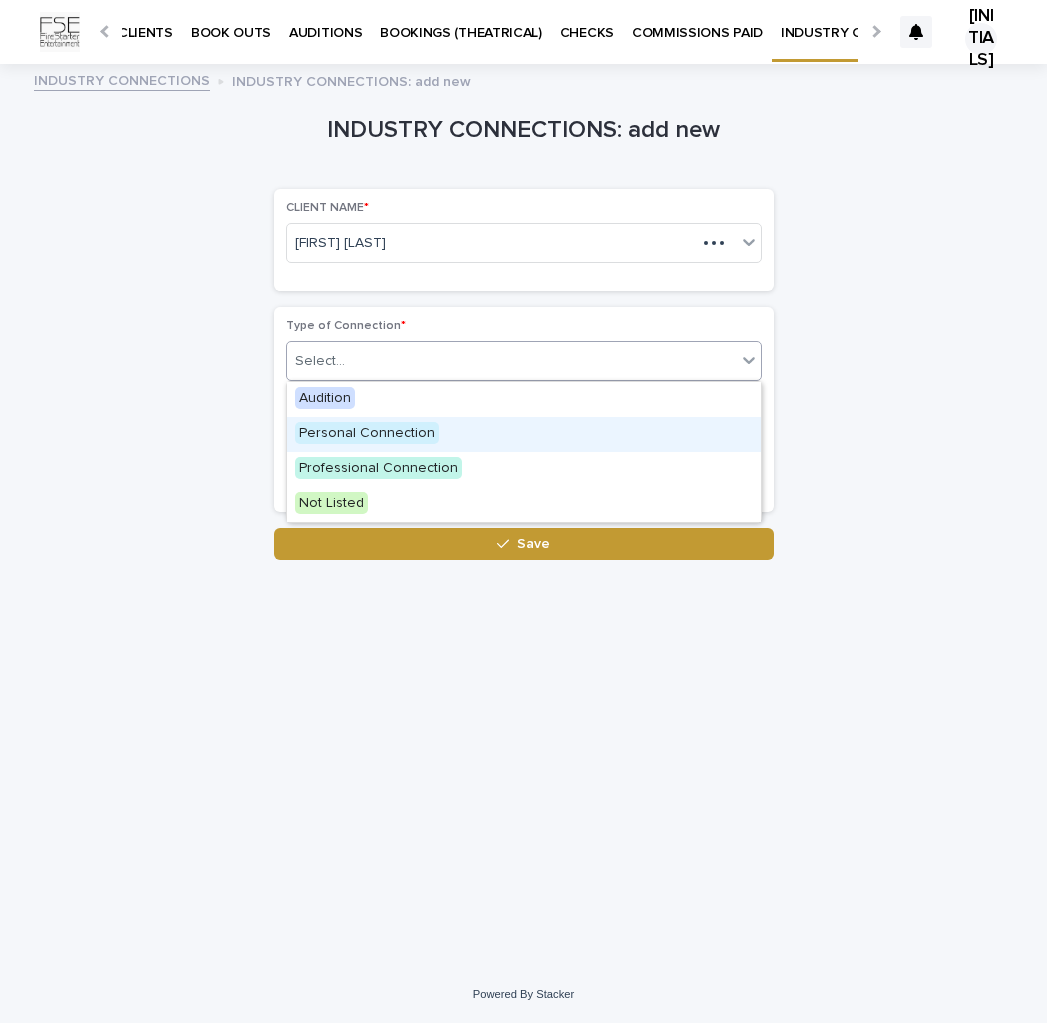 click on "Personal Connection" at bounding box center [367, 433] 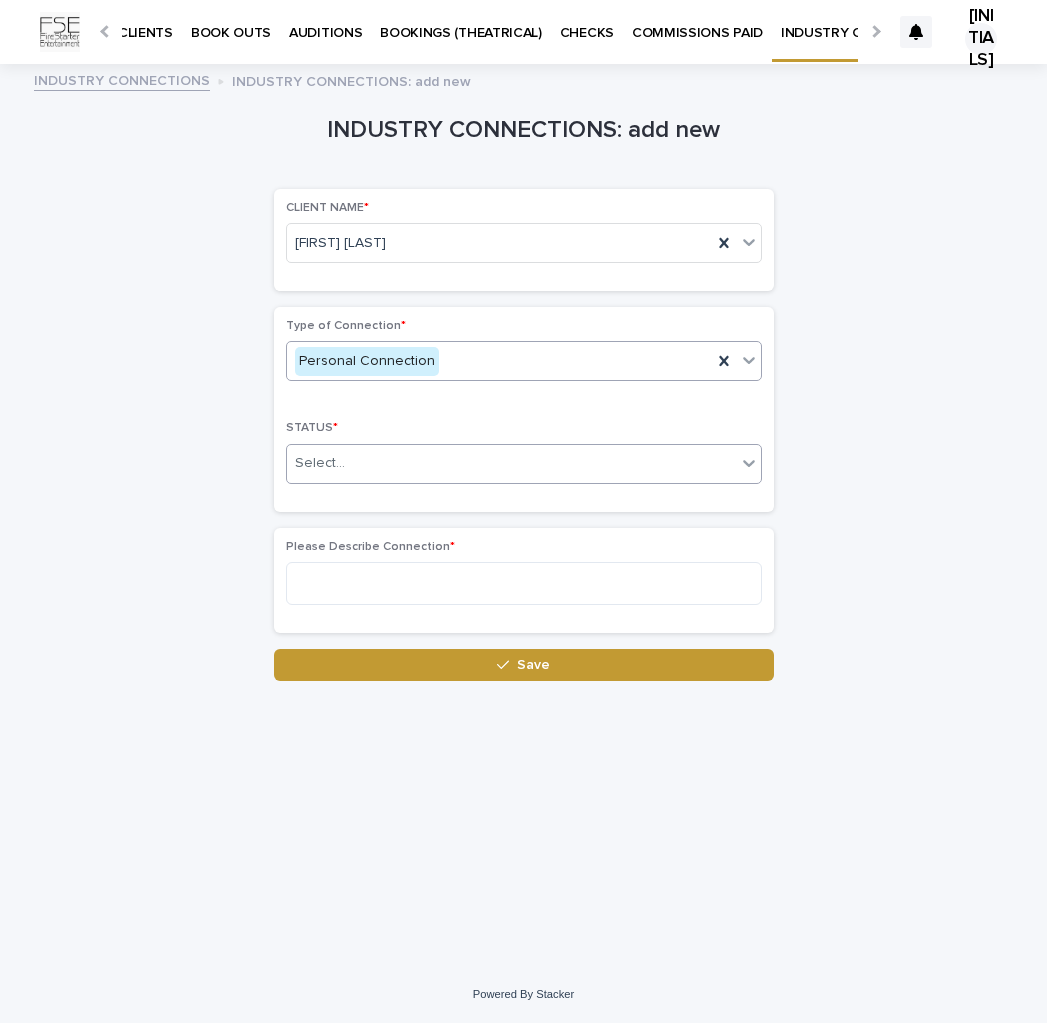 click on "Select..." at bounding box center (511, 463) 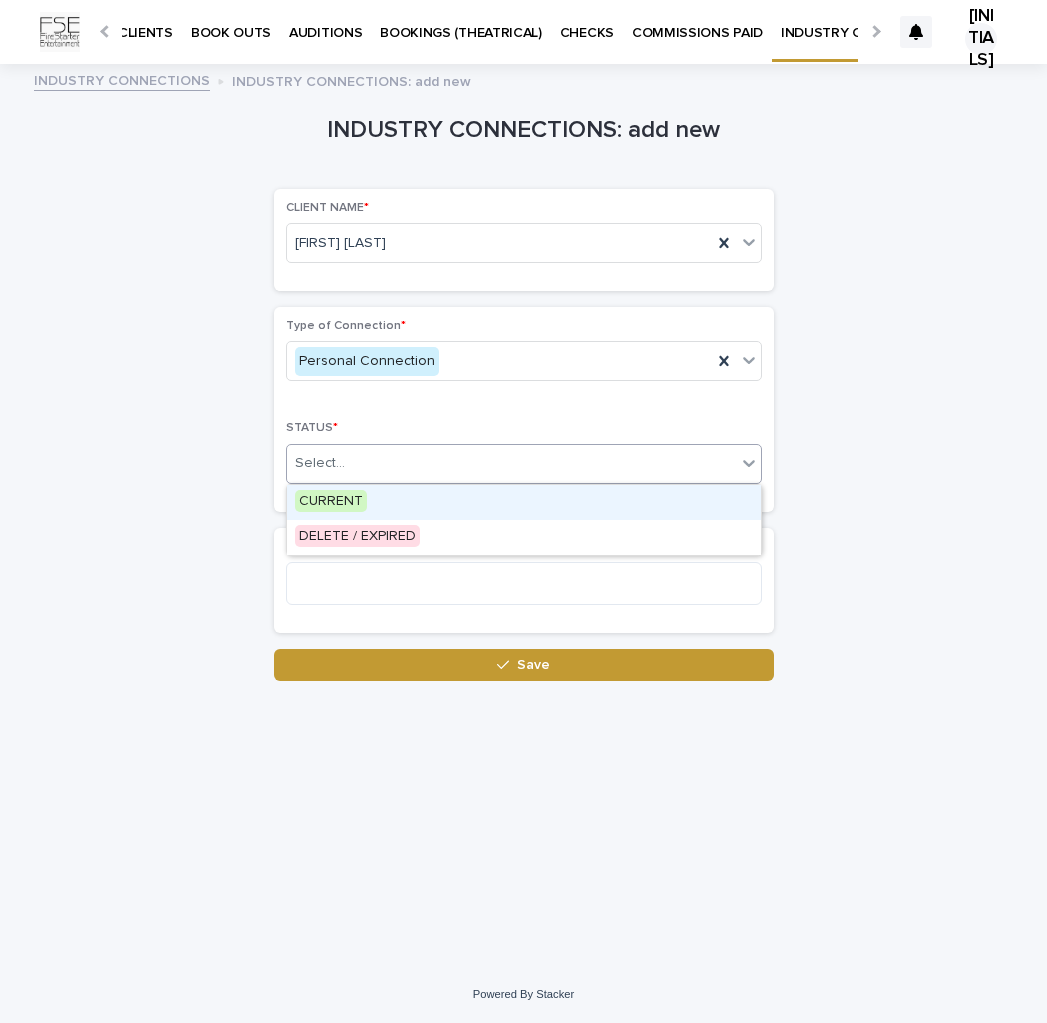 click on "CURRENT" at bounding box center (331, 501) 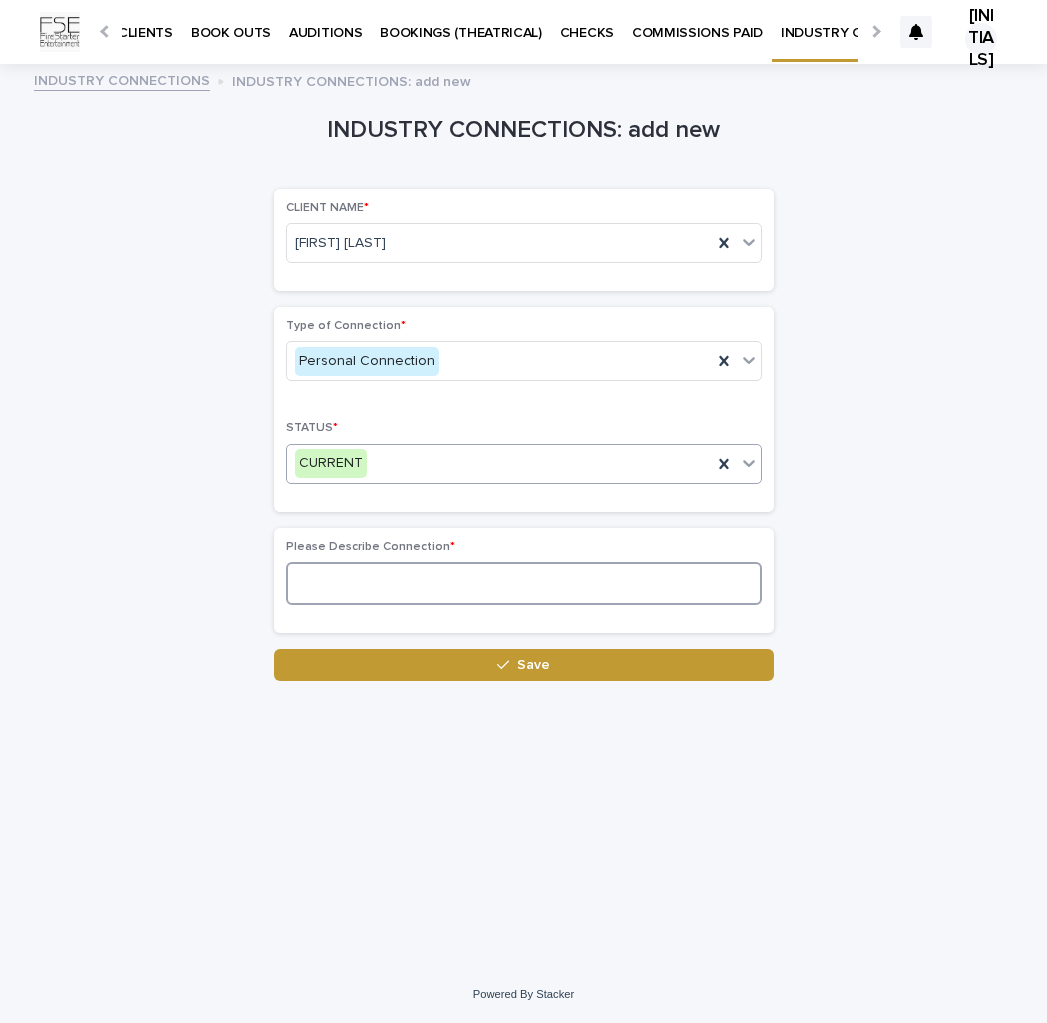click at bounding box center (524, 583) 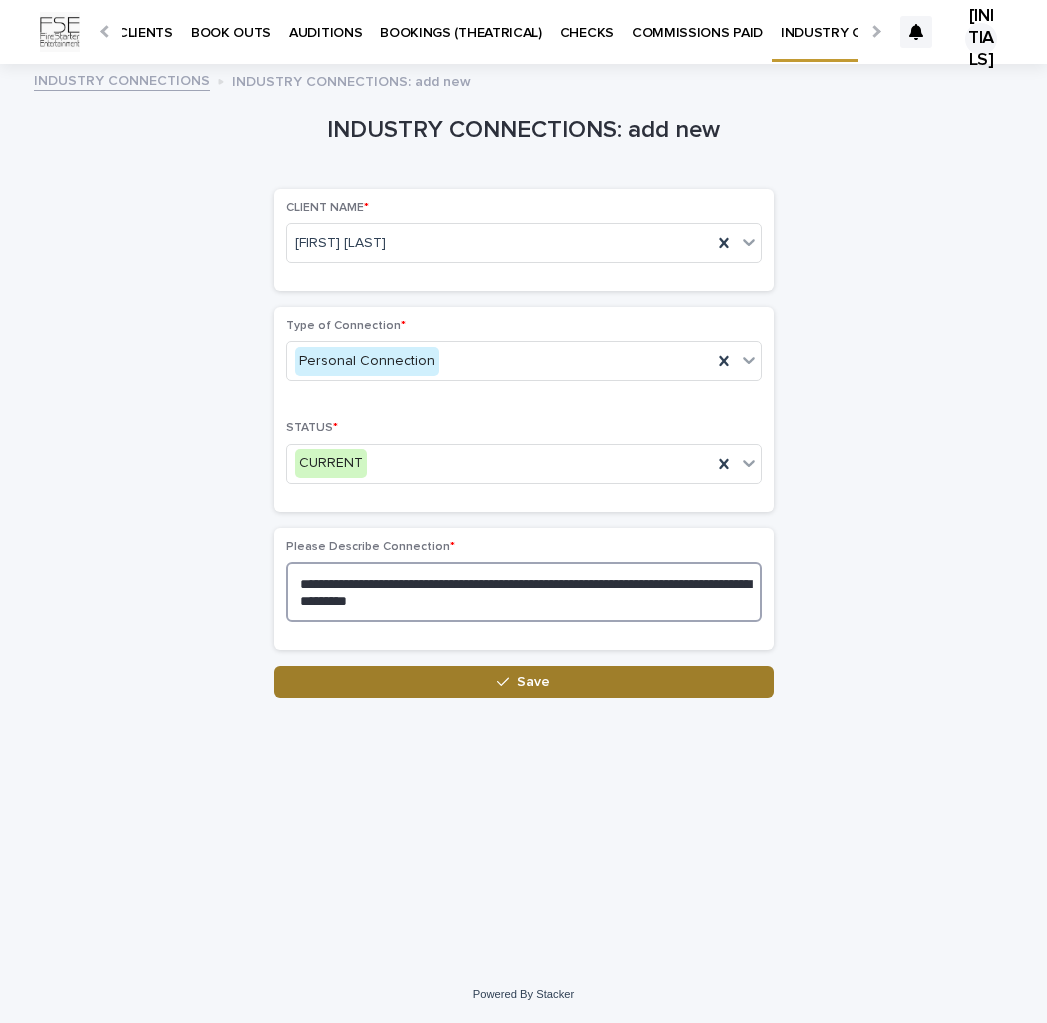 type on "**********" 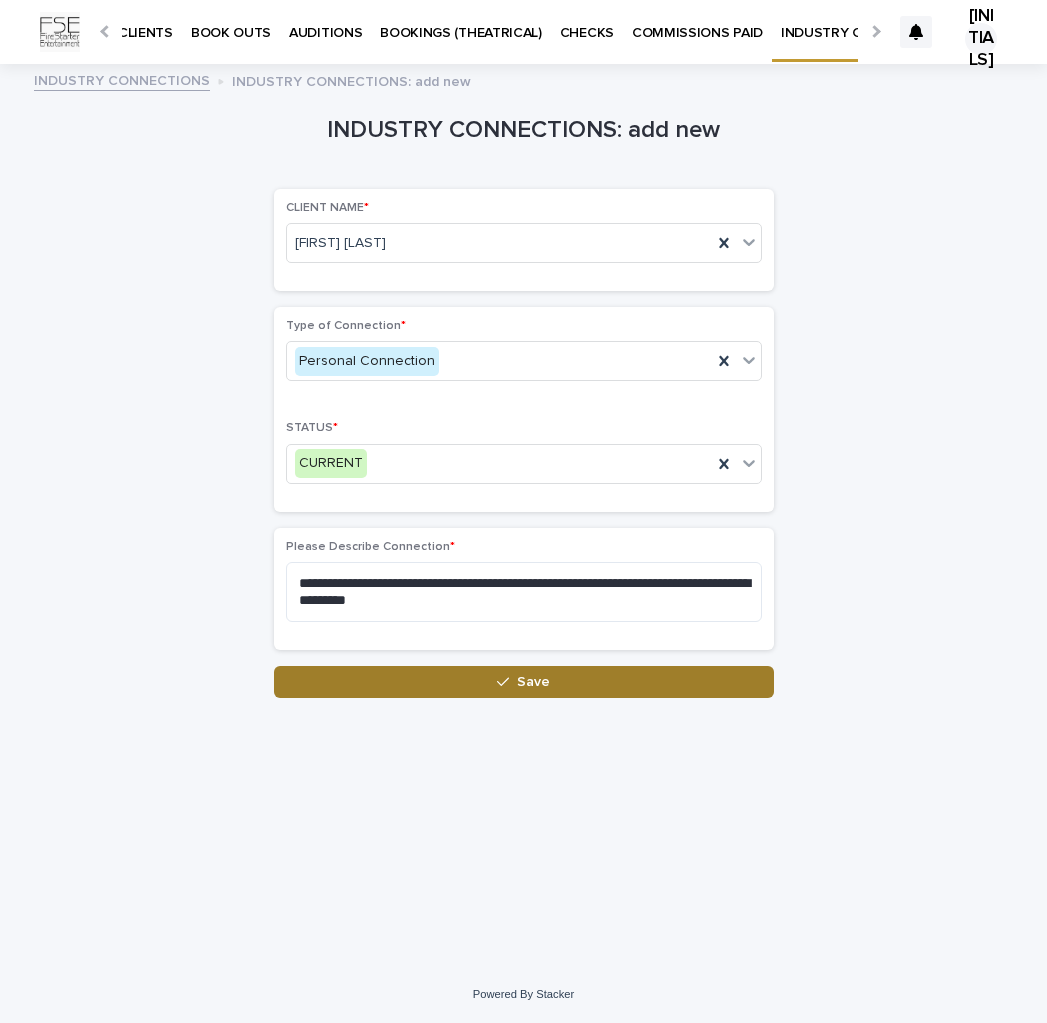 click on "Save" at bounding box center [533, 682] 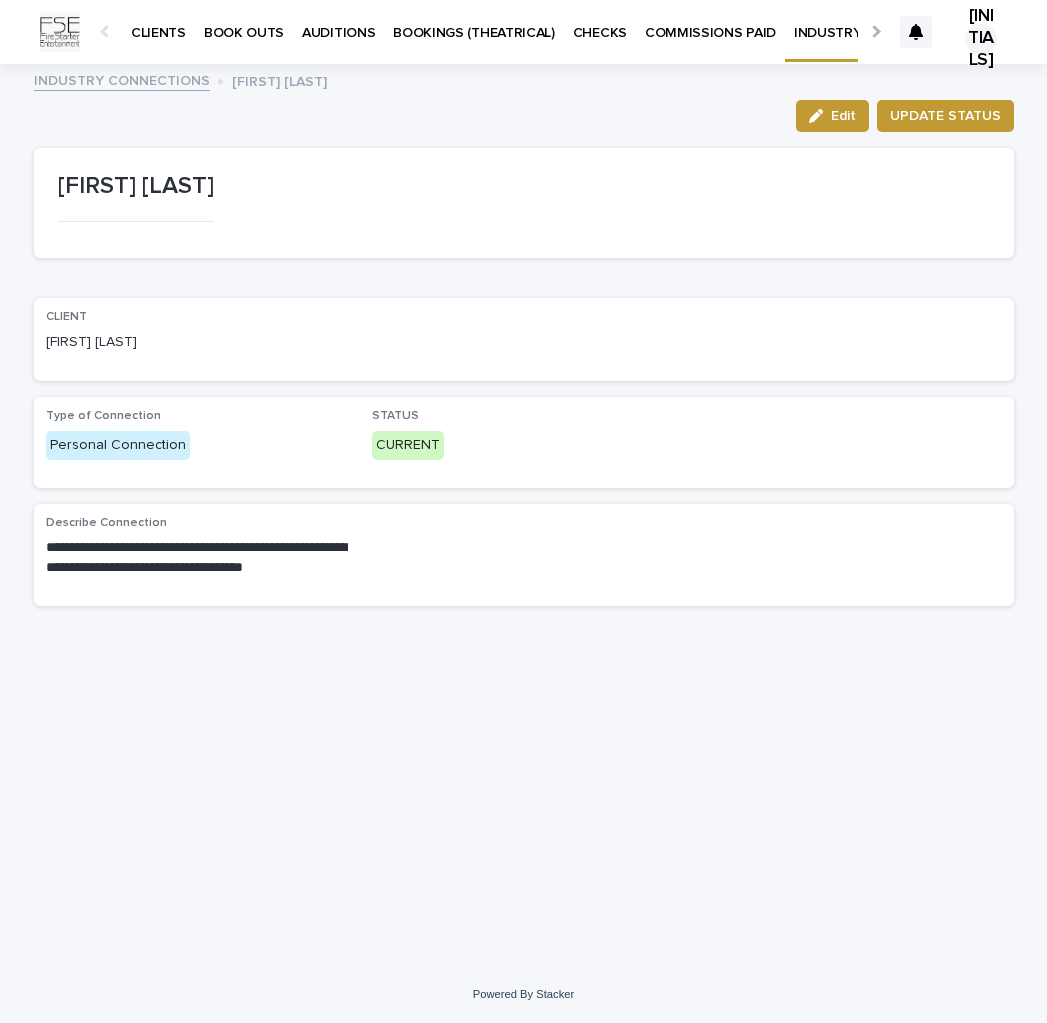 scroll, scrollTop: 0, scrollLeft: 13, axis: horizontal 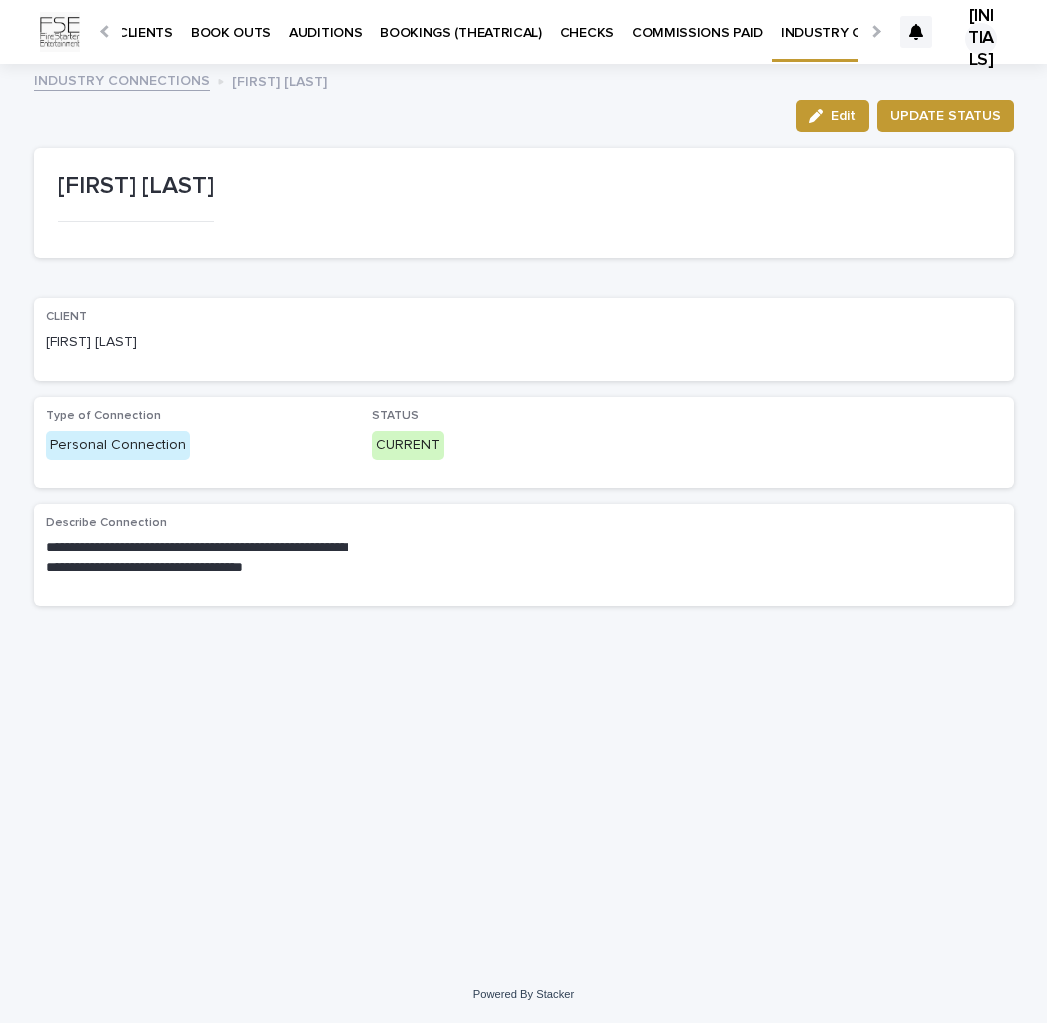 click on "INDUSTRY CONNECTIONS" at bounding box center [122, 79] 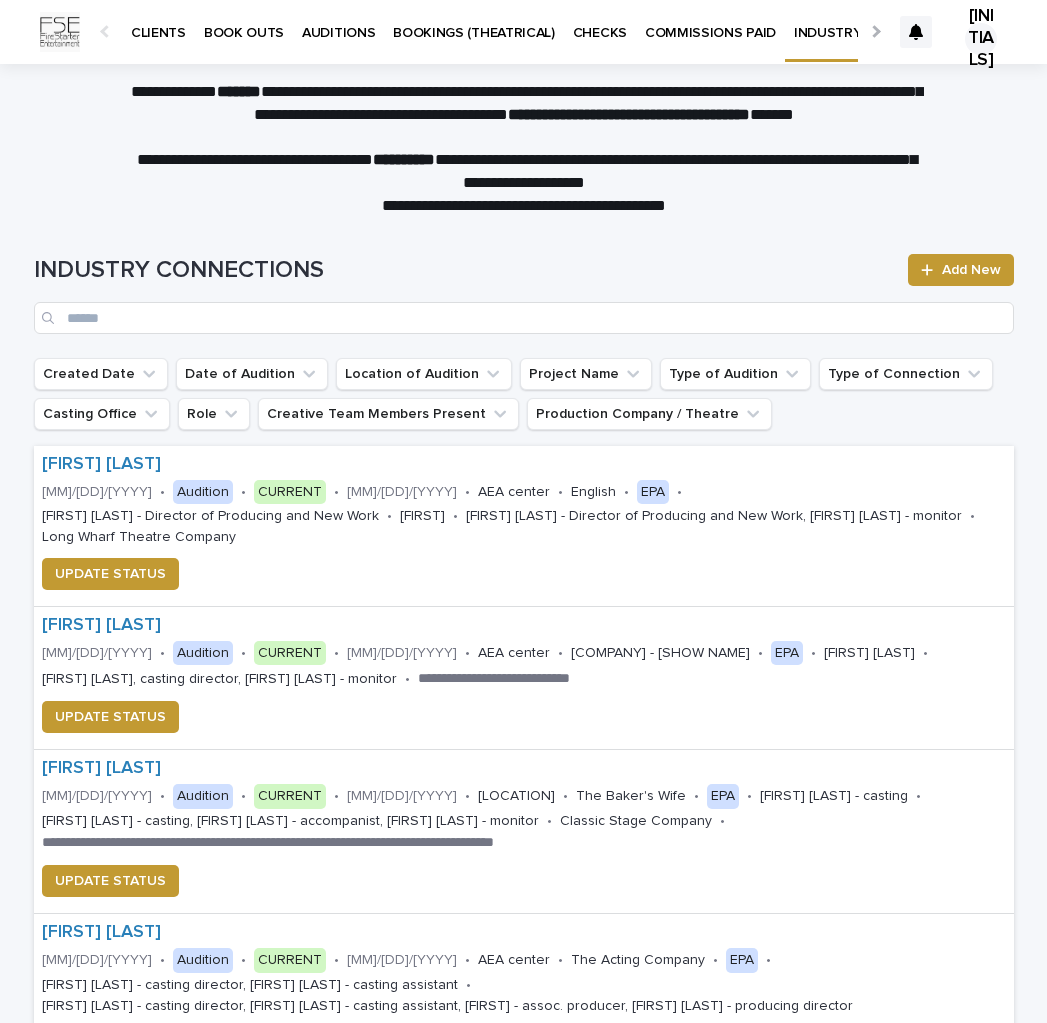 scroll, scrollTop: 0, scrollLeft: 13, axis: horizontal 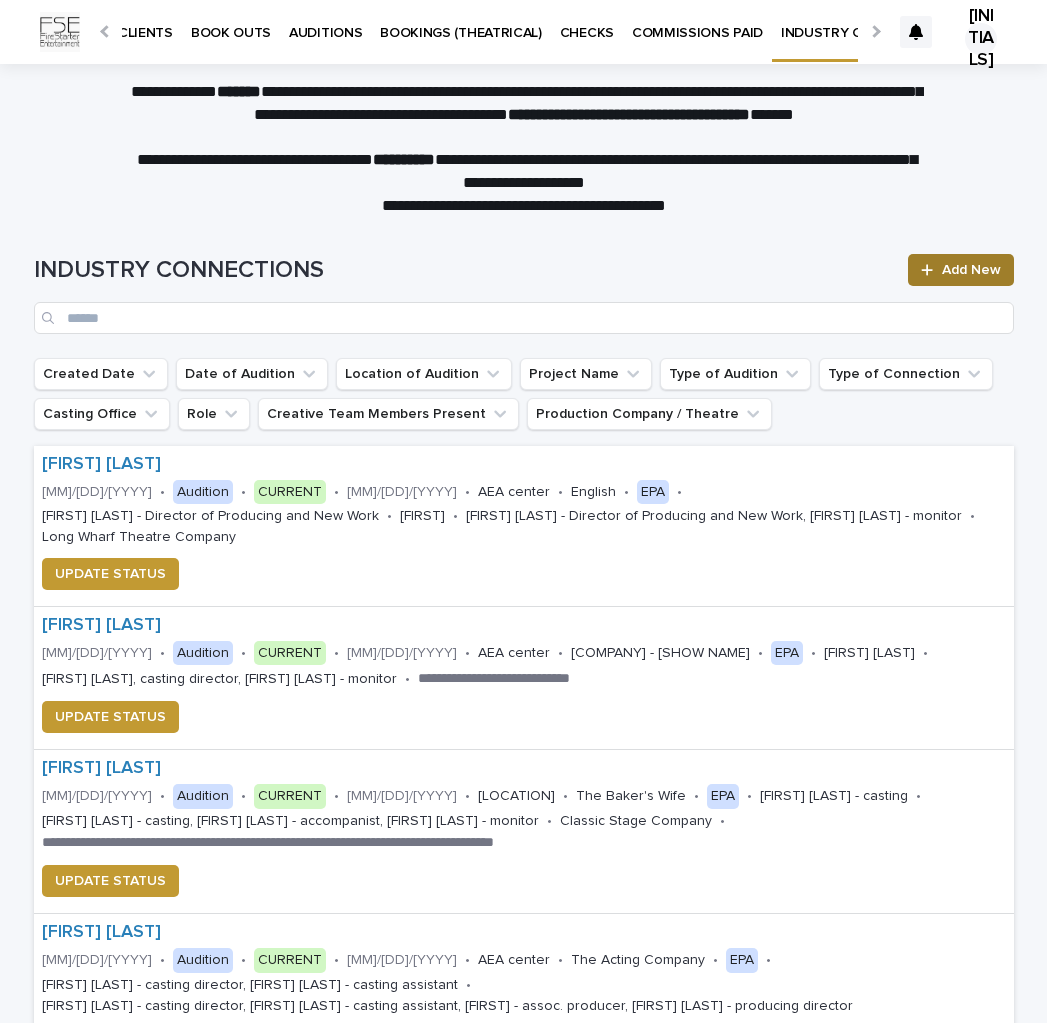 click on "Add New" at bounding box center [971, 270] 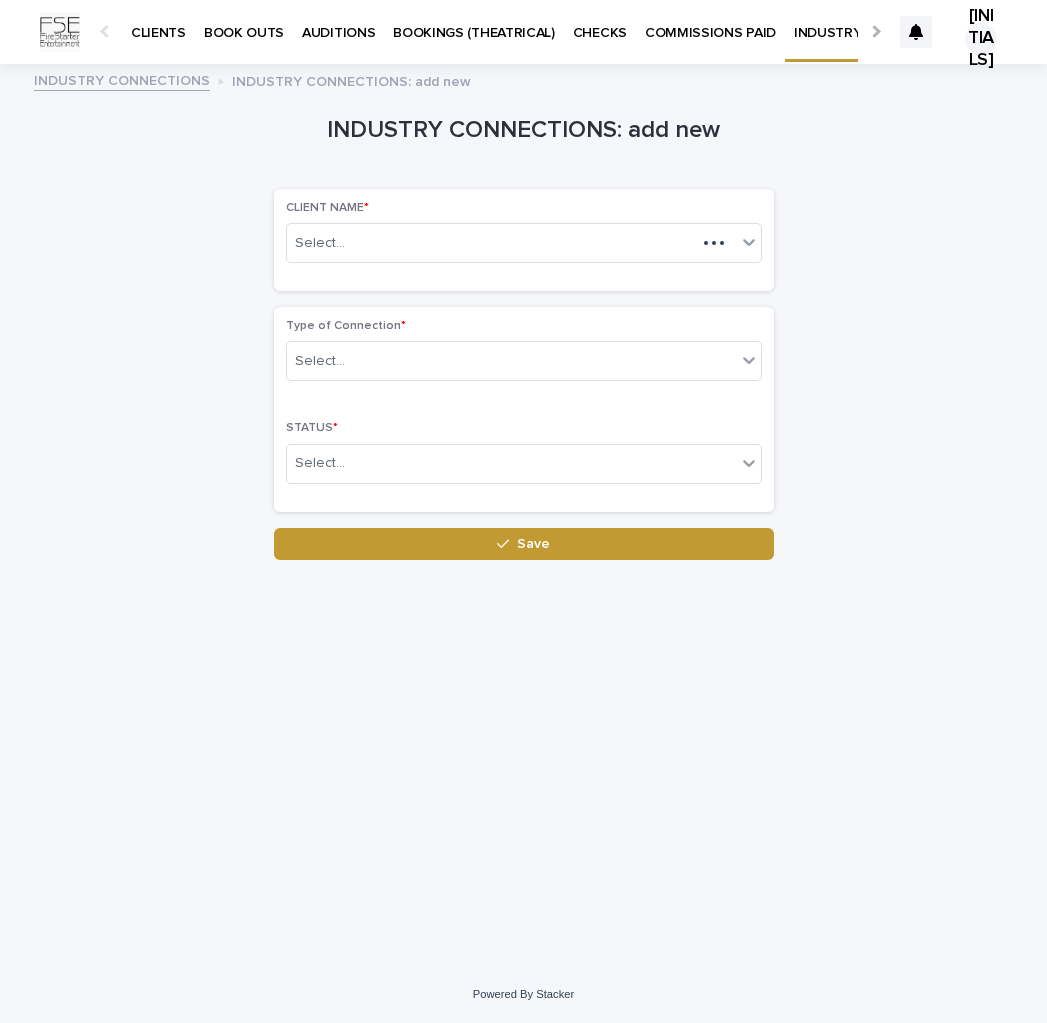 scroll, scrollTop: 0, scrollLeft: 13, axis: horizontal 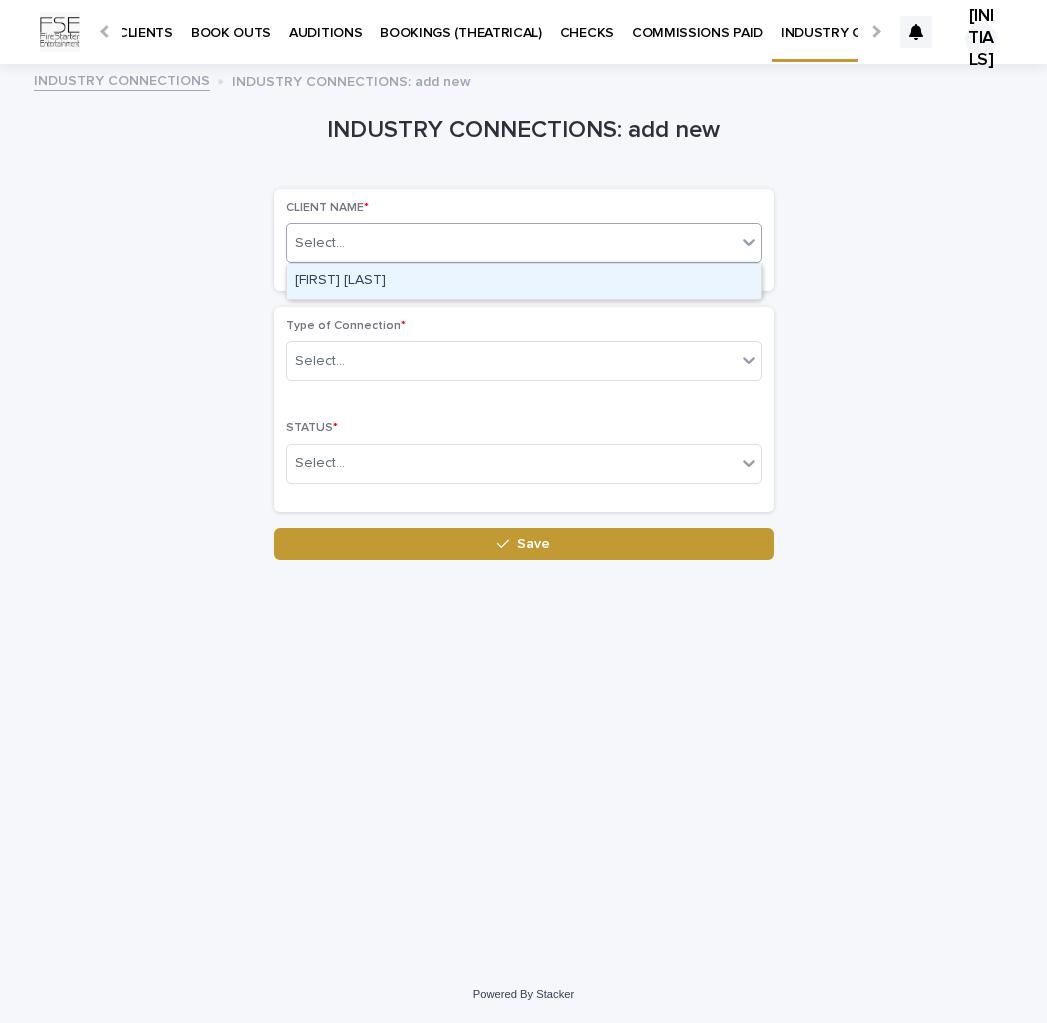 click on "Select..." at bounding box center [511, 243] 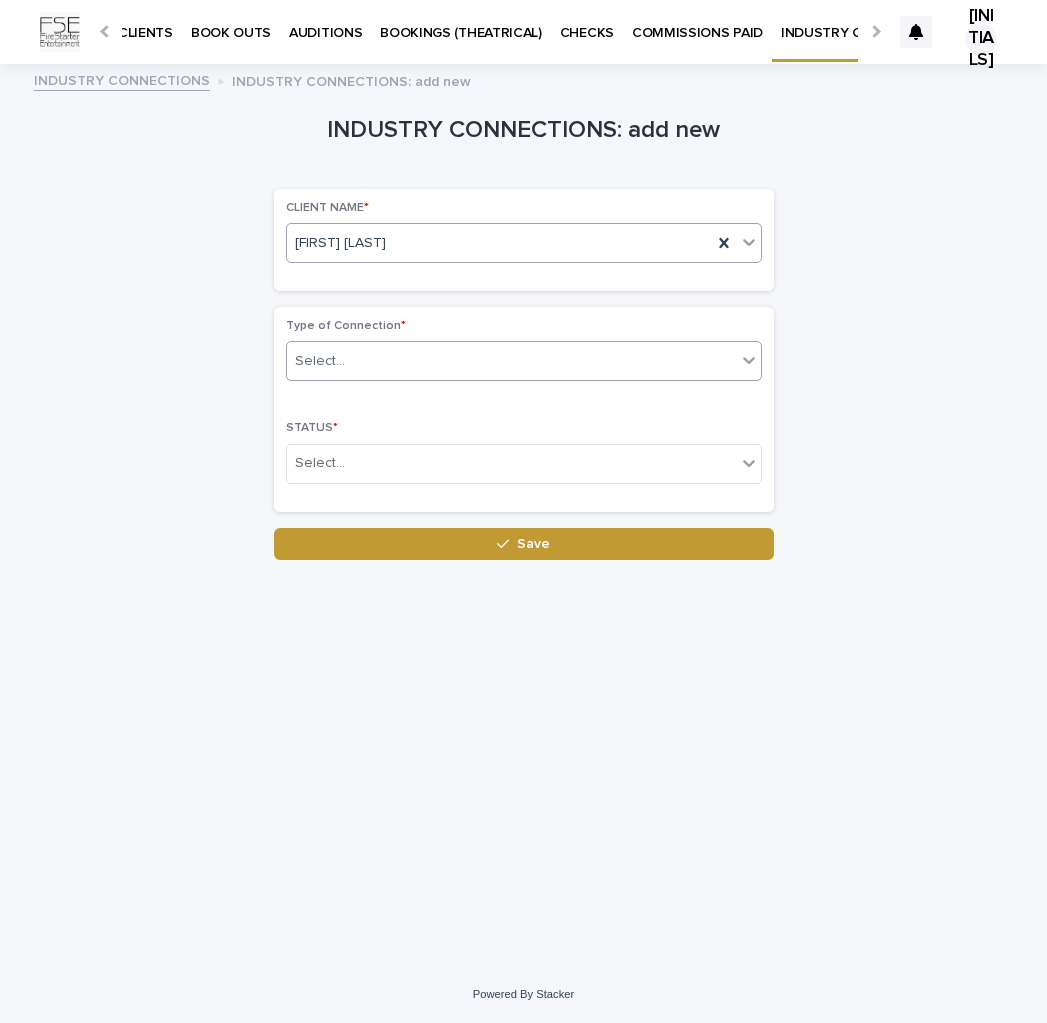 click on "Select..." at bounding box center (511, 361) 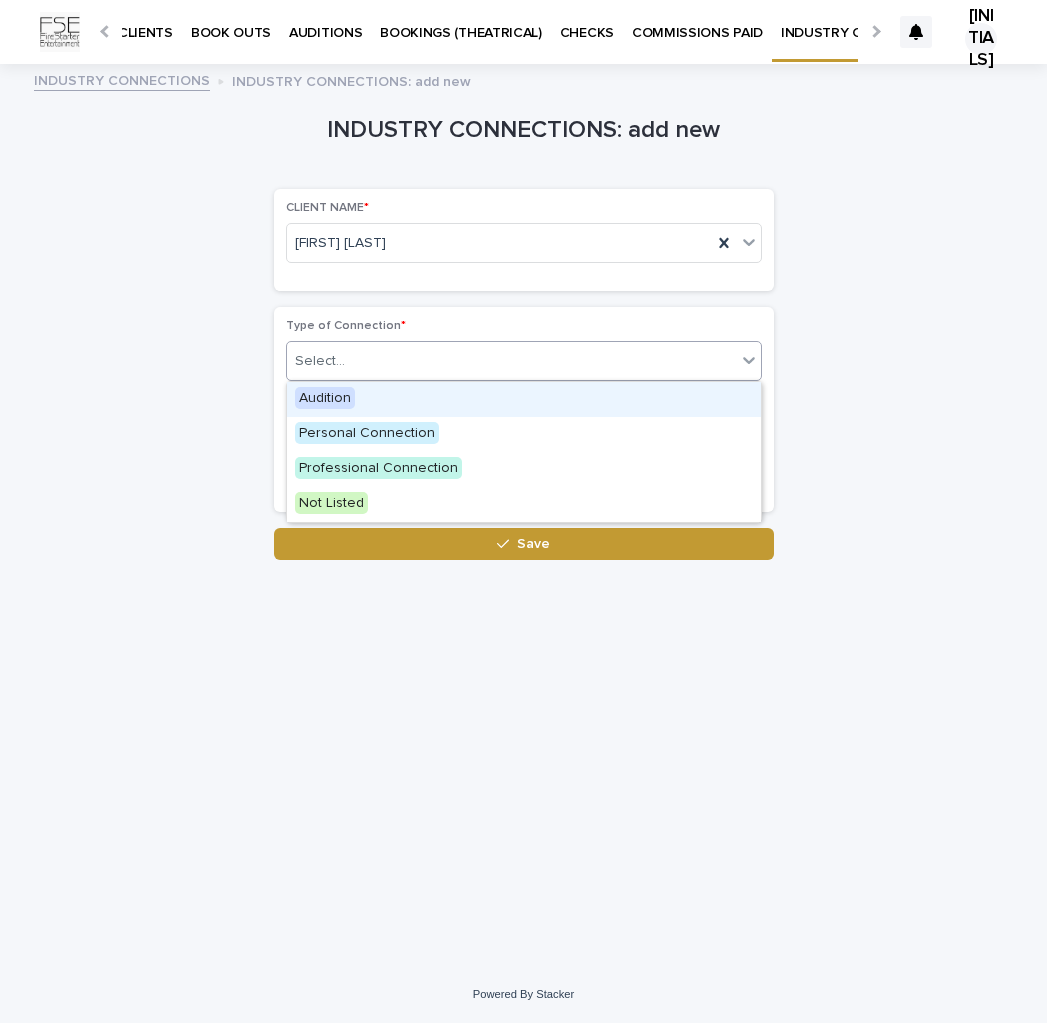 click on "Audition" at bounding box center (325, 398) 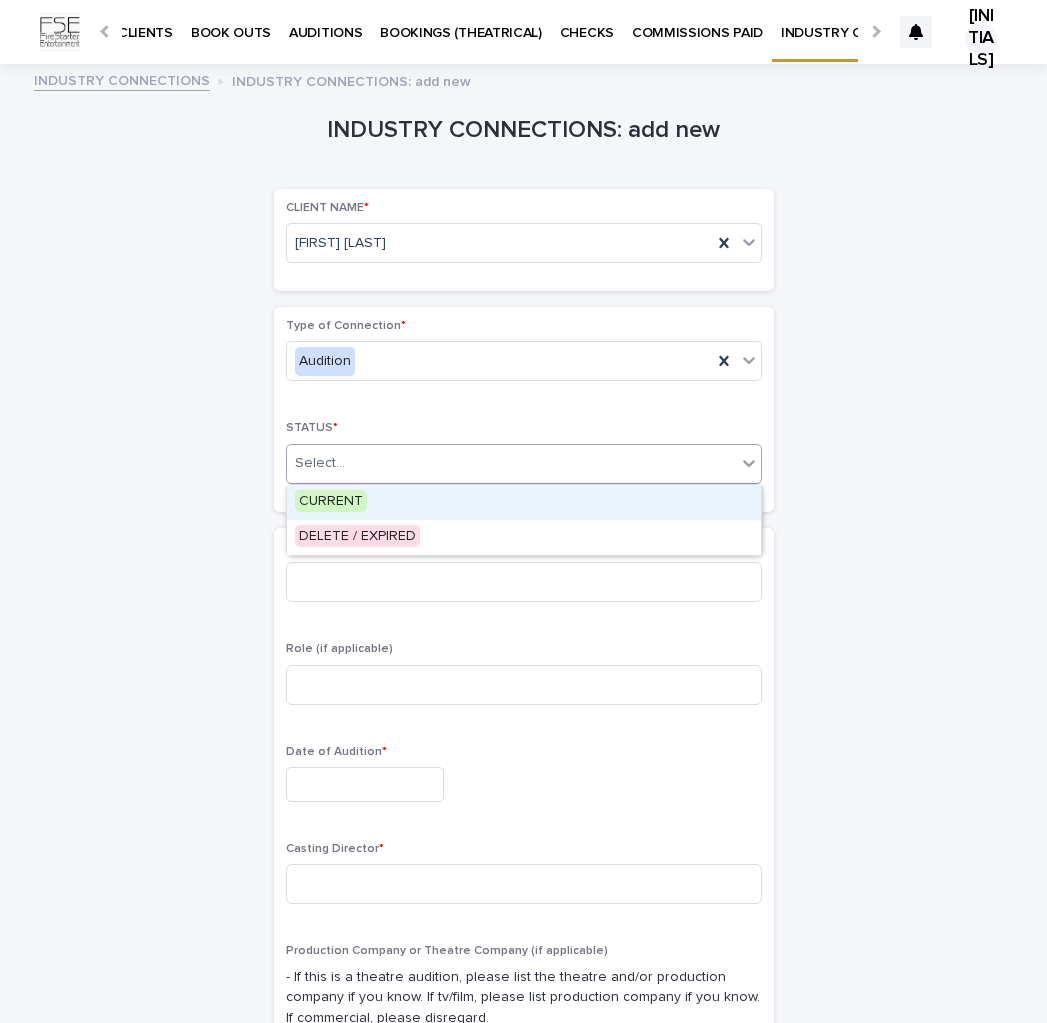 click on "Select..." at bounding box center (511, 463) 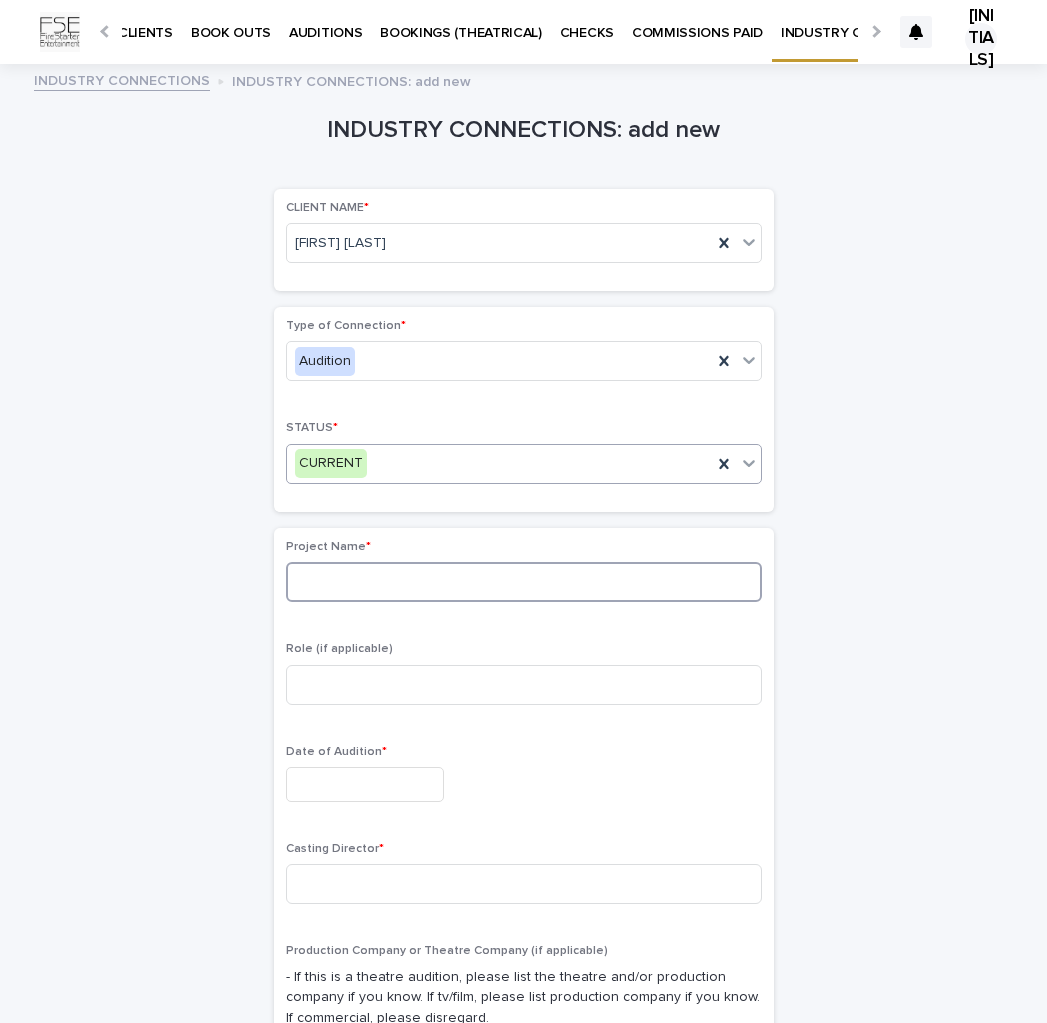 click at bounding box center [524, 582] 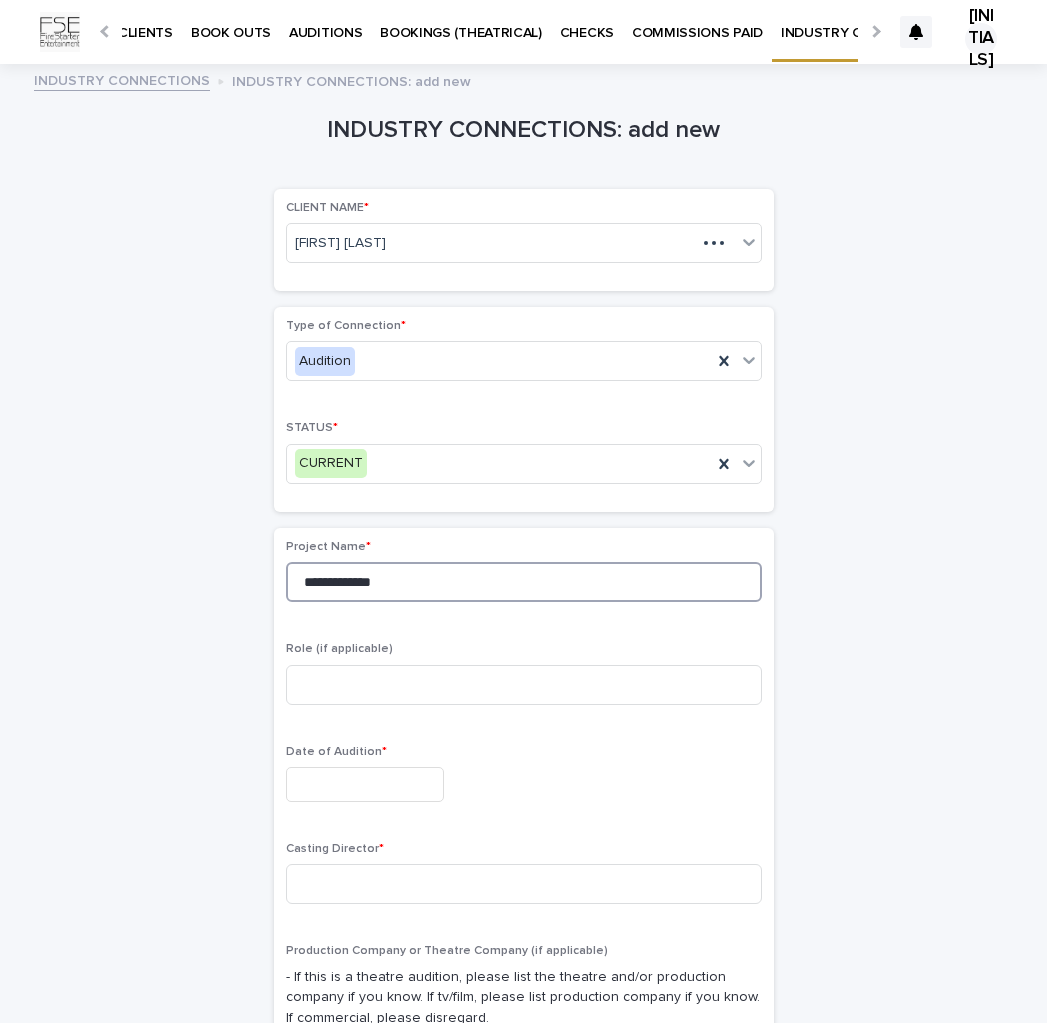 type on "**********" 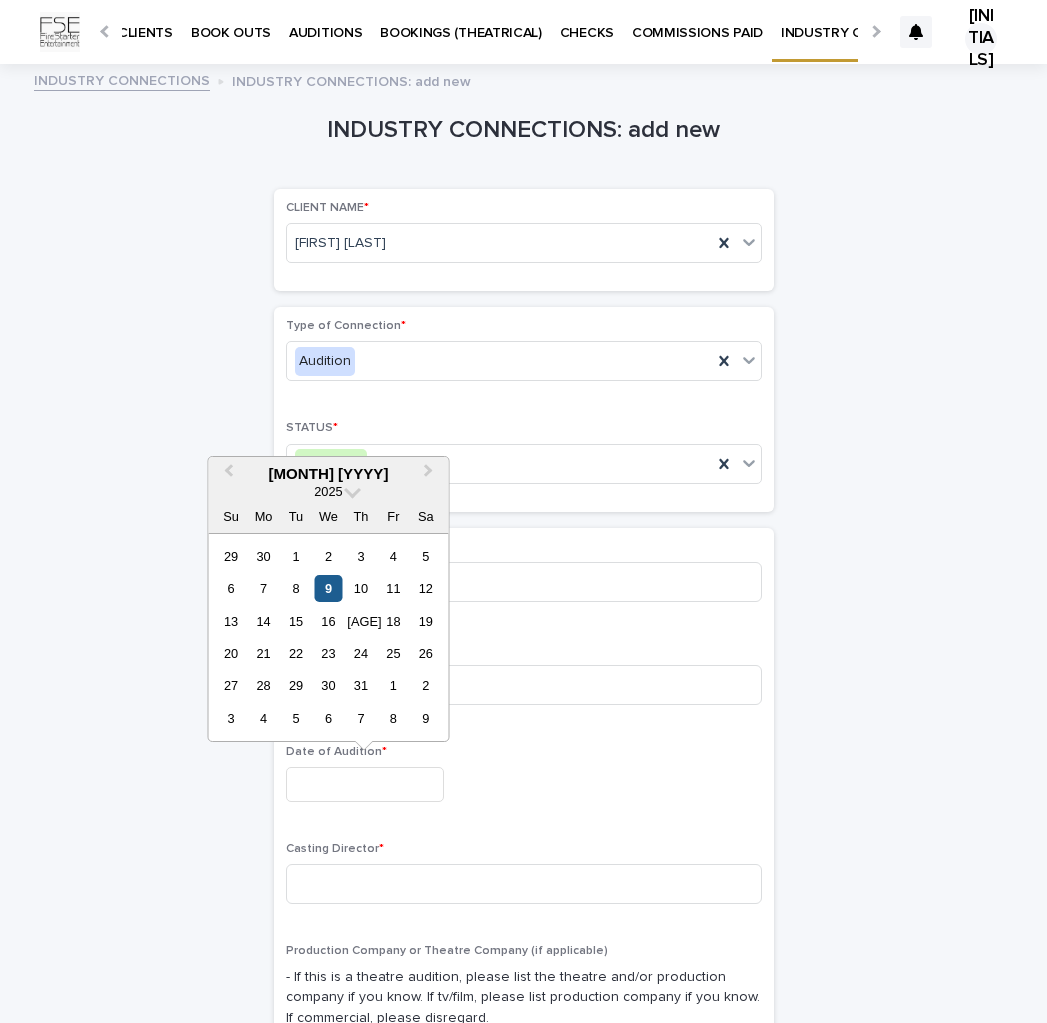 click on "9" at bounding box center [328, 588] 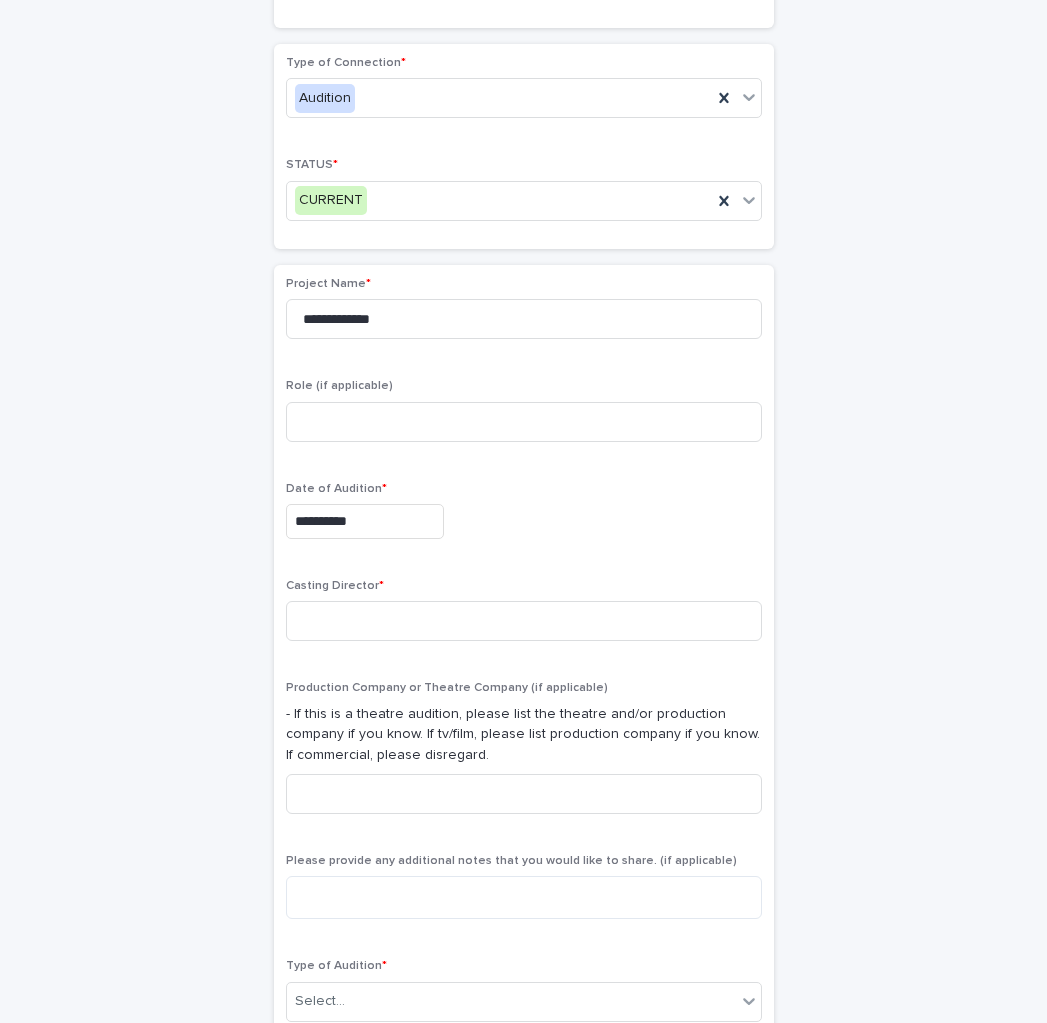 scroll, scrollTop: 274, scrollLeft: 0, axis: vertical 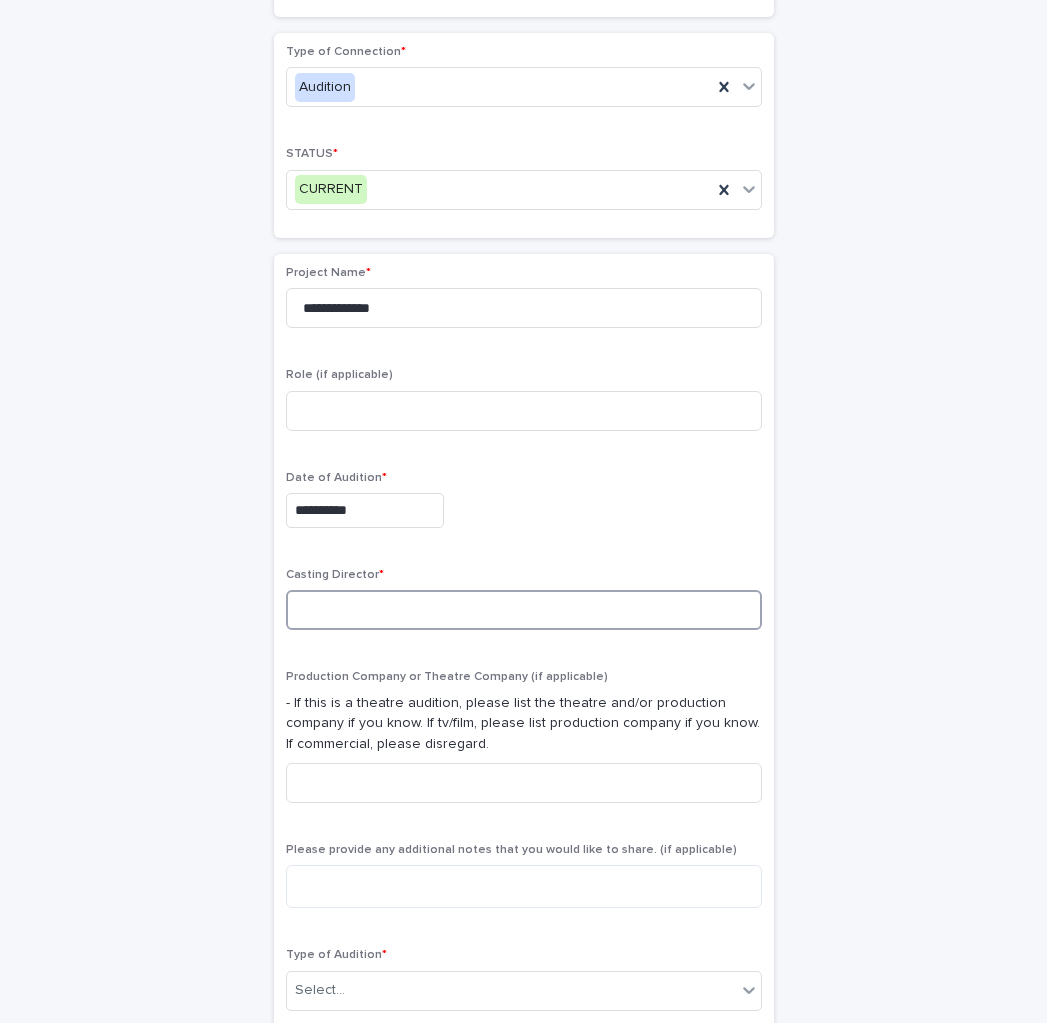 click at bounding box center (524, 610) 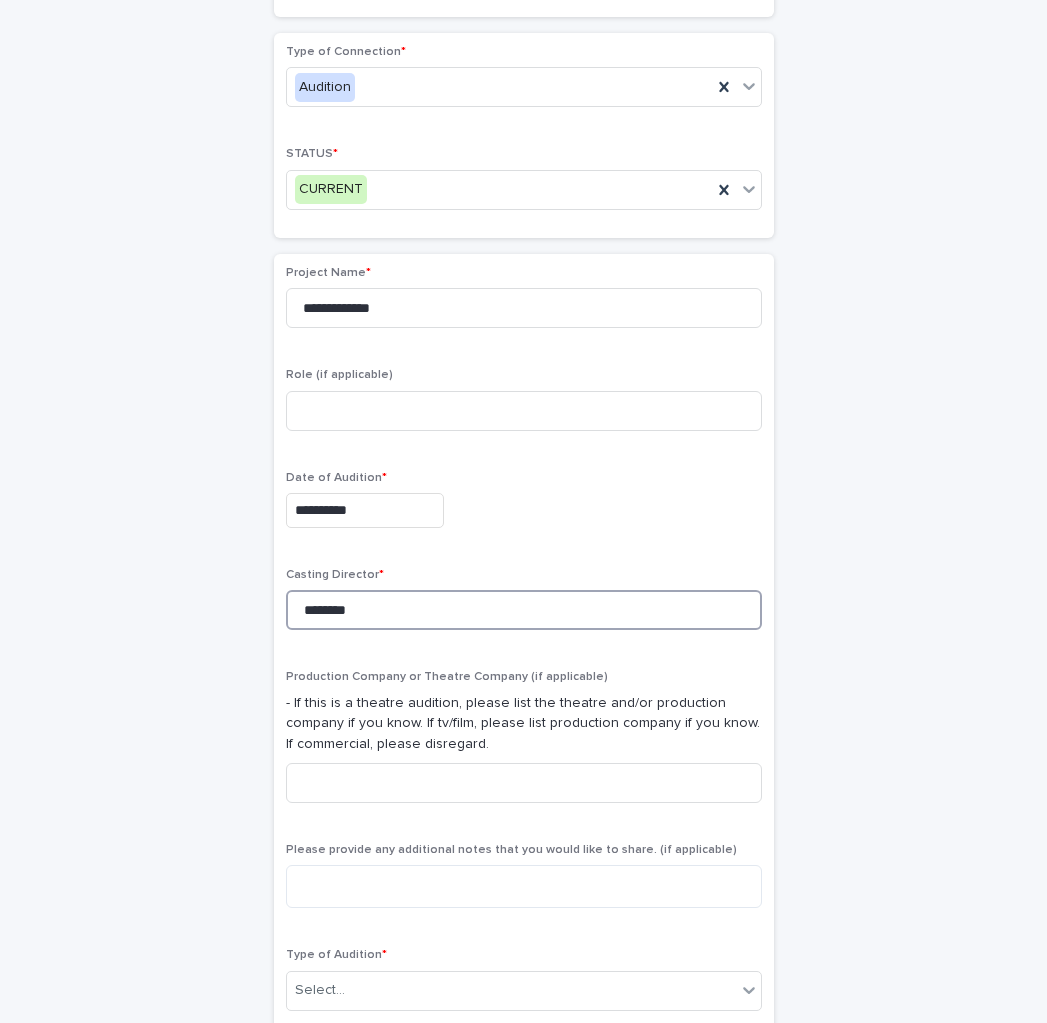 paste on "**********" 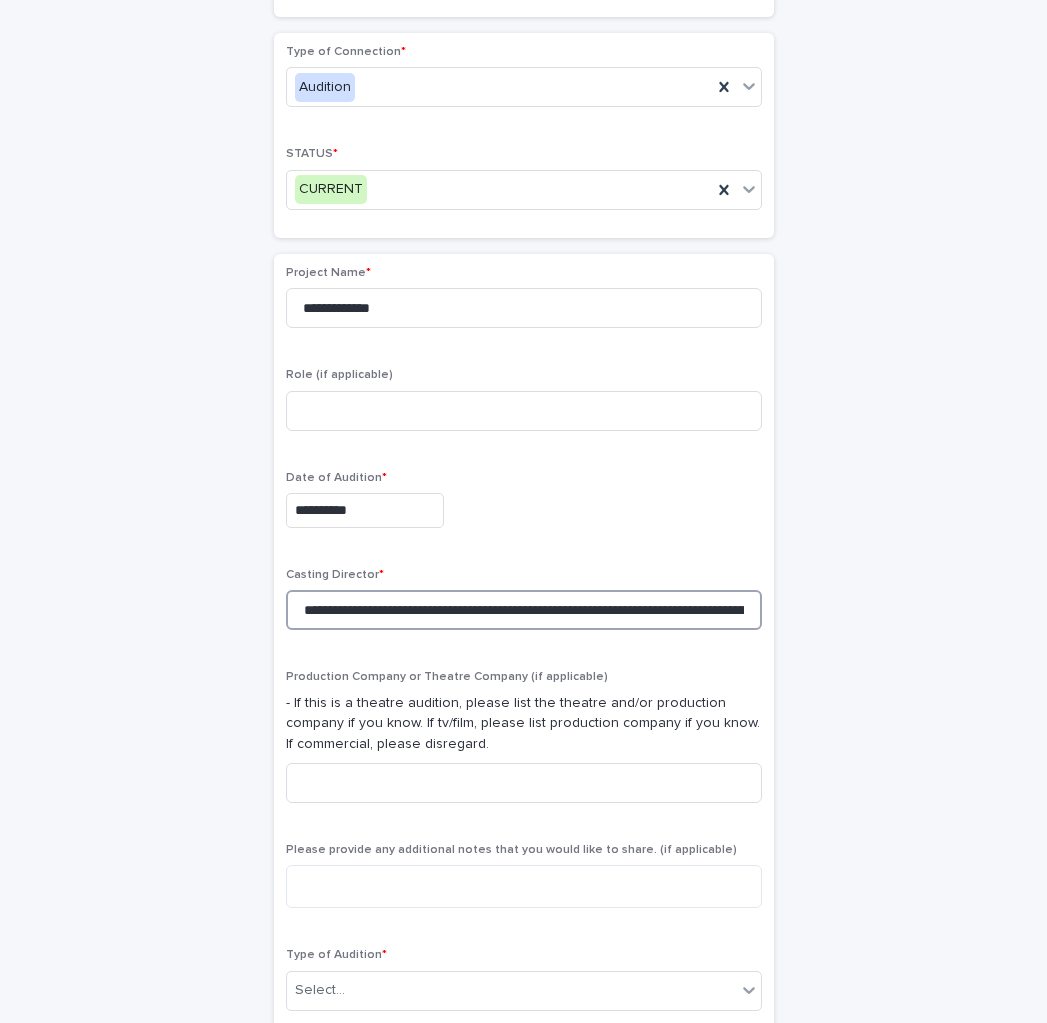 scroll, scrollTop: 0, scrollLeft: 119, axis: horizontal 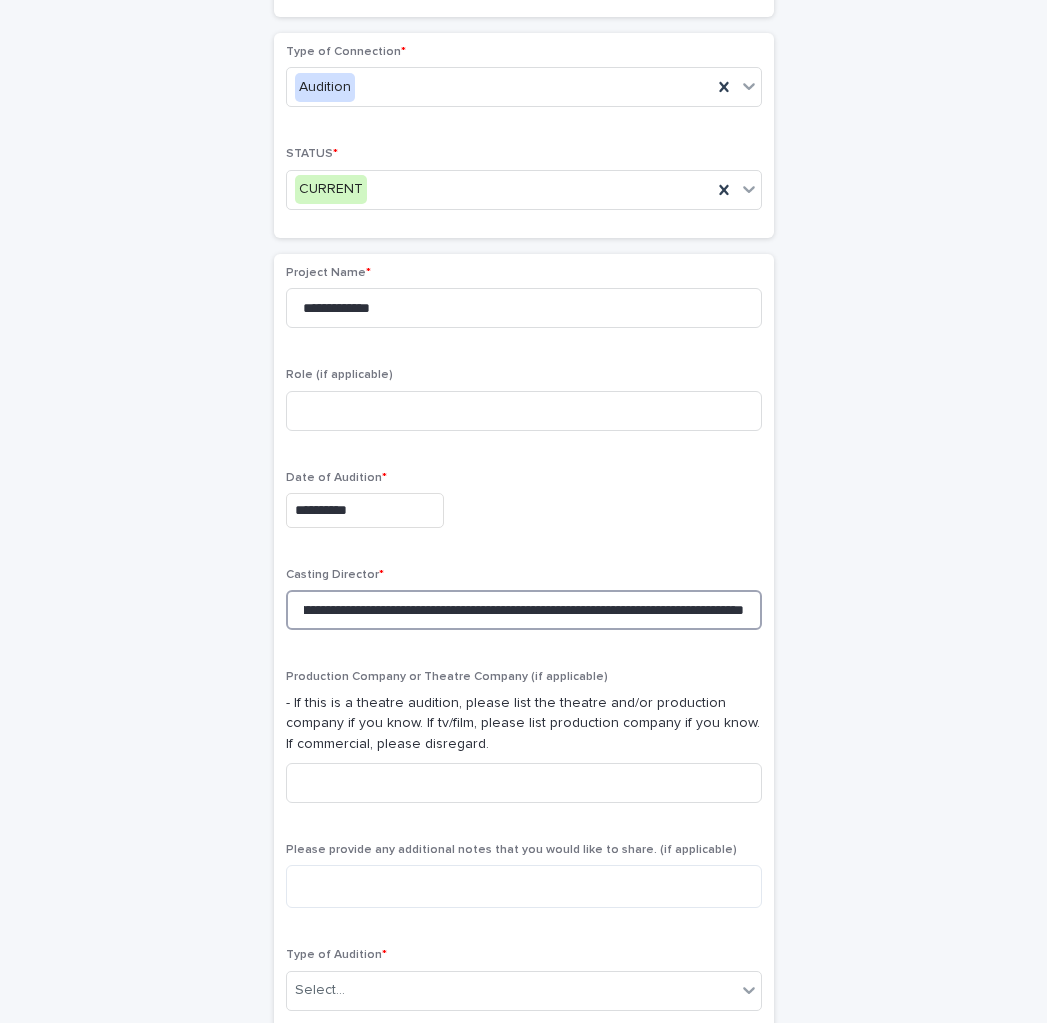 drag, startPoint x: 420, startPoint y: 613, endPoint x: 775, endPoint y: 606, distance: 355.069 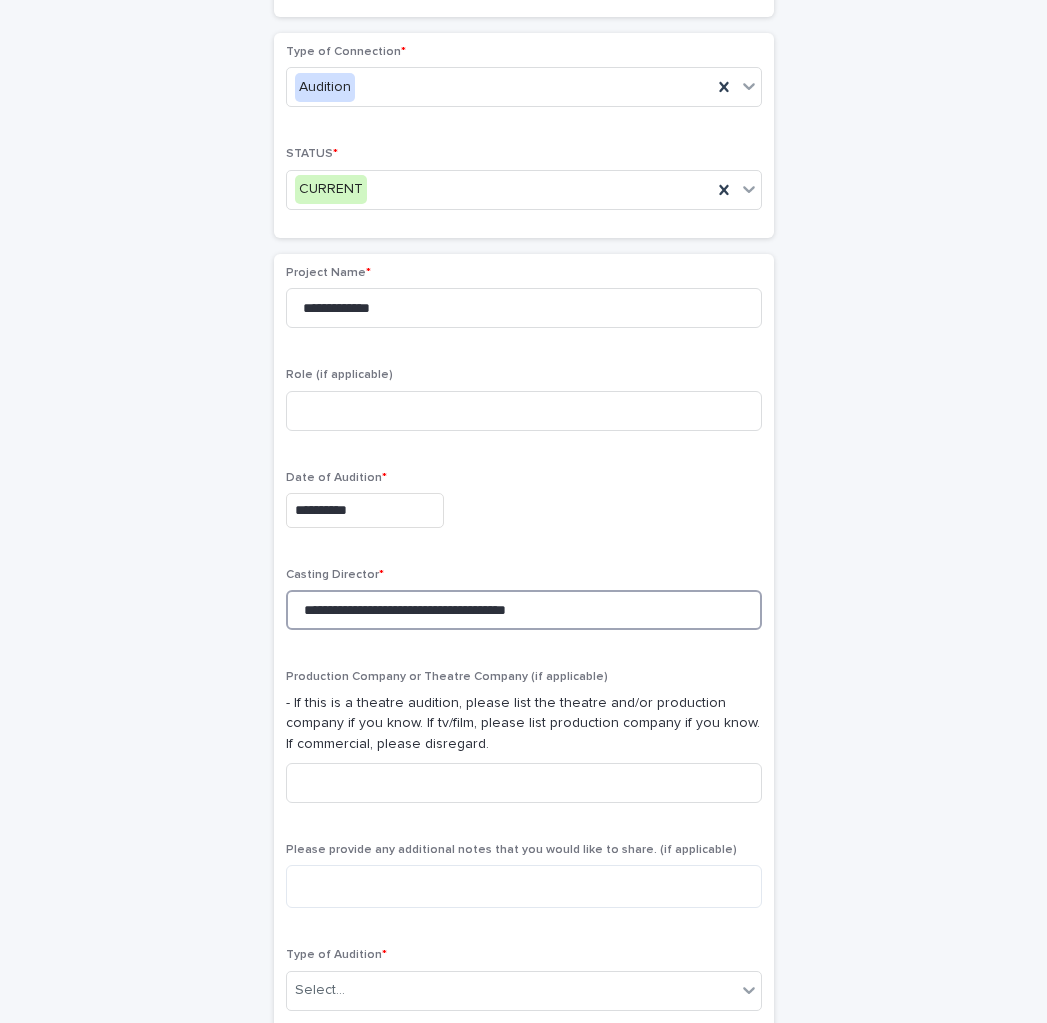 scroll, scrollTop: 0, scrollLeft: 0, axis: both 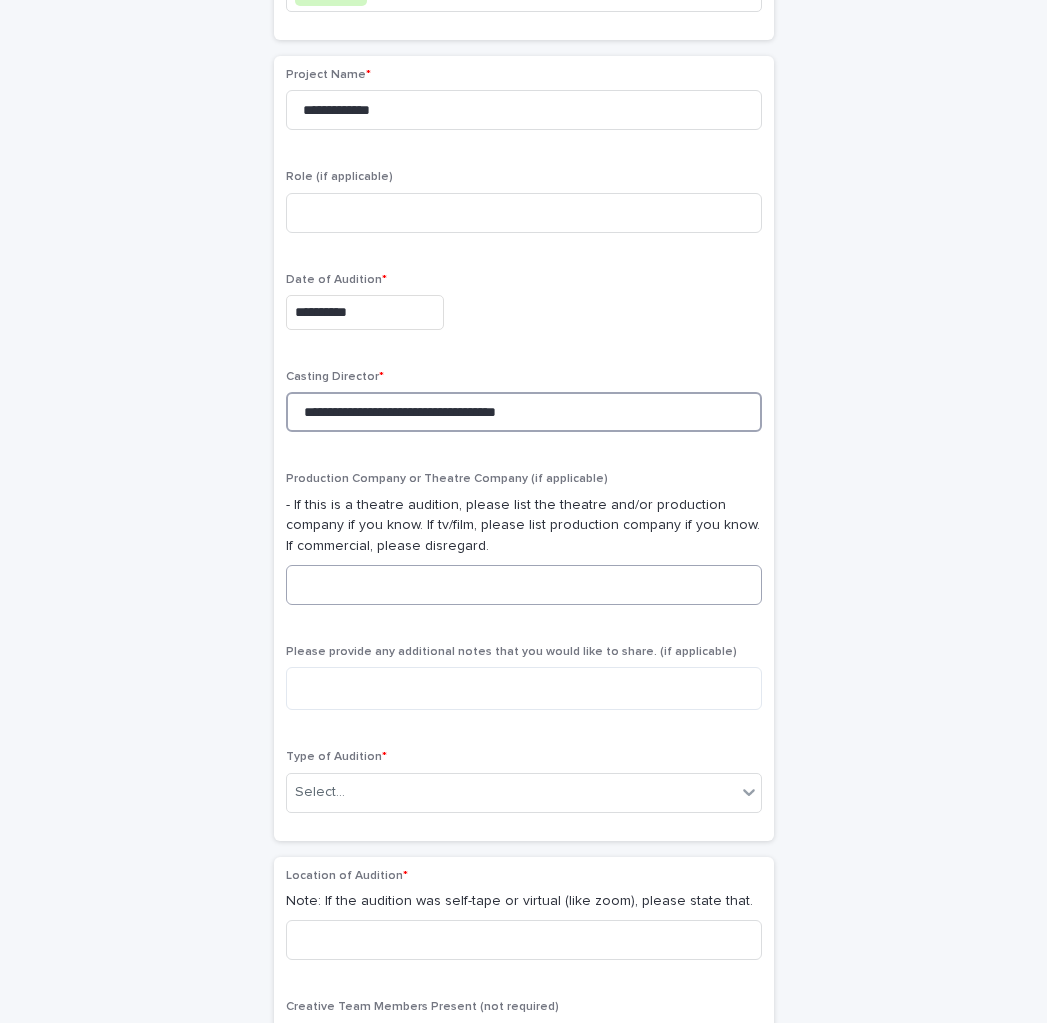 type on "**********" 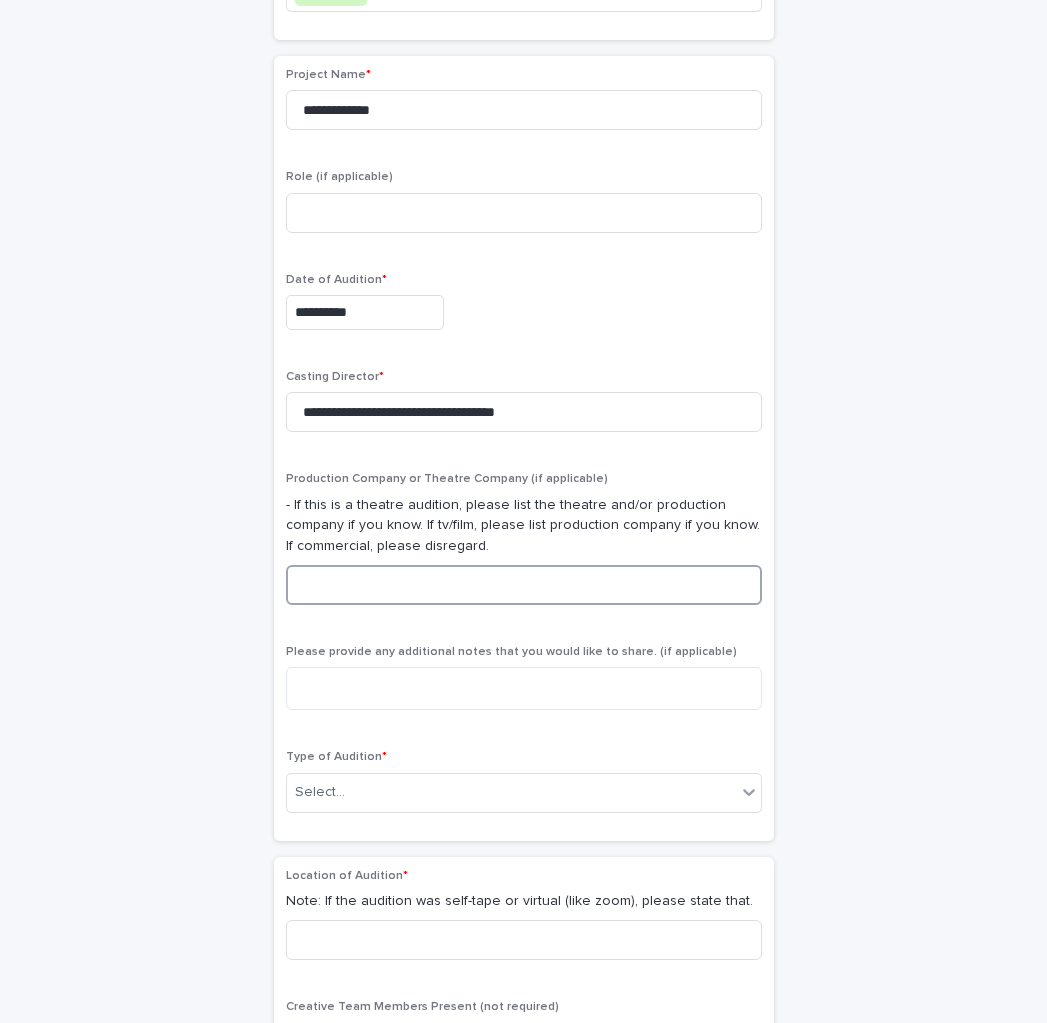 click at bounding box center [524, 585] 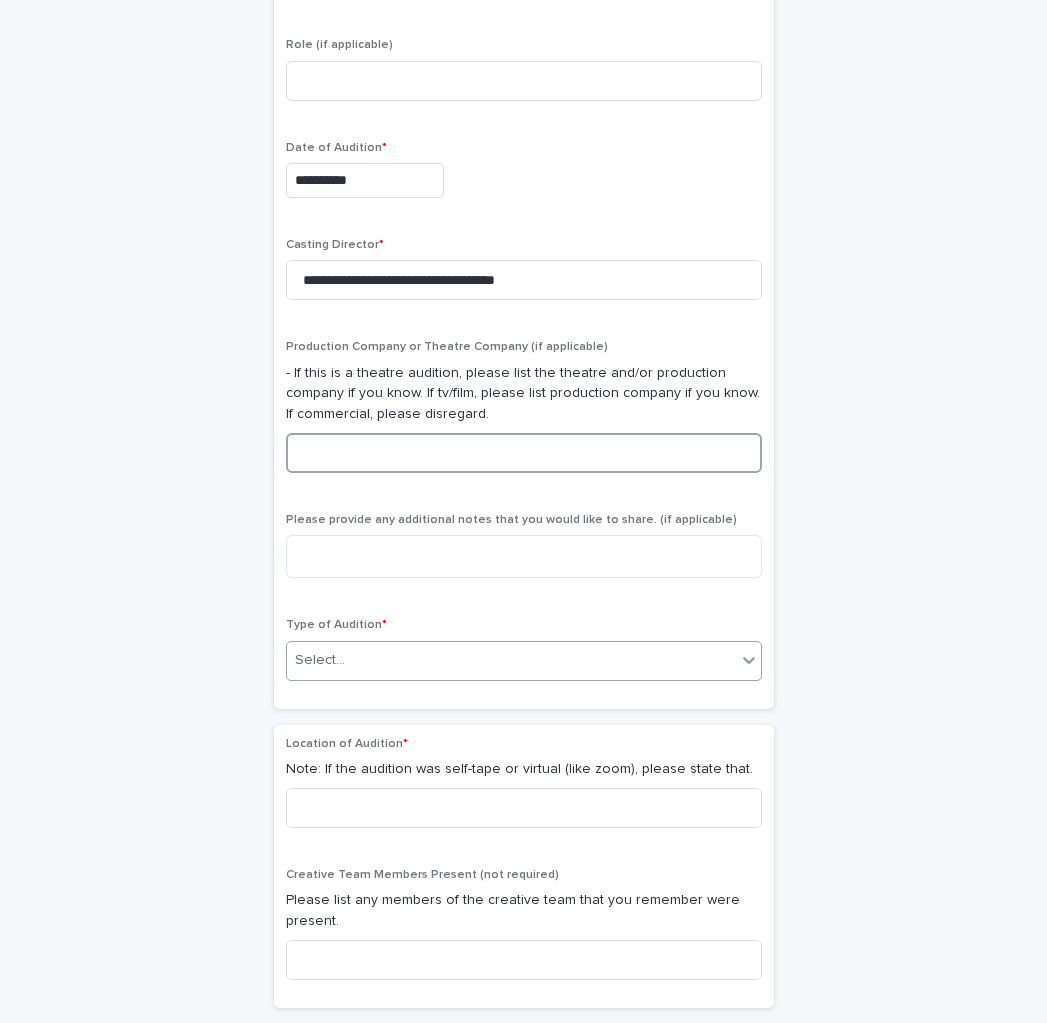 scroll, scrollTop: 637, scrollLeft: 0, axis: vertical 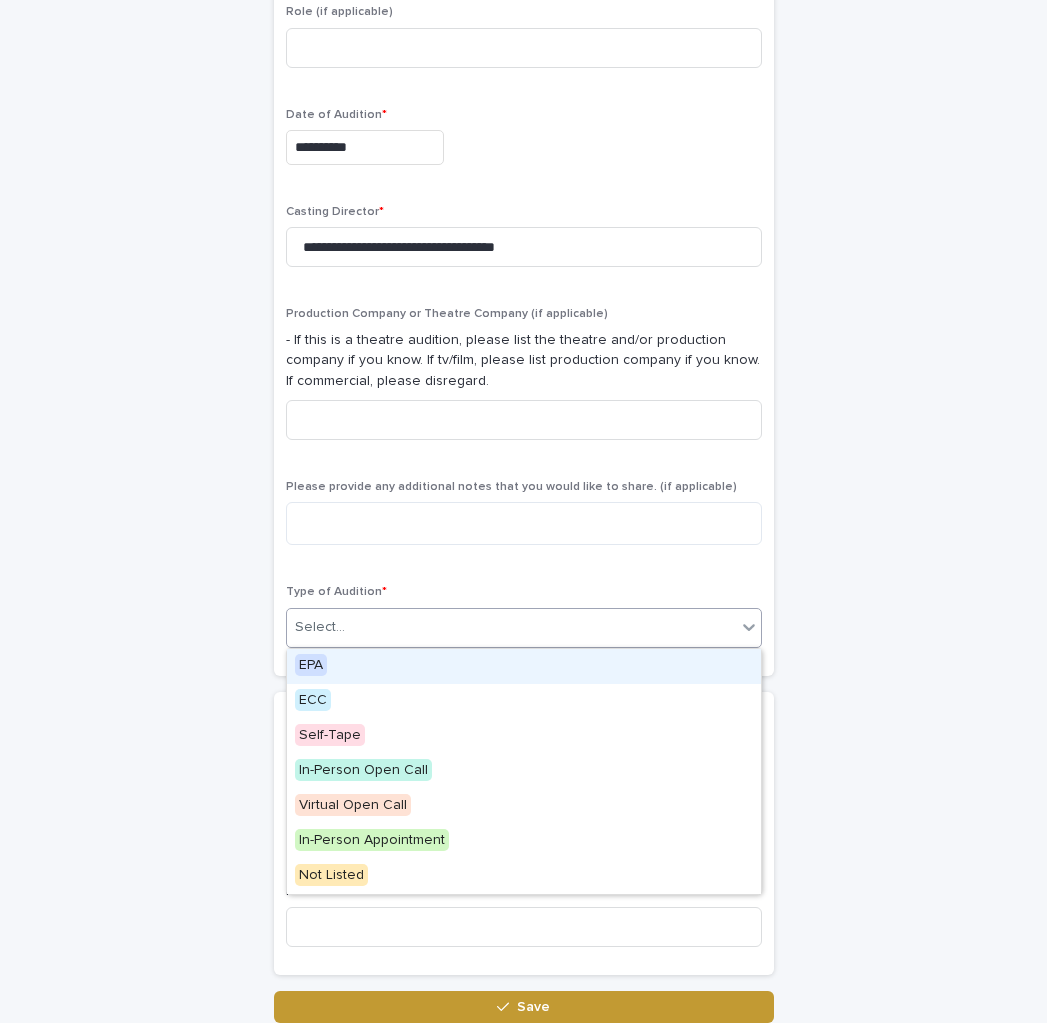 click on "Select..." at bounding box center (511, 627) 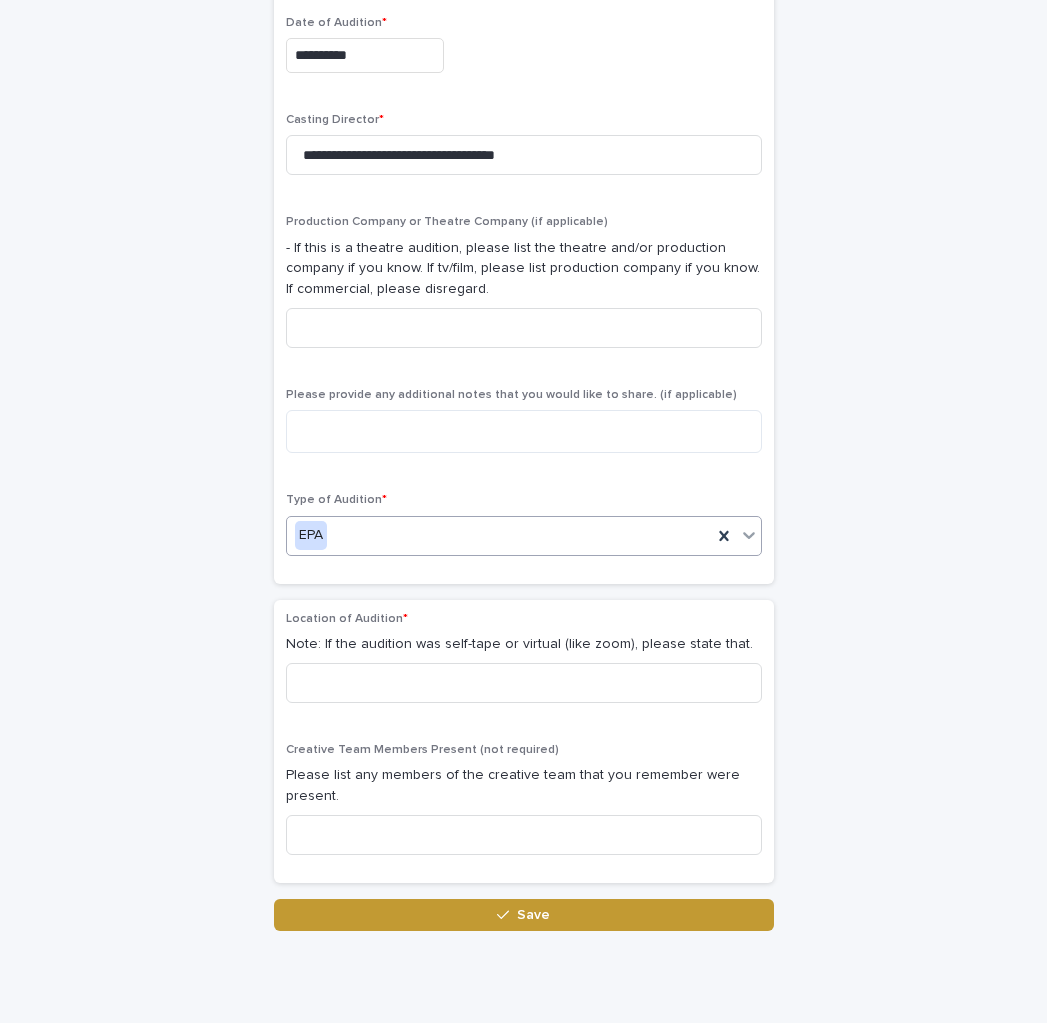 scroll, scrollTop: 794, scrollLeft: 0, axis: vertical 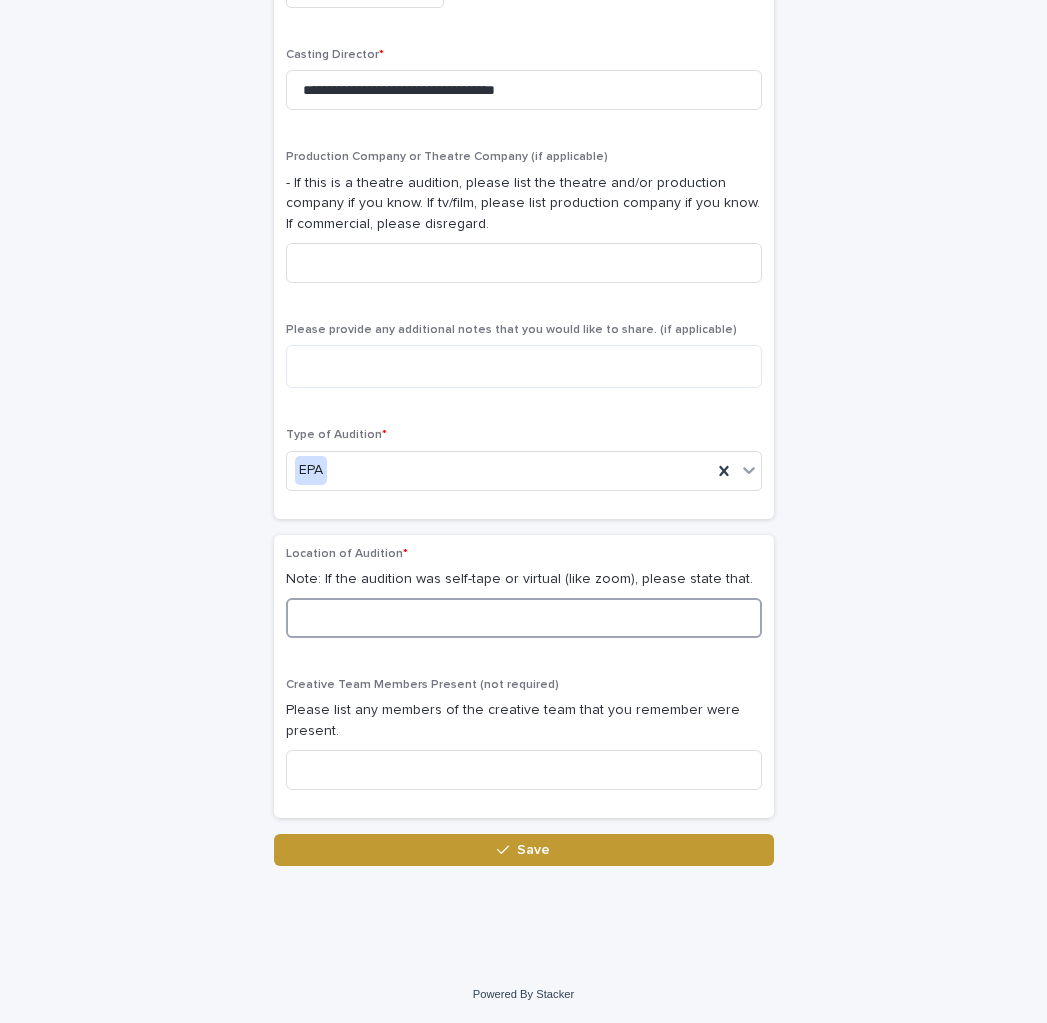 click at bounding box center (524, 618) 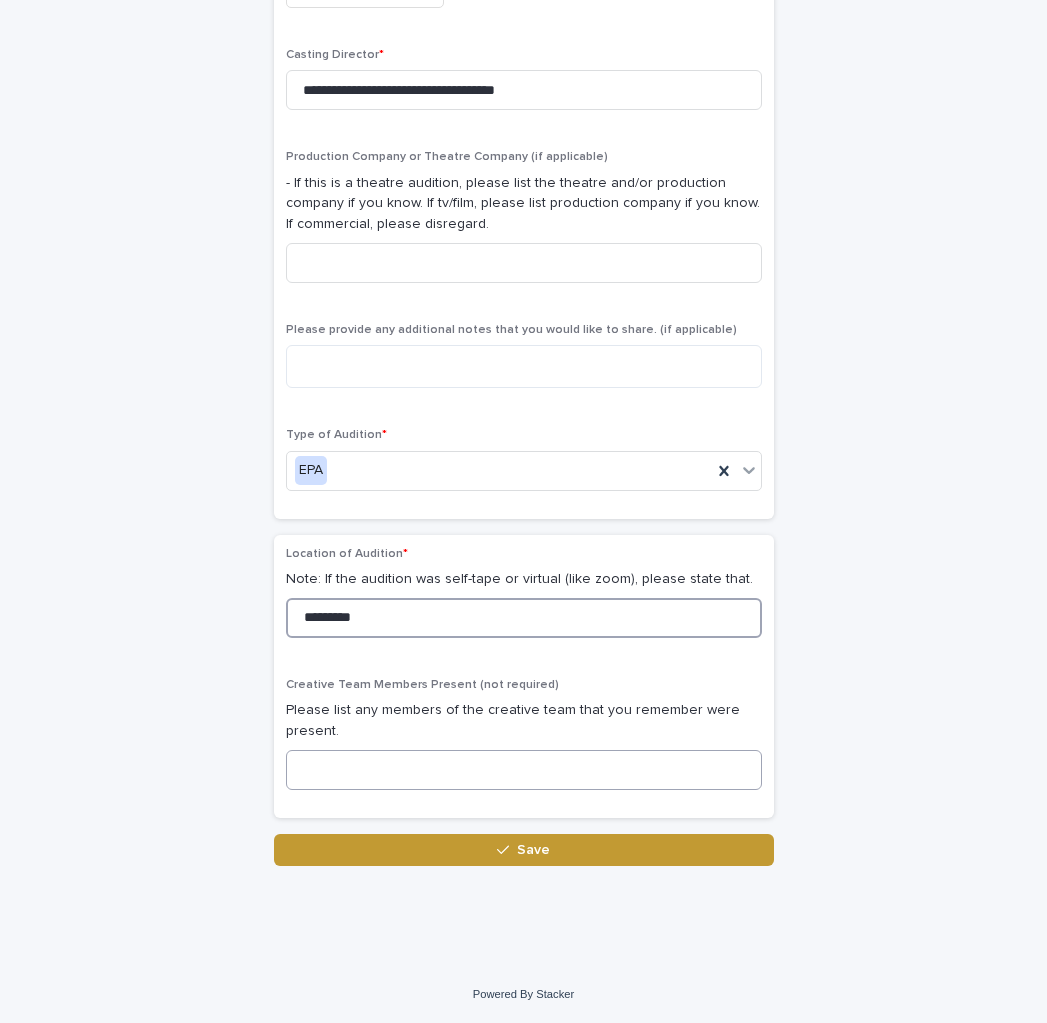 type on "*********" 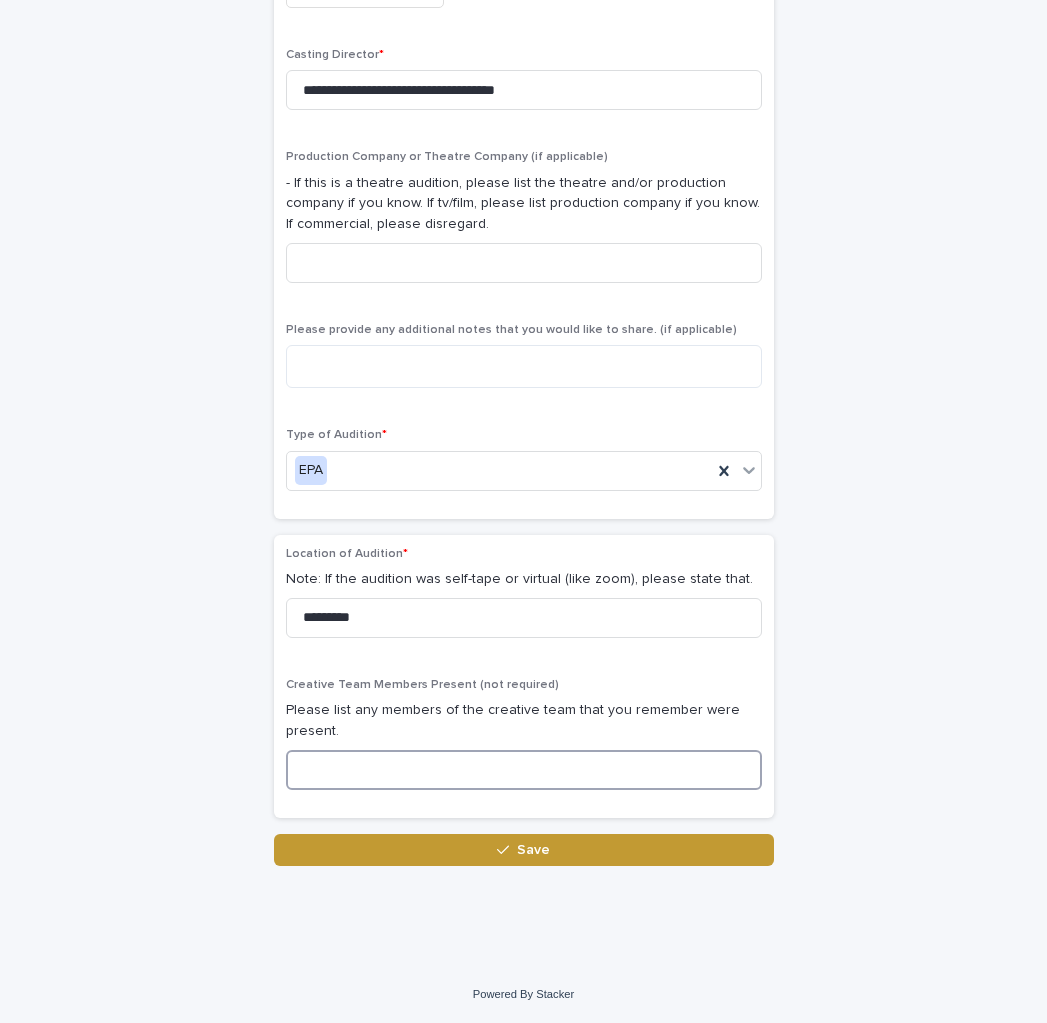 click at bounding box center (524, 770) 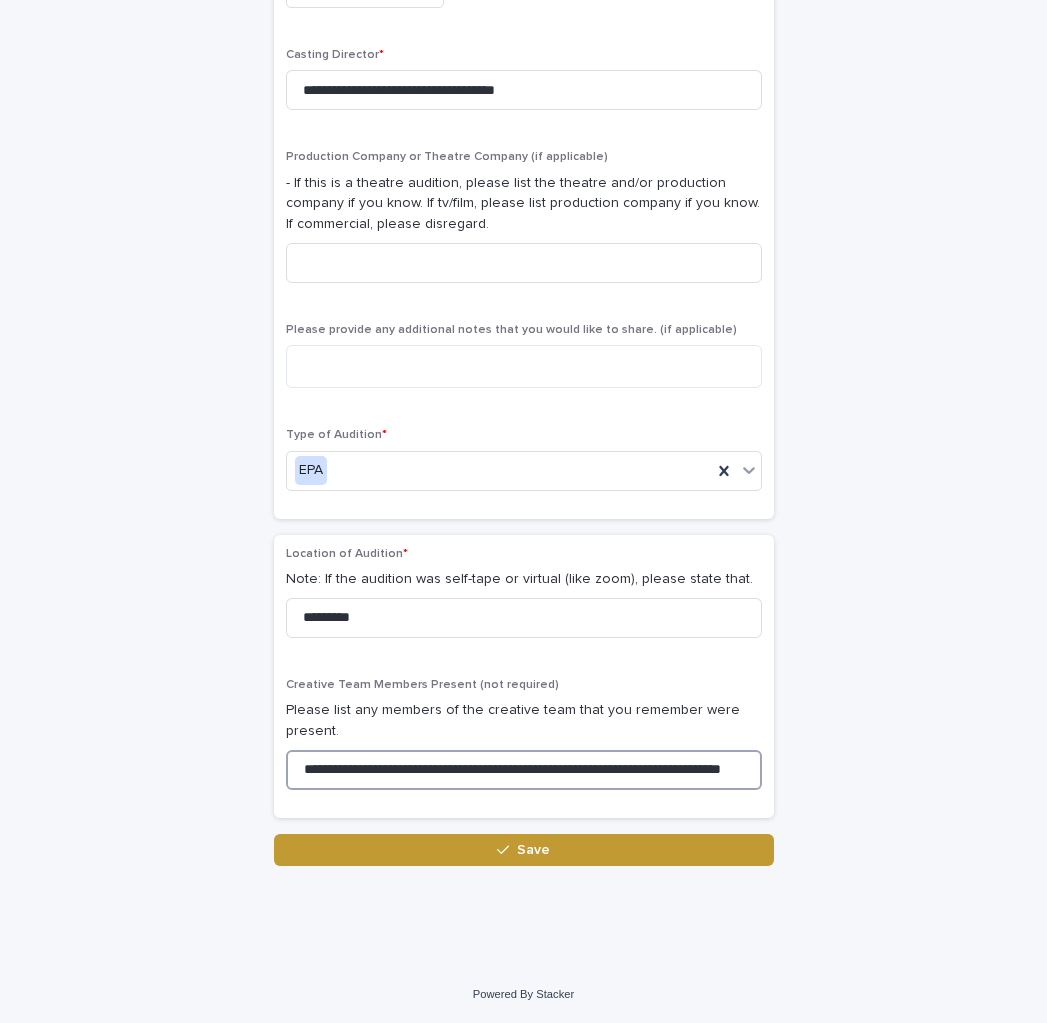 scroll, scrollTop: 0, scrollLeft: 74, axis: horizontal 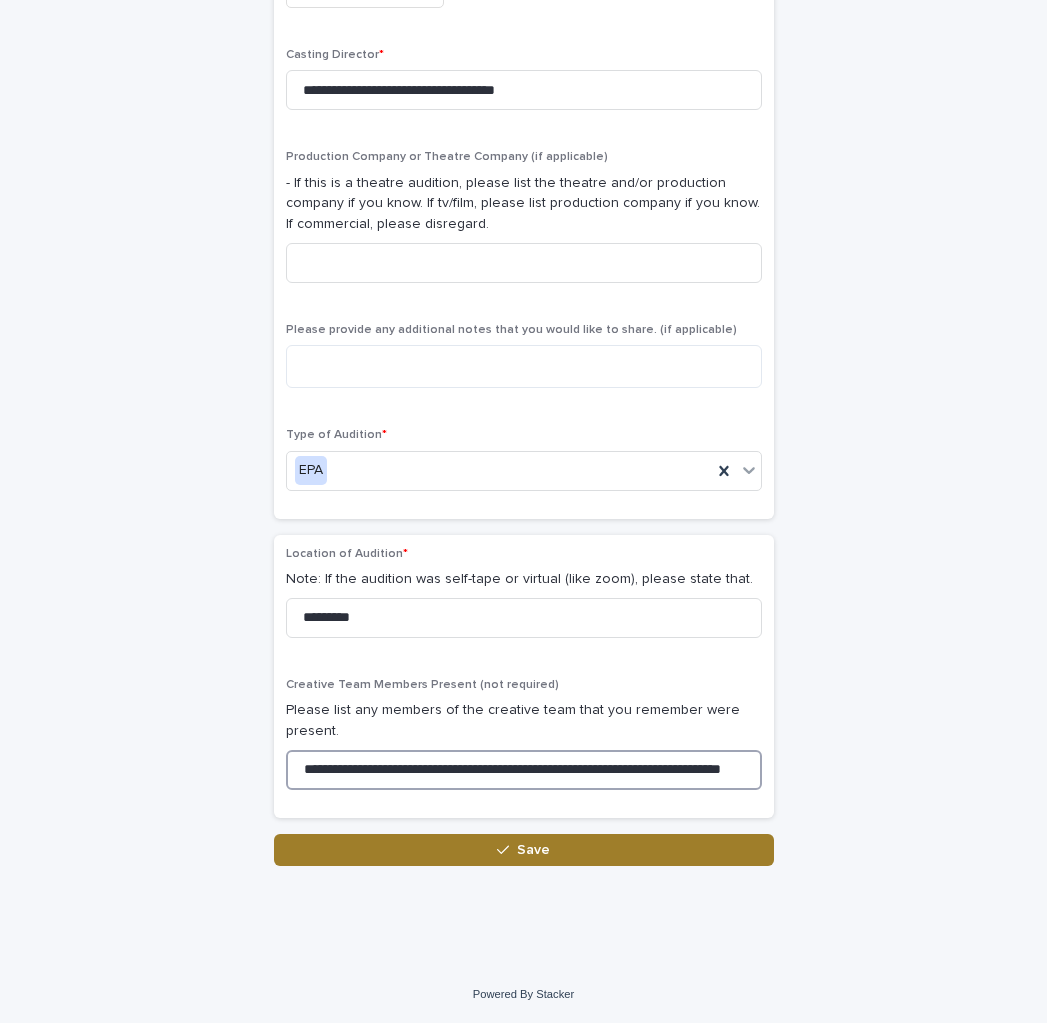 type on "**********" 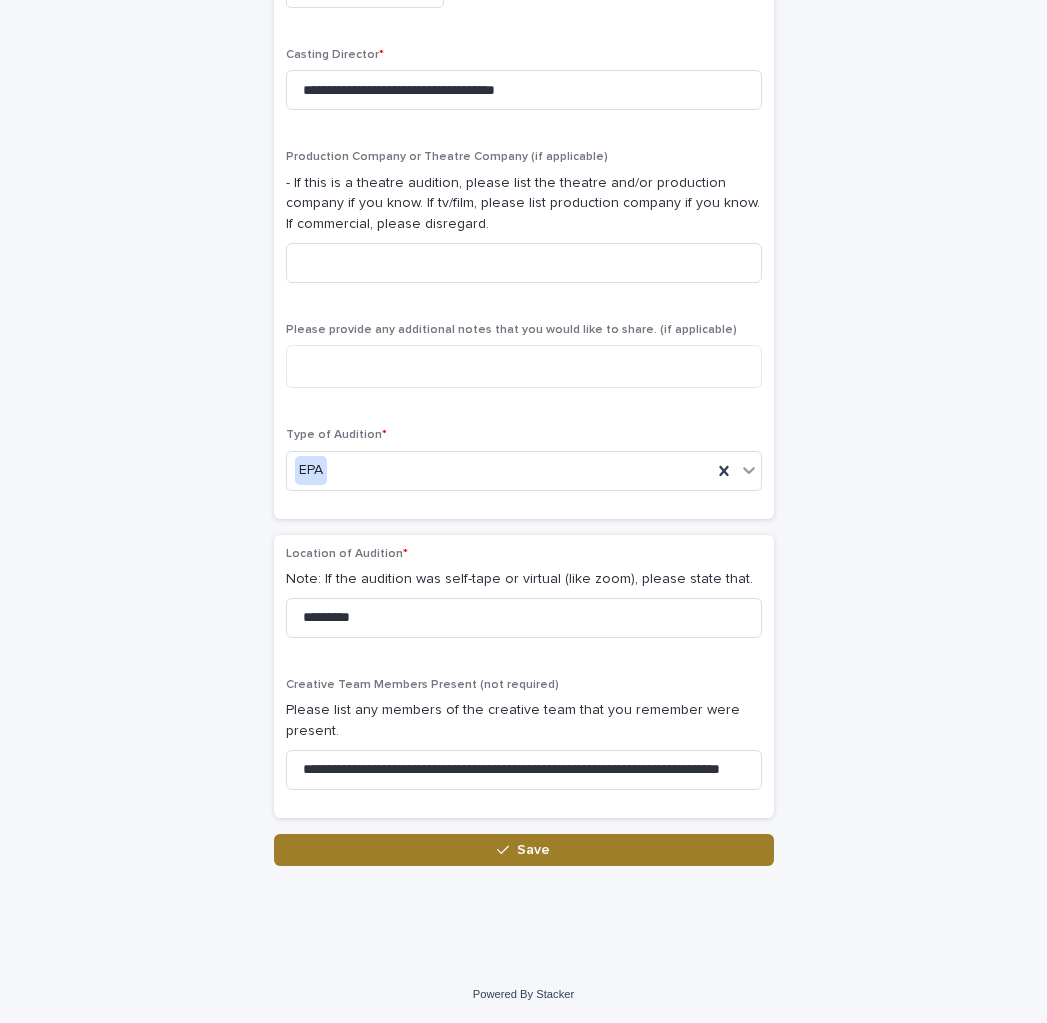 scroll, scrollTop: 0, scrollLeft: 0, axis: both 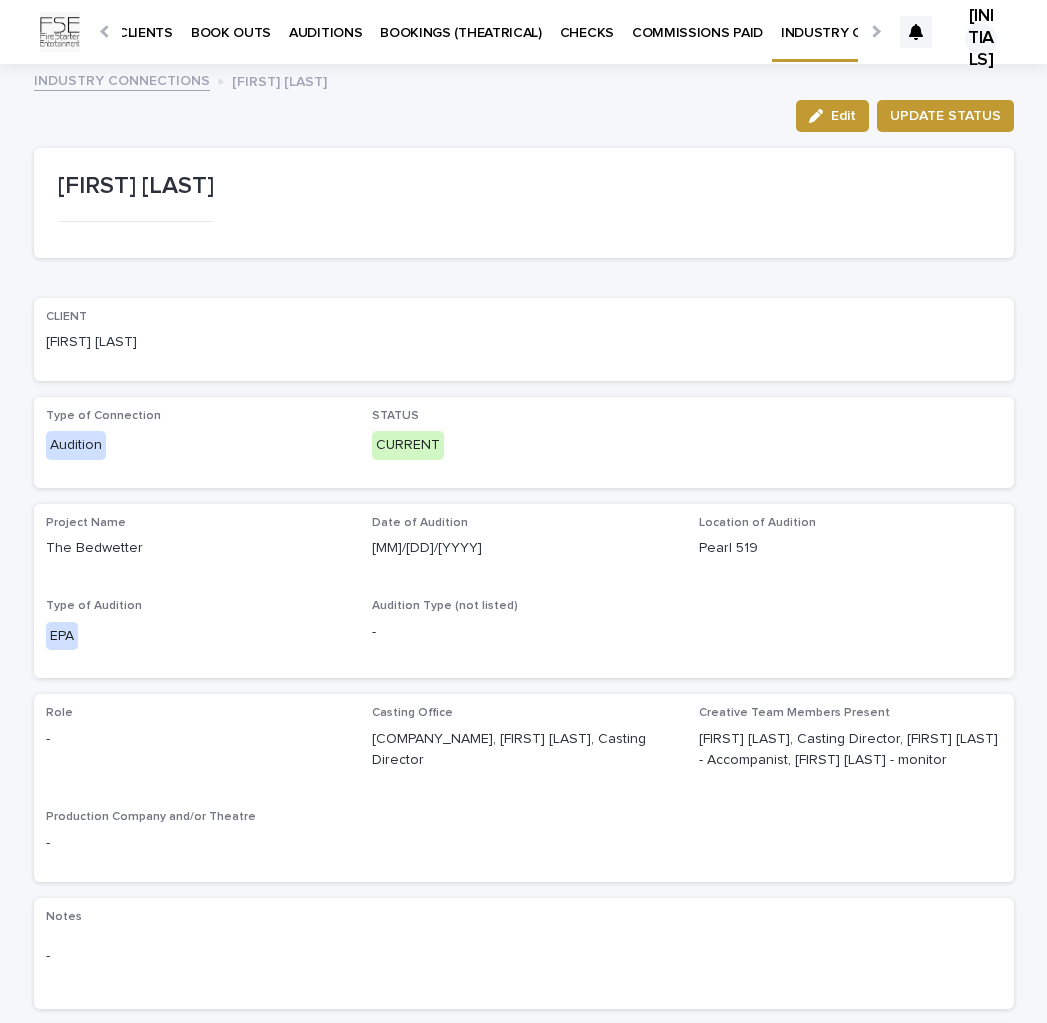 click on "INDUSTRY CONNECTIONS" at bounding box center [122, 79] 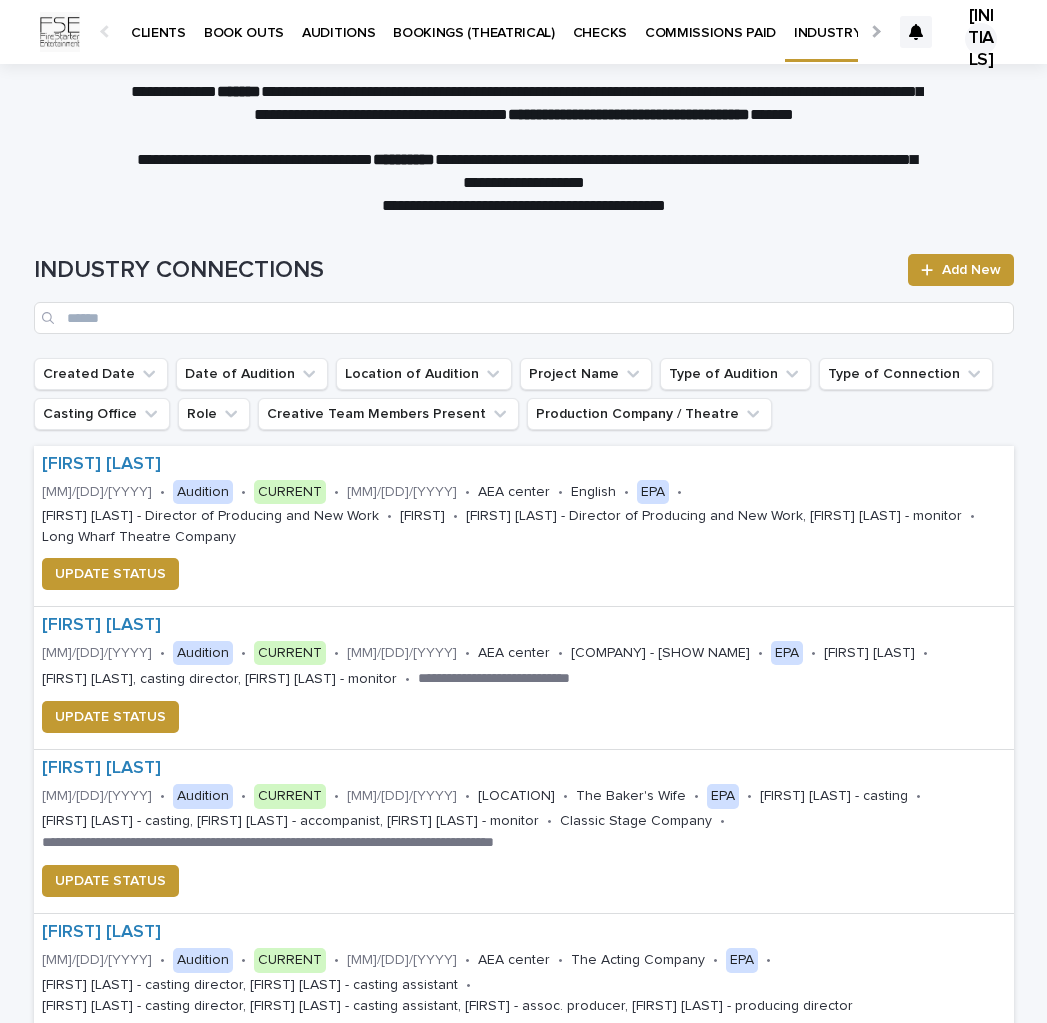 scroll, scrollTop: 0, scrollLeft: 13, axis: horizontal 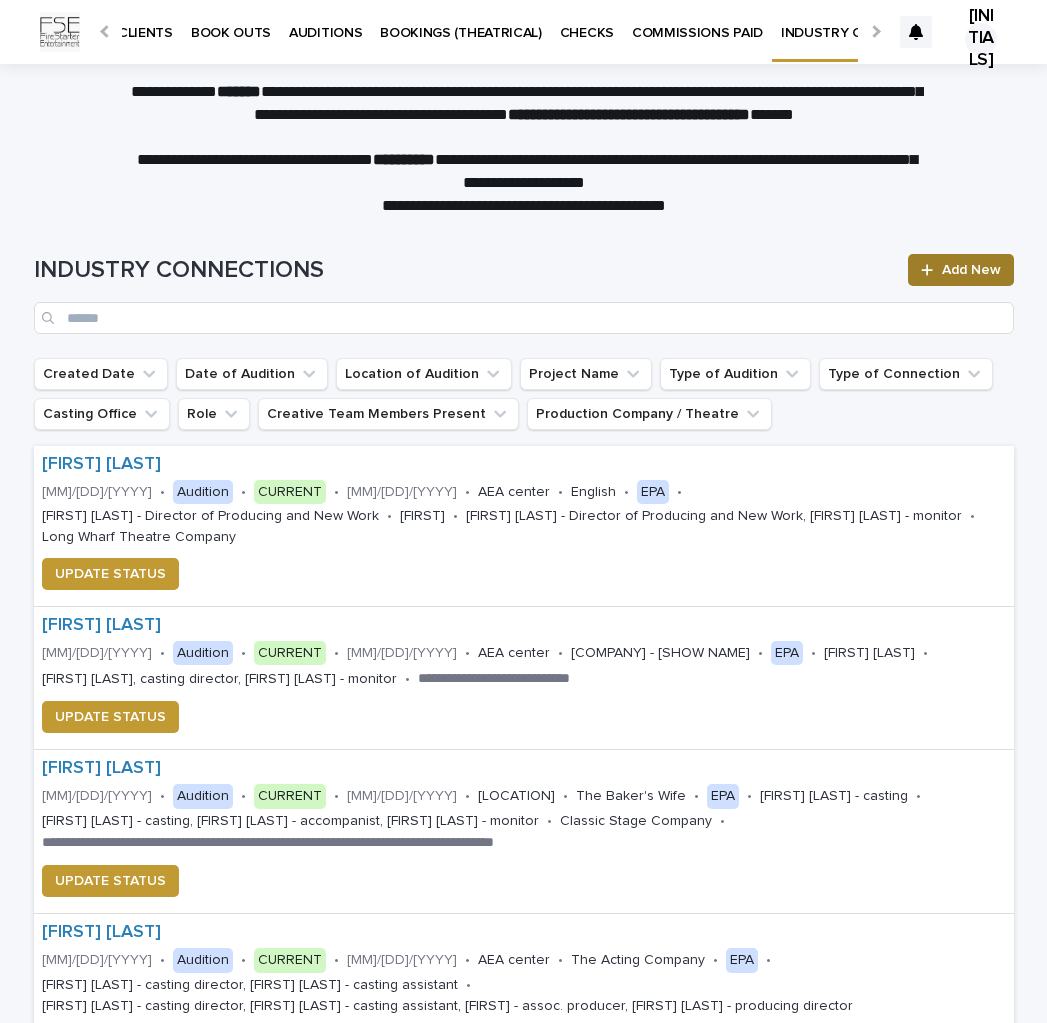 click on "Add New" at bounding box center (971, 270) 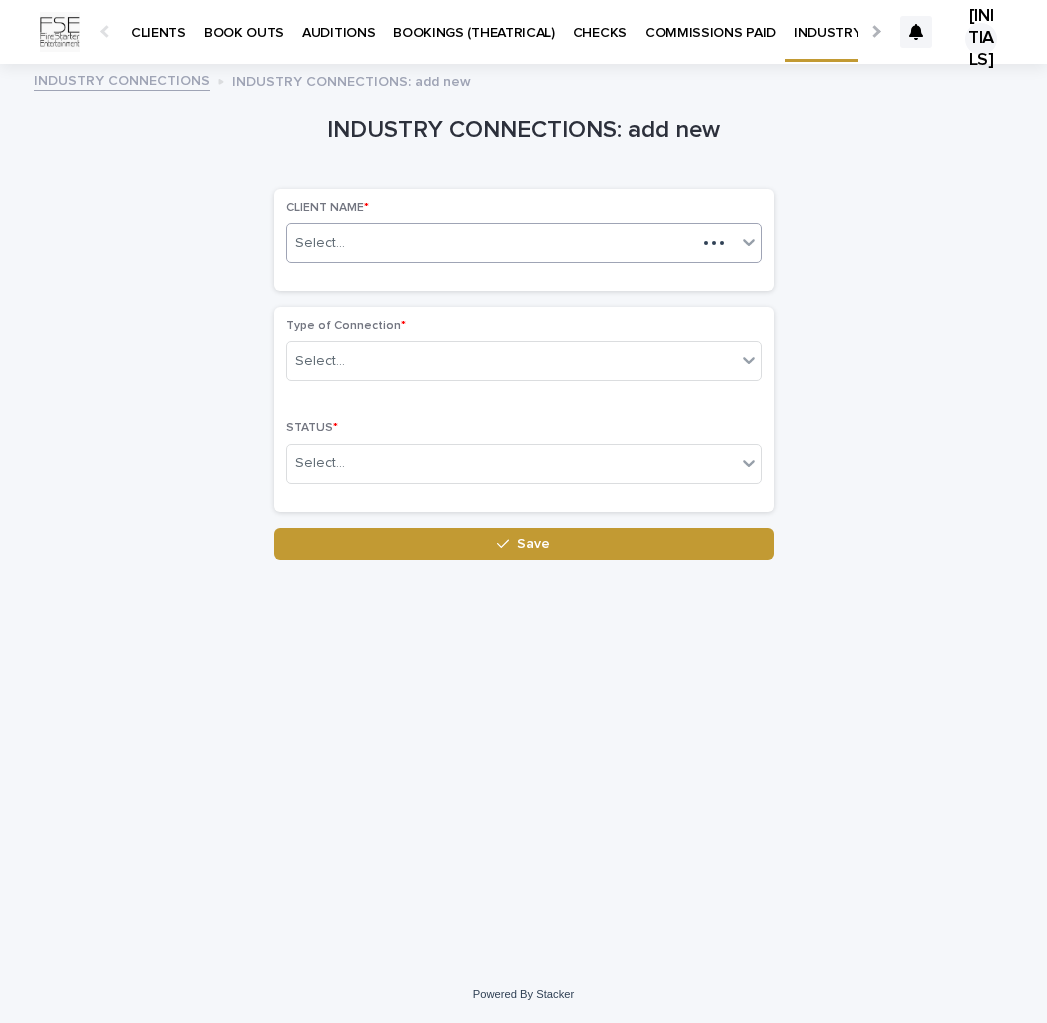 scroll, scrollTop: 0, scrollLeft: 13, axis: horizontal 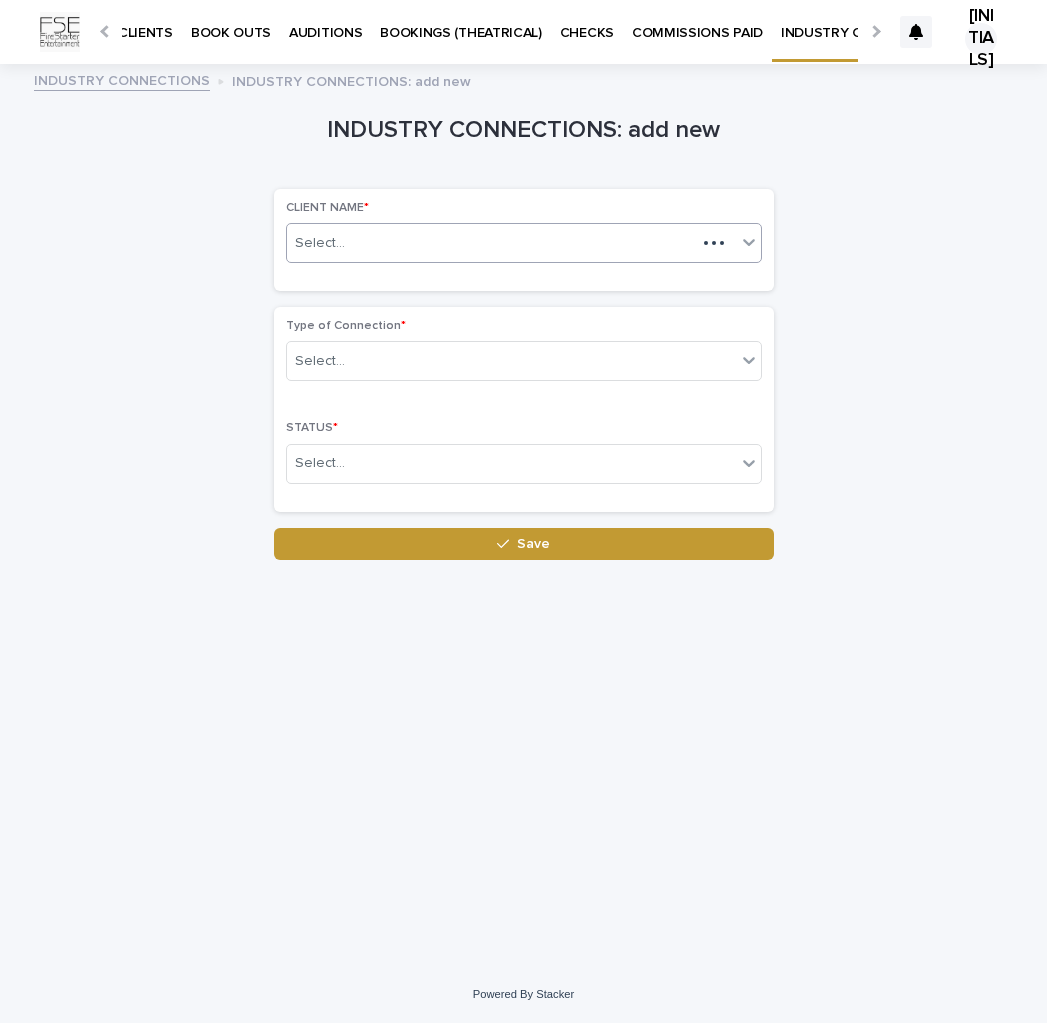 click at bounding box center [348, 243] 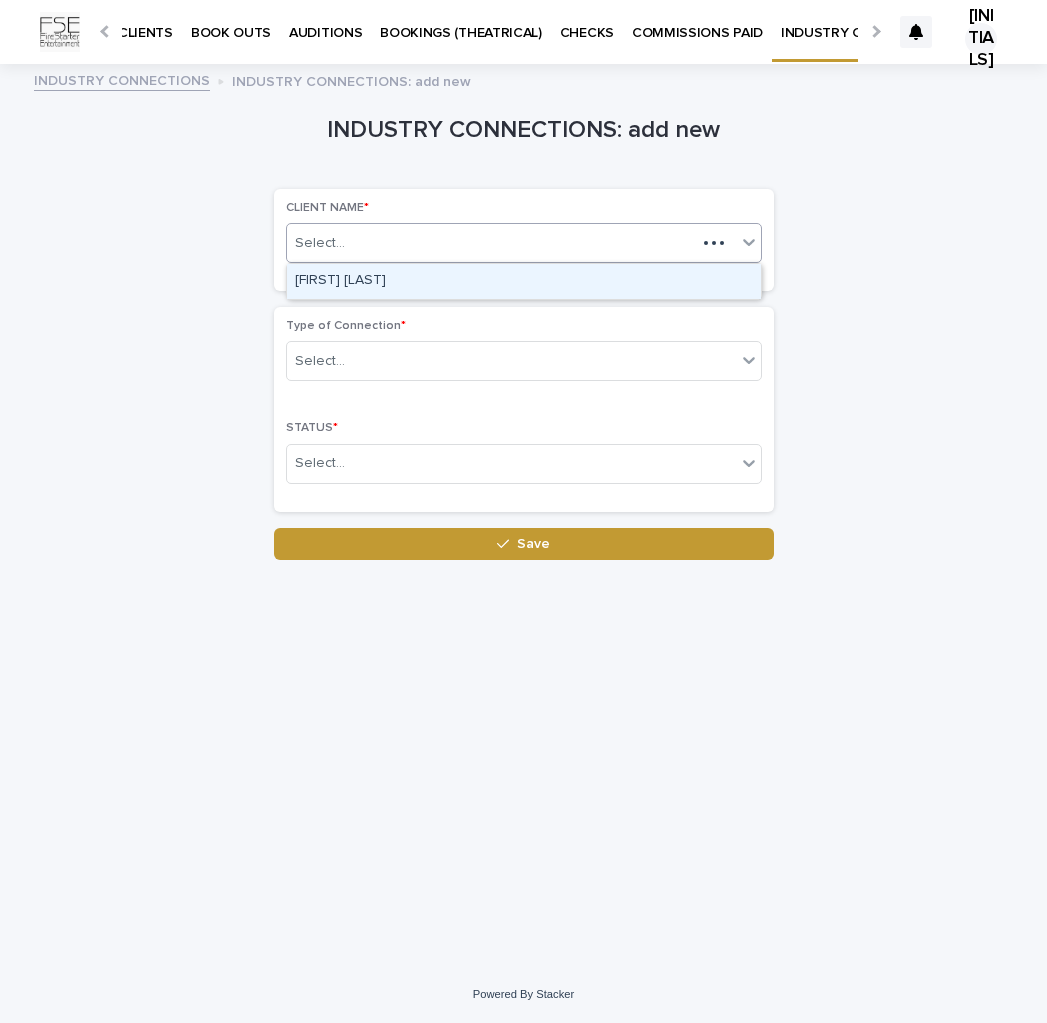 click on "[FIRST] [LAST]" at bounding box center [524, 281] 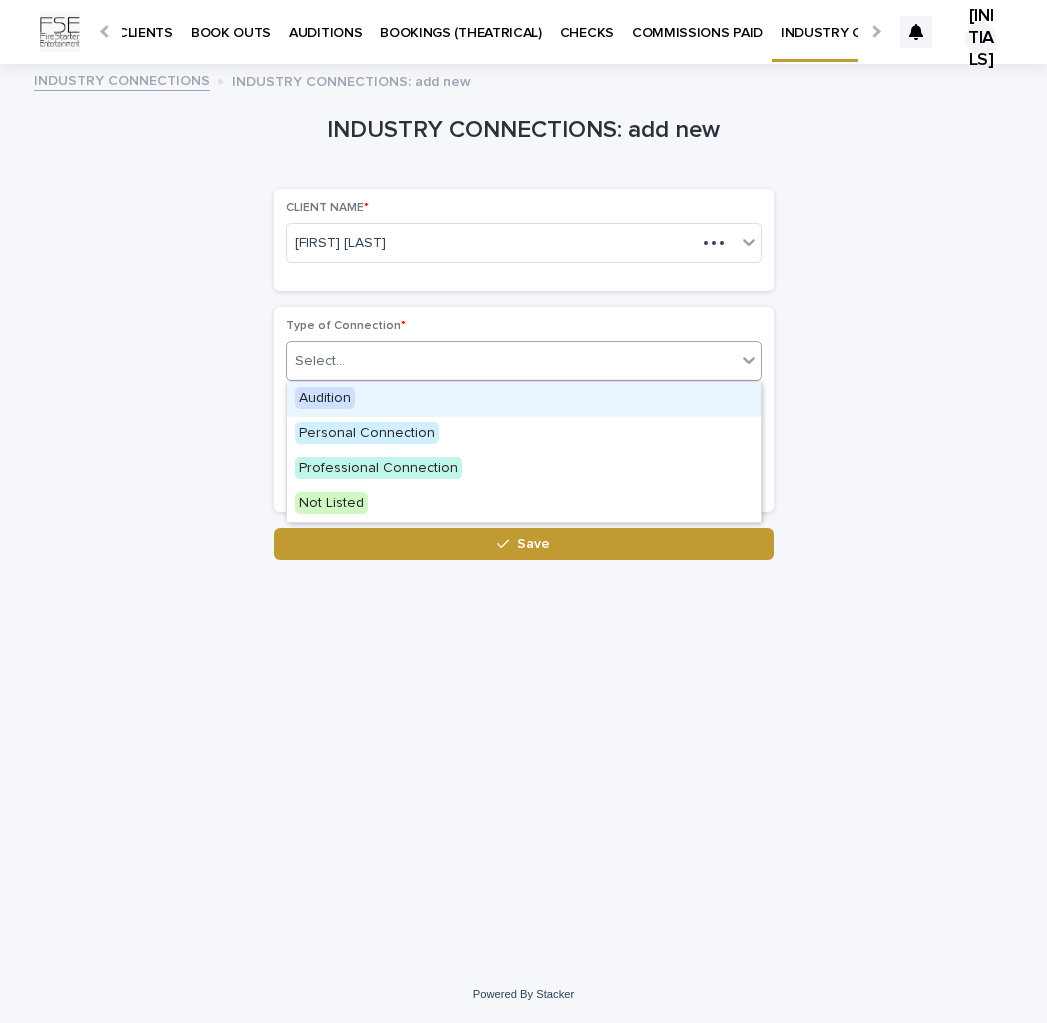 click on "Select..." at bounding box center (320, 361) 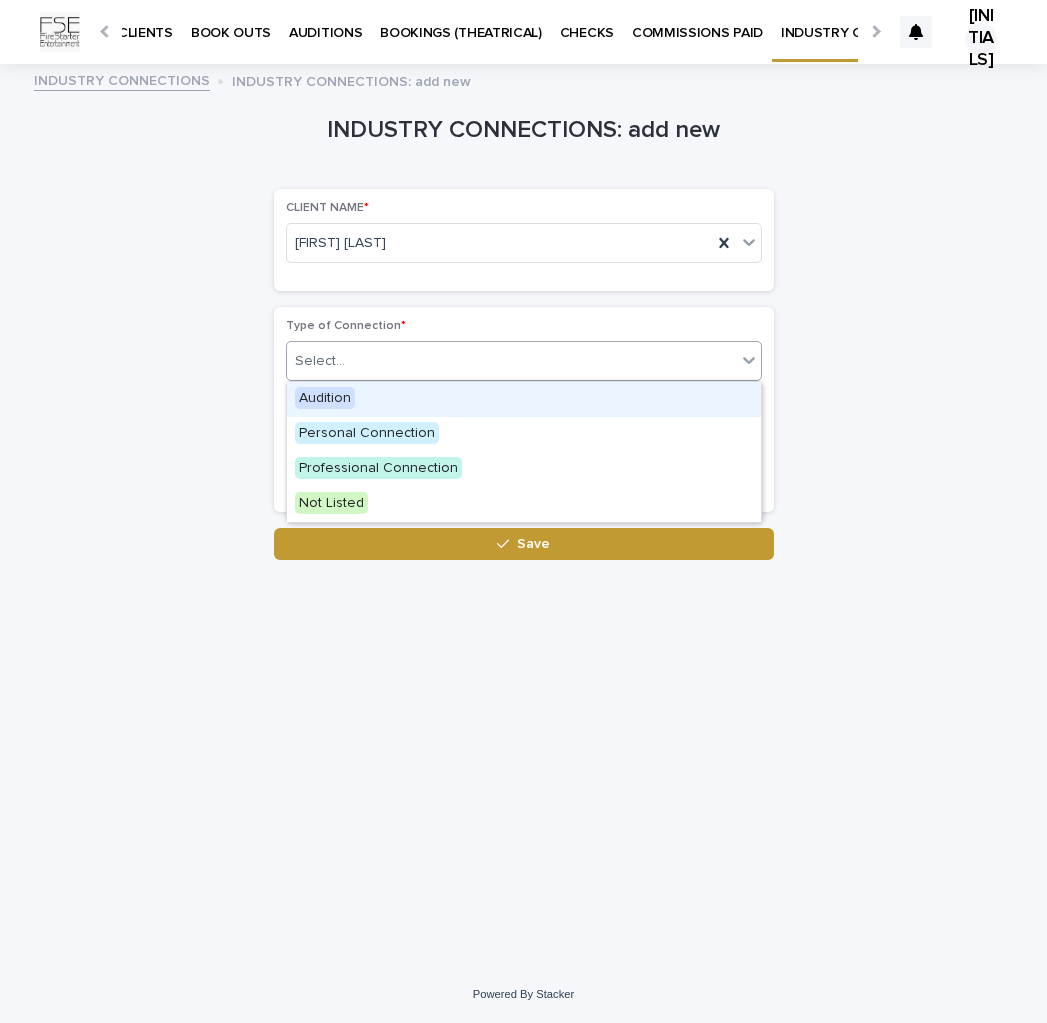 click on "Audition" at bounding box center [325, 398] 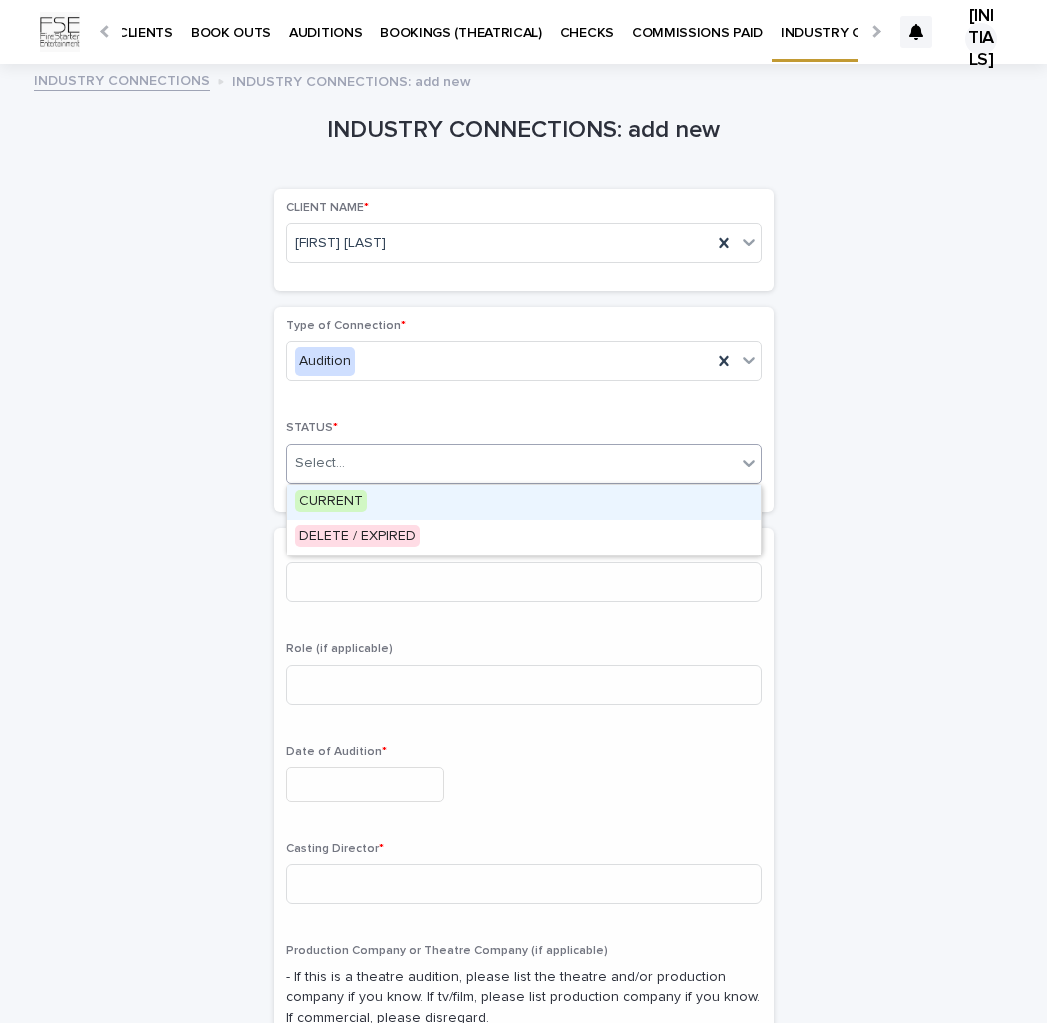 click on "Select..." at bounding box center [320, 463] 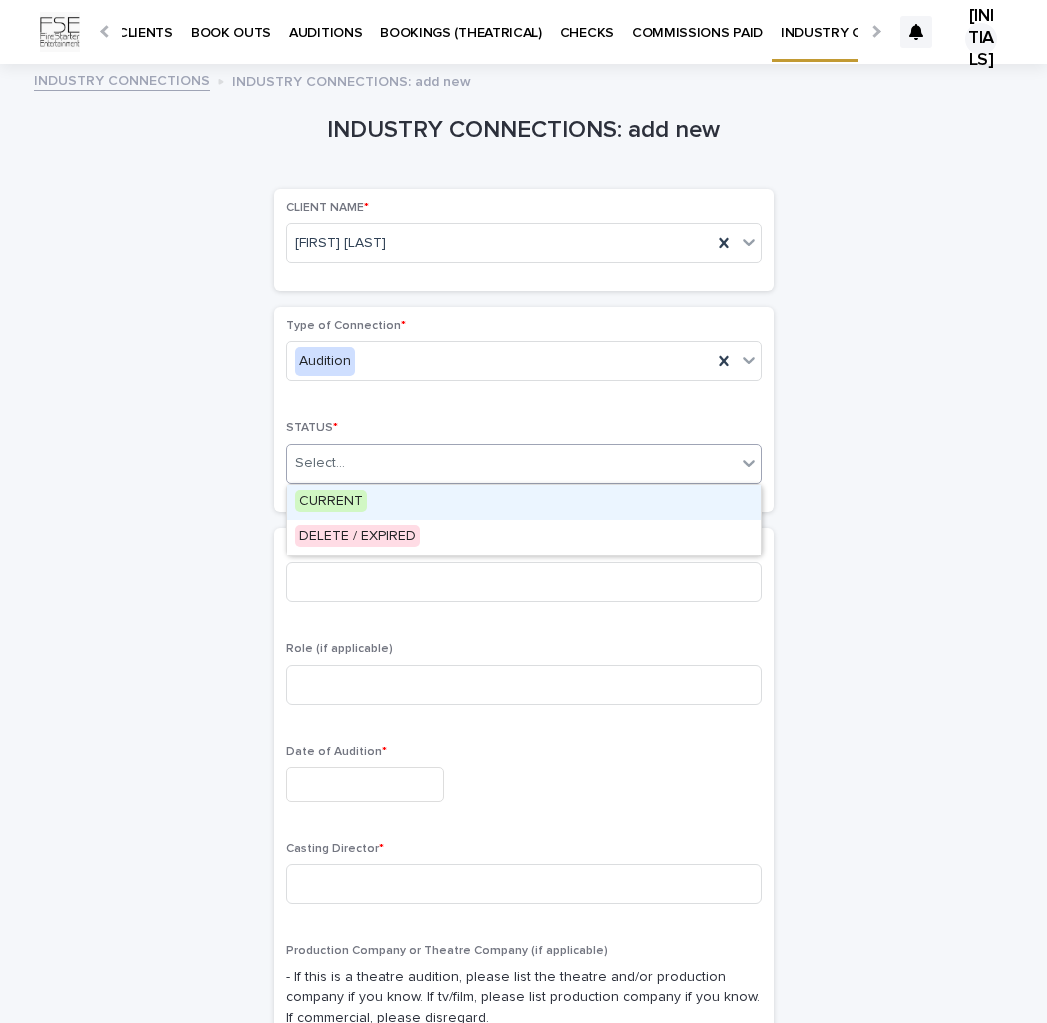 drag, startPoint x: 321, startPoint y: 501, endPoint x: 331, endPoint y: 548, distance: 48.052055 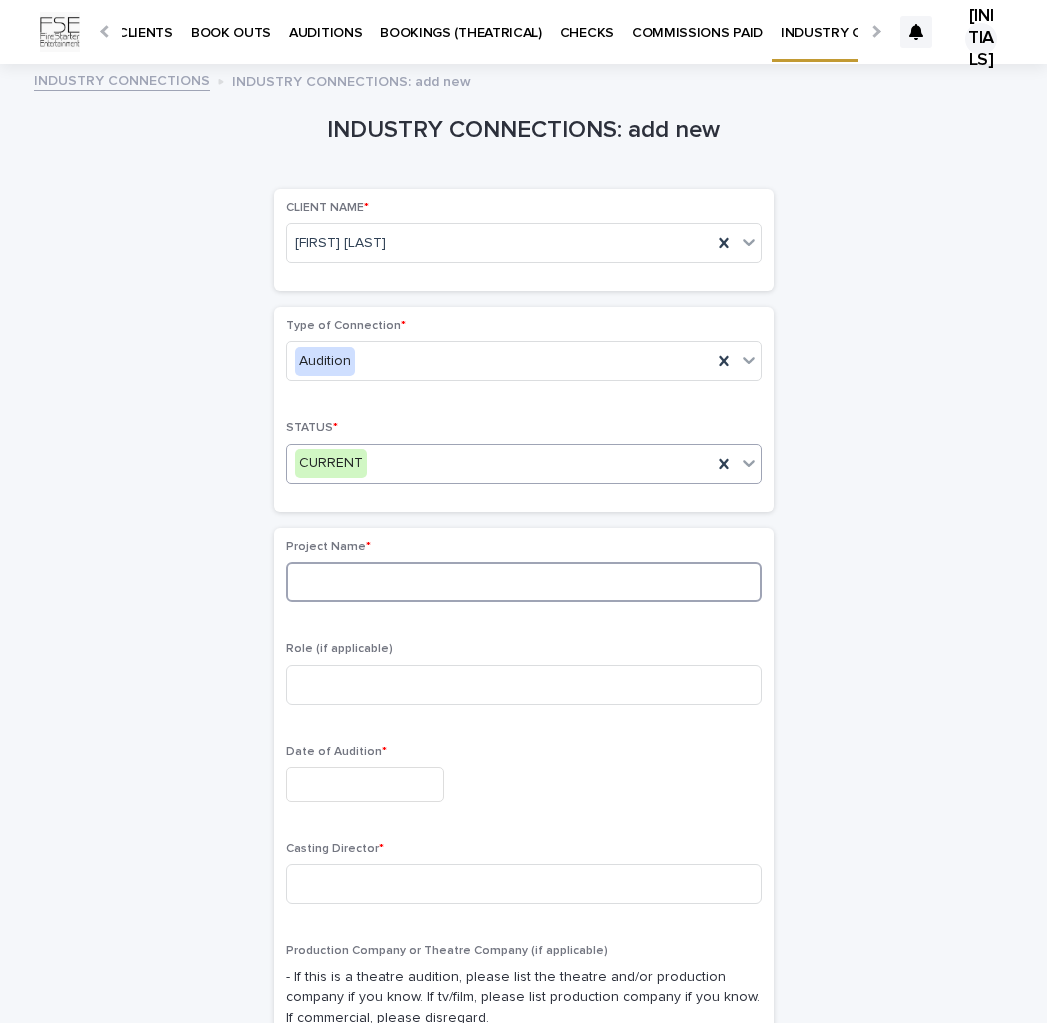 click at bounding box center [524, 582] 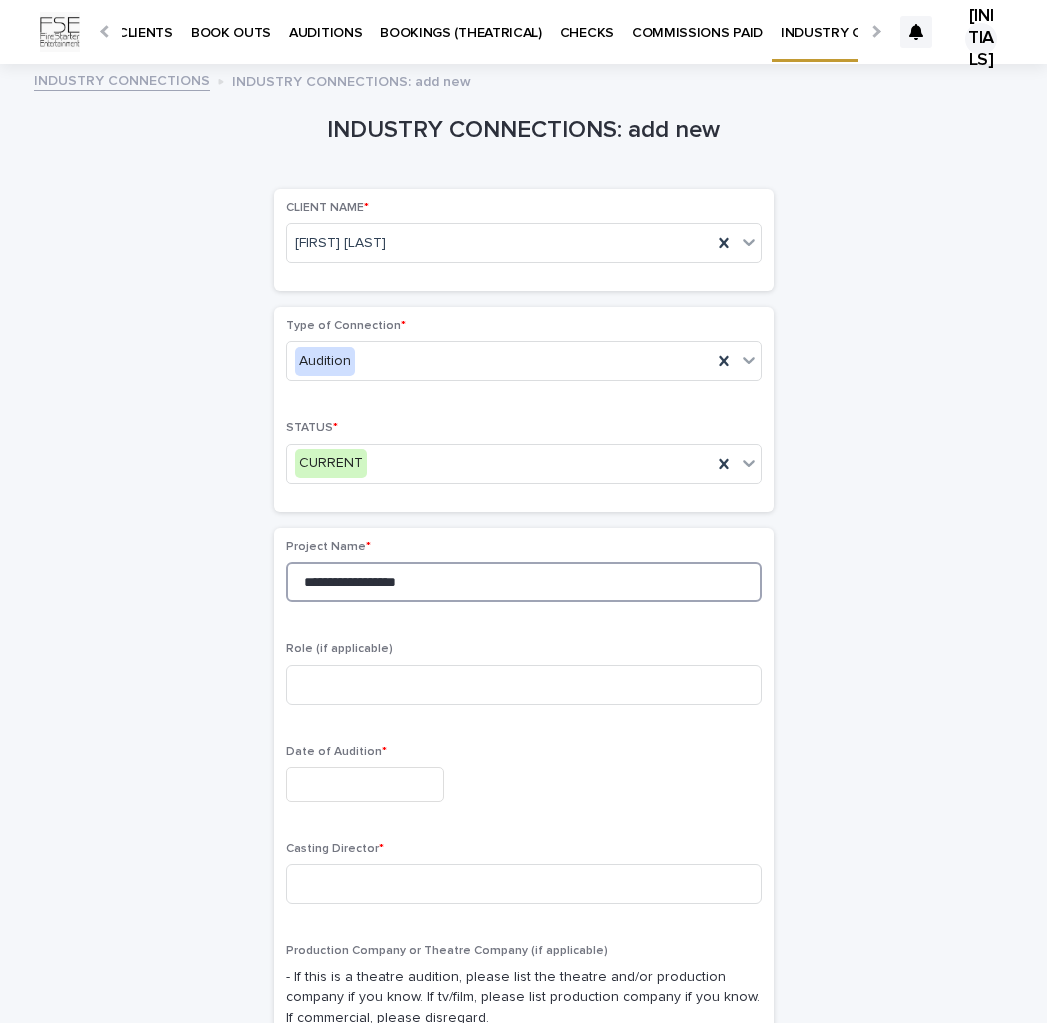type on "**********" 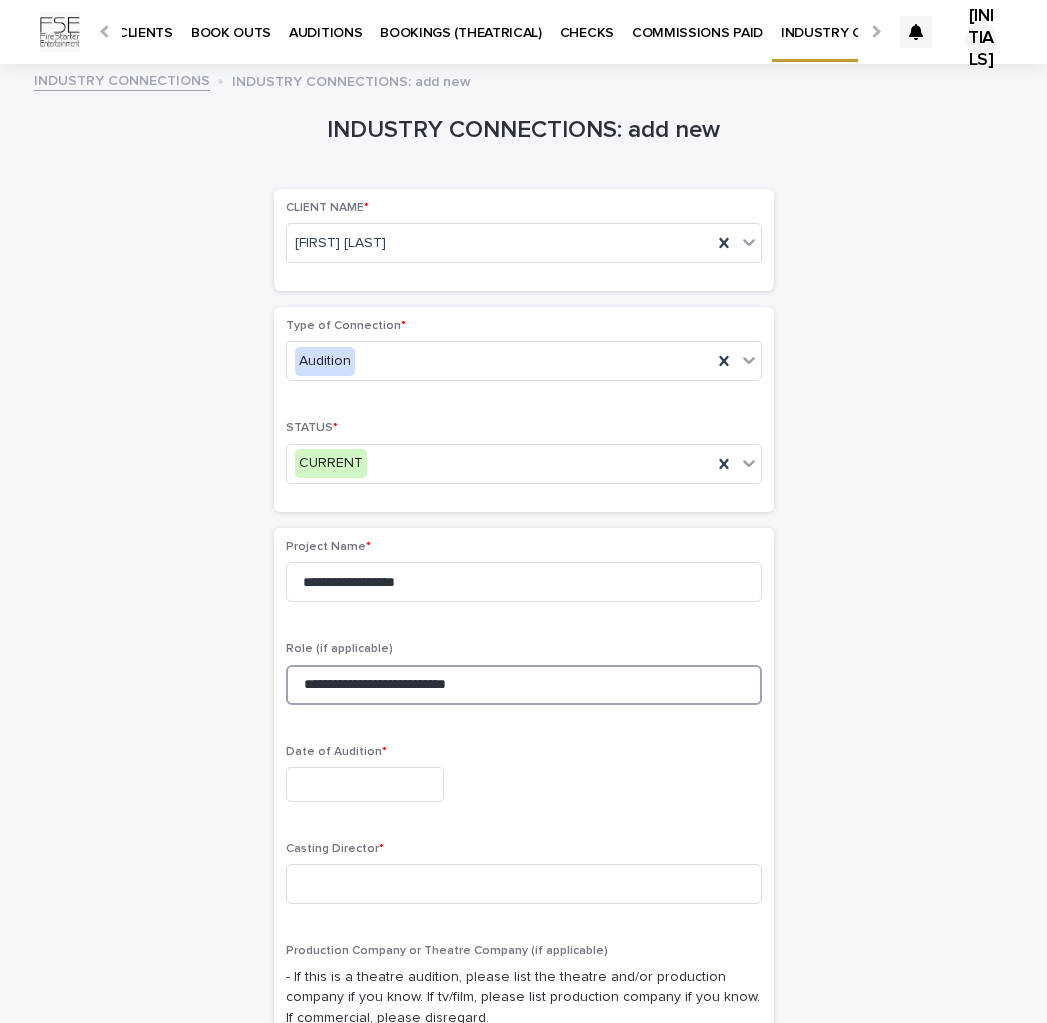 click on "**********" at bounding box center (524, 685) 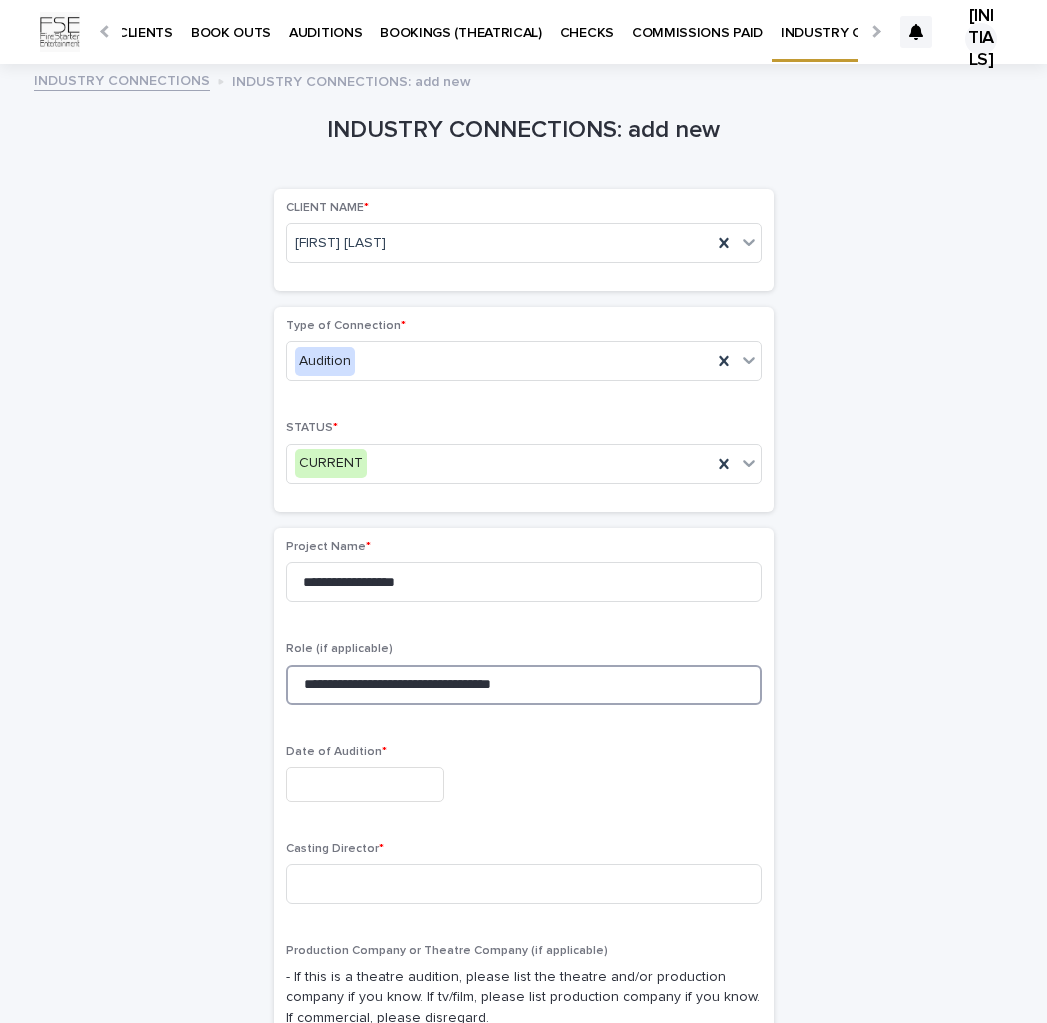 type on "**********" 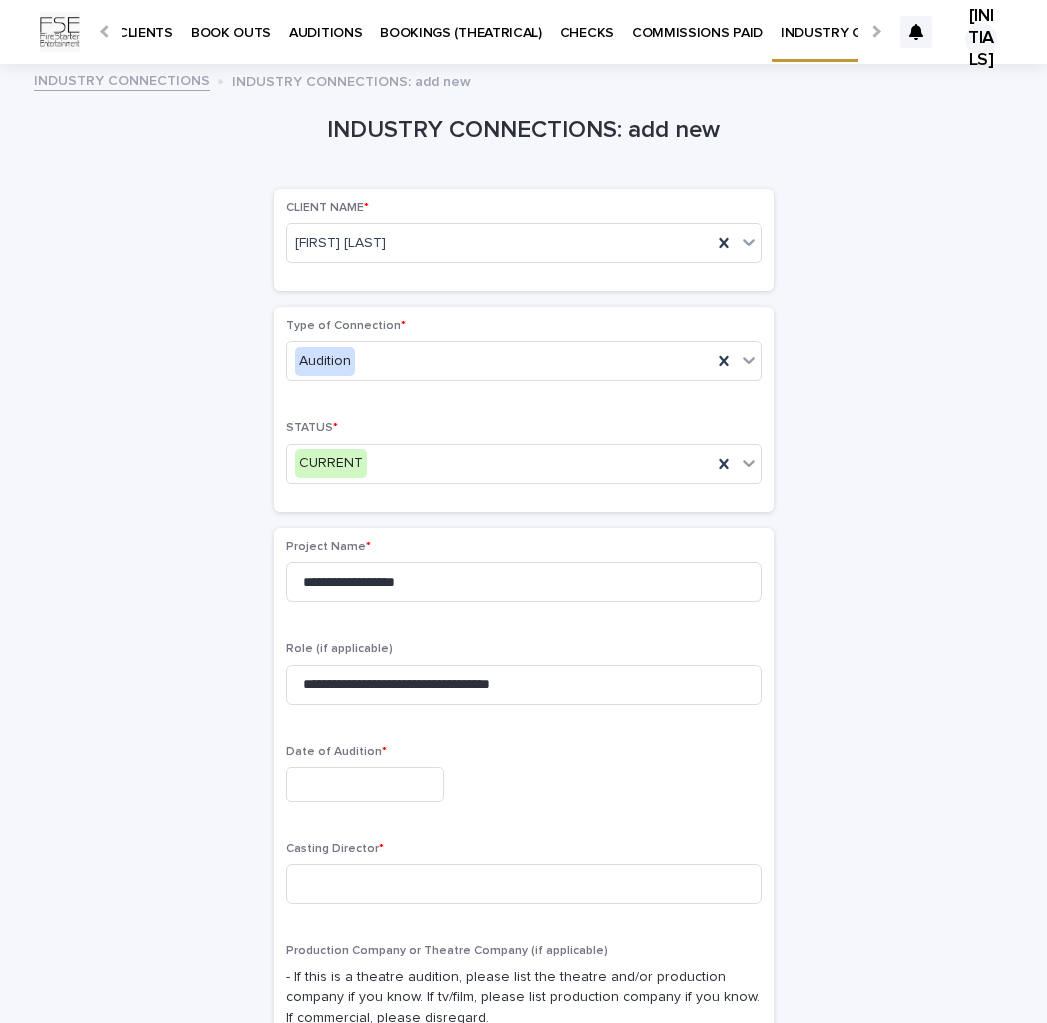 click at bounding box center [365, 784] 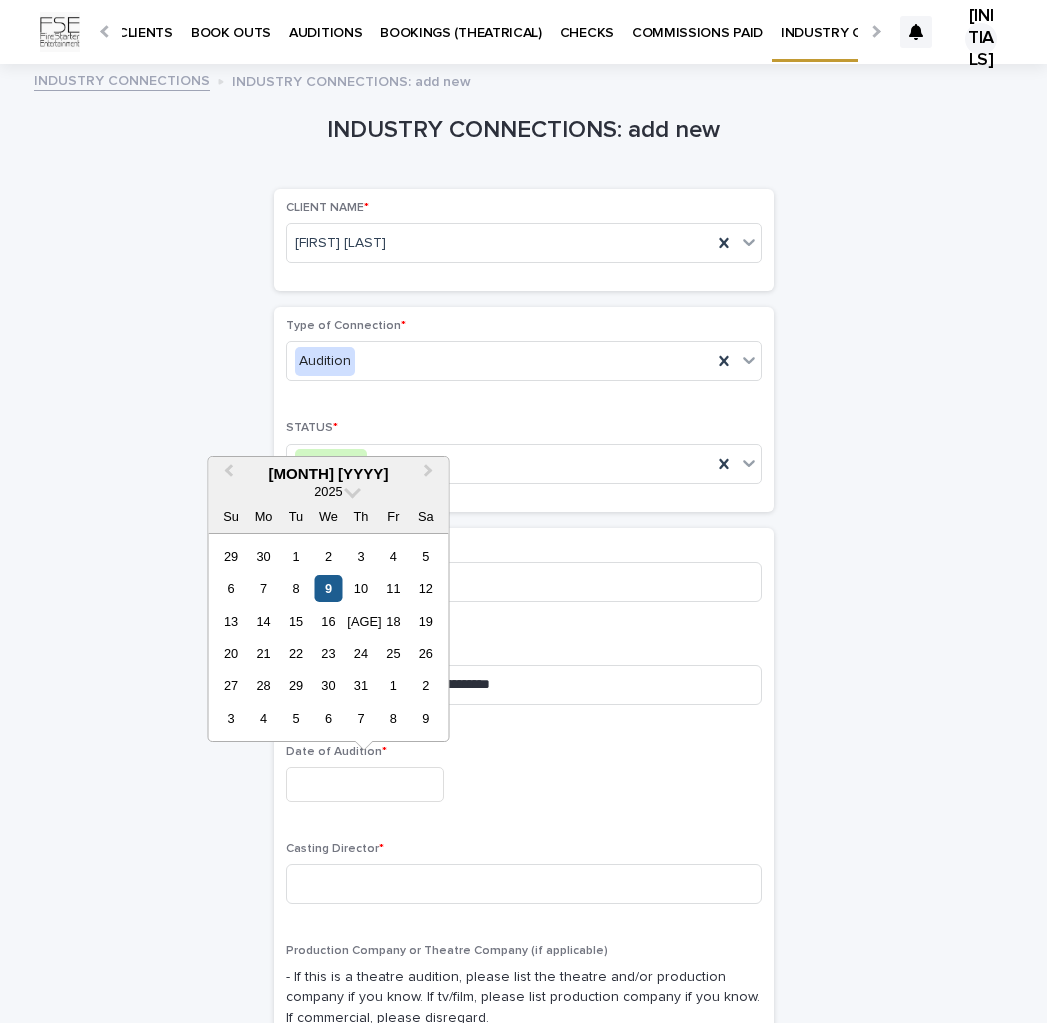 click on "9" at bounding box center [328, 588] 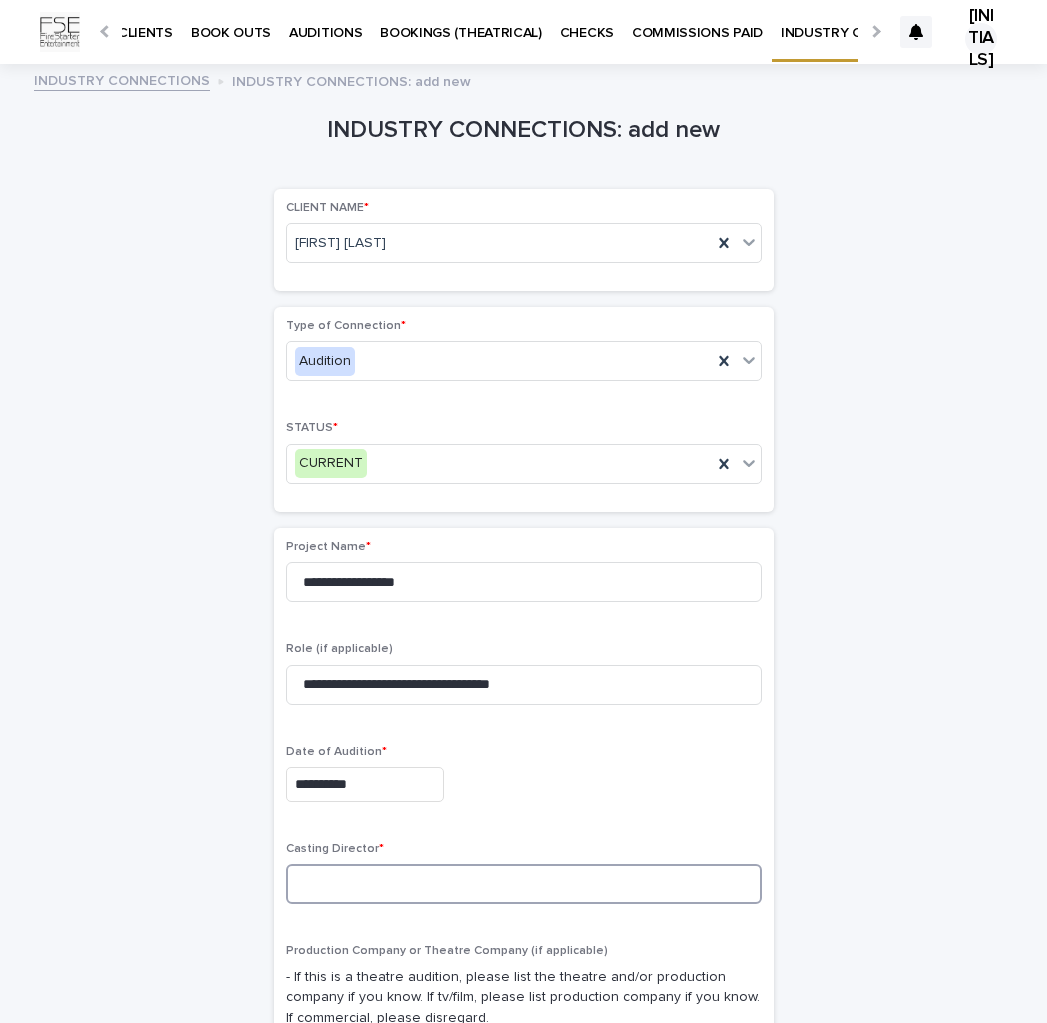 click at bounding box center [524, 884] 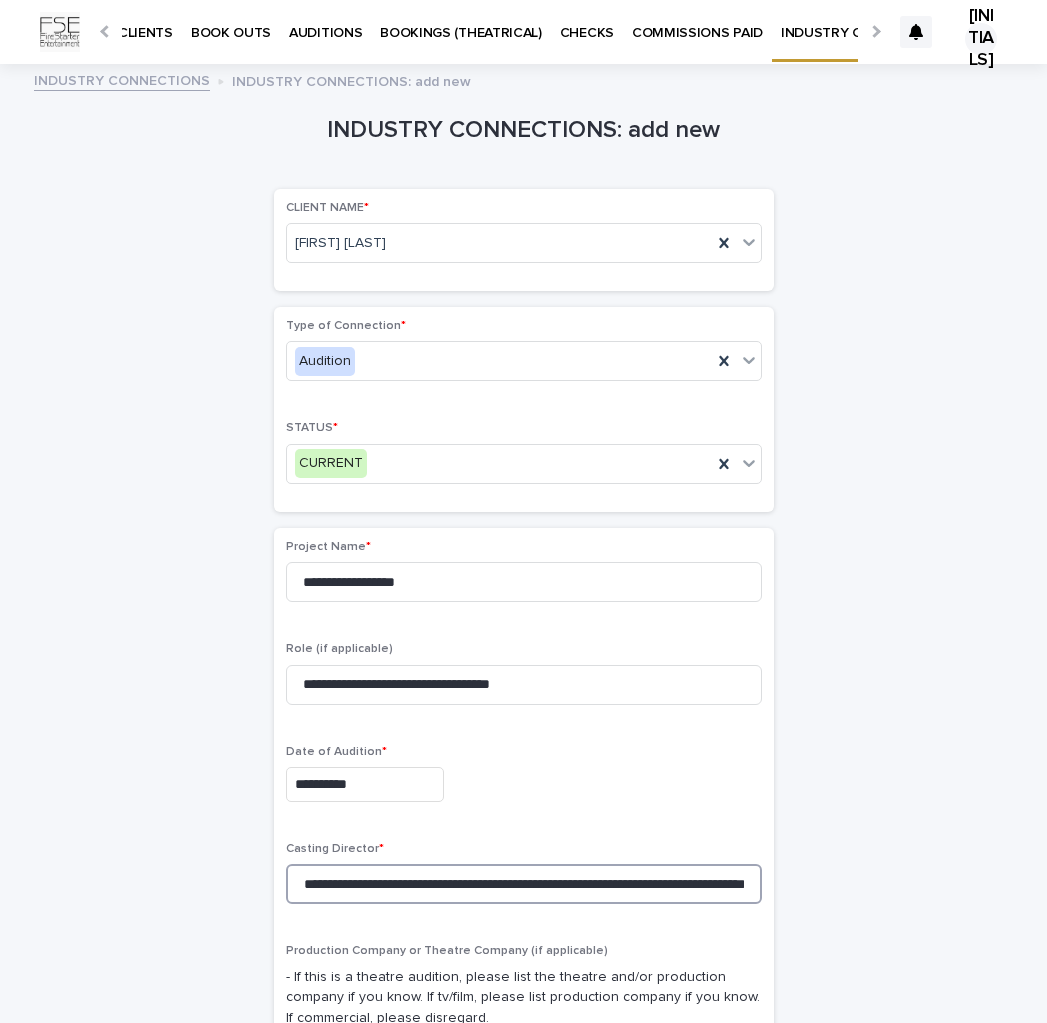 scroll, scrollTop: 0, scrollLeft: 101, axis: horizontal 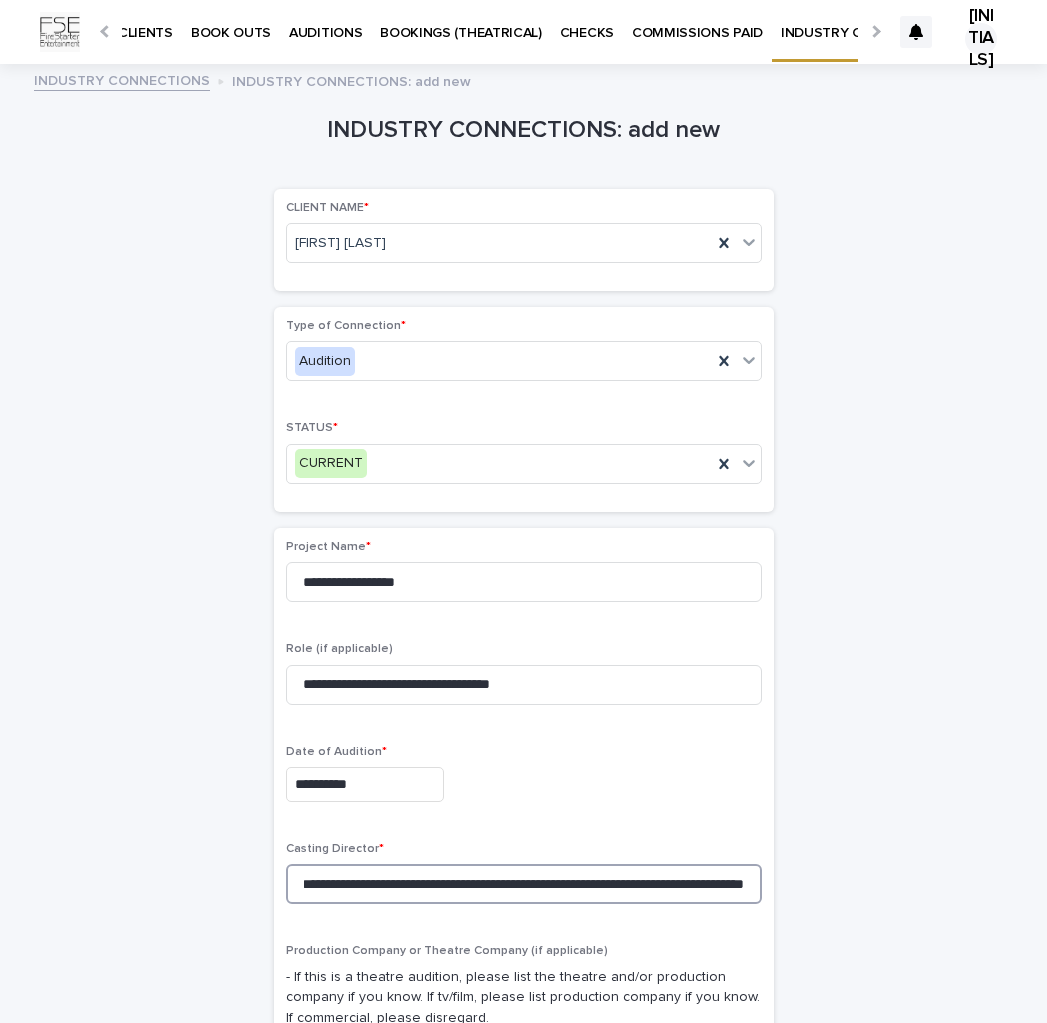 drag, startPoint x: 388, startPoint y: 886, endPoint x: 832, endPoint y: 898, distance: 444.16214 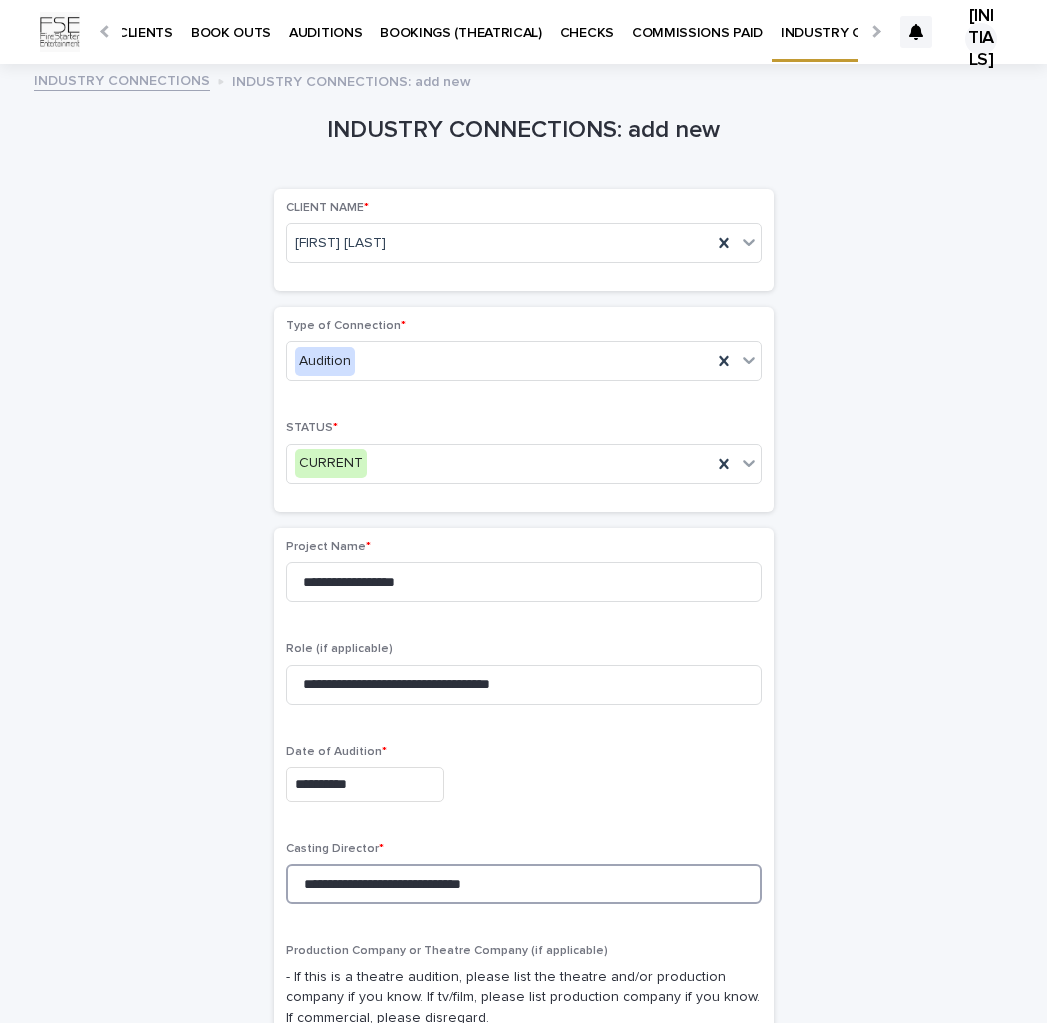 scroll, scrollTop: 0, scrollLeft: 0, axis: both 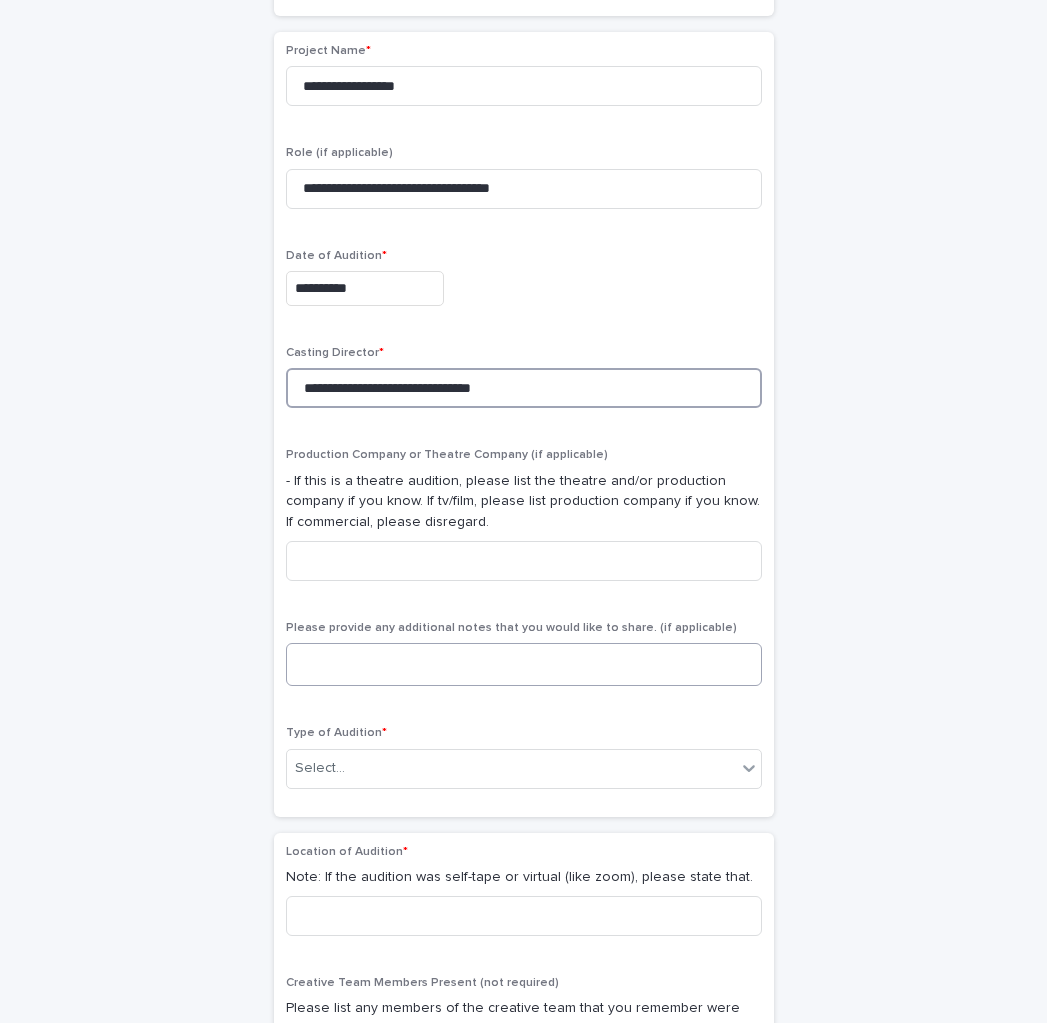 type on "**********" 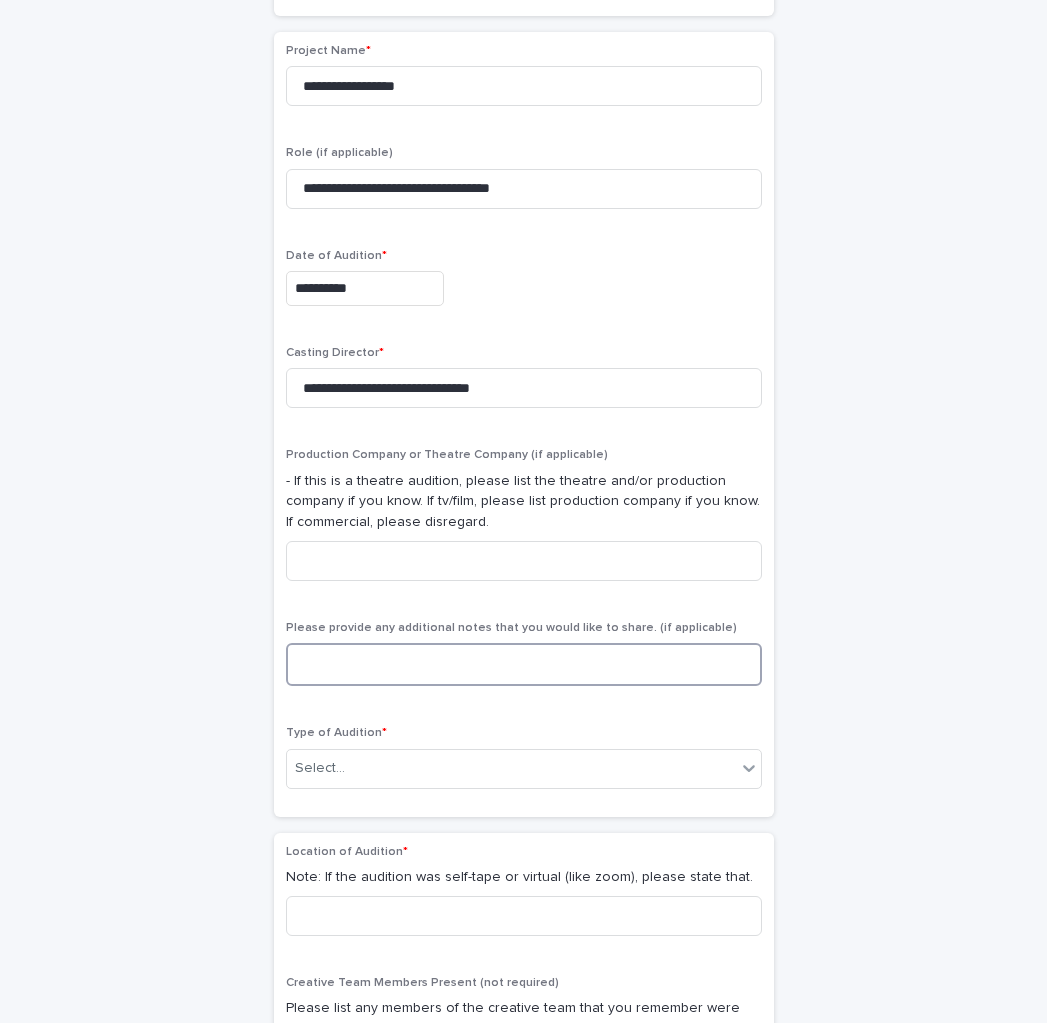 click at bounding box center [524, 664] 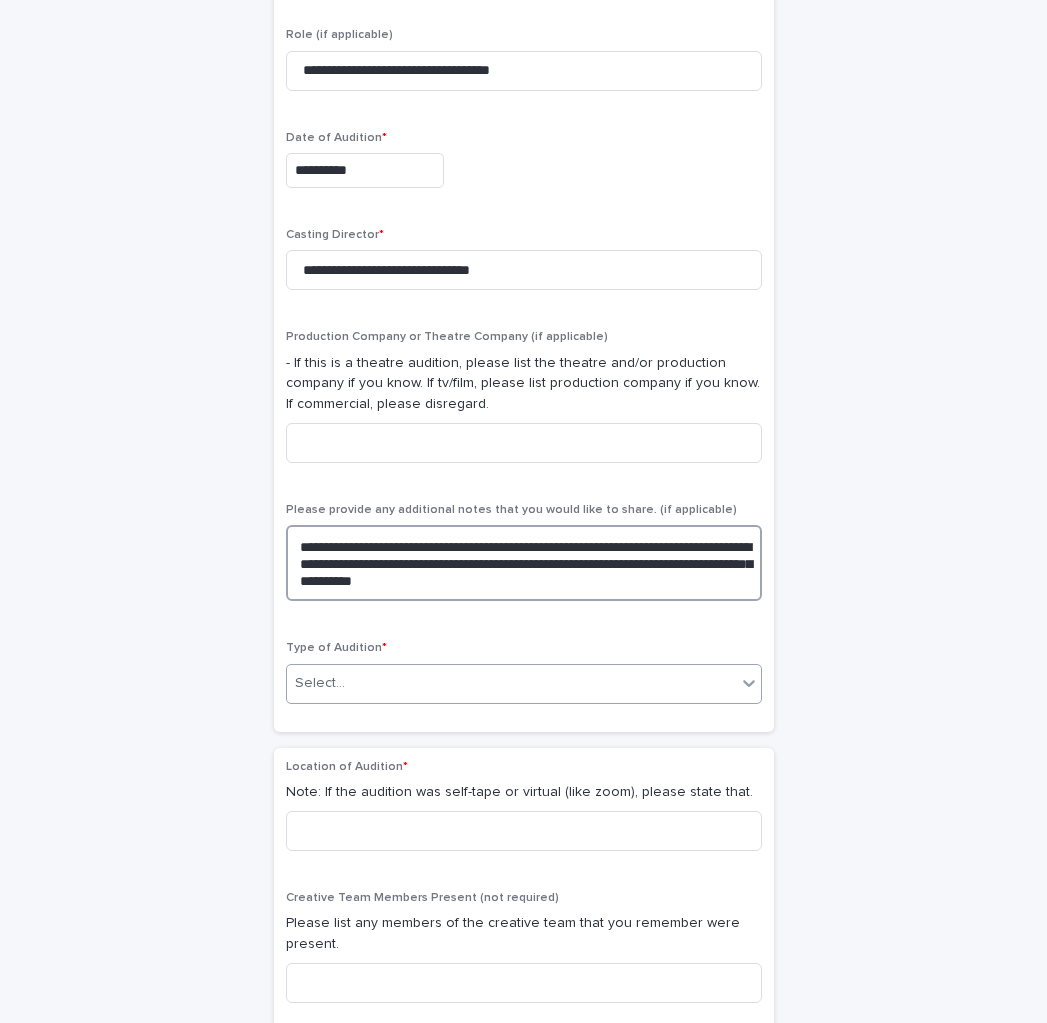 scroll, scrollTop: 649, scrollLeft: 0, axis: vertical 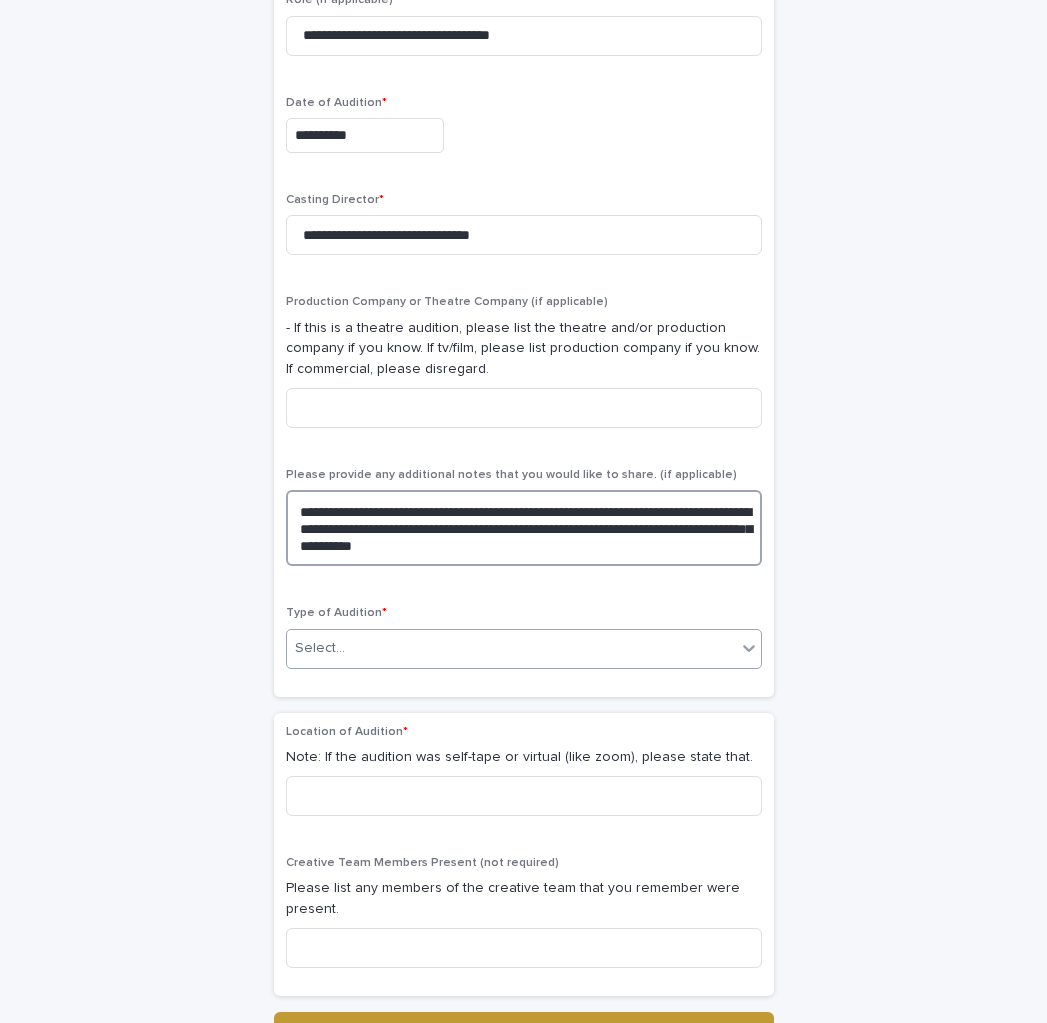 type on "**********" 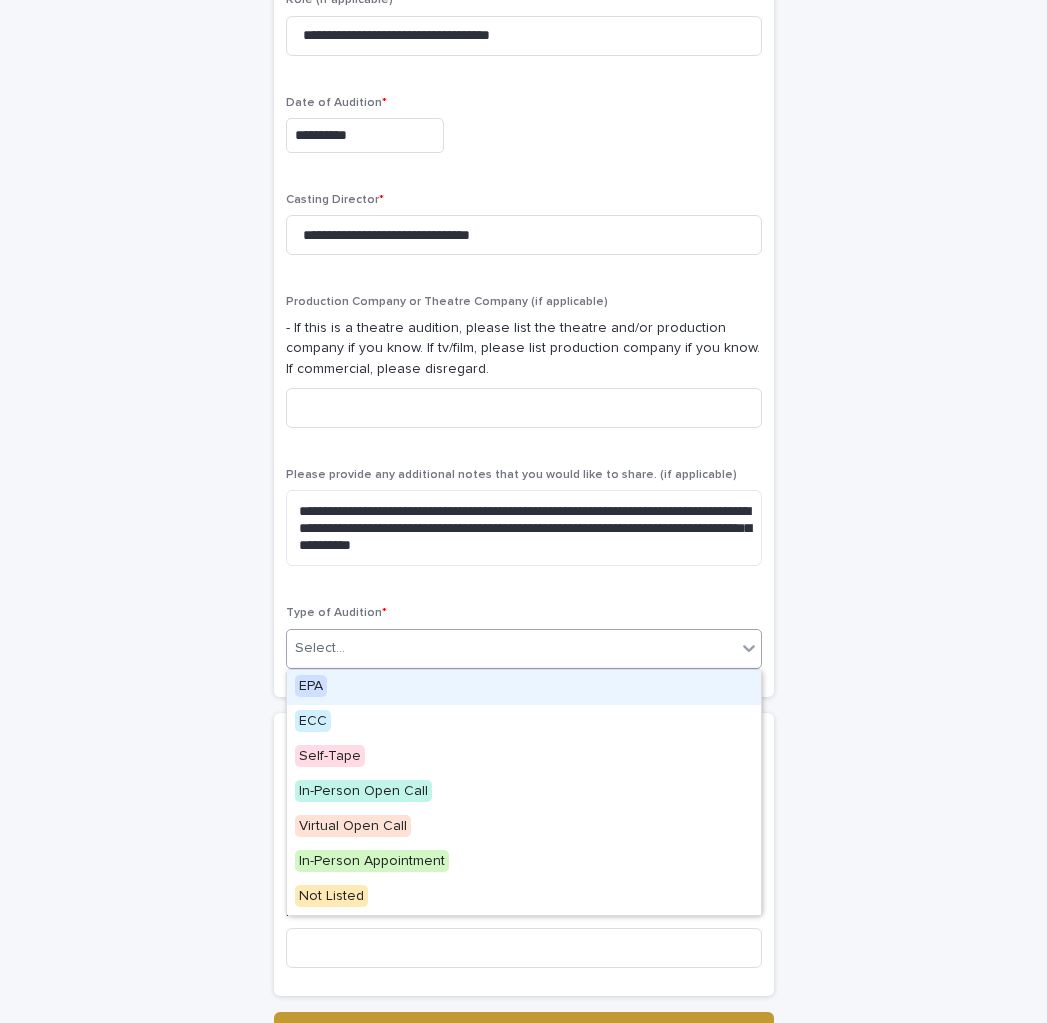 click on "Select..." at bounding box center [320, 648] 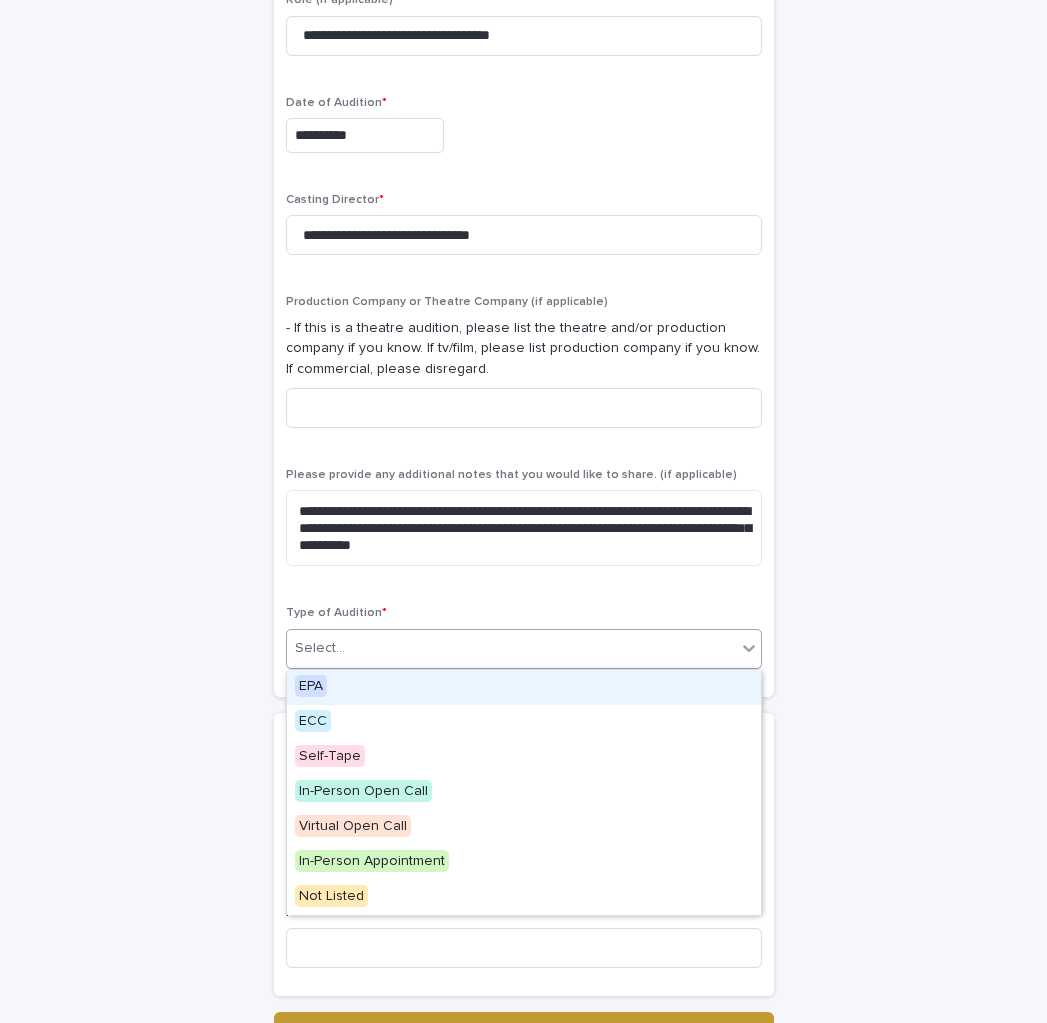 drag, startPoint x: 316, startPoint y: 682, endPoint x: 398, endPoint y: 641, distance: 91.67879 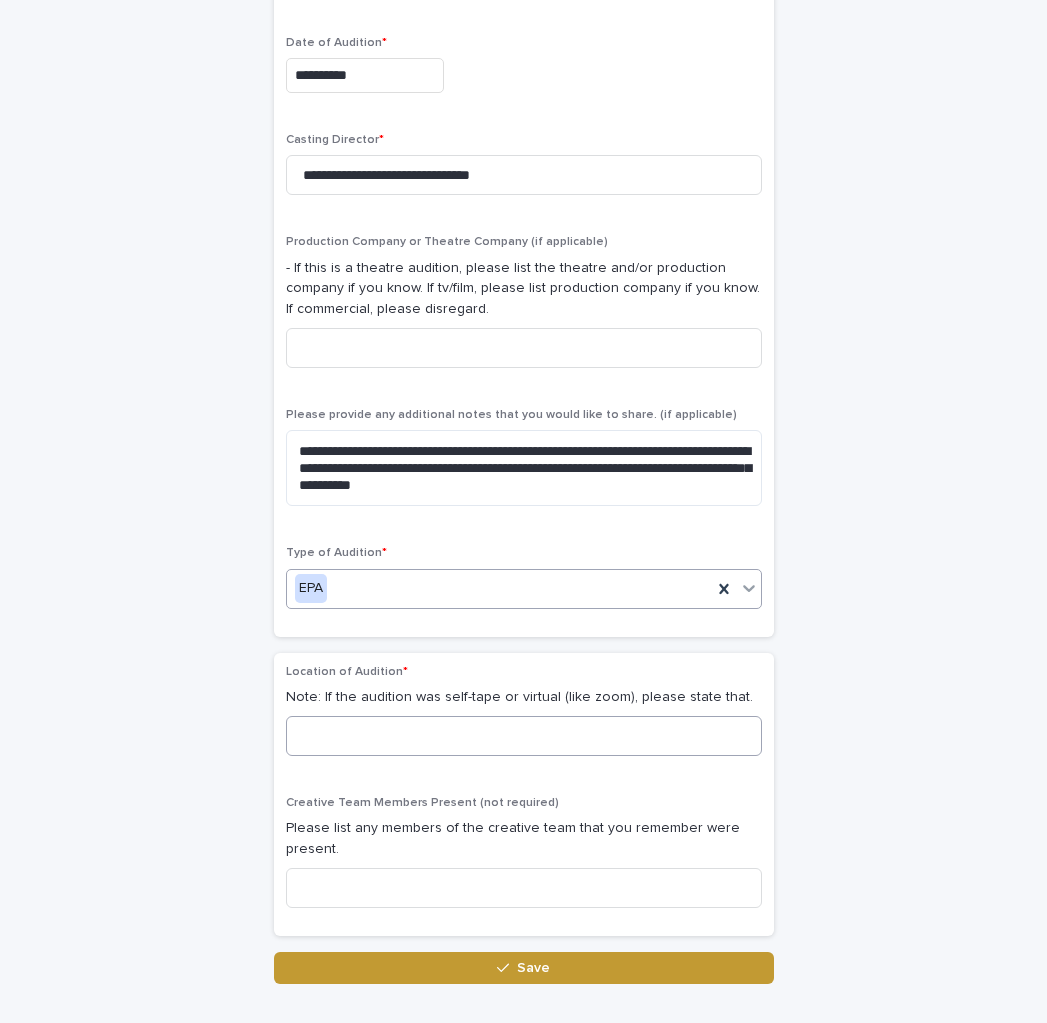 scroll, scrollTop: 714, scrollLeft: 0, axis: vertical 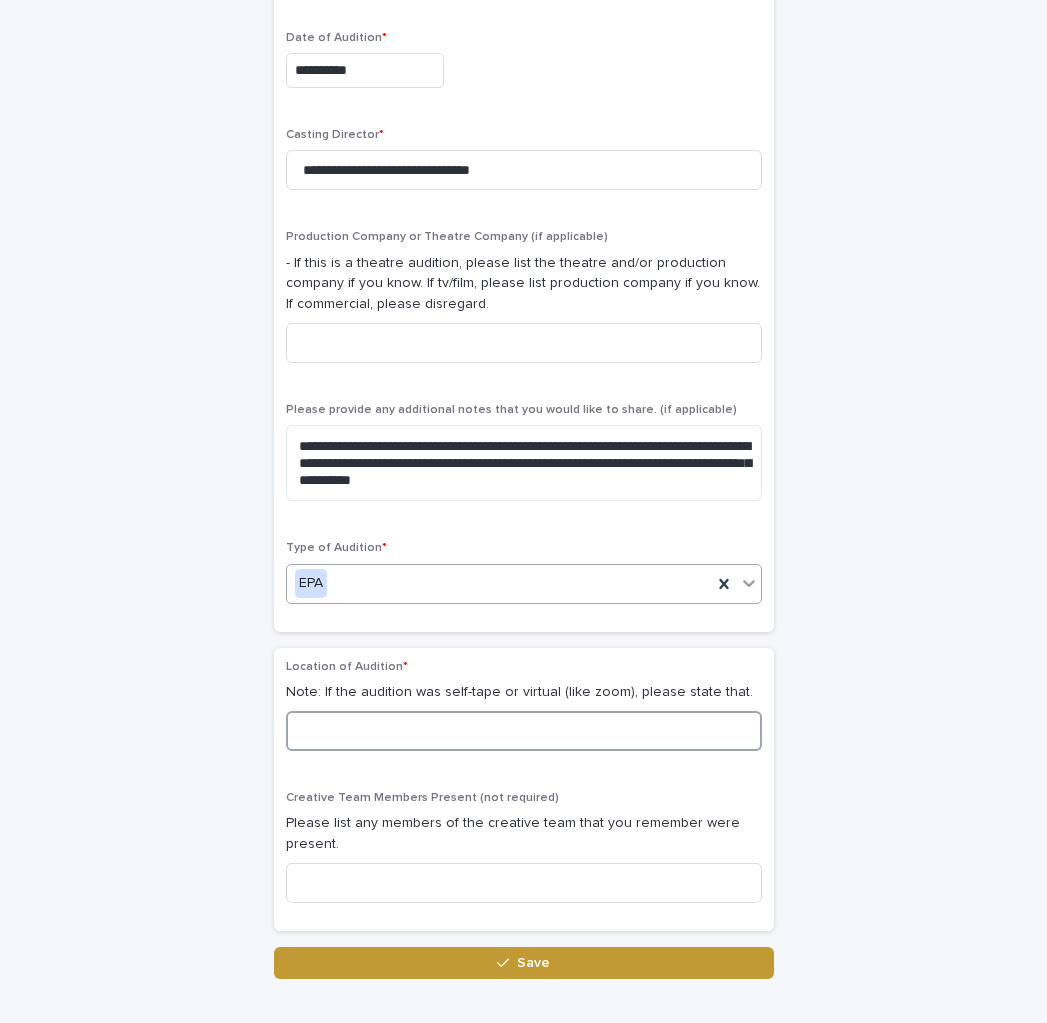 click at bounding box center [524, 731] 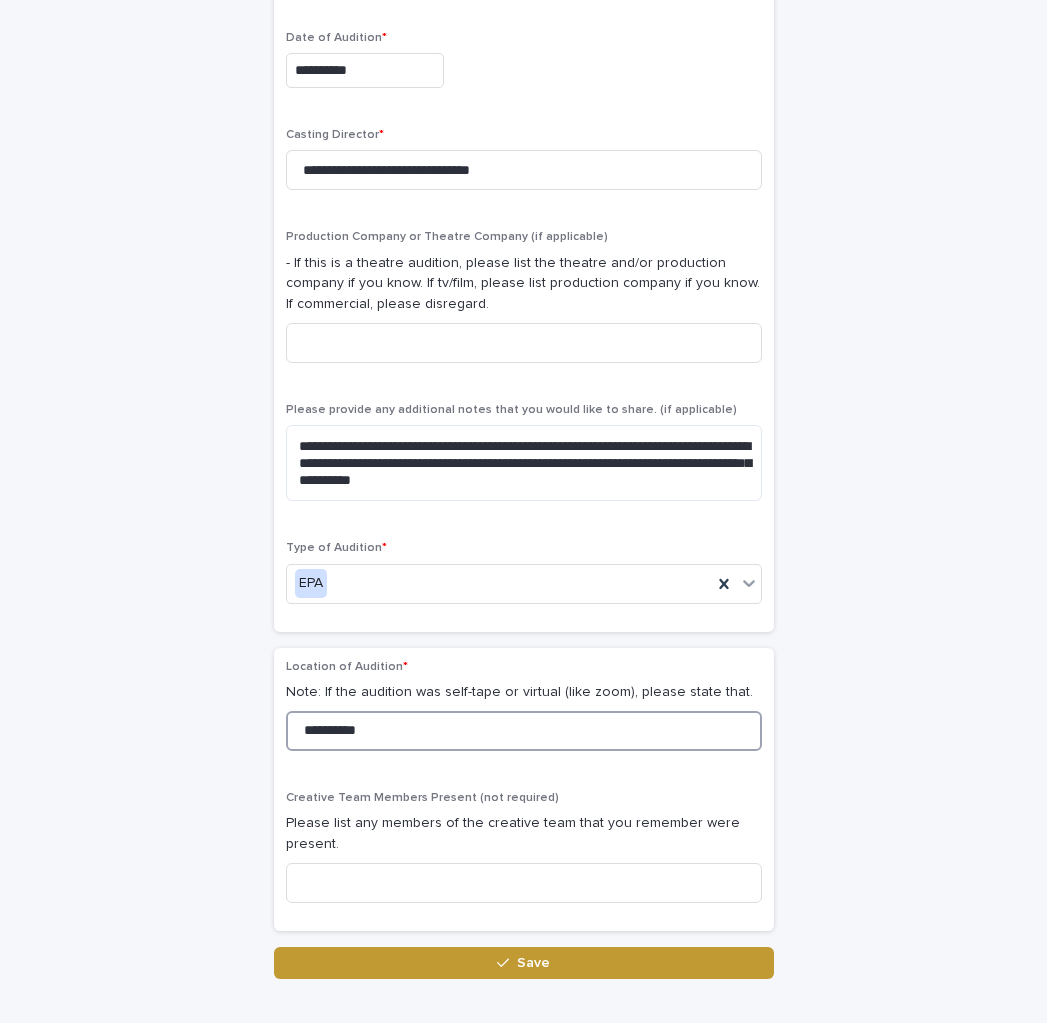 type on "**********" 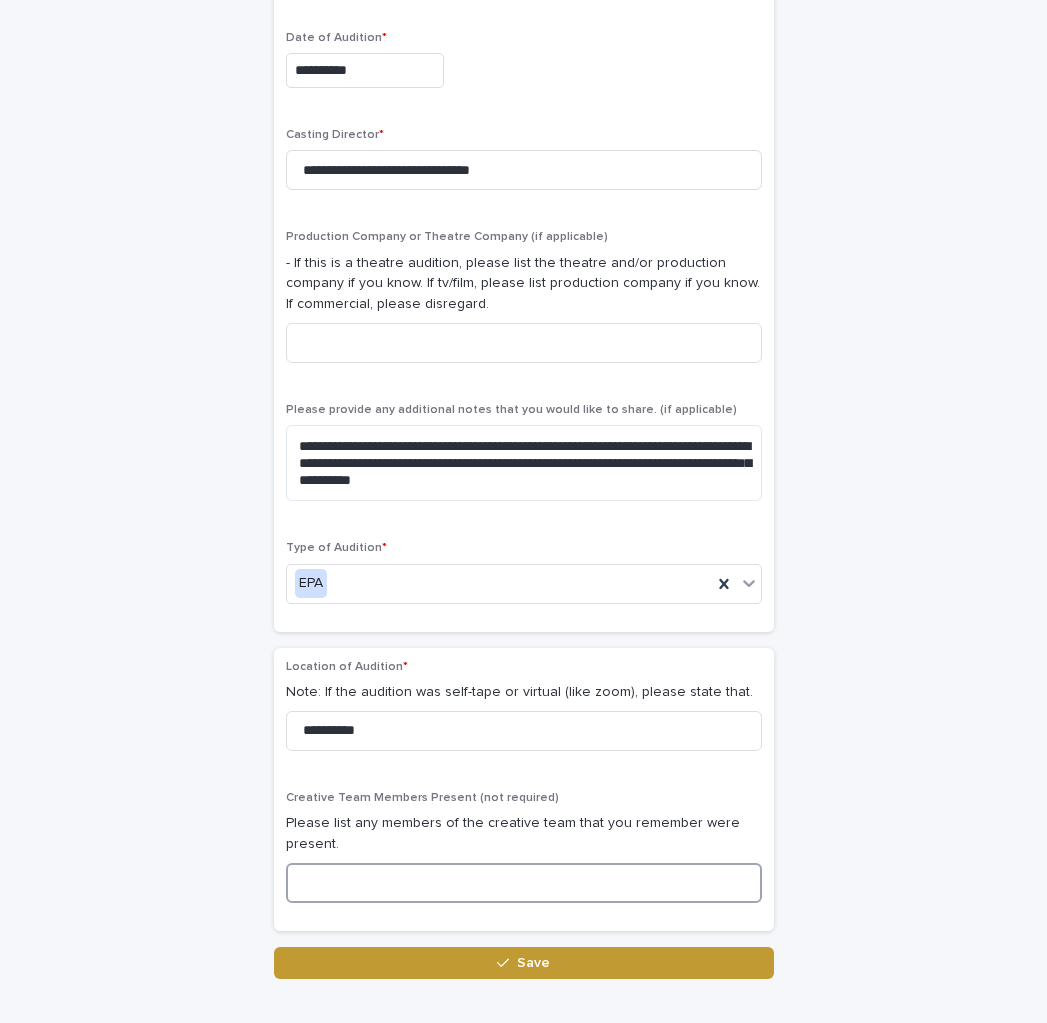 click at bounding box center [524, 883] 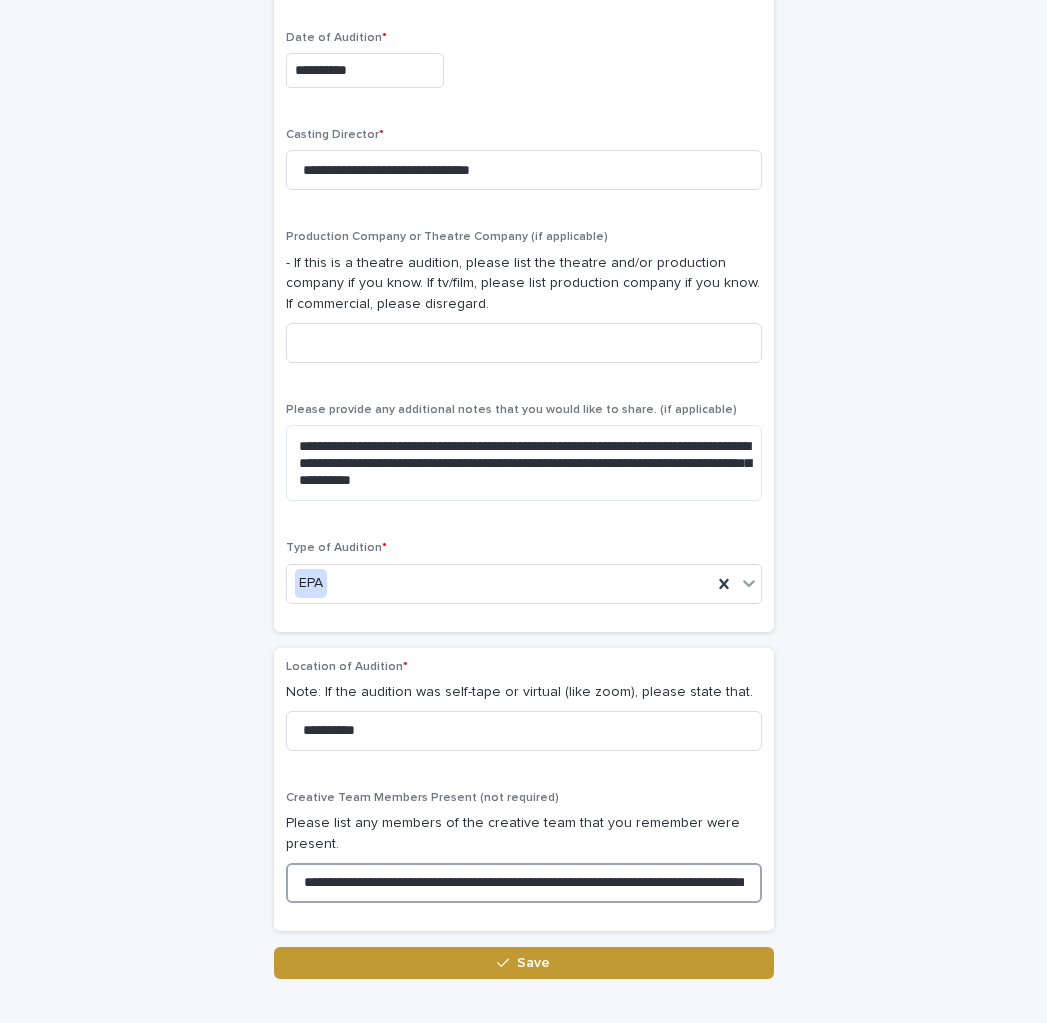scroll, scrollTop: 0, scrollLeft: 101, axis: horizontal 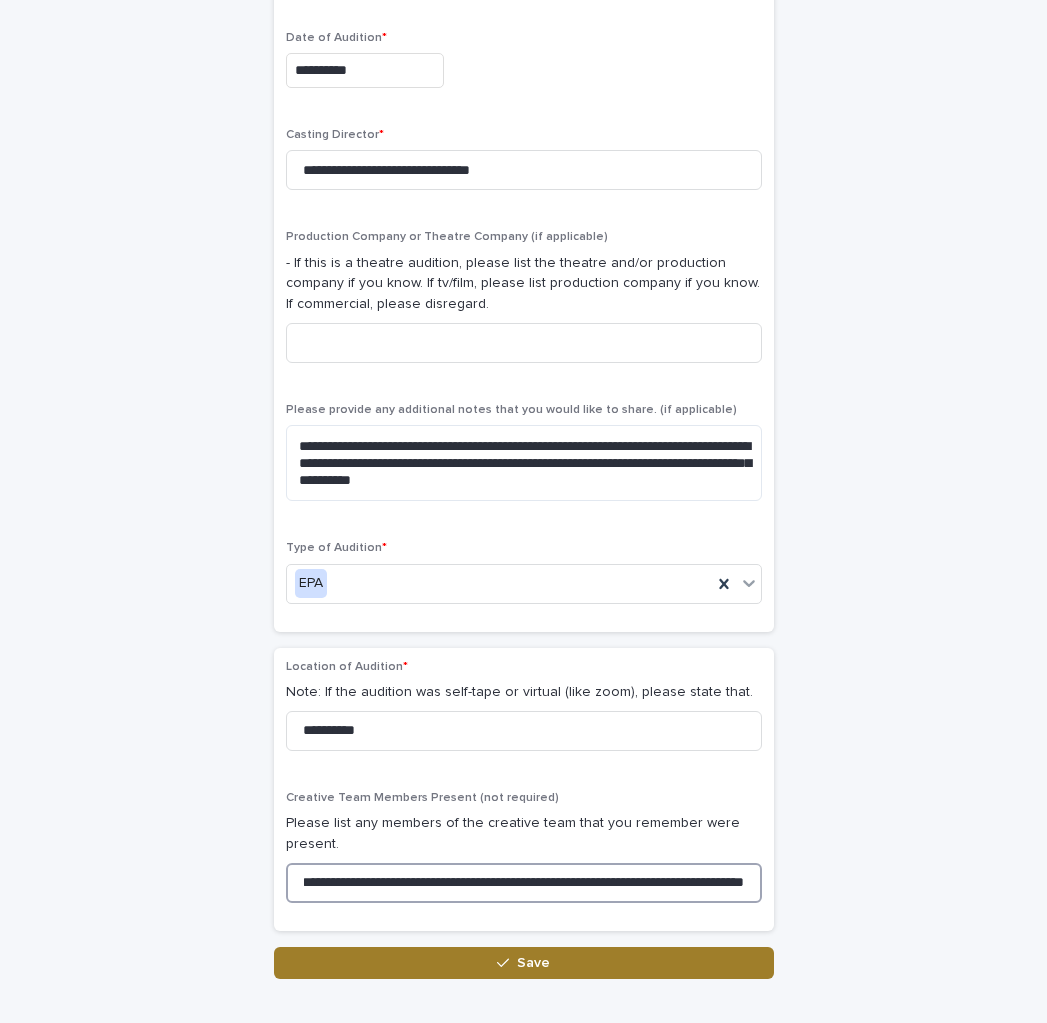 type on "**********" 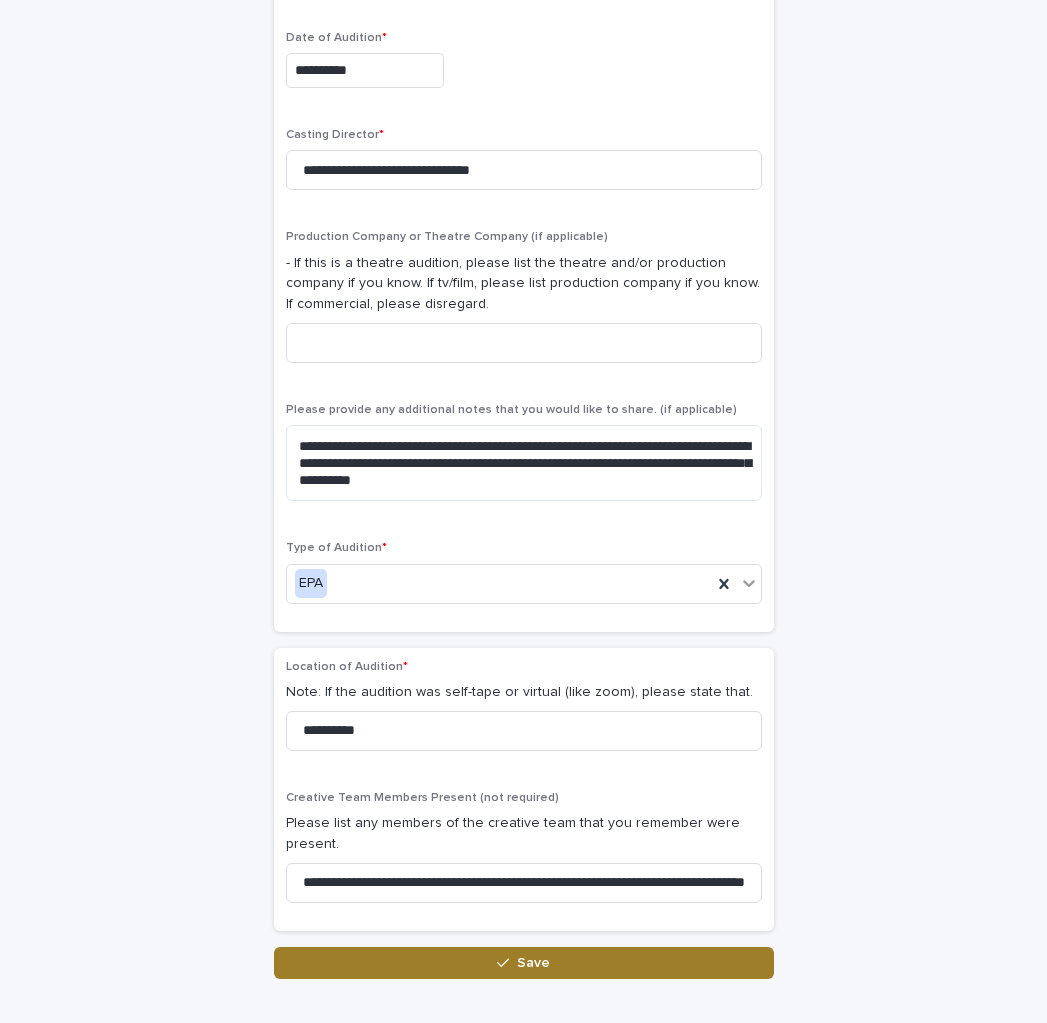 click on "Save" at bounding box center (533, 963) 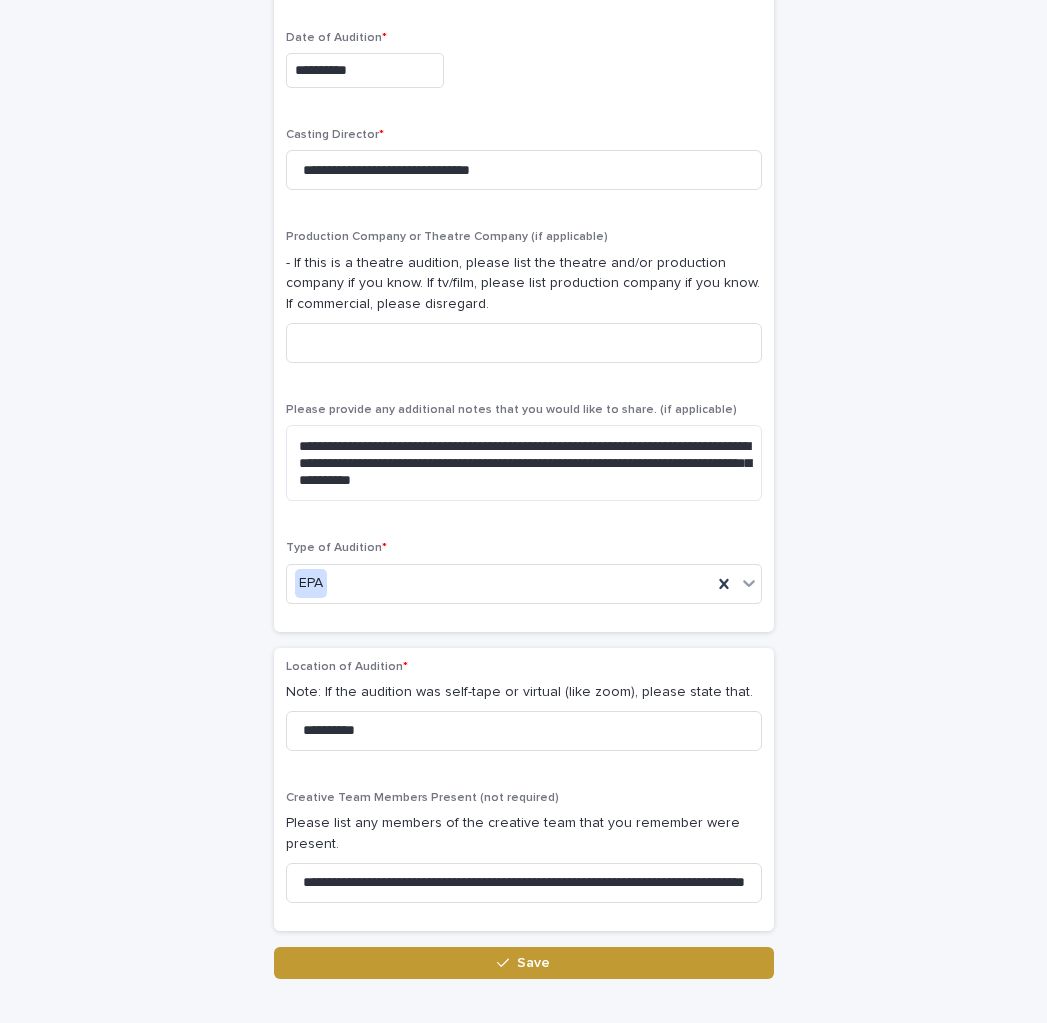 scroll, scrollTop: 0, scrollLeft: 0, axis: both 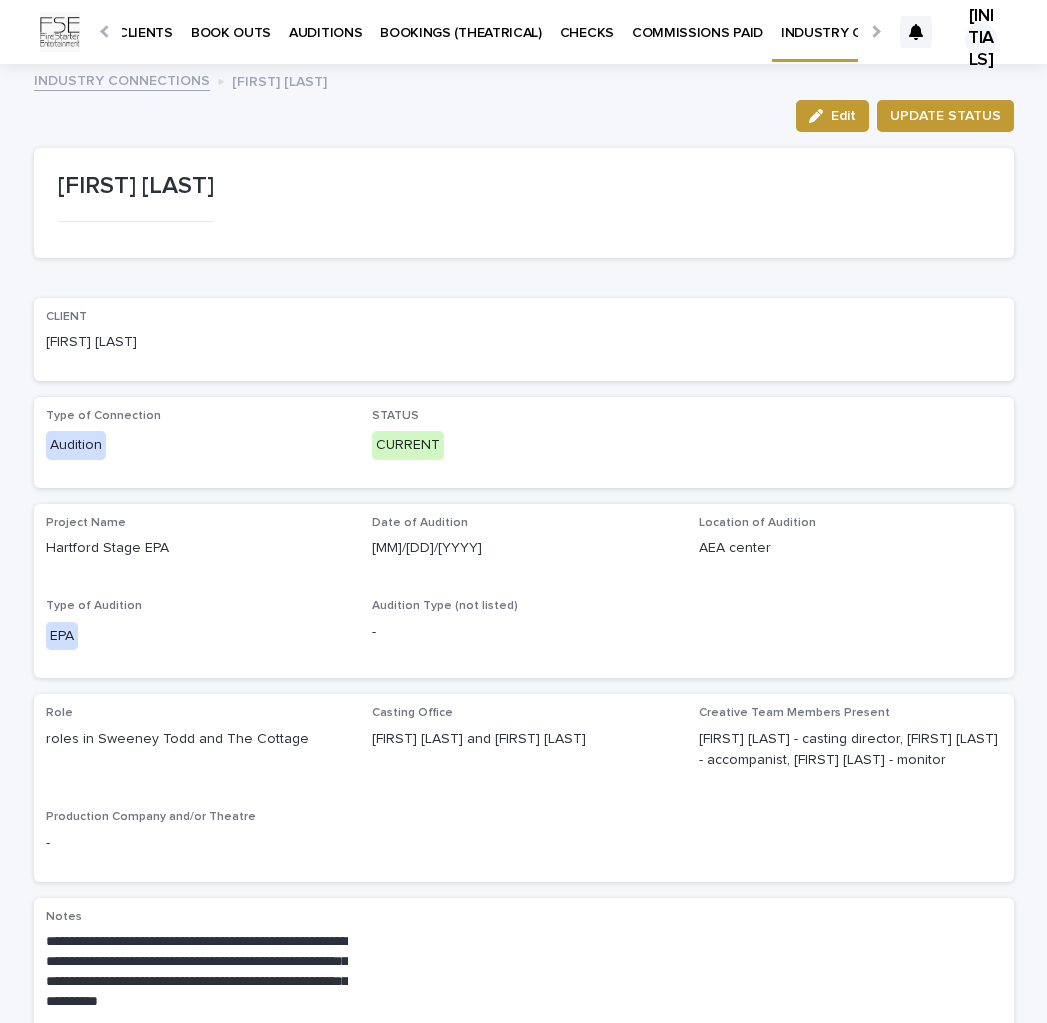 click on "INDUSTRY CONNECTIONS" at bounding box center (122, 79) 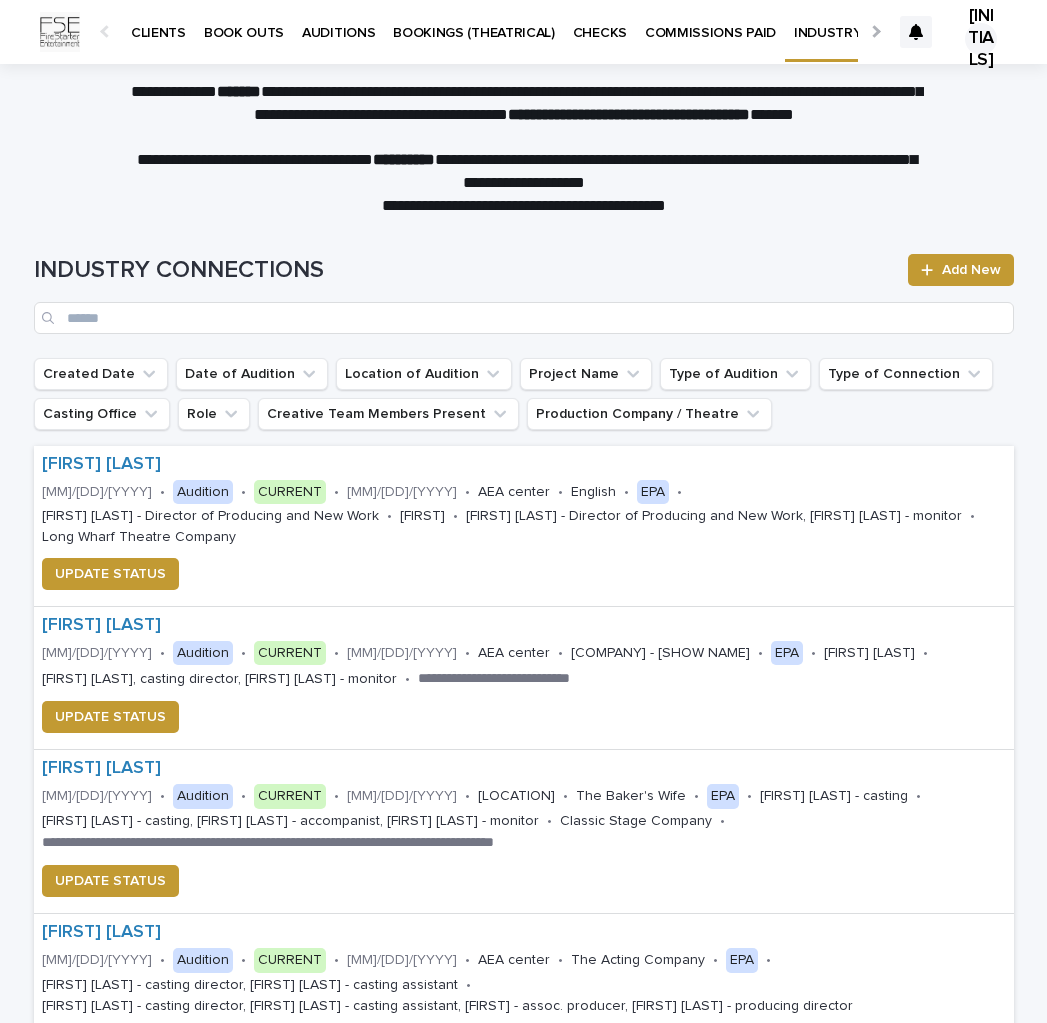 scroll, scrollTop: 0, scrollLeft: 13, axis: horizontal 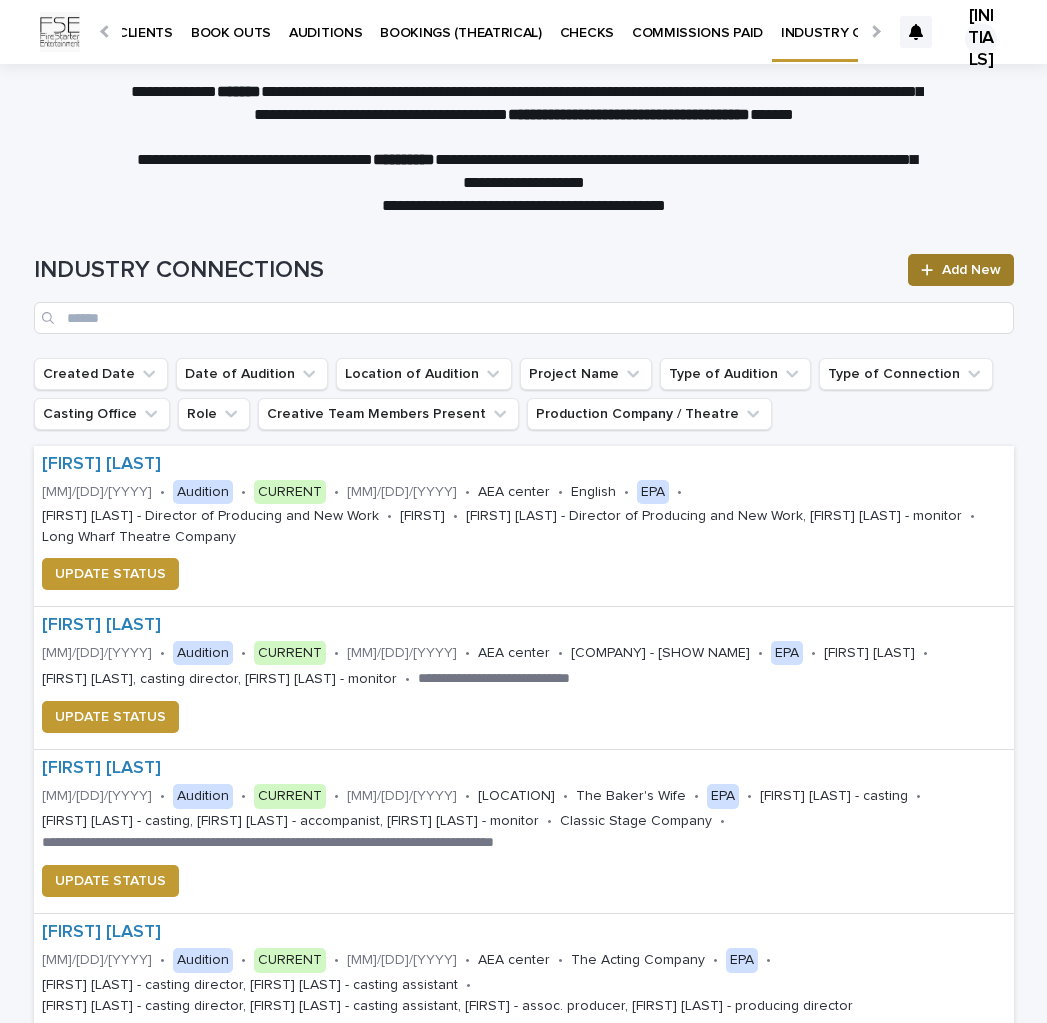 click on "Add New" at bounding box center [960, 270] 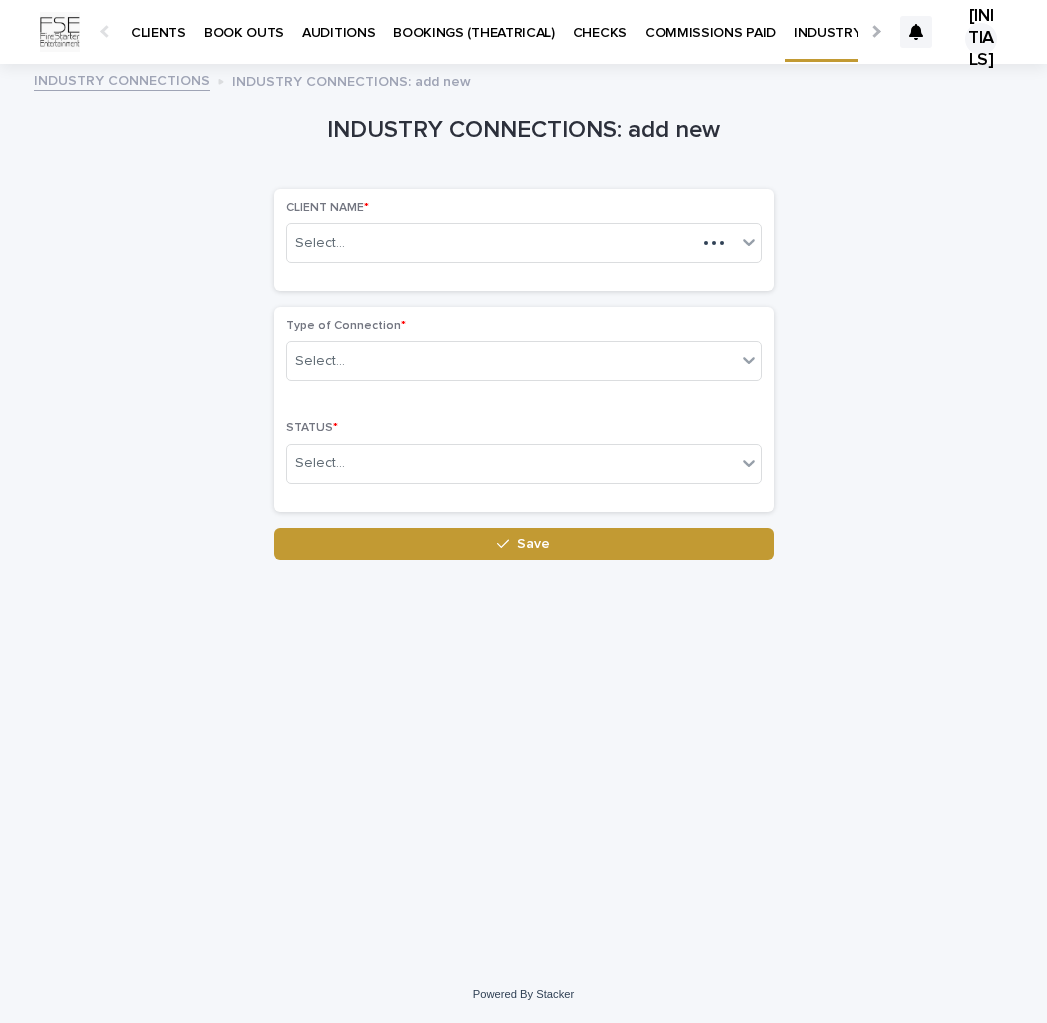 scroll, scrollTop: 0, scrollLeft: 13, axis: horizontal 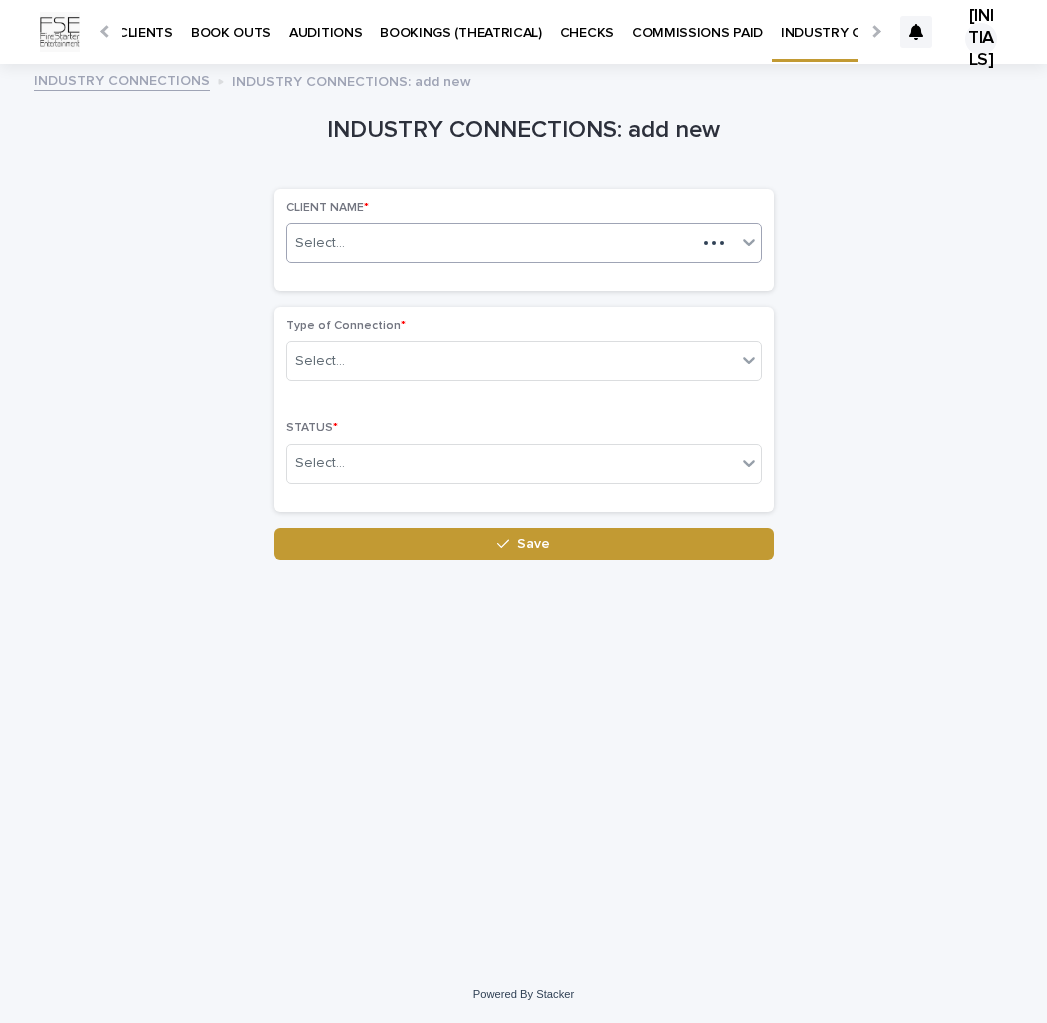 click on "Select..." at bounding box center (491, 243) 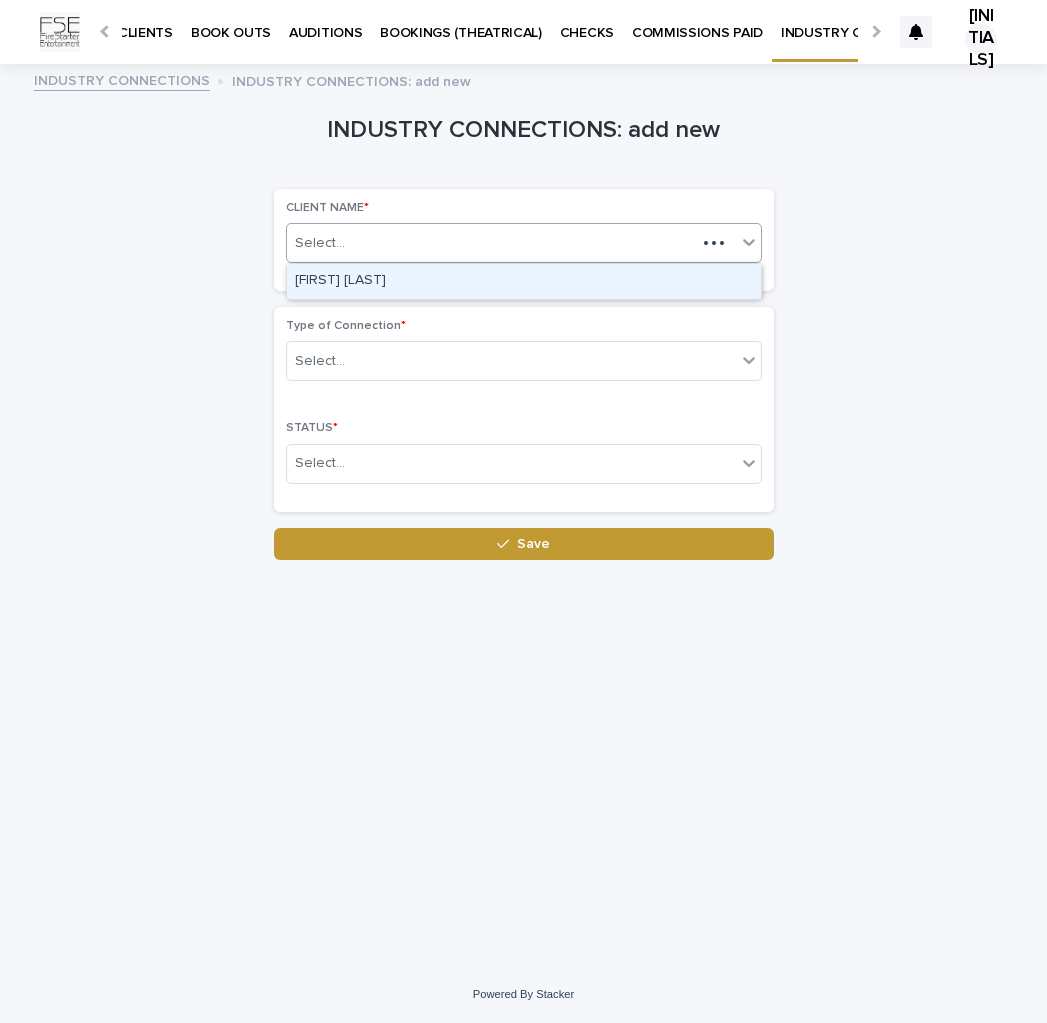 click on "[FIRST] [LAST]" at bounding box center [524, 281] 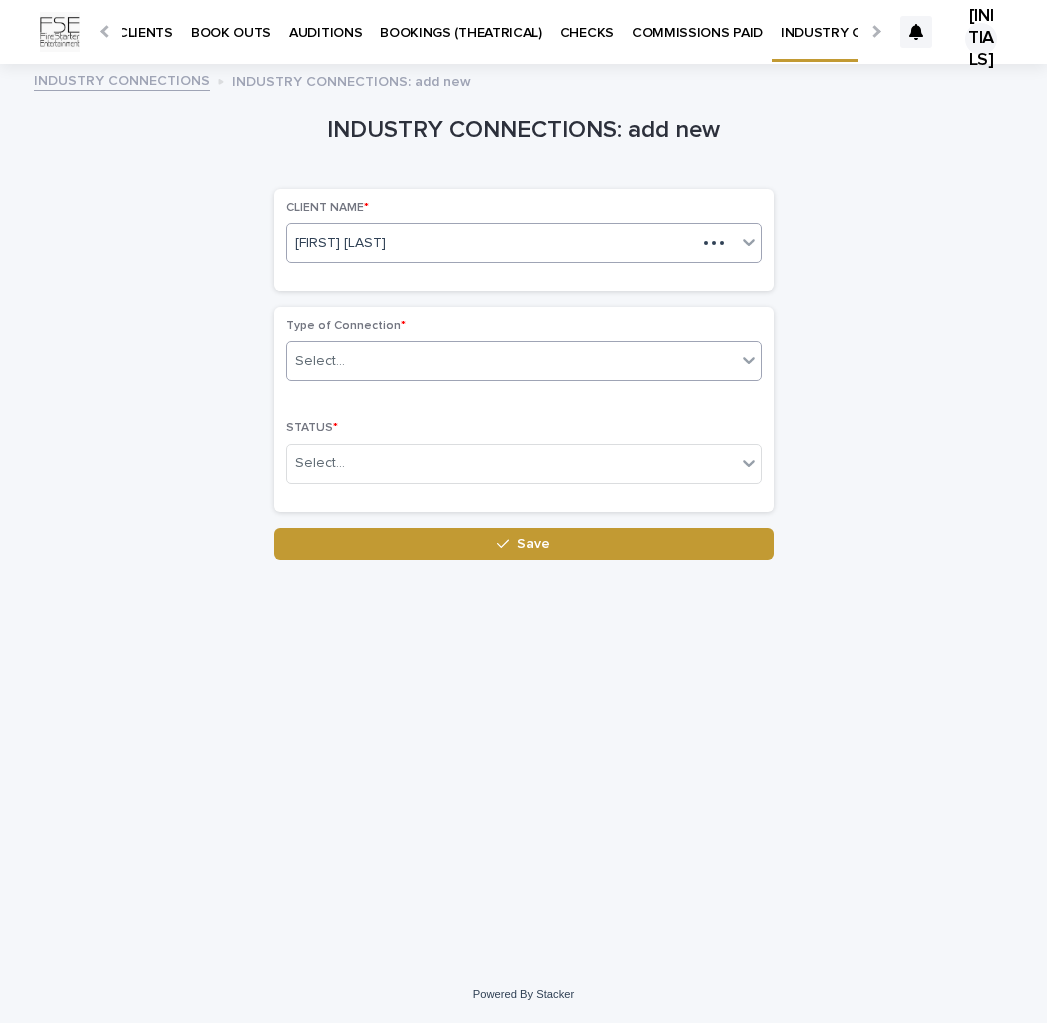 click on "Select..." at bounding box center (320, 361) 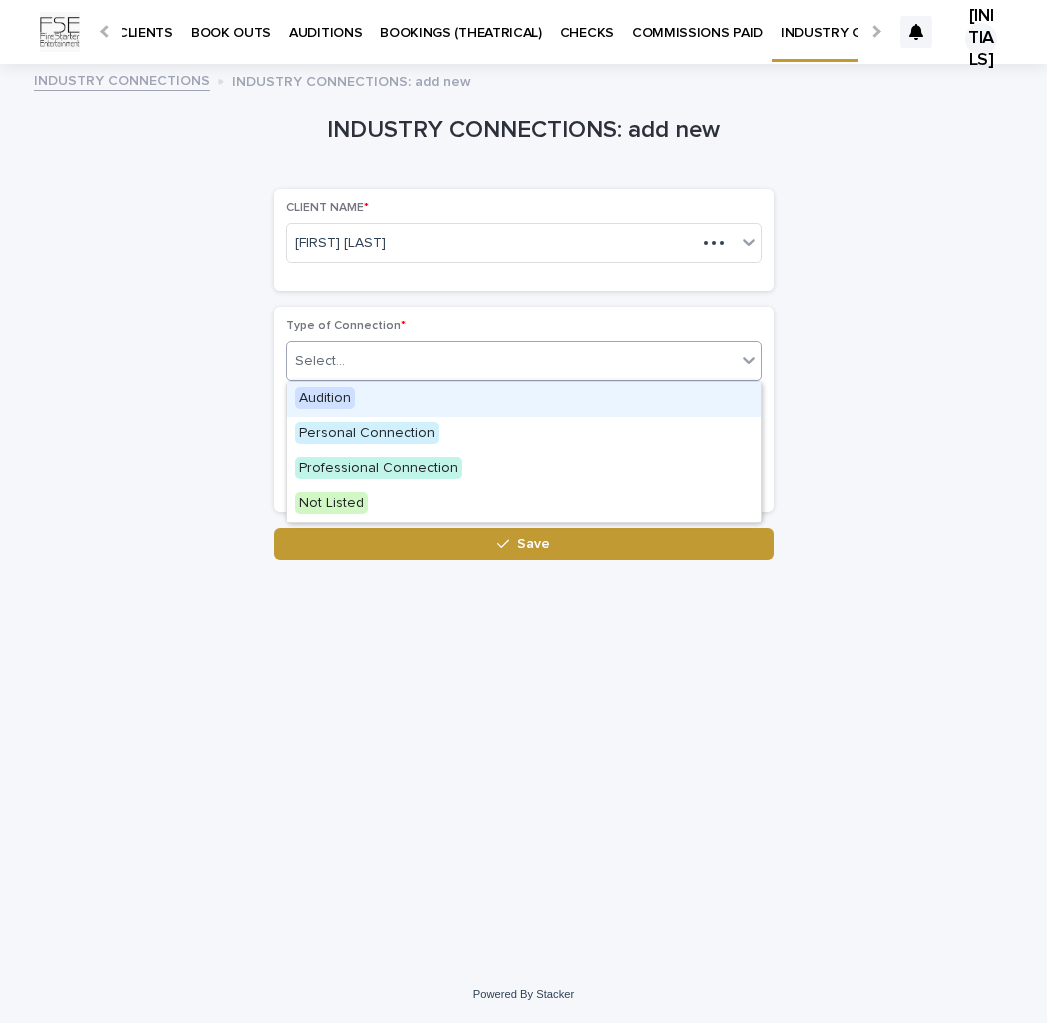 click on "Audition" at bounding box center (325, 398) 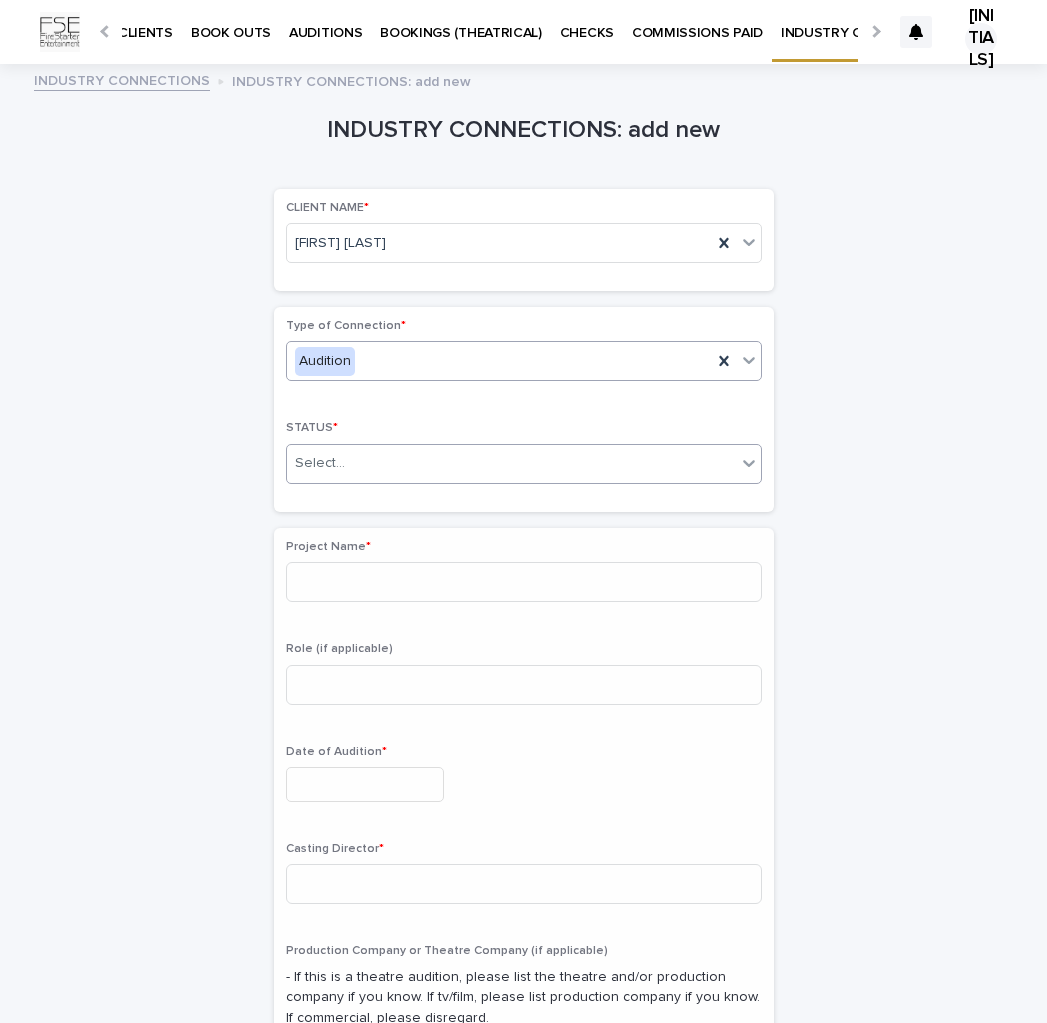 click on "Select..." at bounding box center (511, 463) 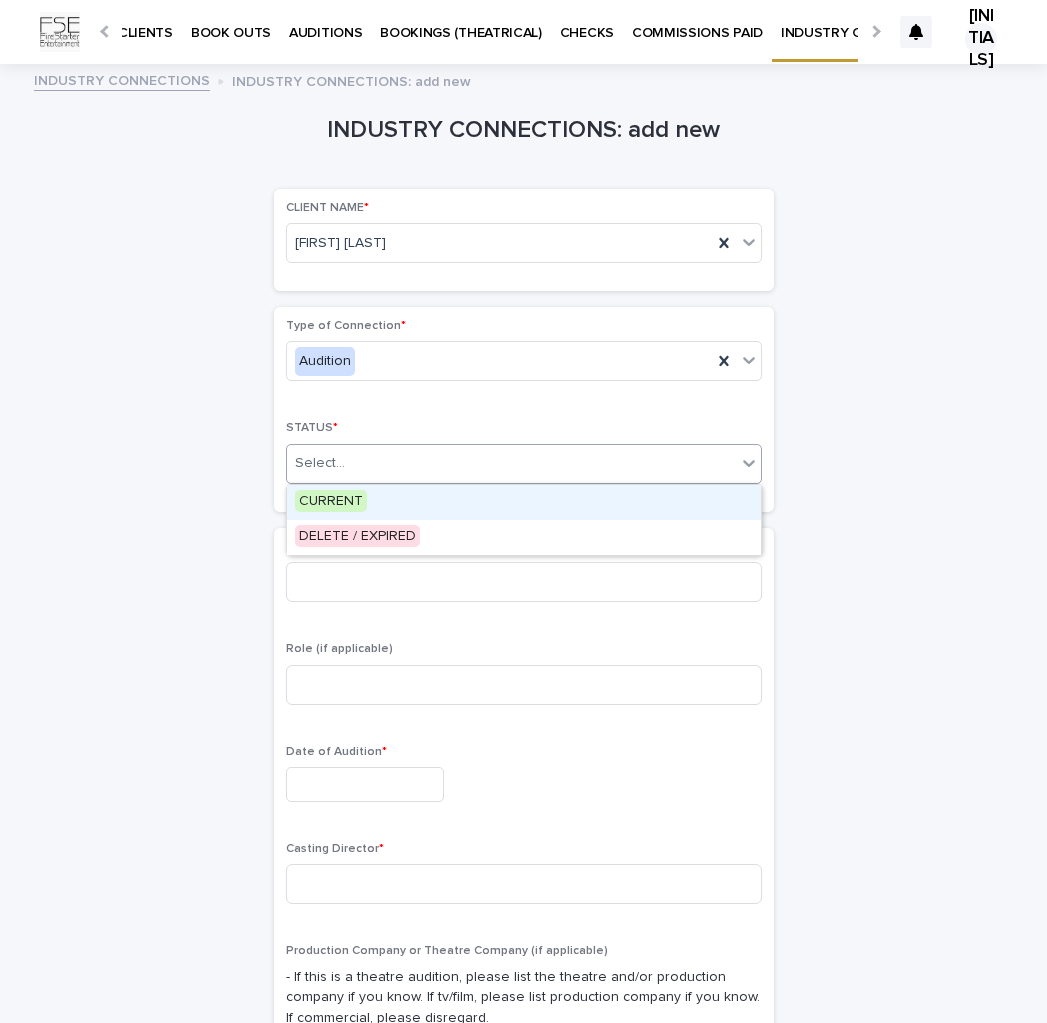 click on "CURRENT" at bounding box center [331, 501] 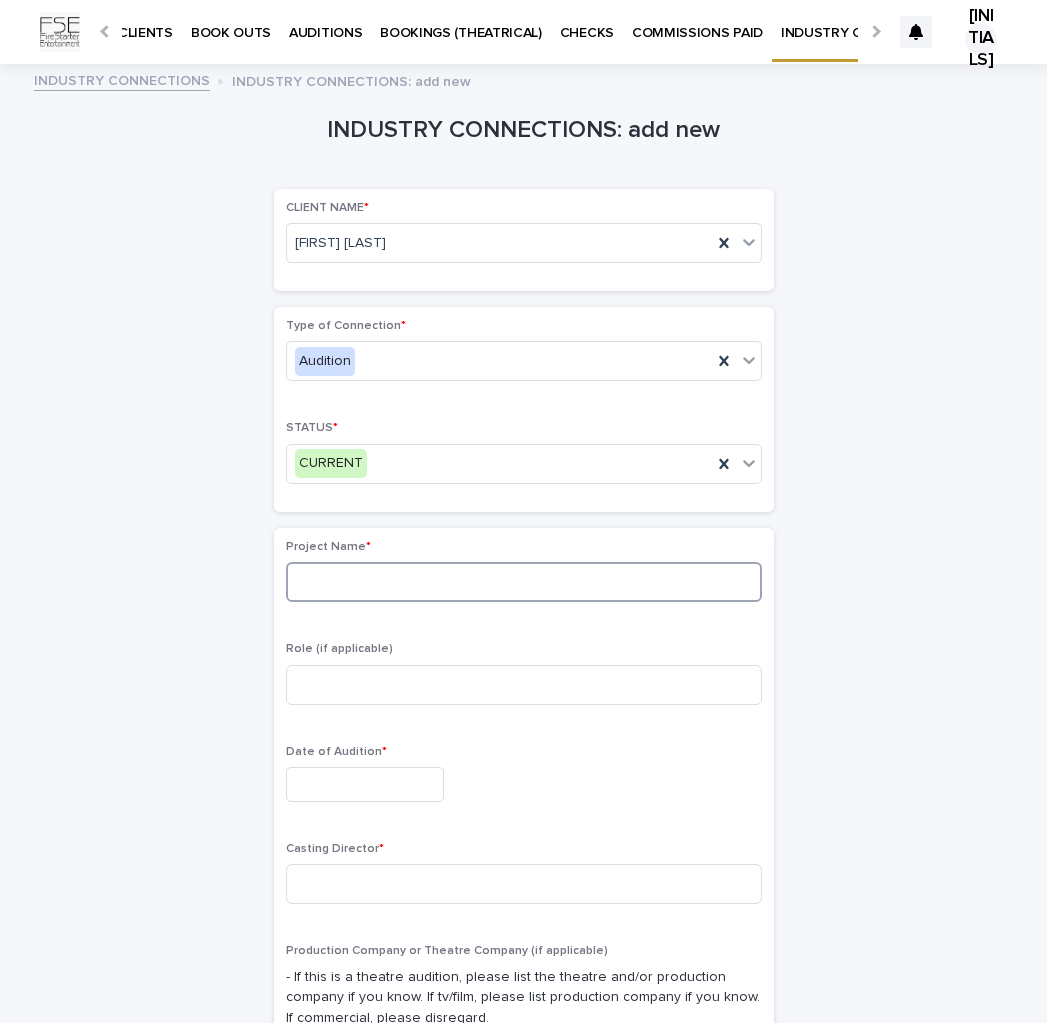 click at bounding box center (524, 582) 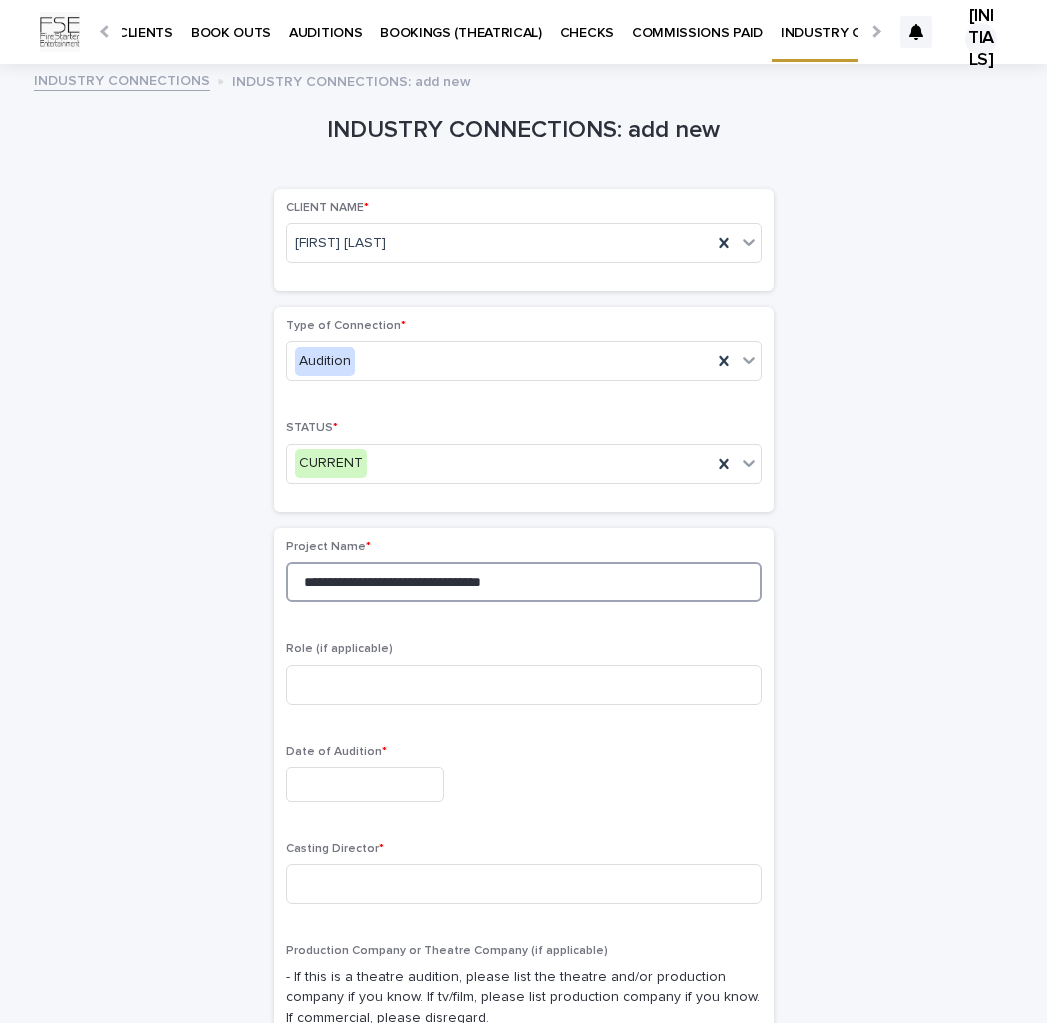 type on "**********" 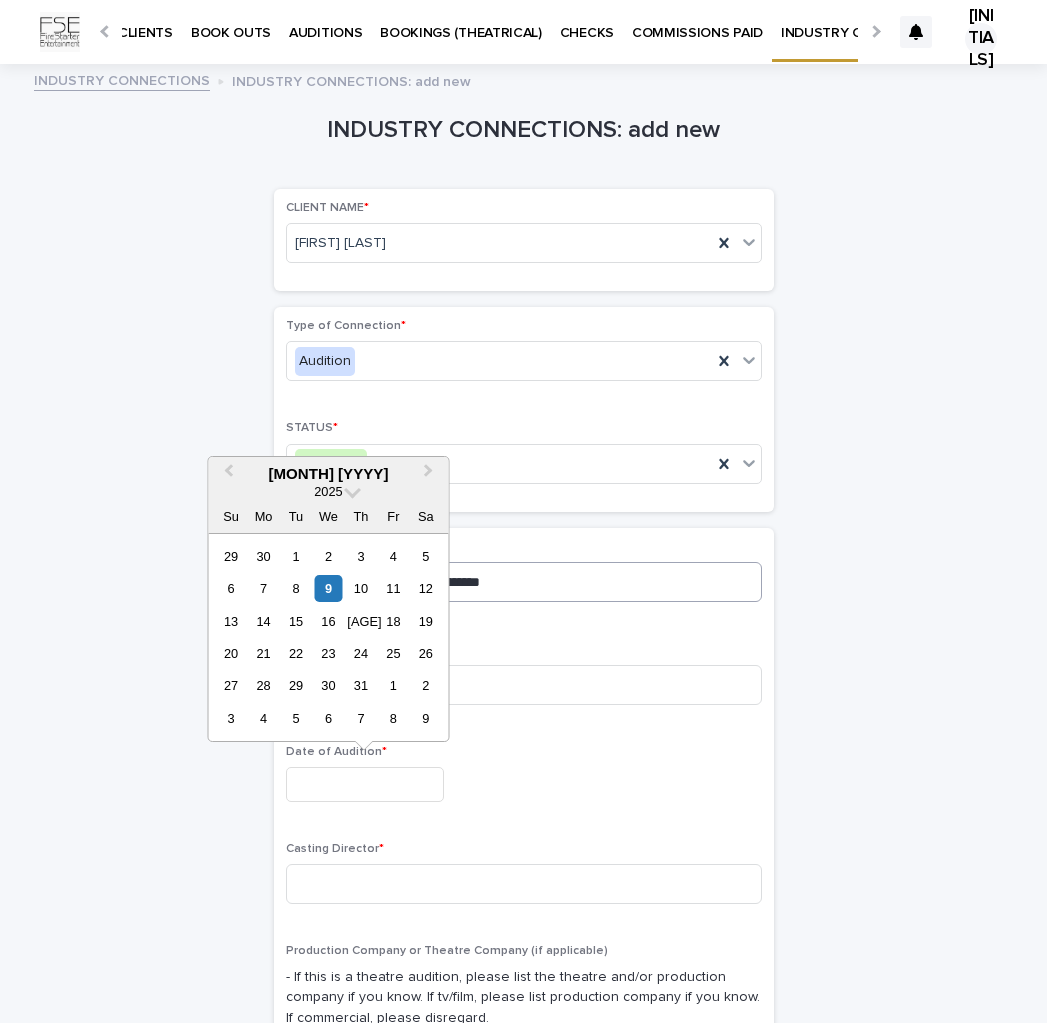 click on "9" at bounding box center [328, 588] 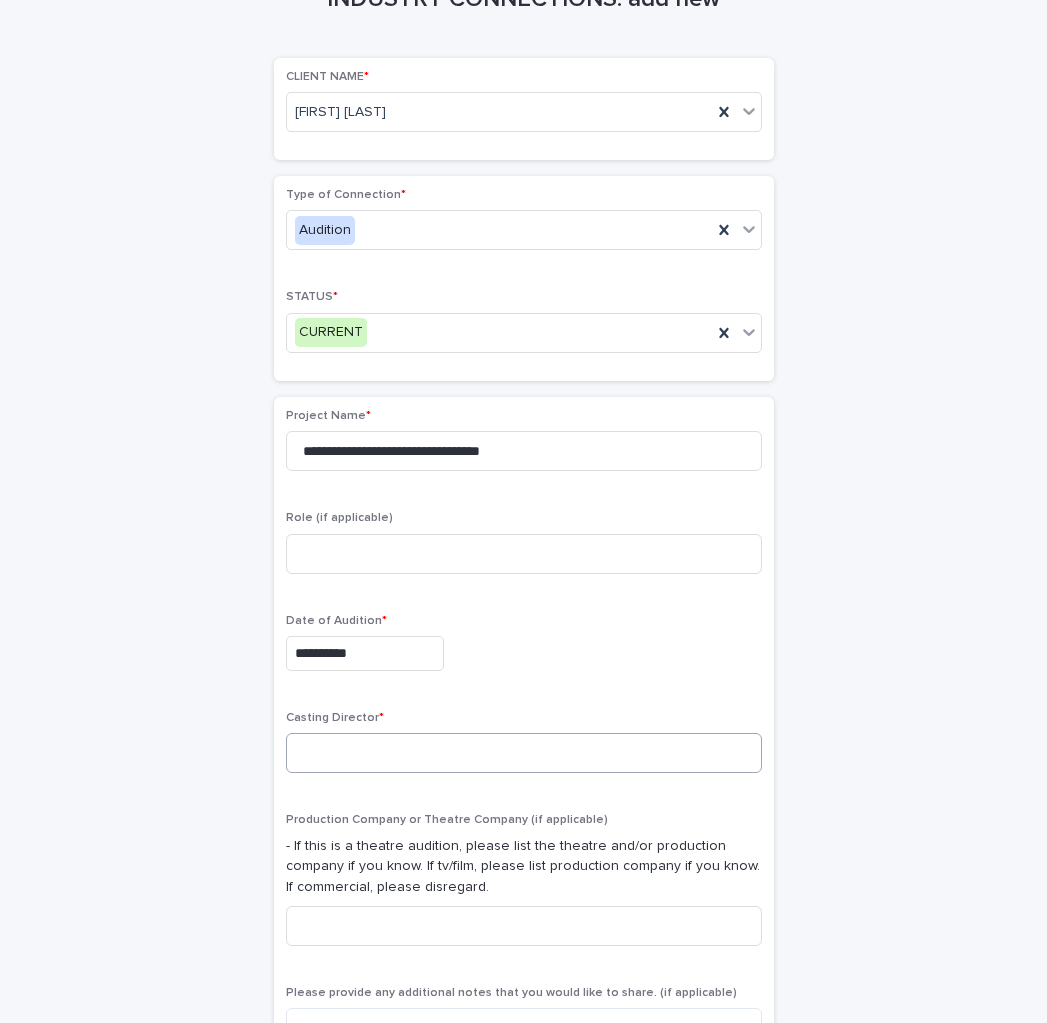 scroll, scrollTop: 154, scrollLeft: 0, axis: vertical 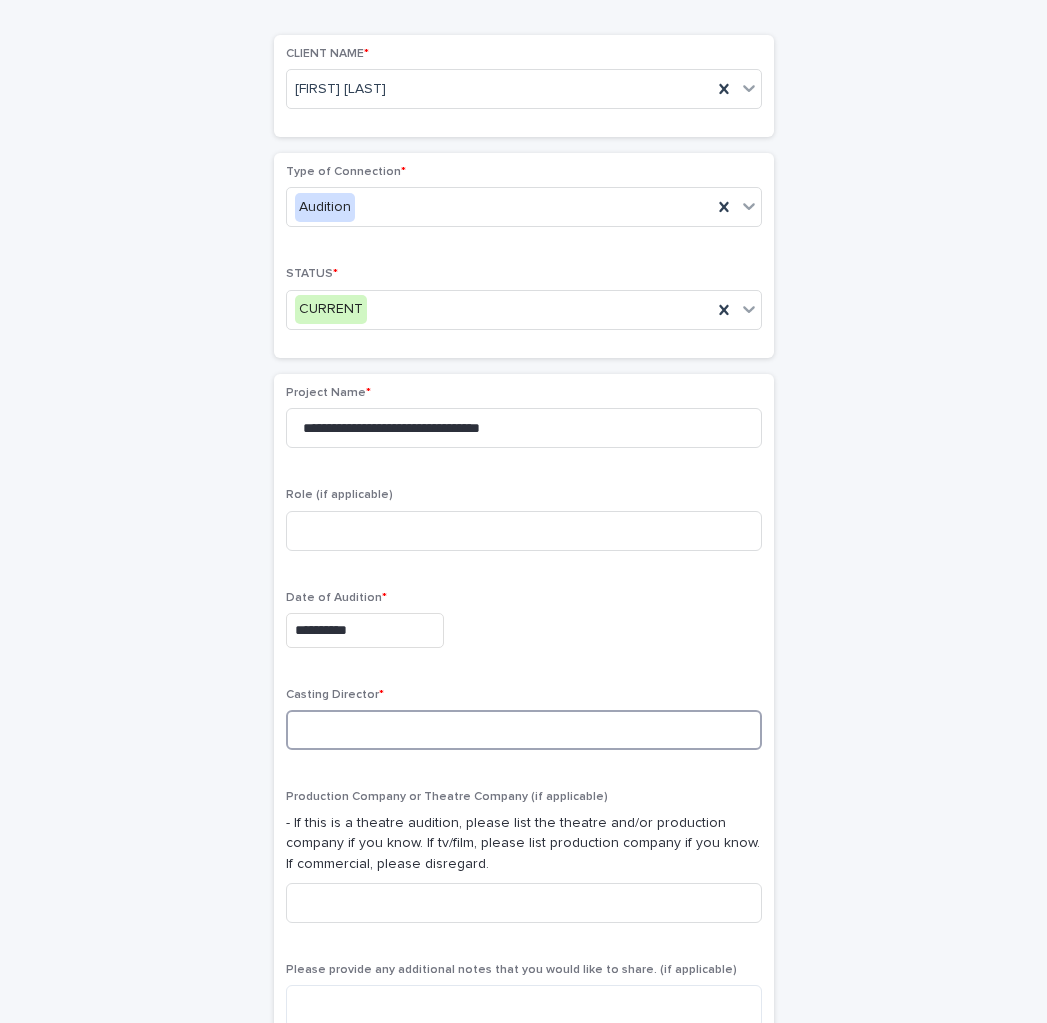 click at bounding box center (524, 730) 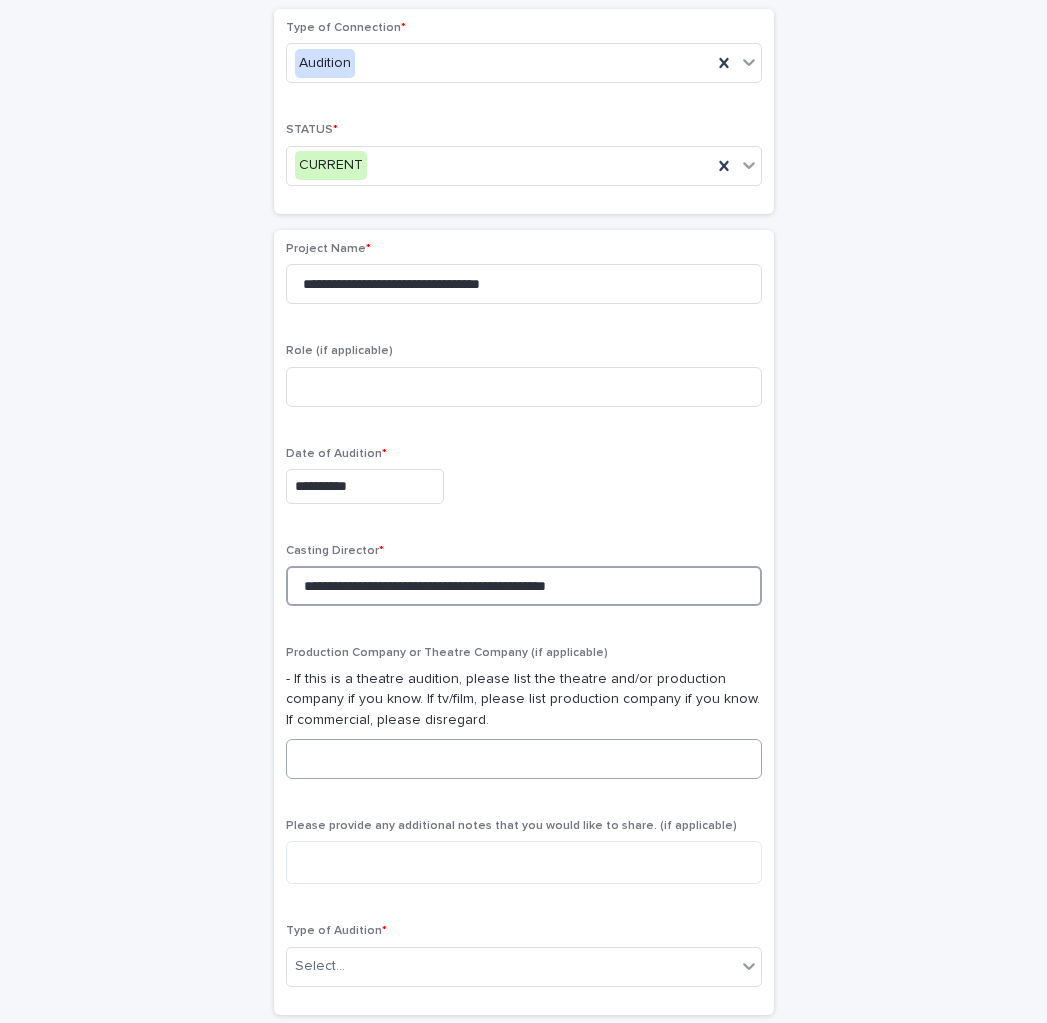 scroll, scrollTop: 327, scrollLeft: 0, axis: vertical 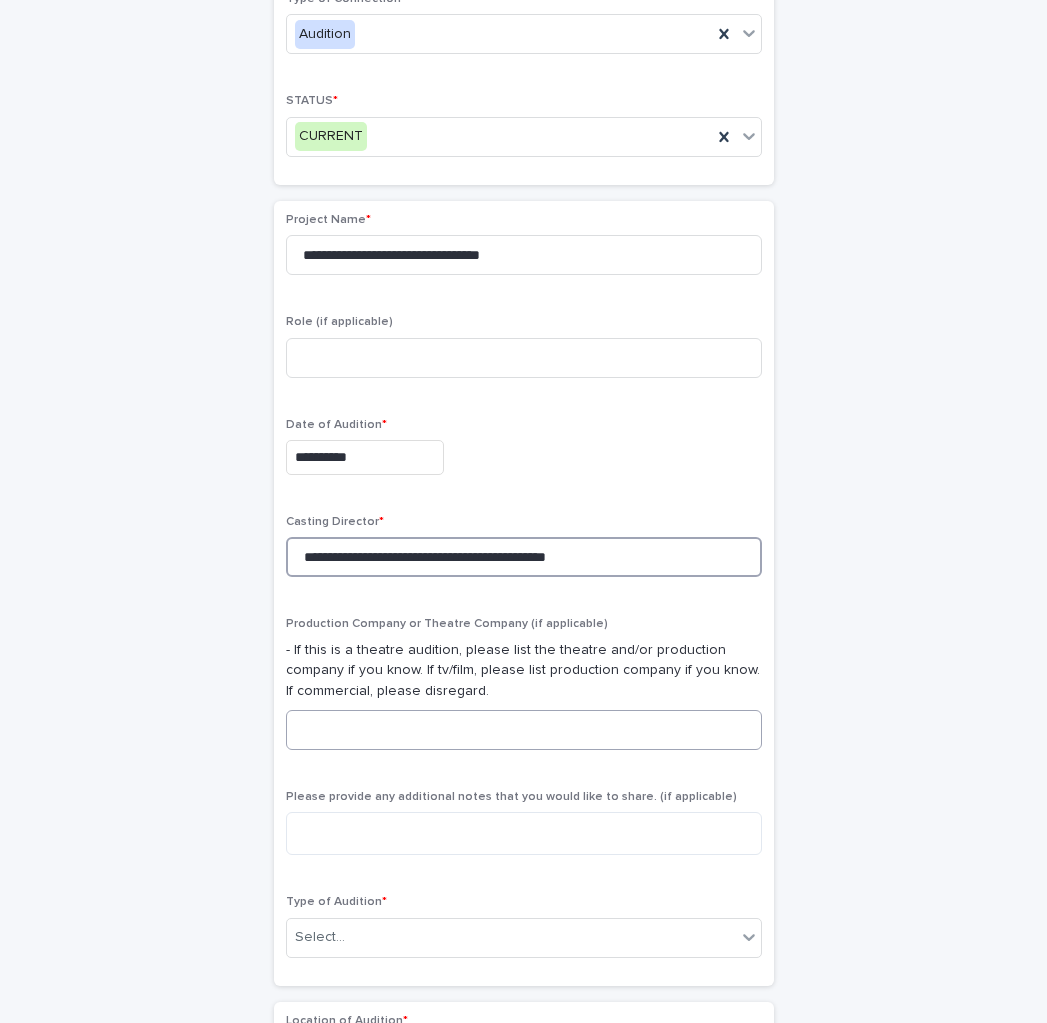 type on "**********" 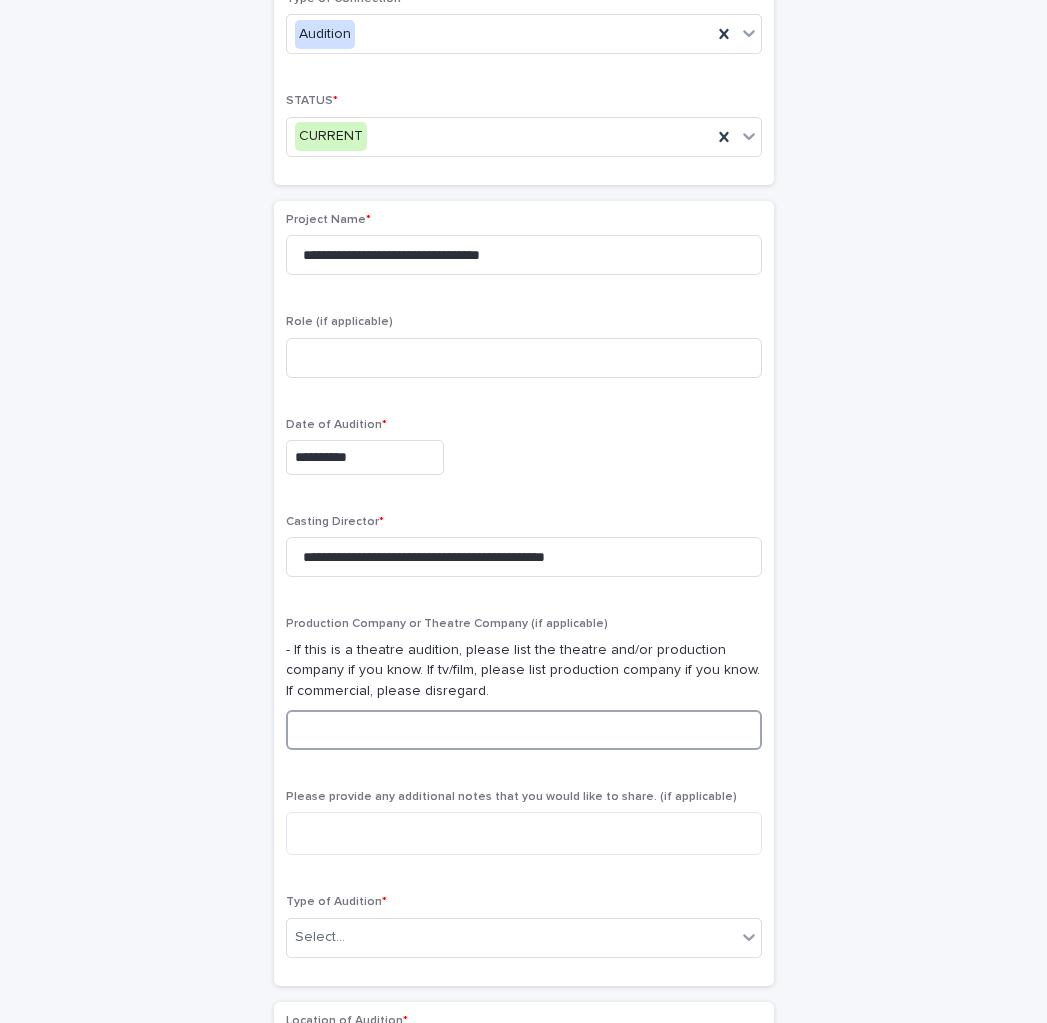 click at bounding box center (524, 730) 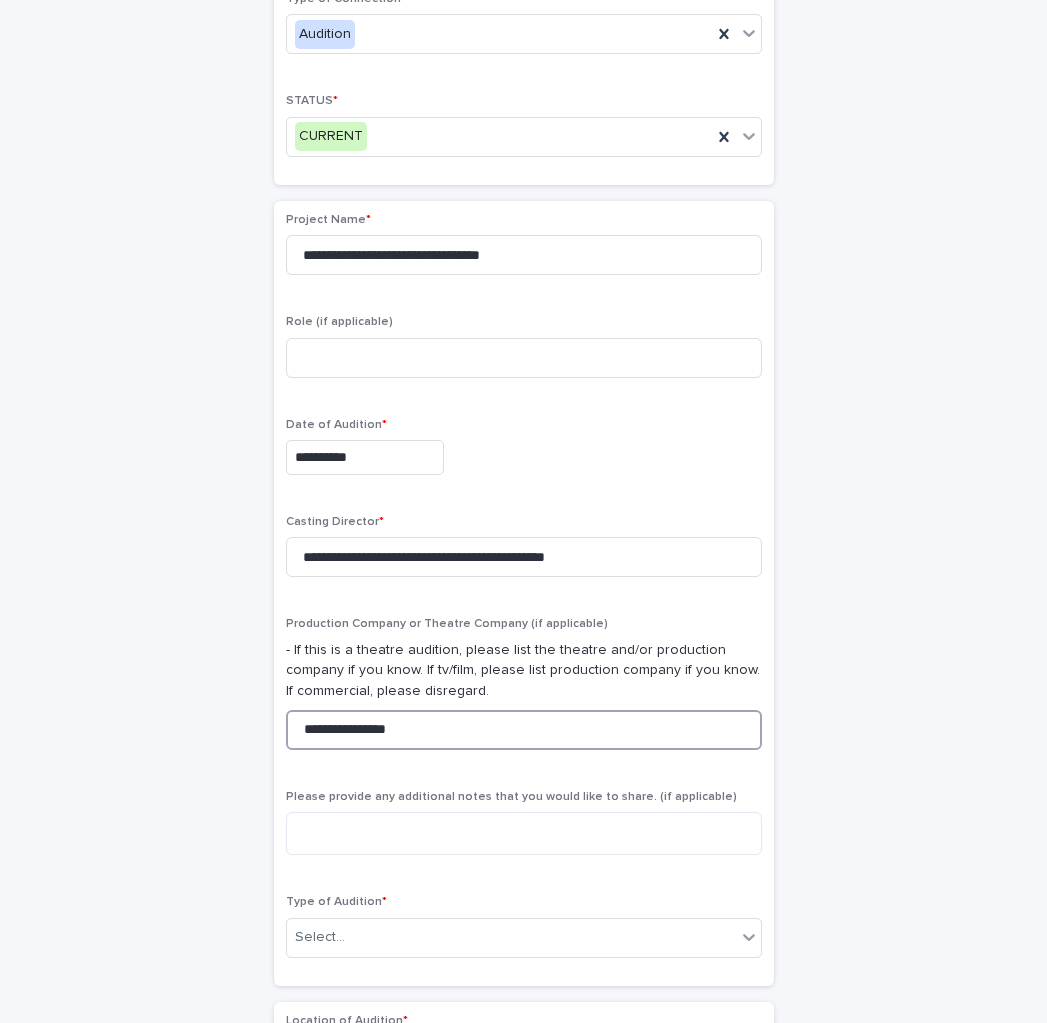 type on "**********" 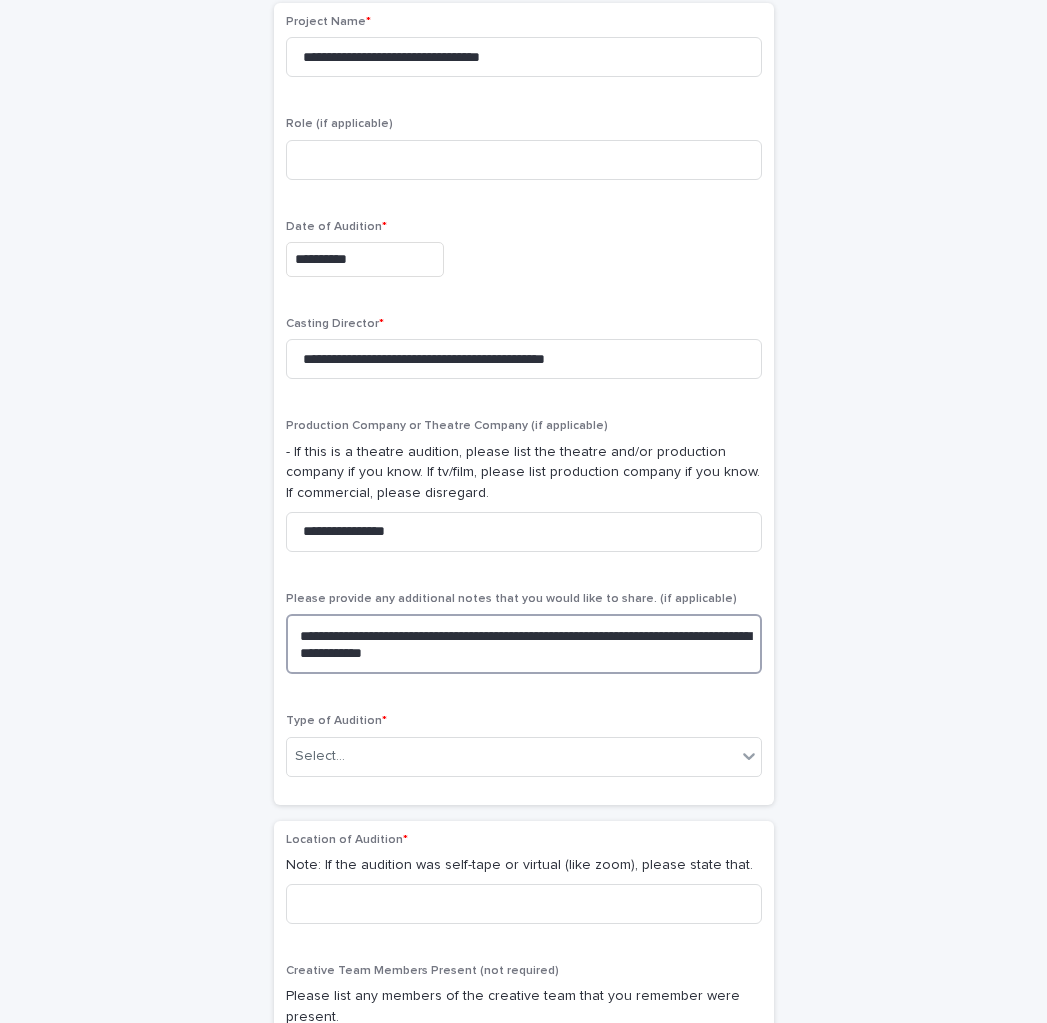 scroll, scrollTop: 652, scrollLeft: 0, axis: vertical 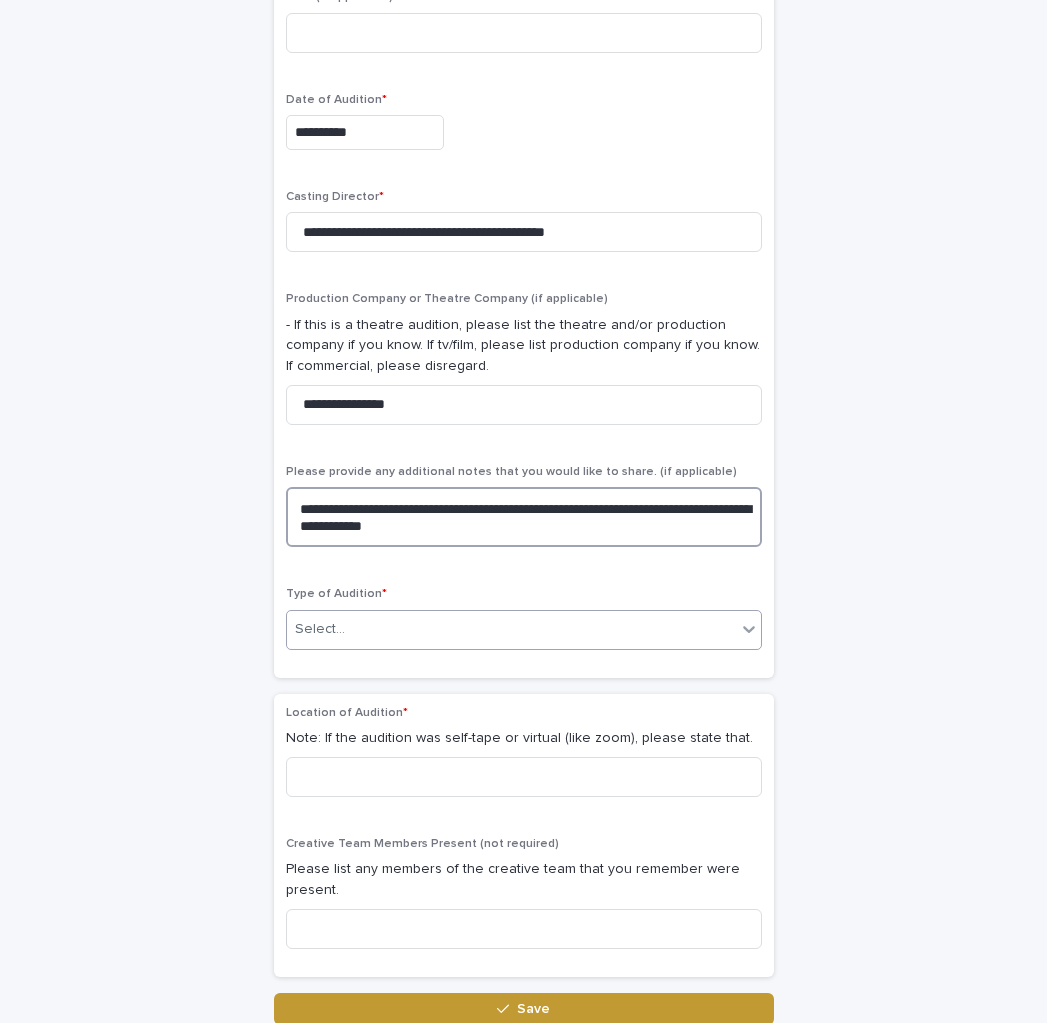 type on "**********" 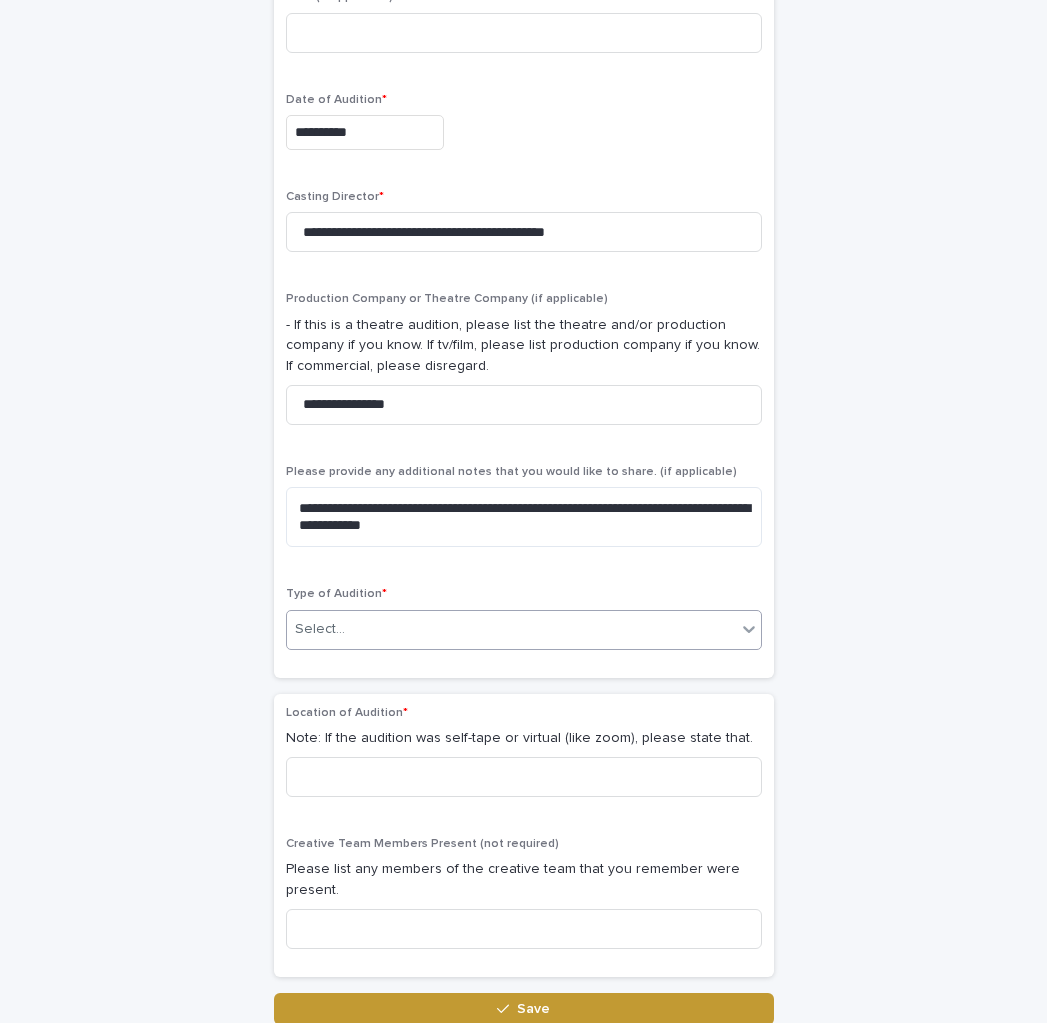 click on "Select..." at bounding box center (511, 629) 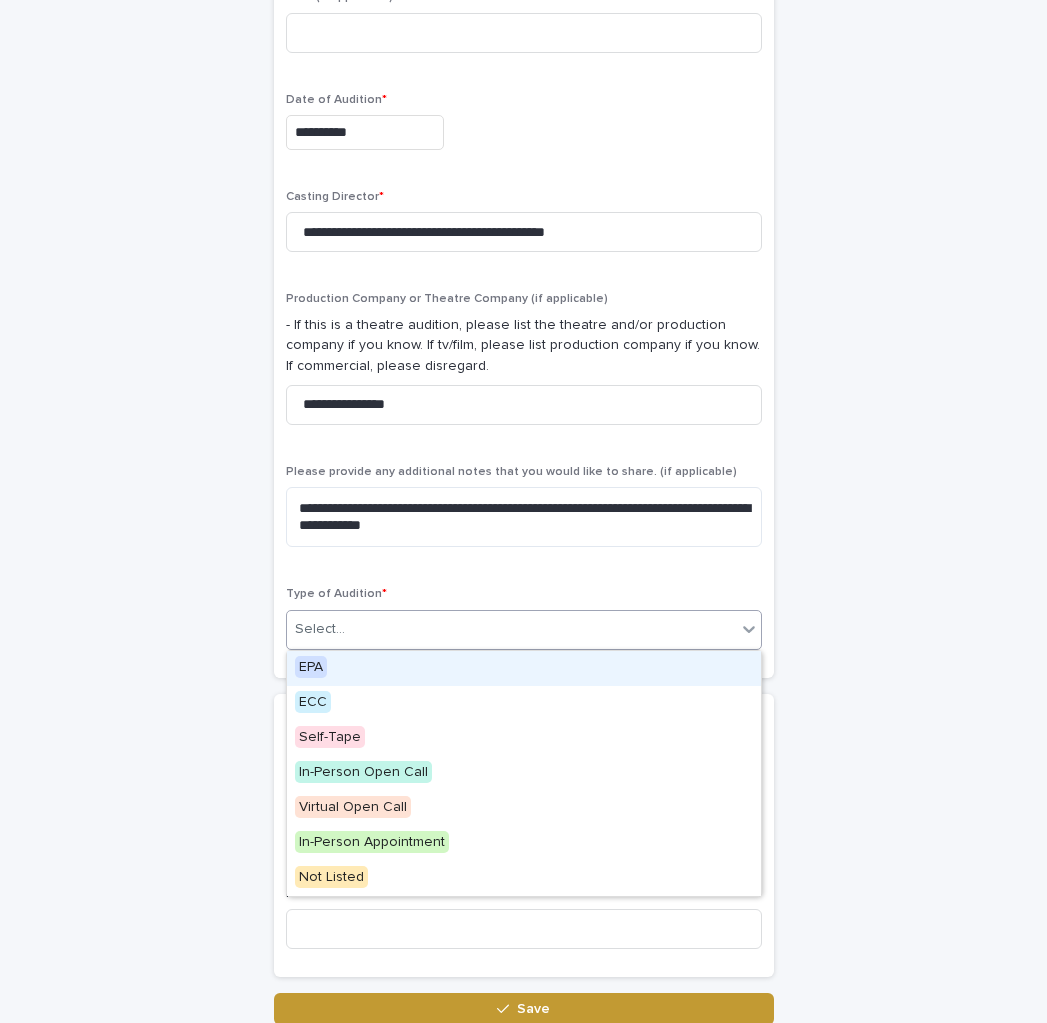 click on "EPA" at bounding box center [311, 667] 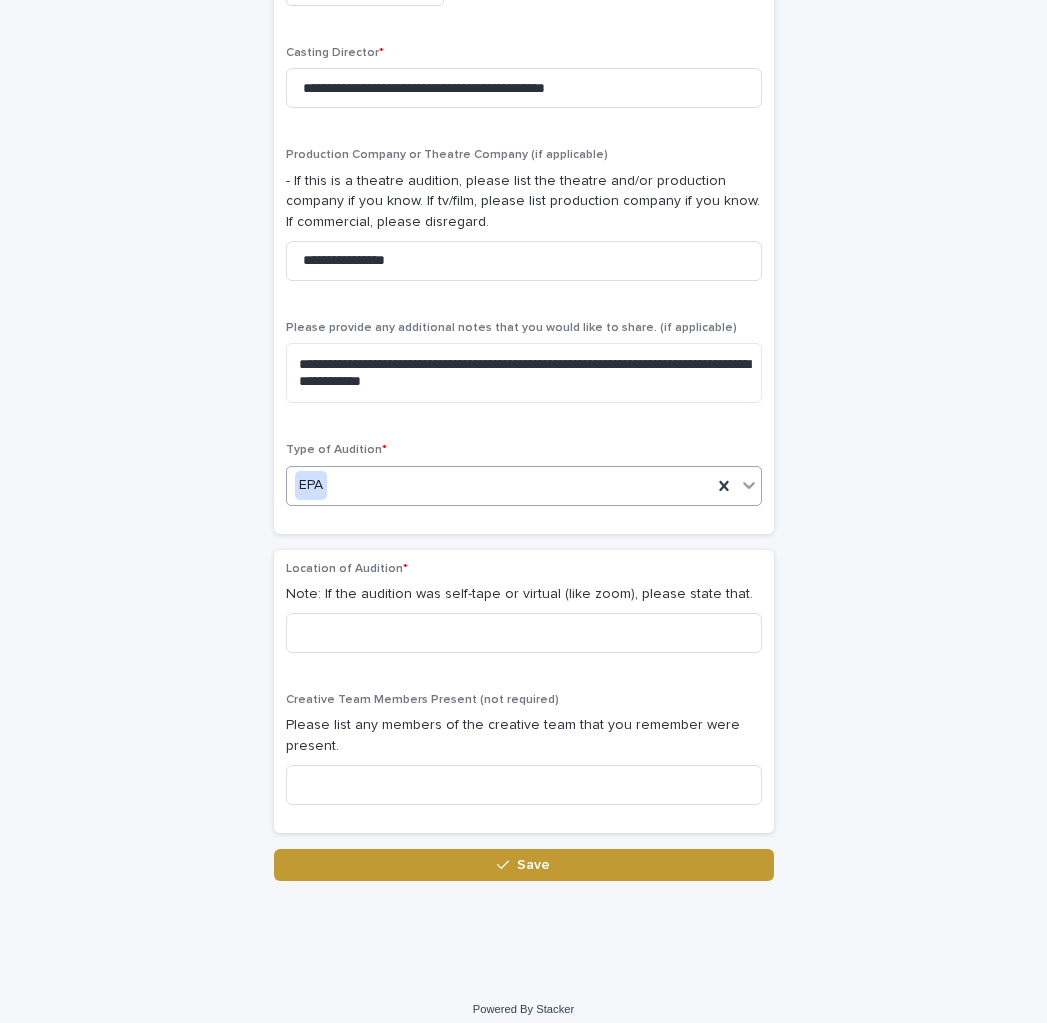 scroll, scrollTop: 811, scrollLeft: 0, axis: vertical 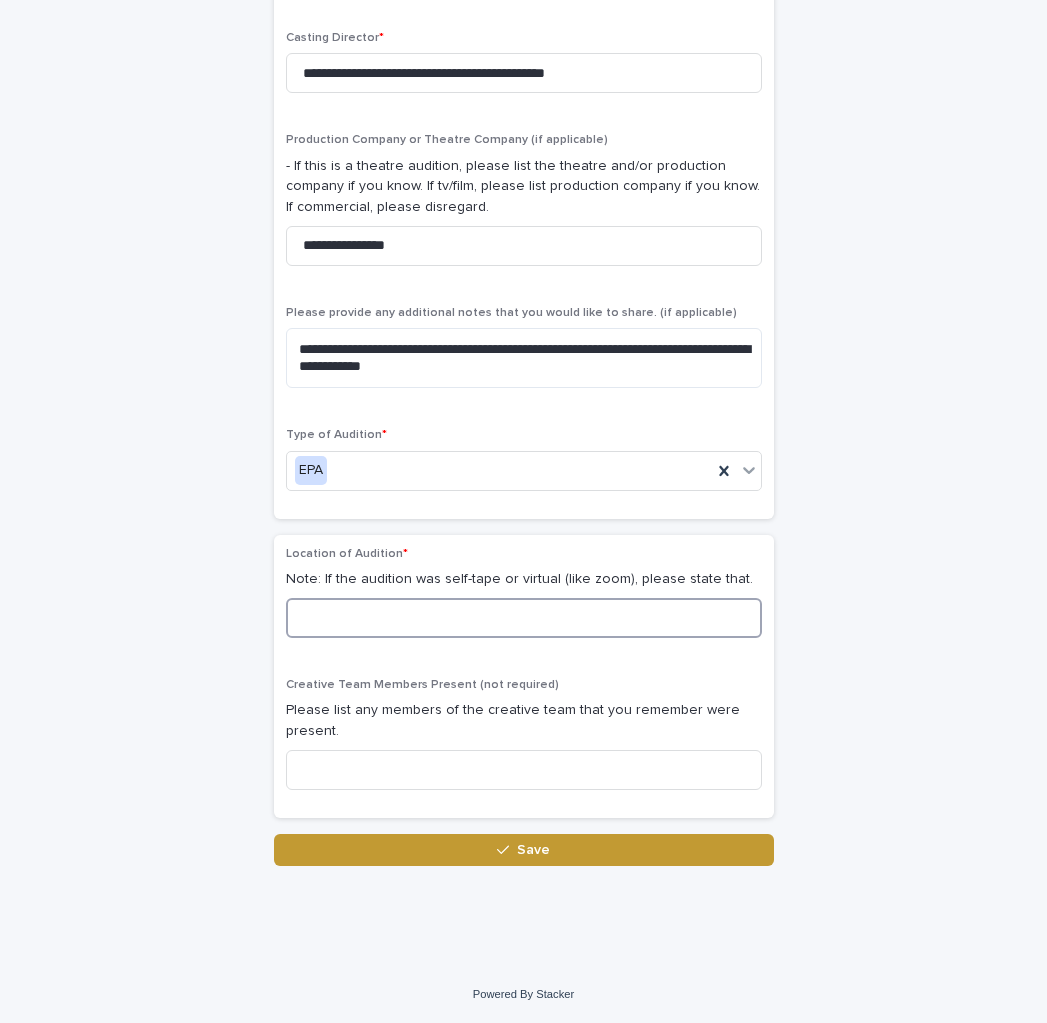 click at bounding box center (524, 618) 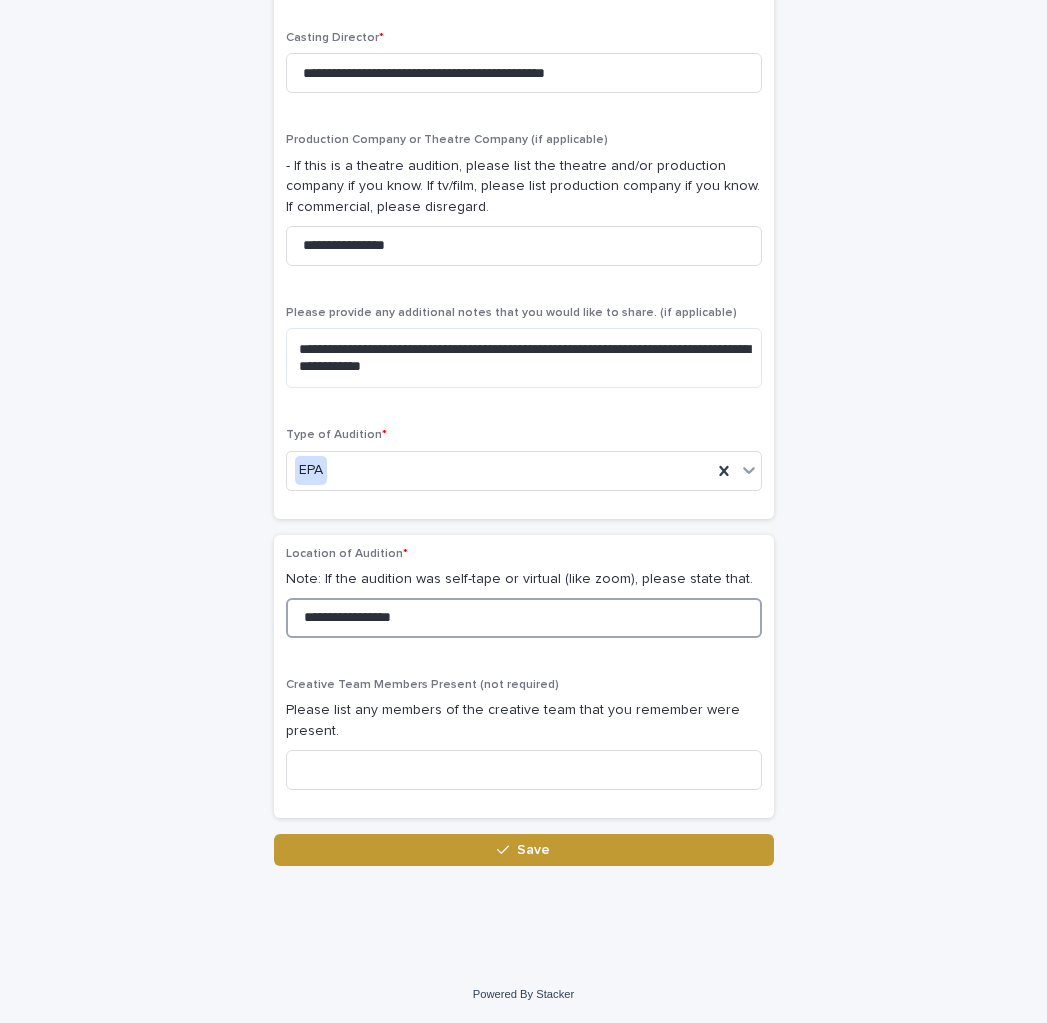 type on "**********" 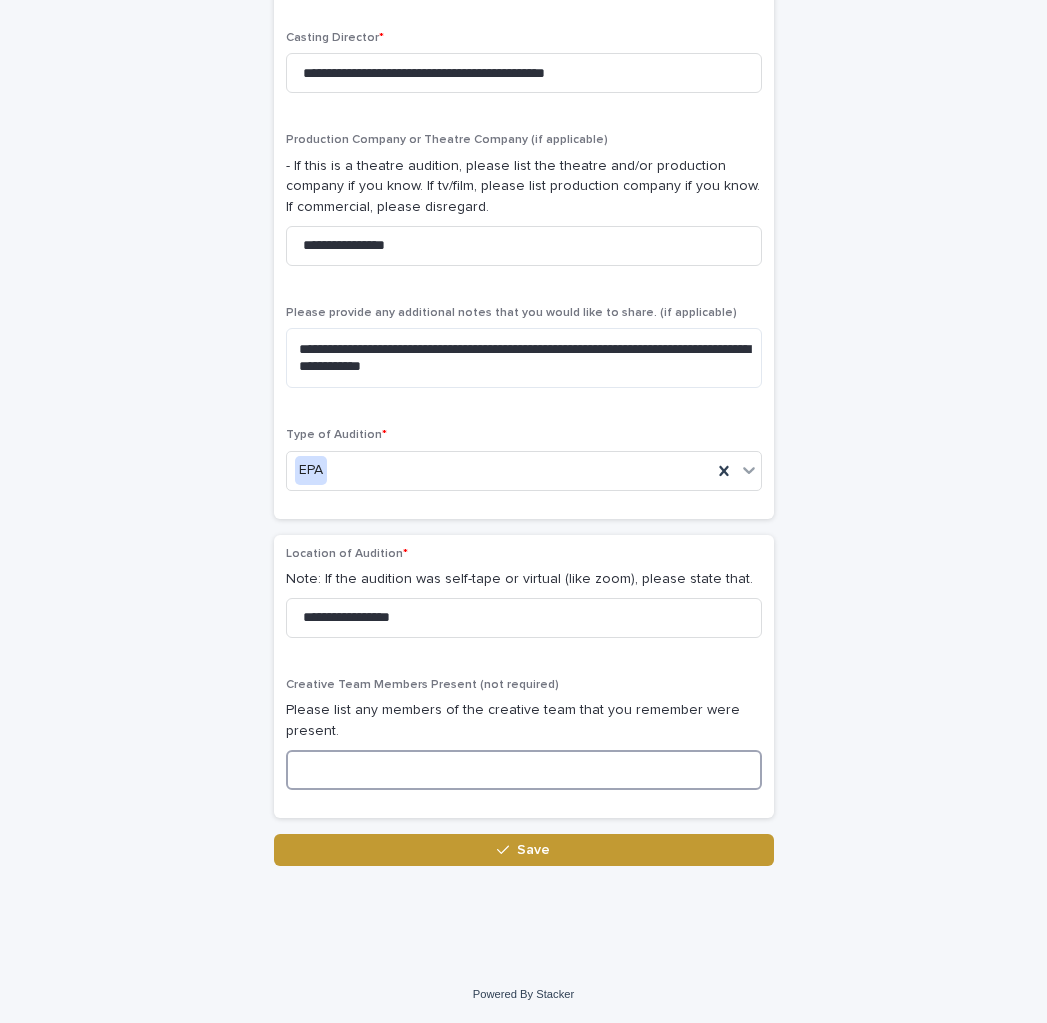 click at bounding box center (524, 770) 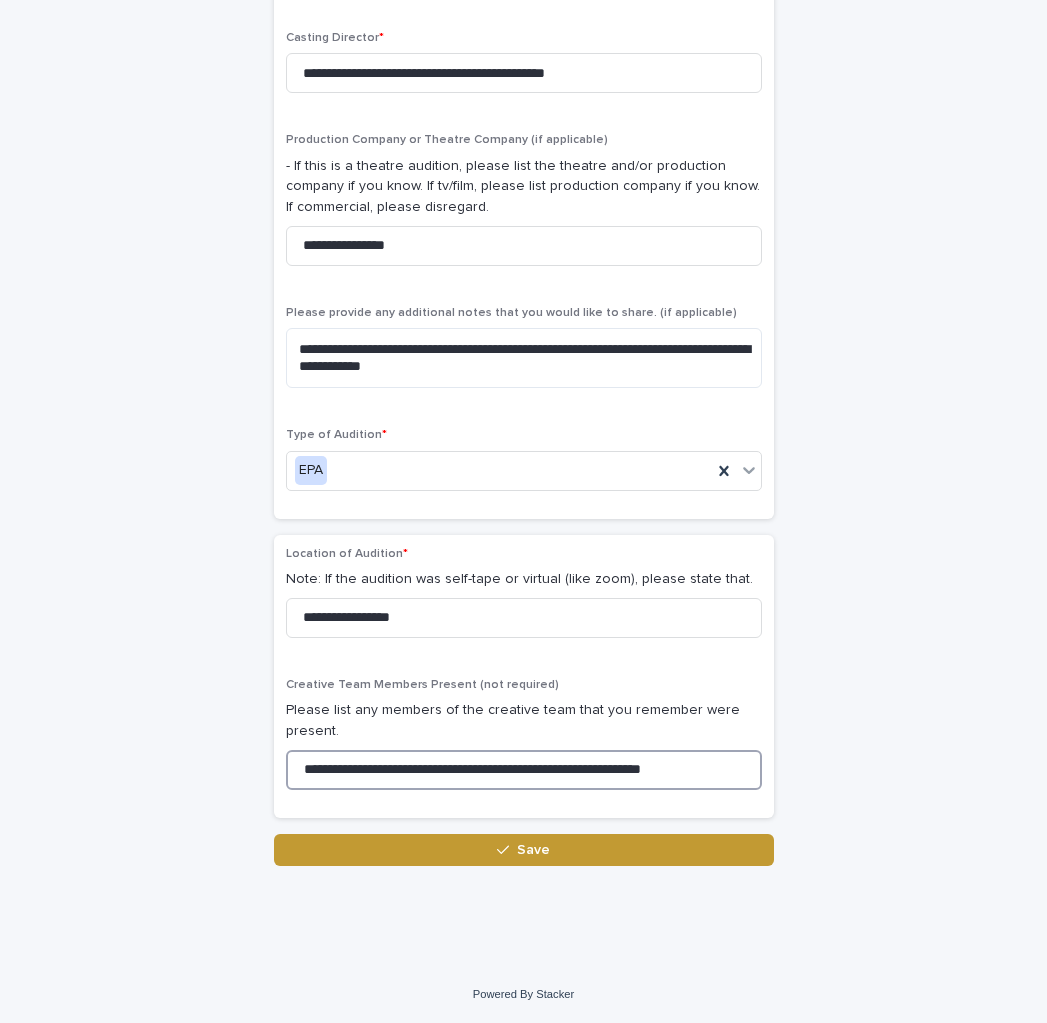type on "**********" 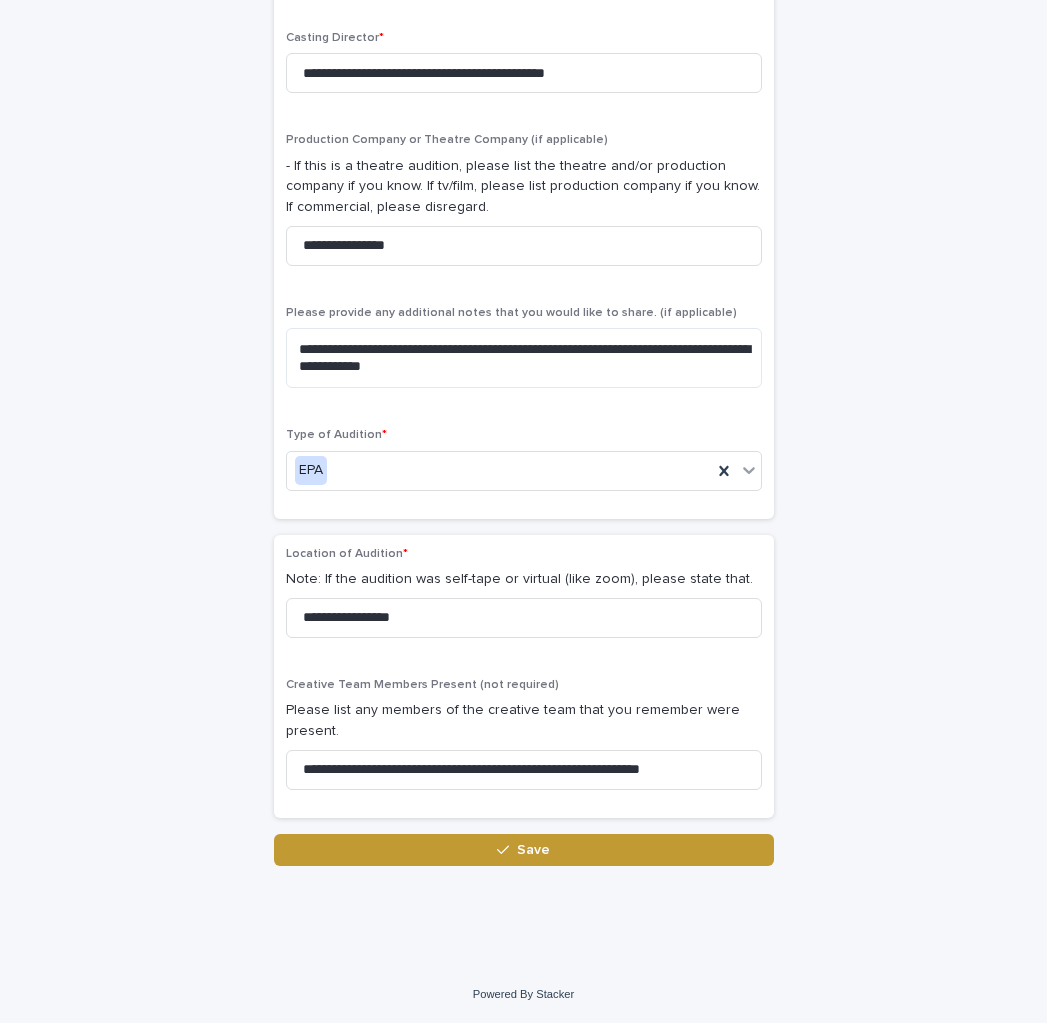 click on "Save" at bounding box center [524, 850] 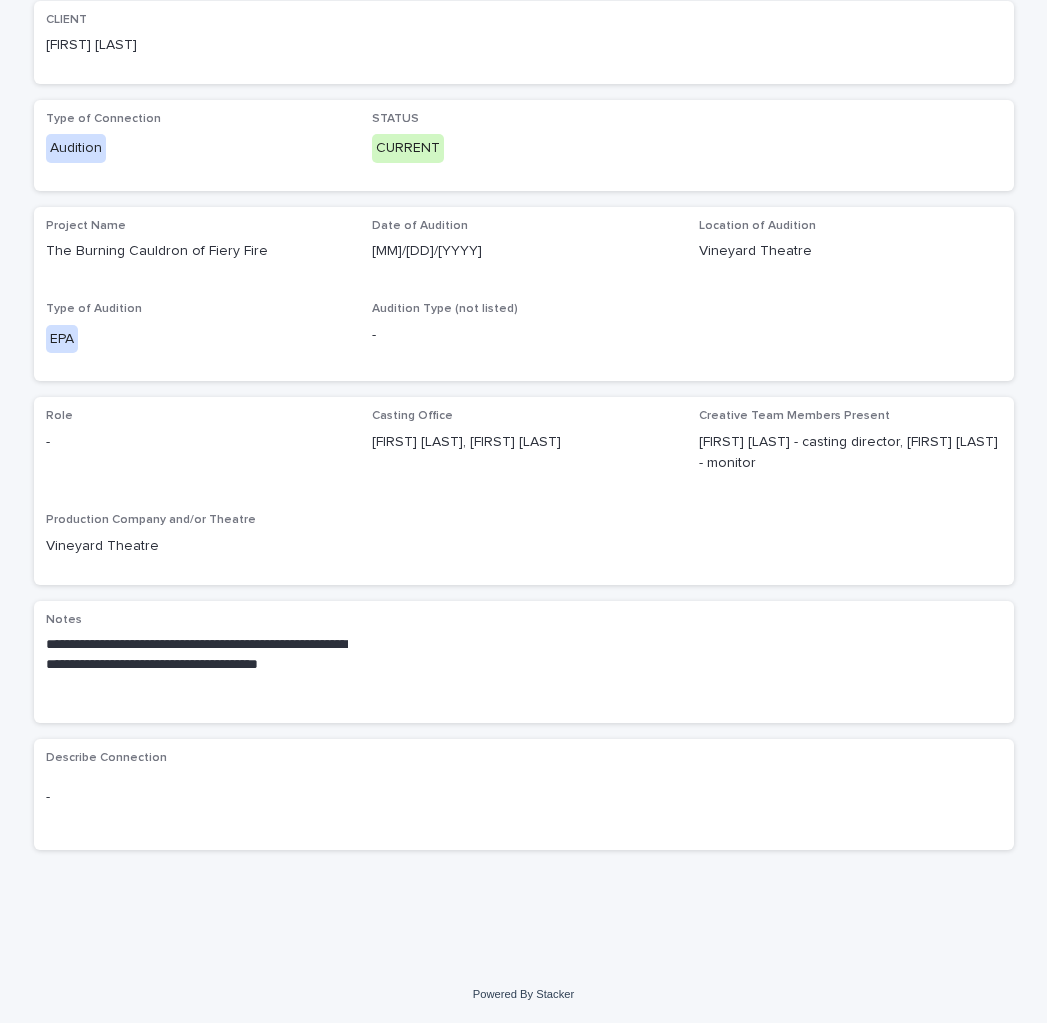 scroll, scrollTop: 0, scrollLeft: 0, axis: both 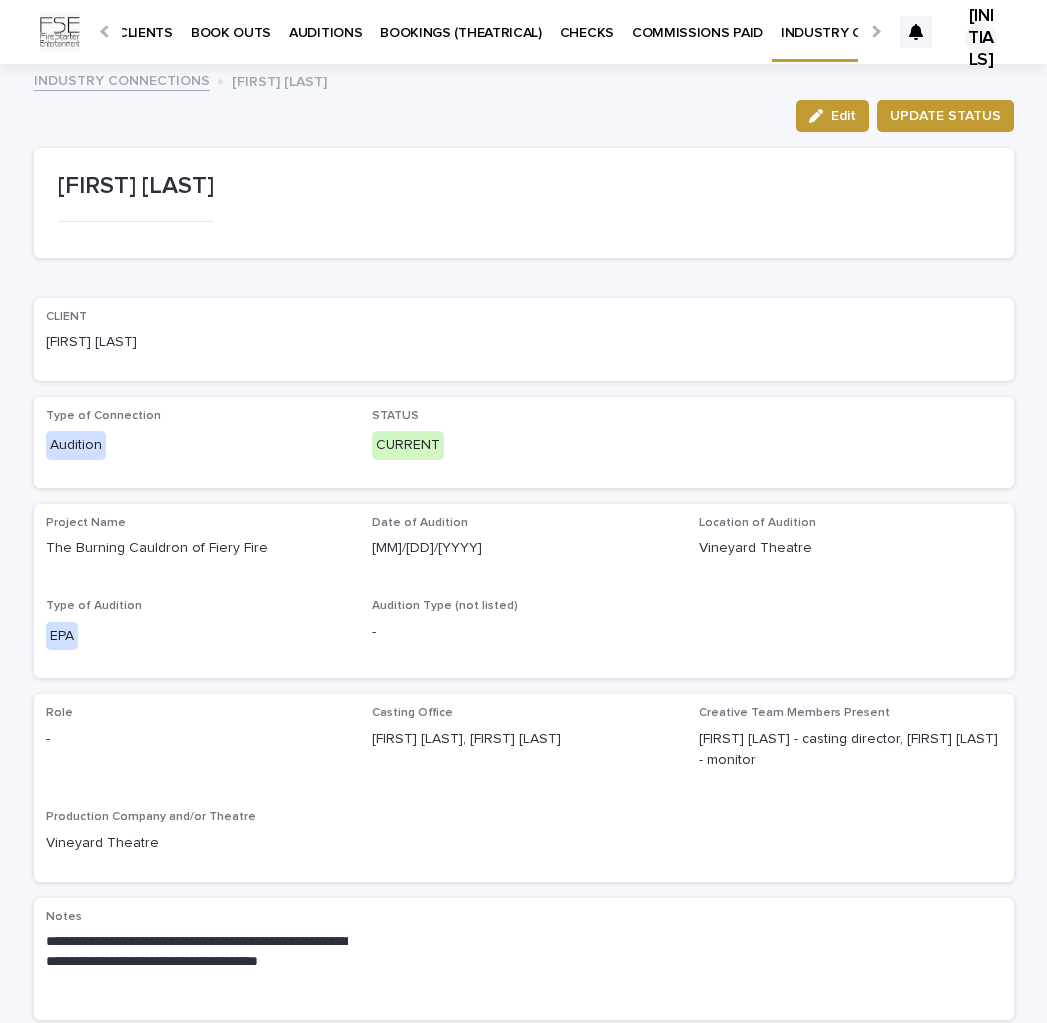 click on "INDUSTRY CONNECTIONS" at bounding box center (122, 79) 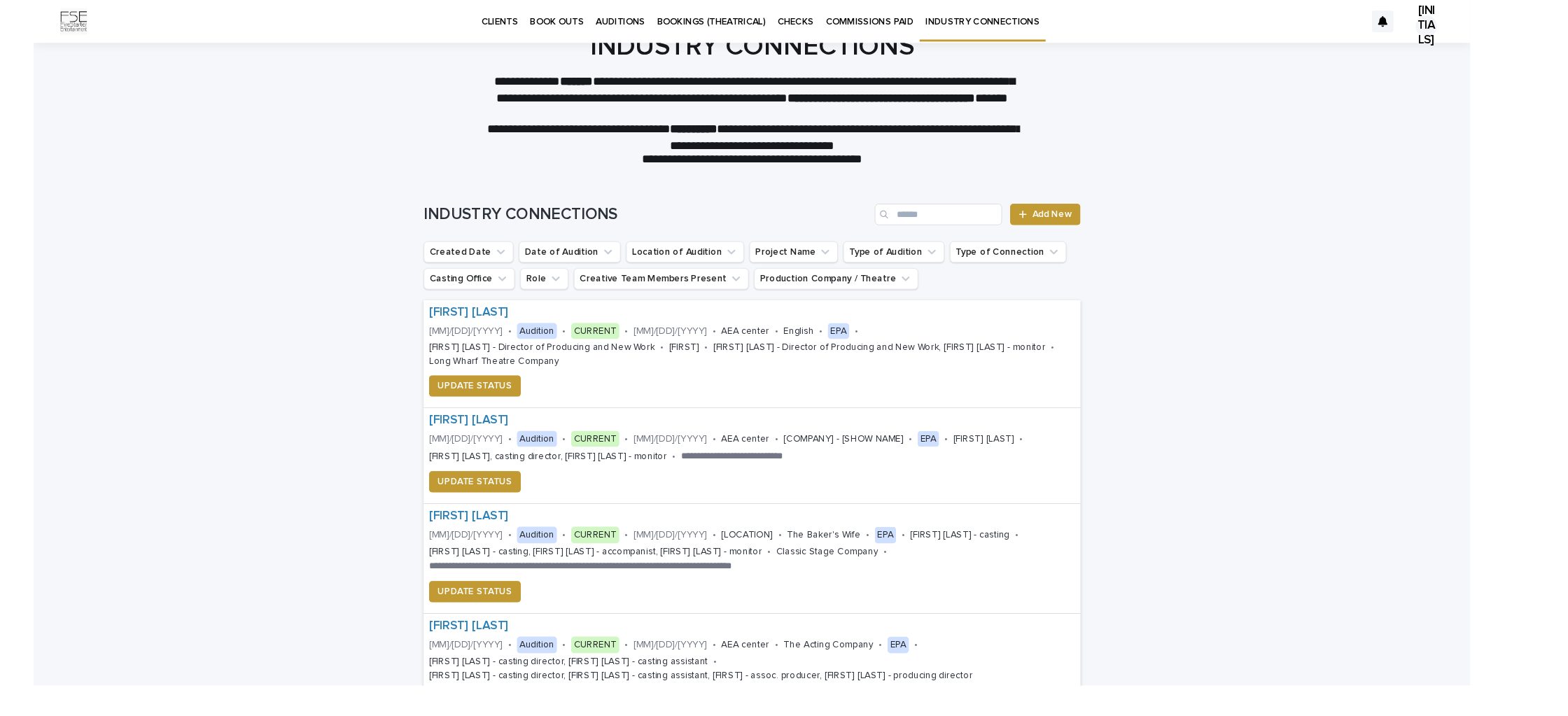 scroll, scrollTop: 0, scrollLeft: 0, axis: both 